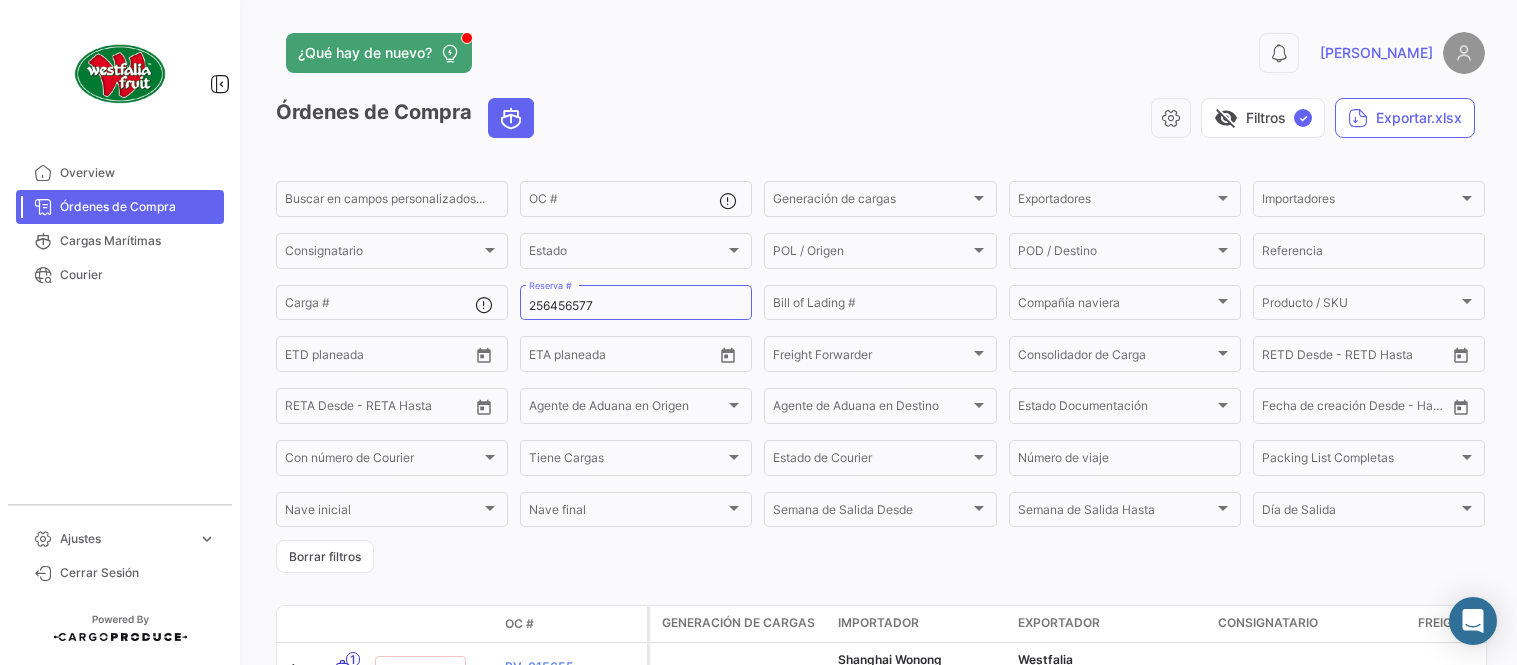 scroll, scrollTop: 0, scrollLeft: 0, axis: both 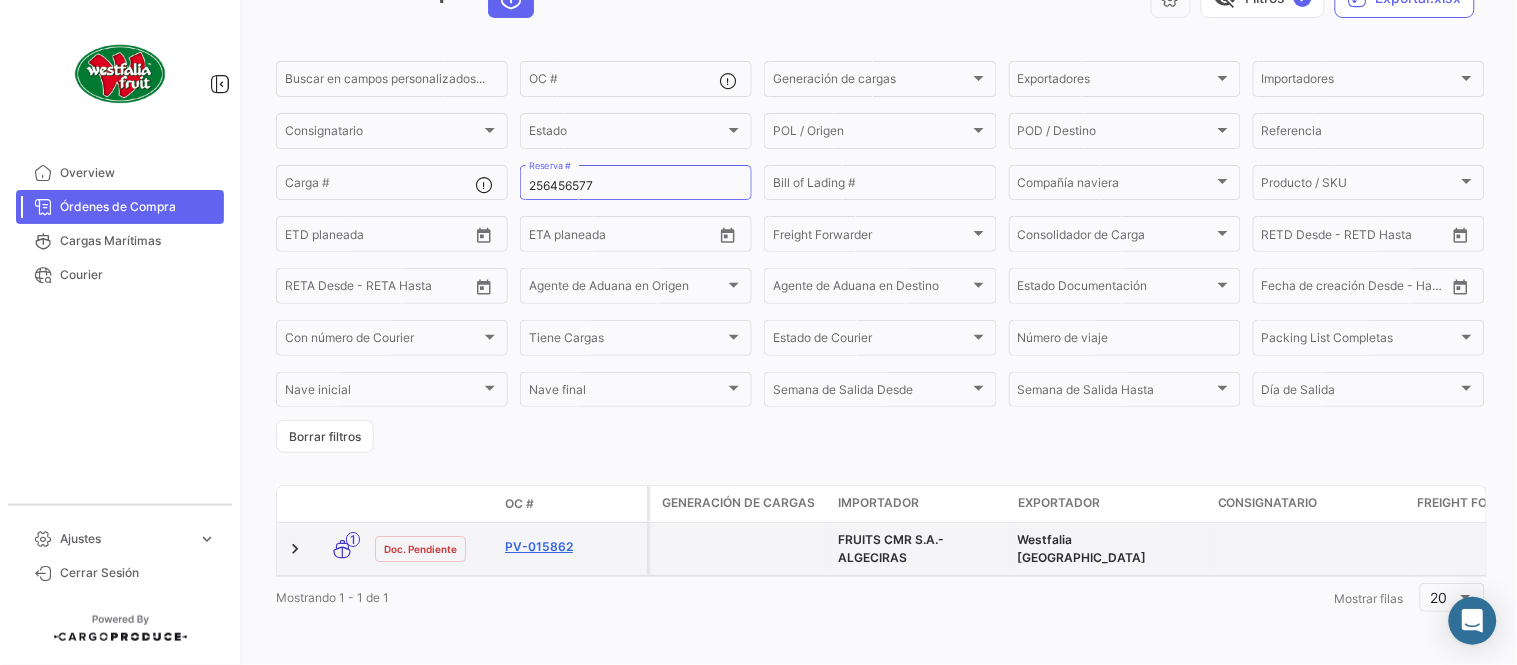 click on "PV-015862" 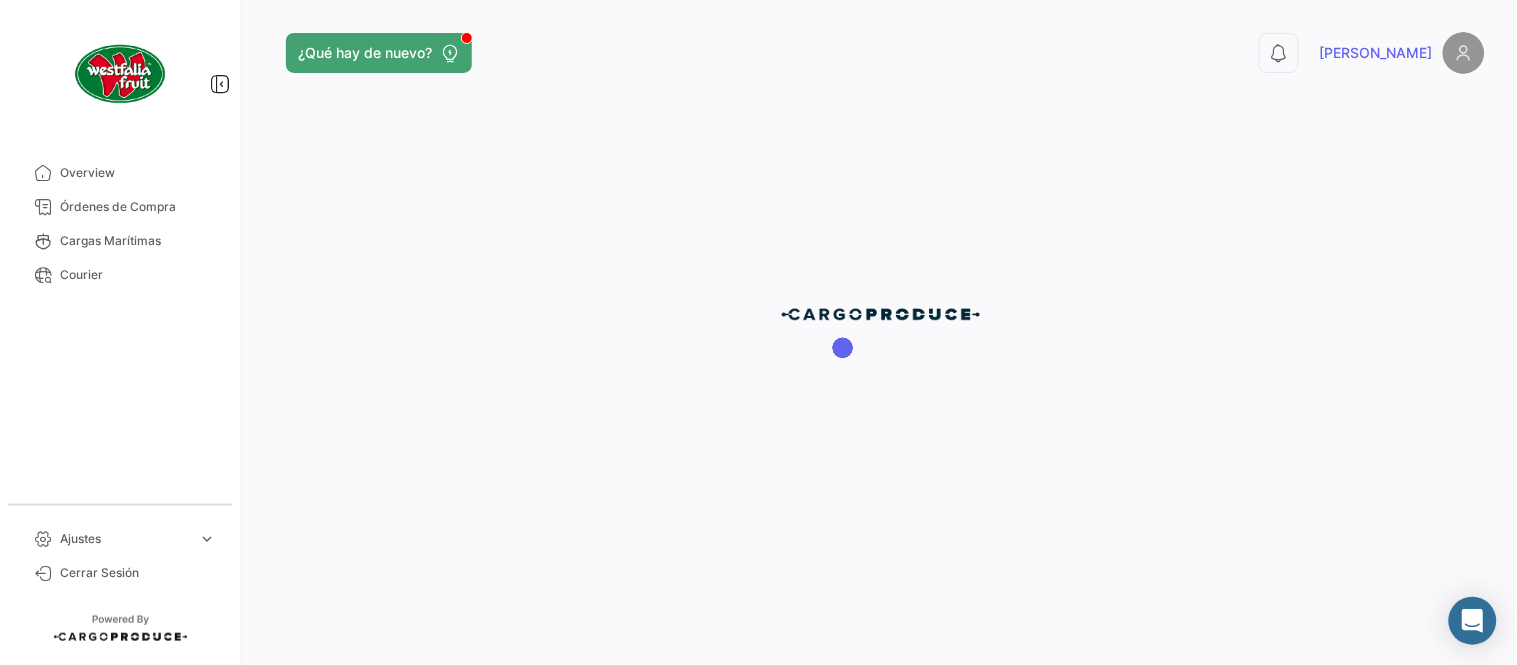 scroll, scrollTop: 0, scrollLeft: 0, axis: both 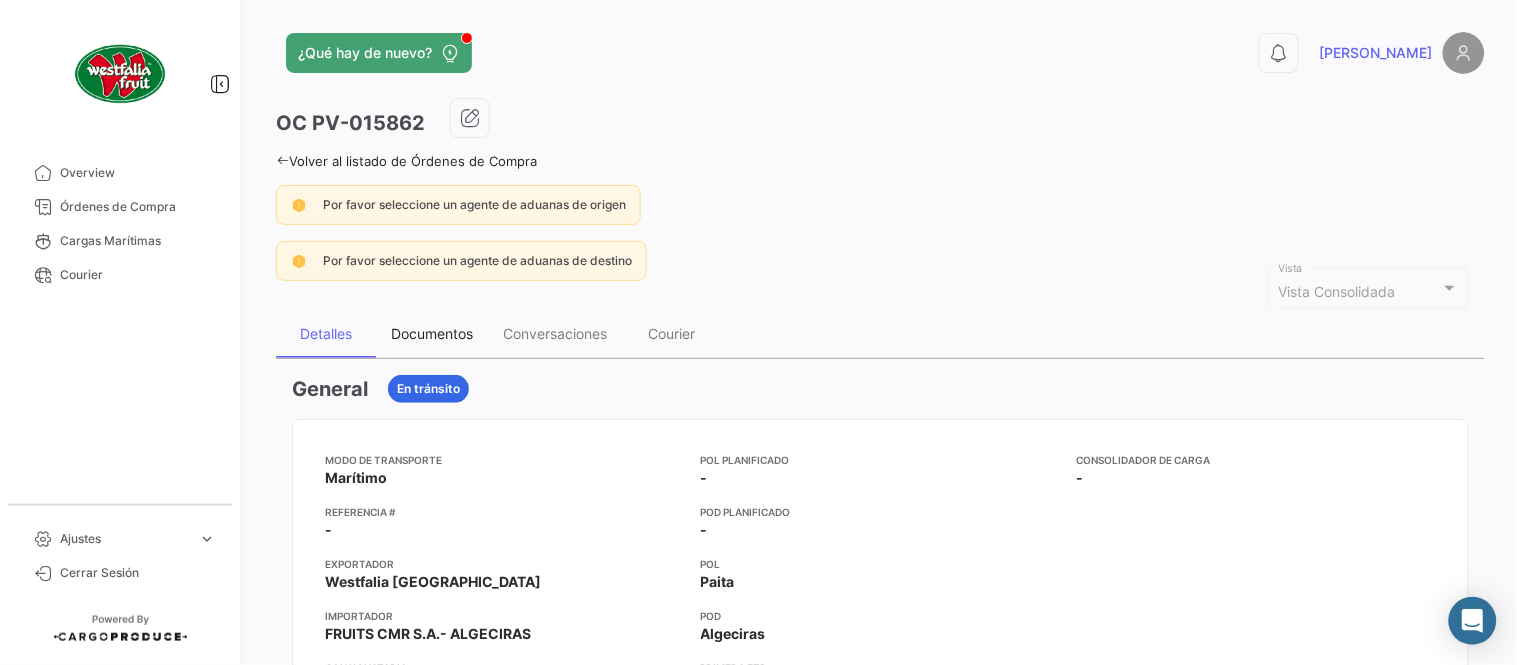 click on "Documentos" at bounding box center [432, 333] 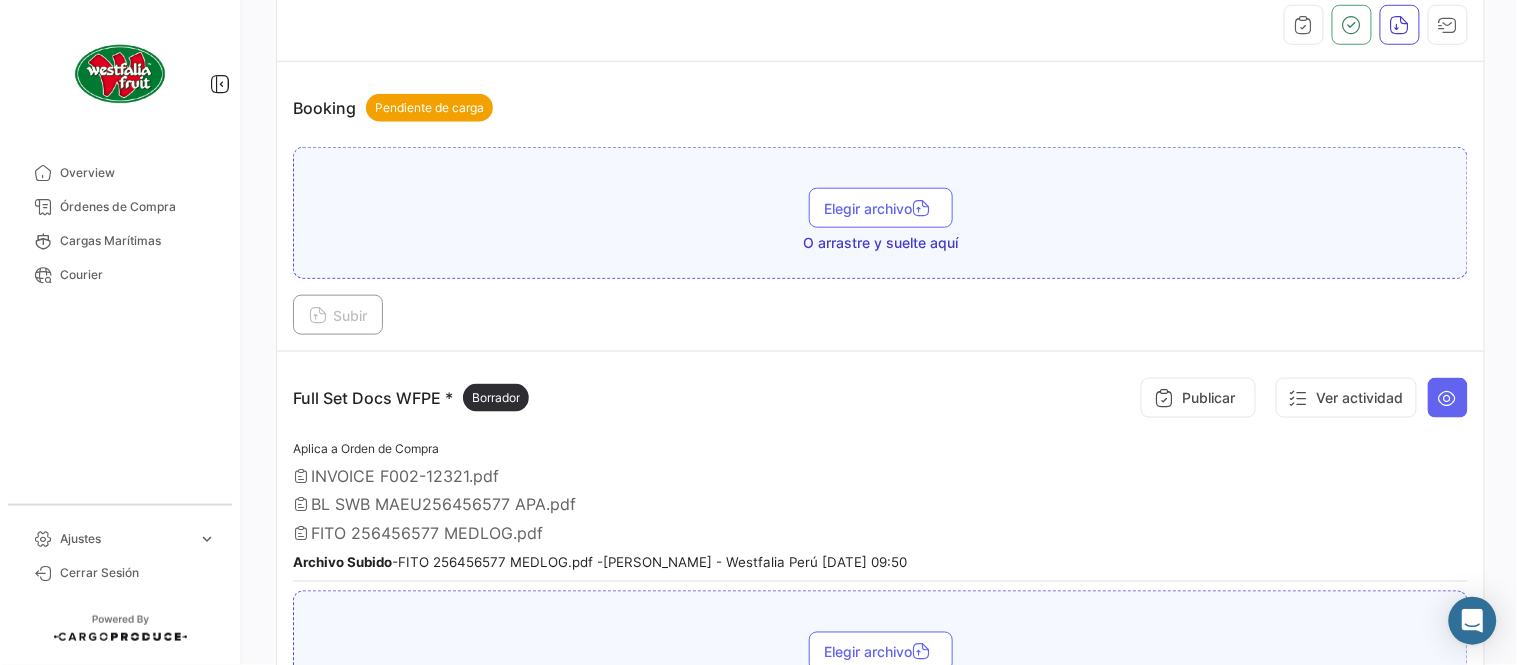 scroll, scrollTop: 554, scrollLeft: 0, axis: vertical 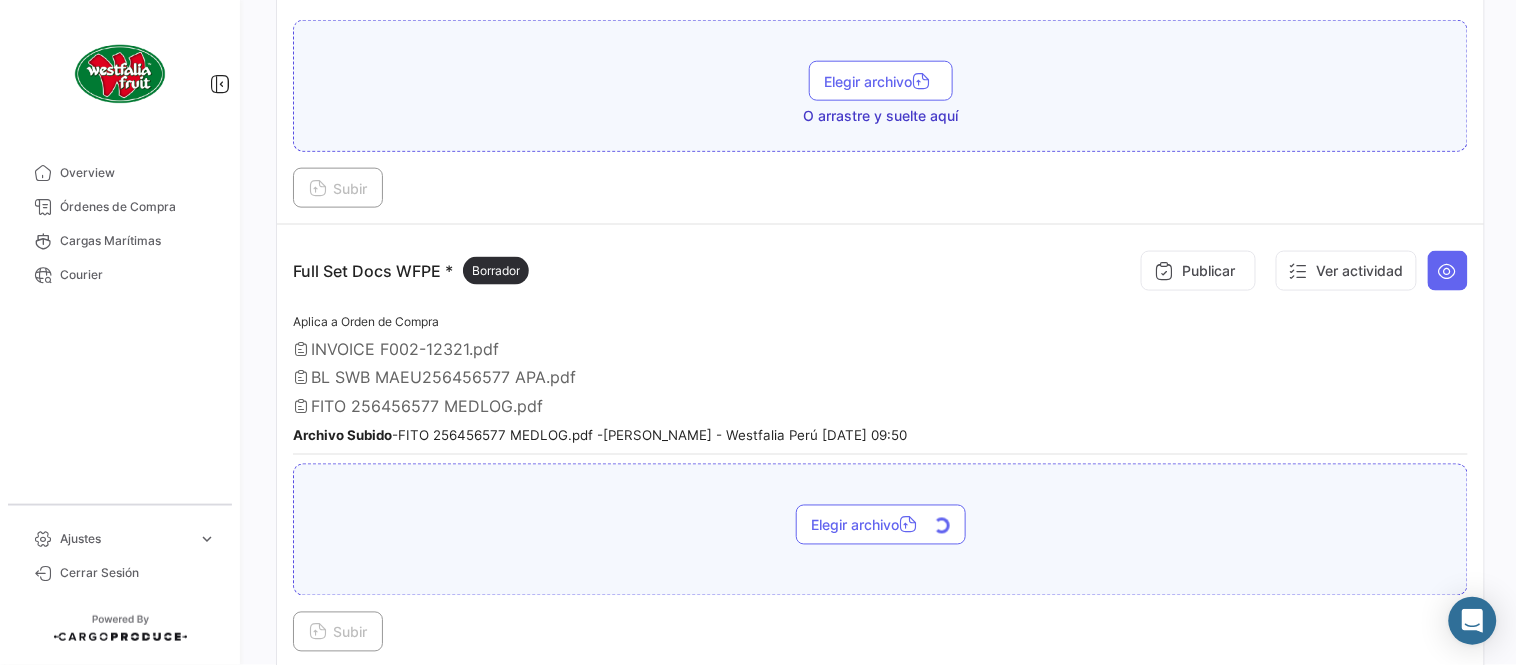 click on "Subir" at bounding box center (338, 632) 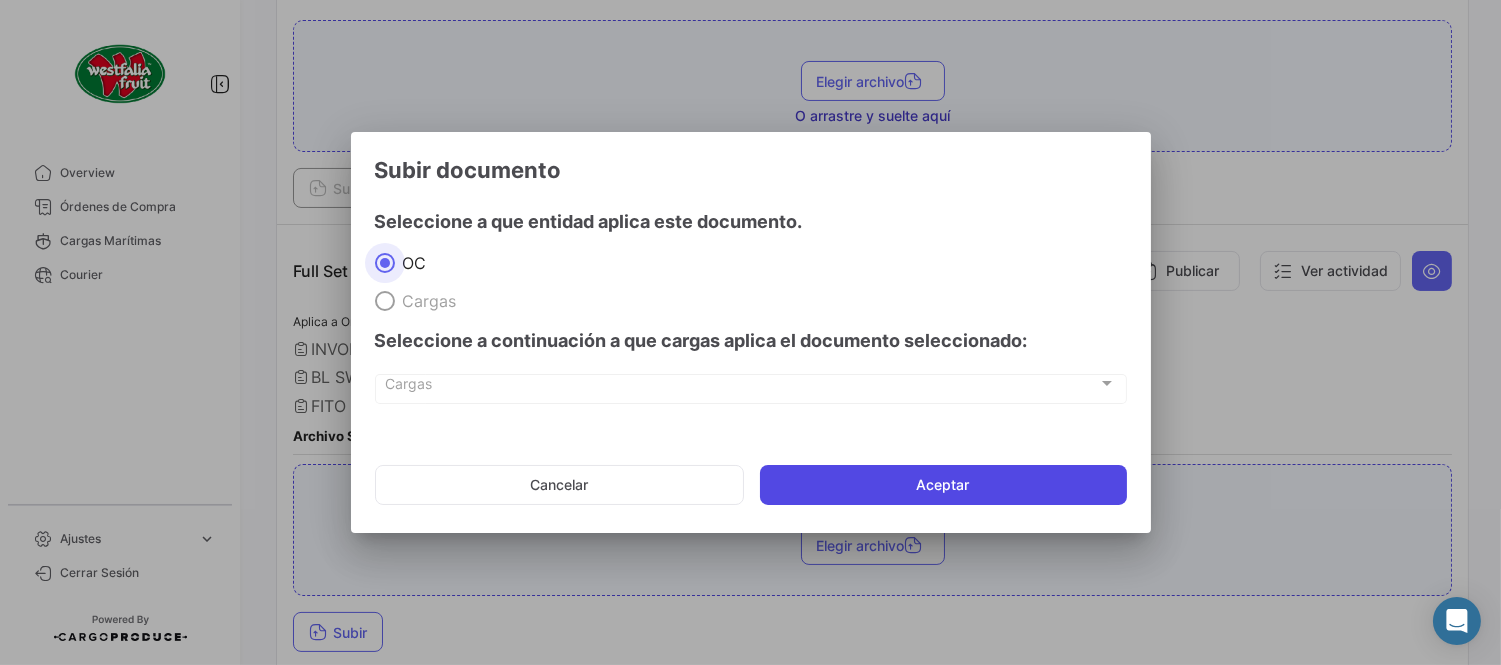 click on "Aceptar" 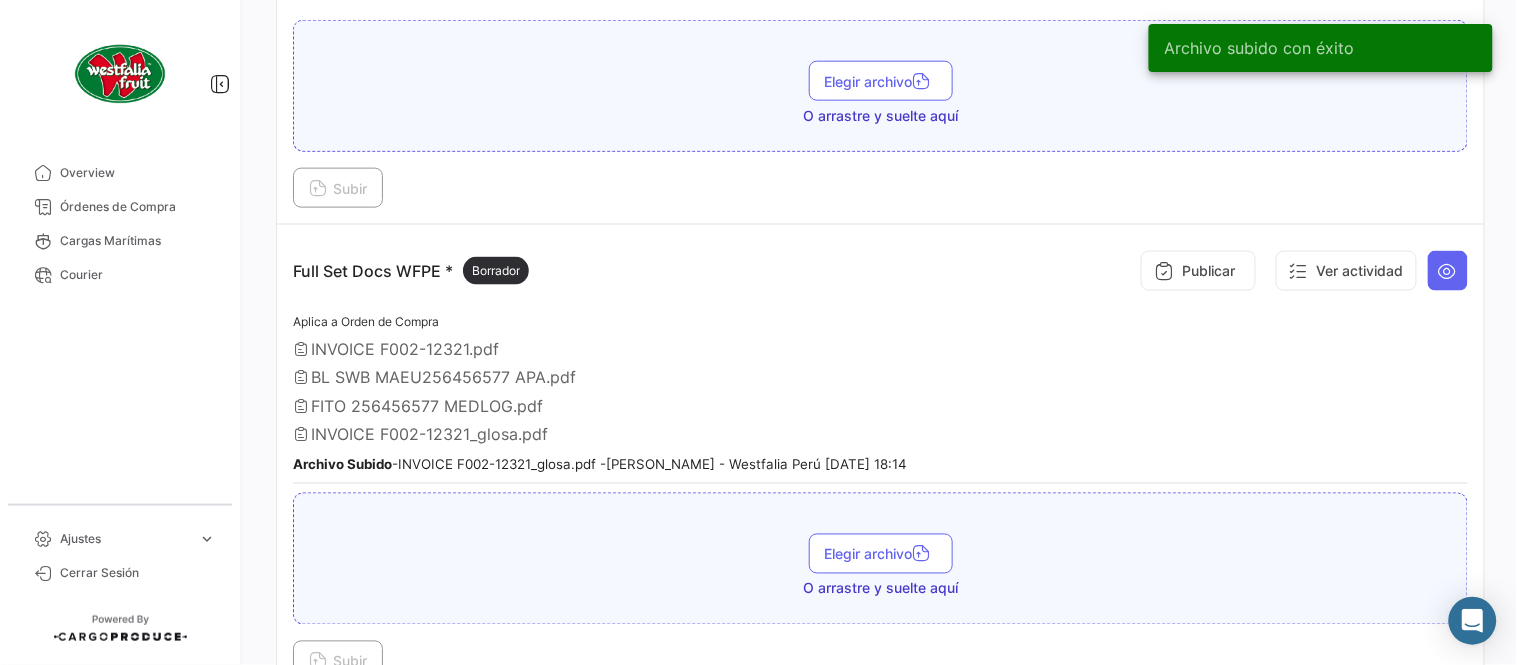 click on "Publicar" at bounding box center (1198, 271) 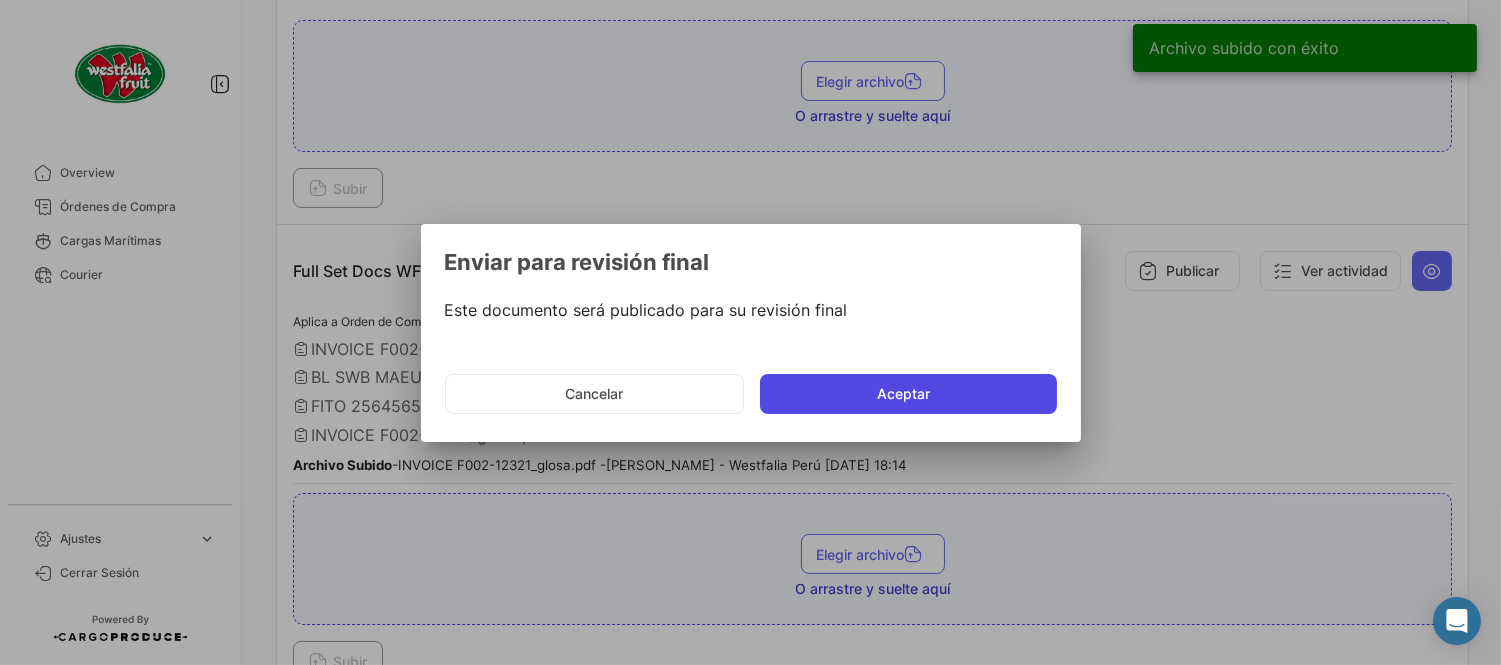click on "Aceptar" 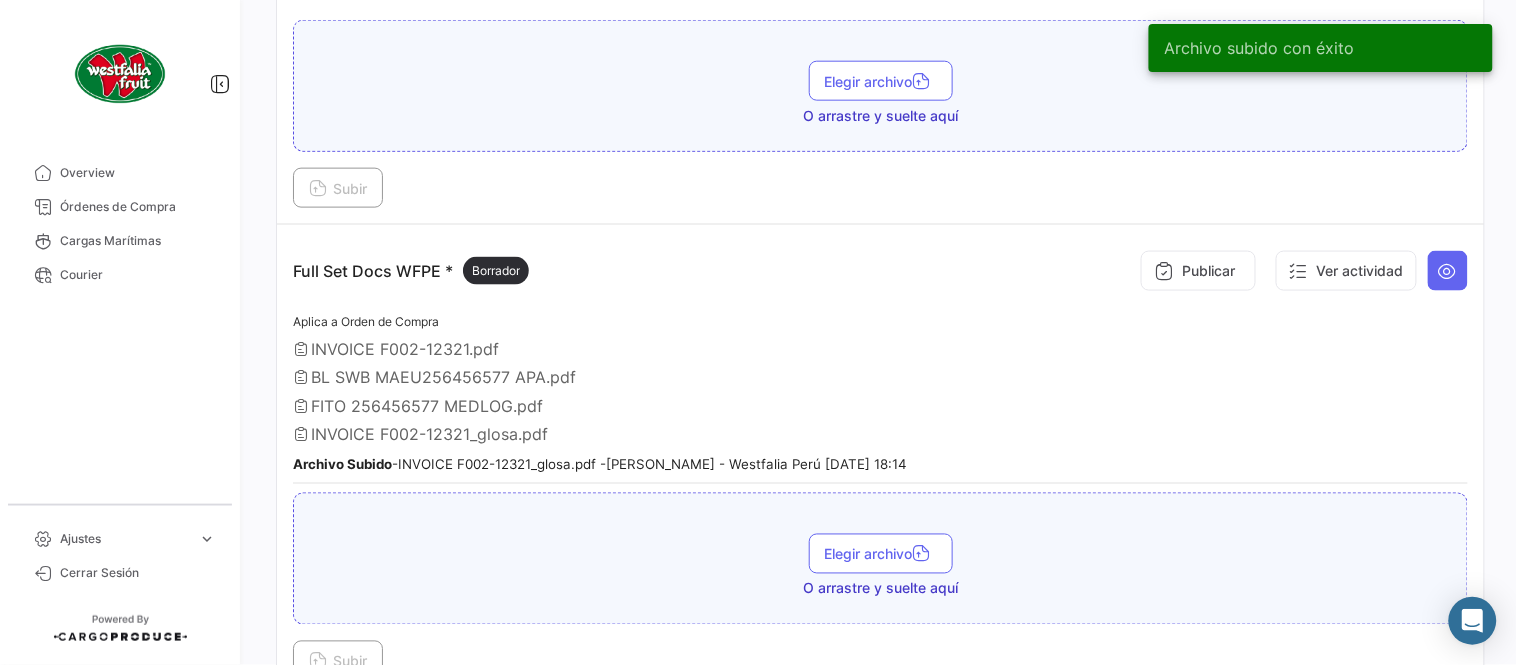type 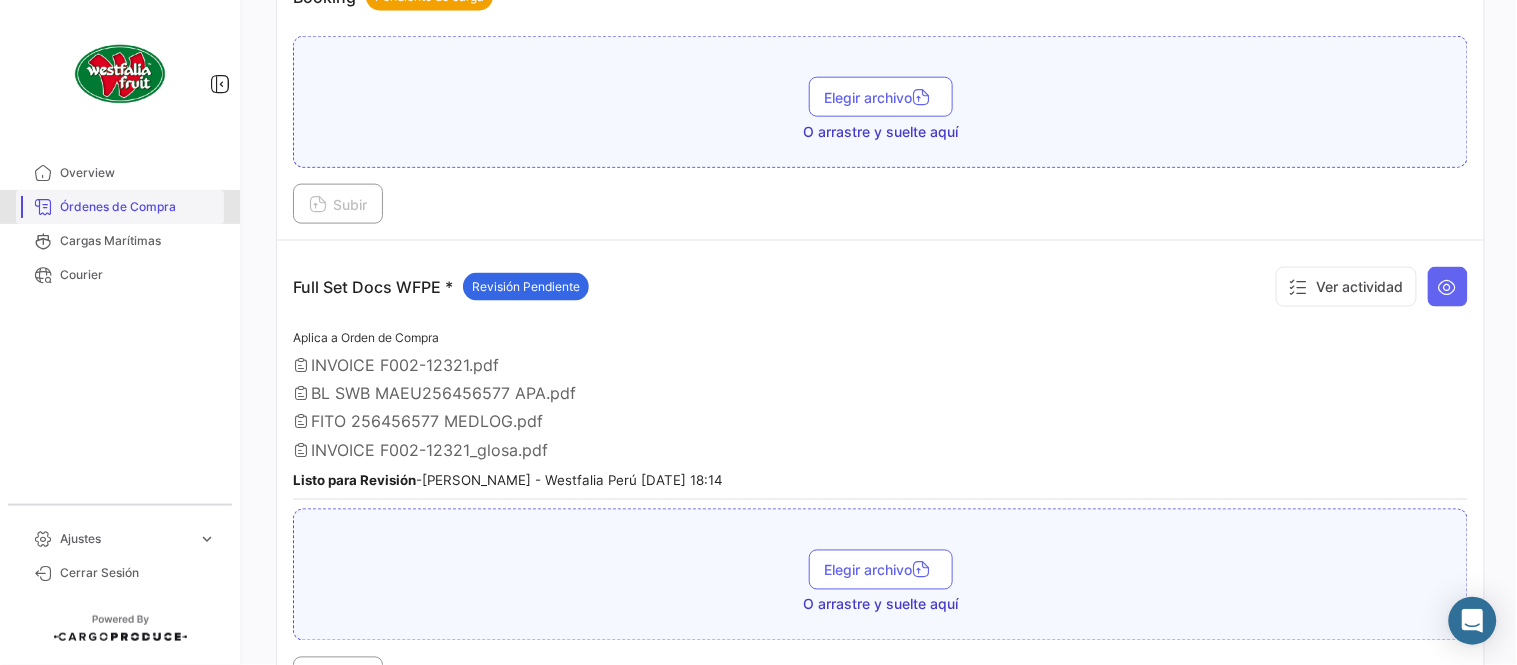 click on "Órdenes de Compra" at bounding box center (138, 207) 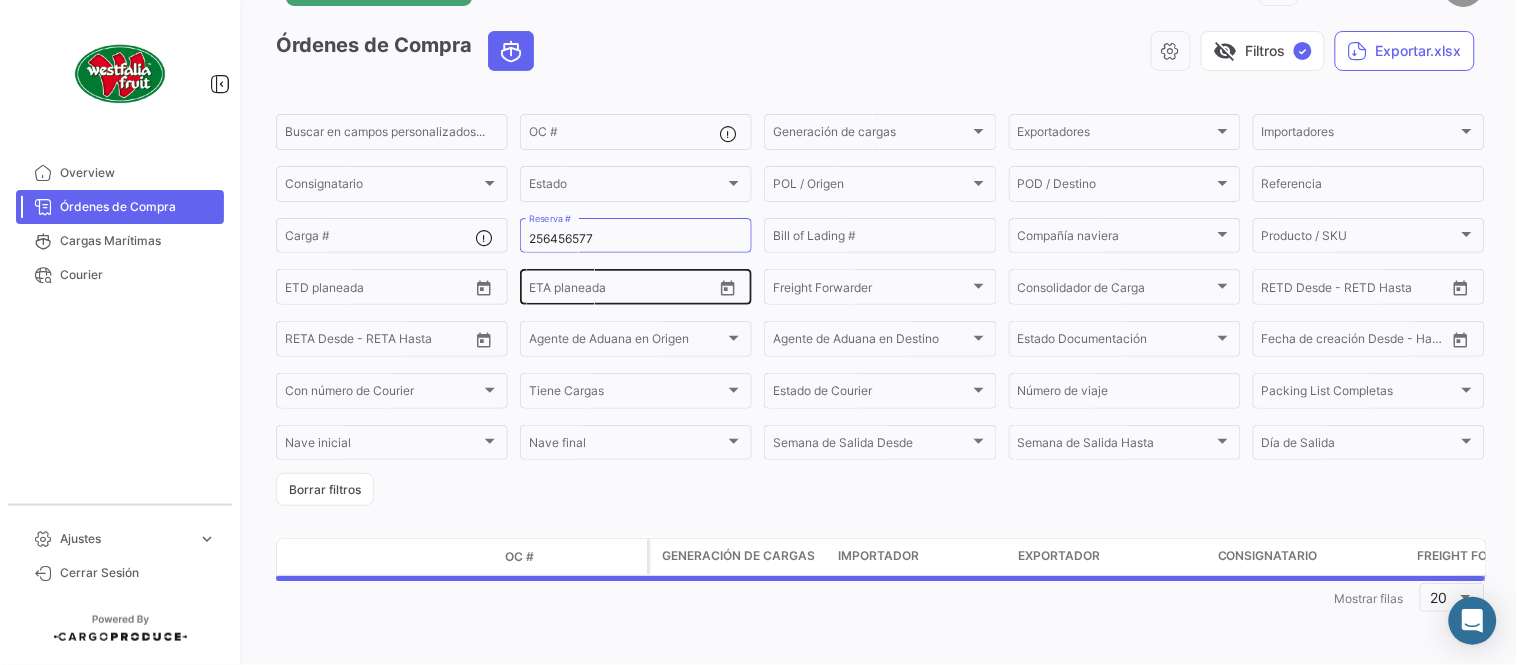 scroll, scrollTop: 0, scrollLeft: 0, axis: both 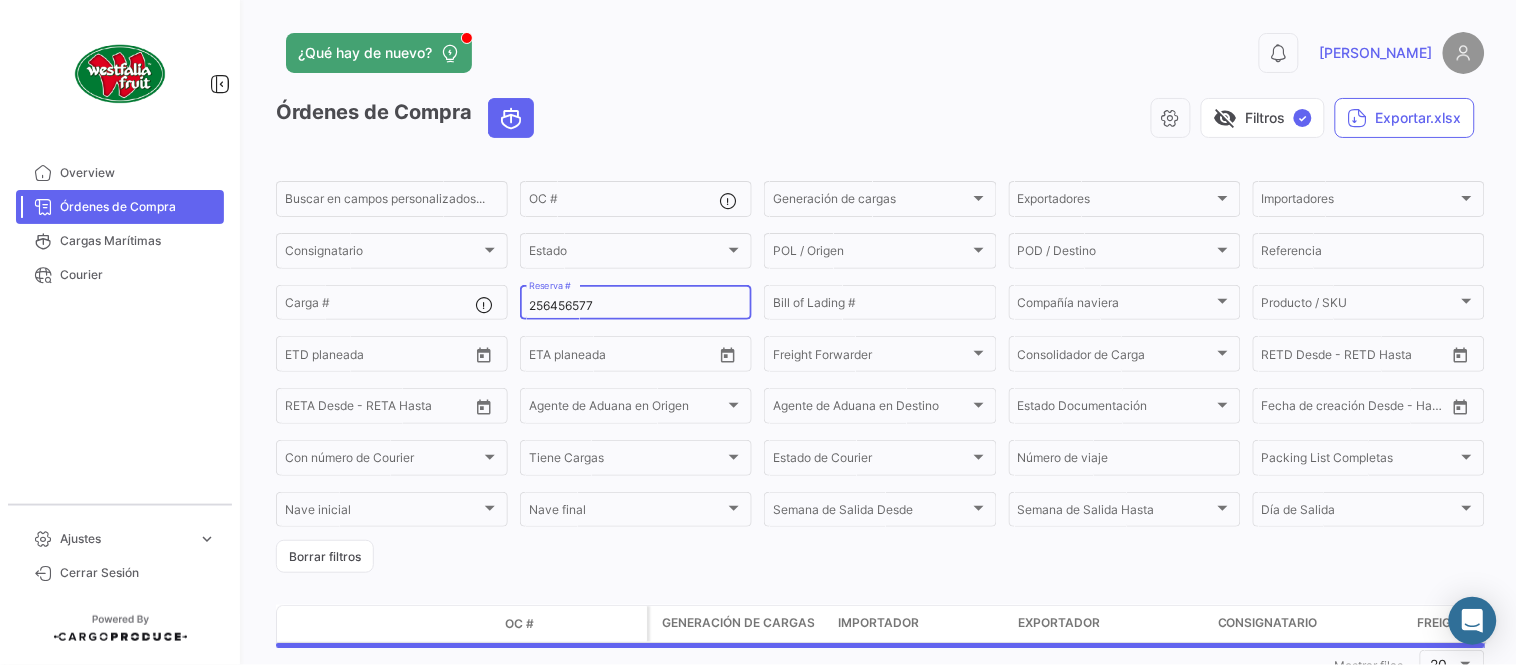 click on "256456577" at bounding box center (636, 306) 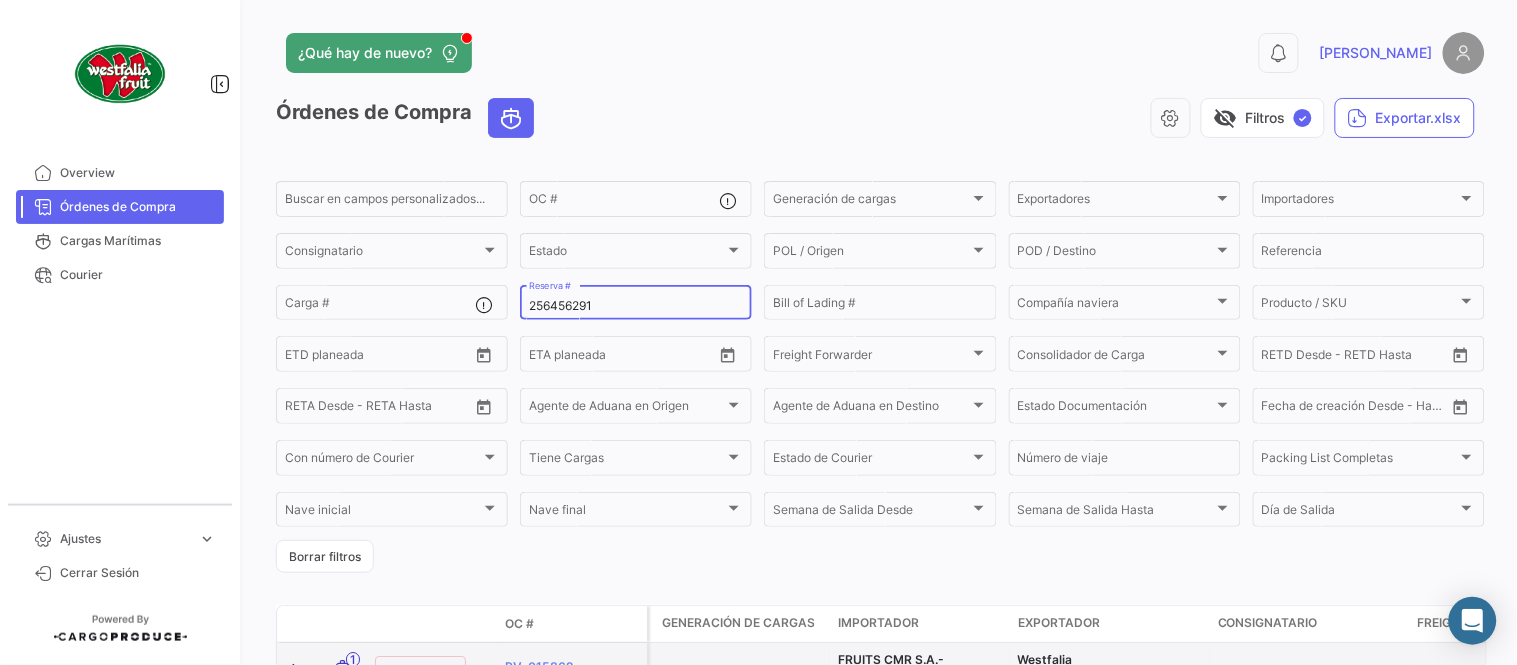 type on "256456291" 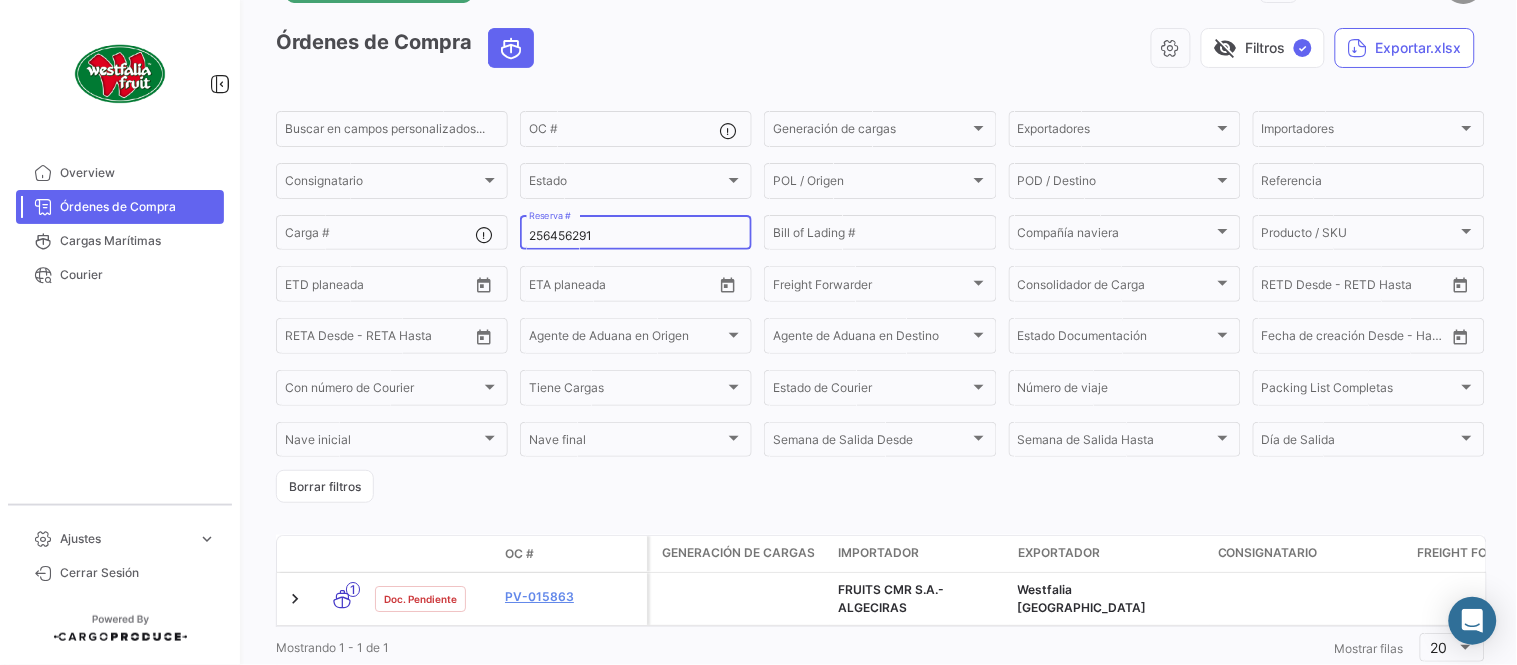 scroll, scrollTop: 136, scrollLeft: 0, axis: vertical 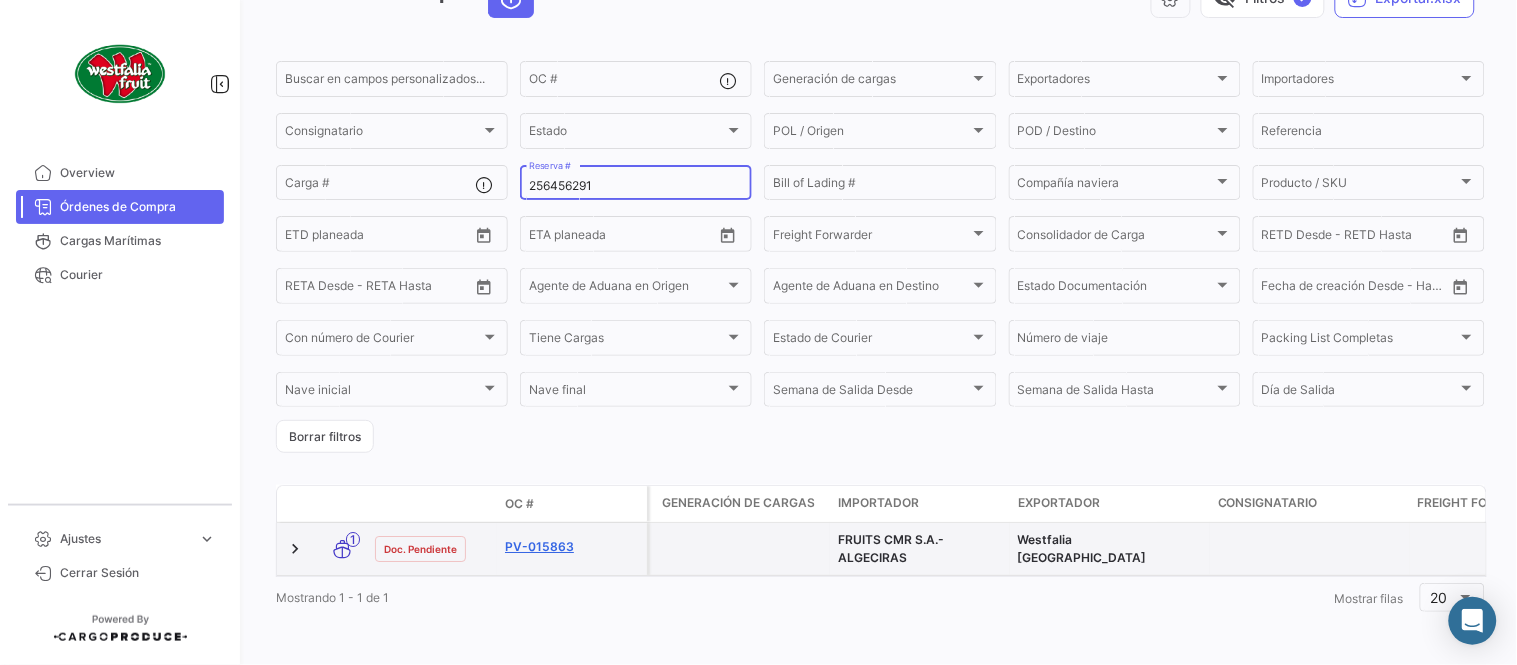 click on "PV-015863" 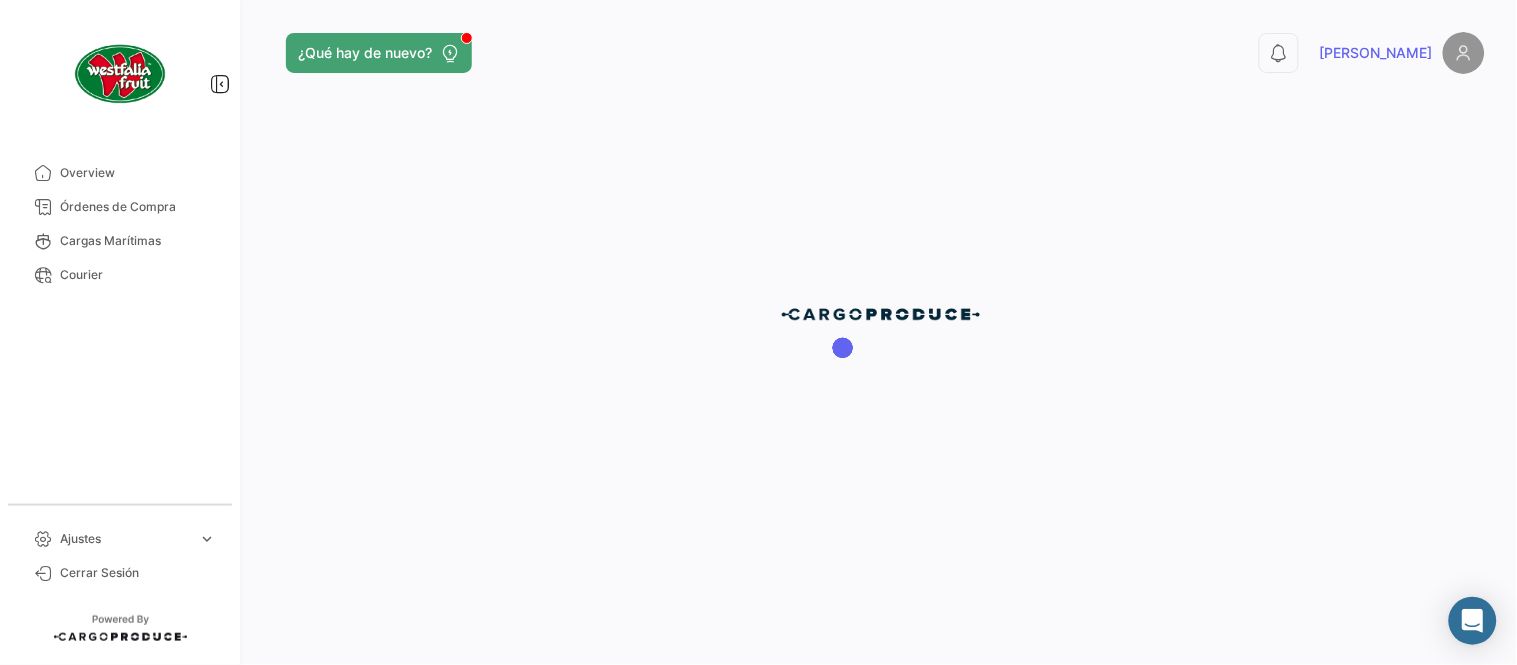 scroll, scrollTop: 0, scrollLeft: 0, axis: both 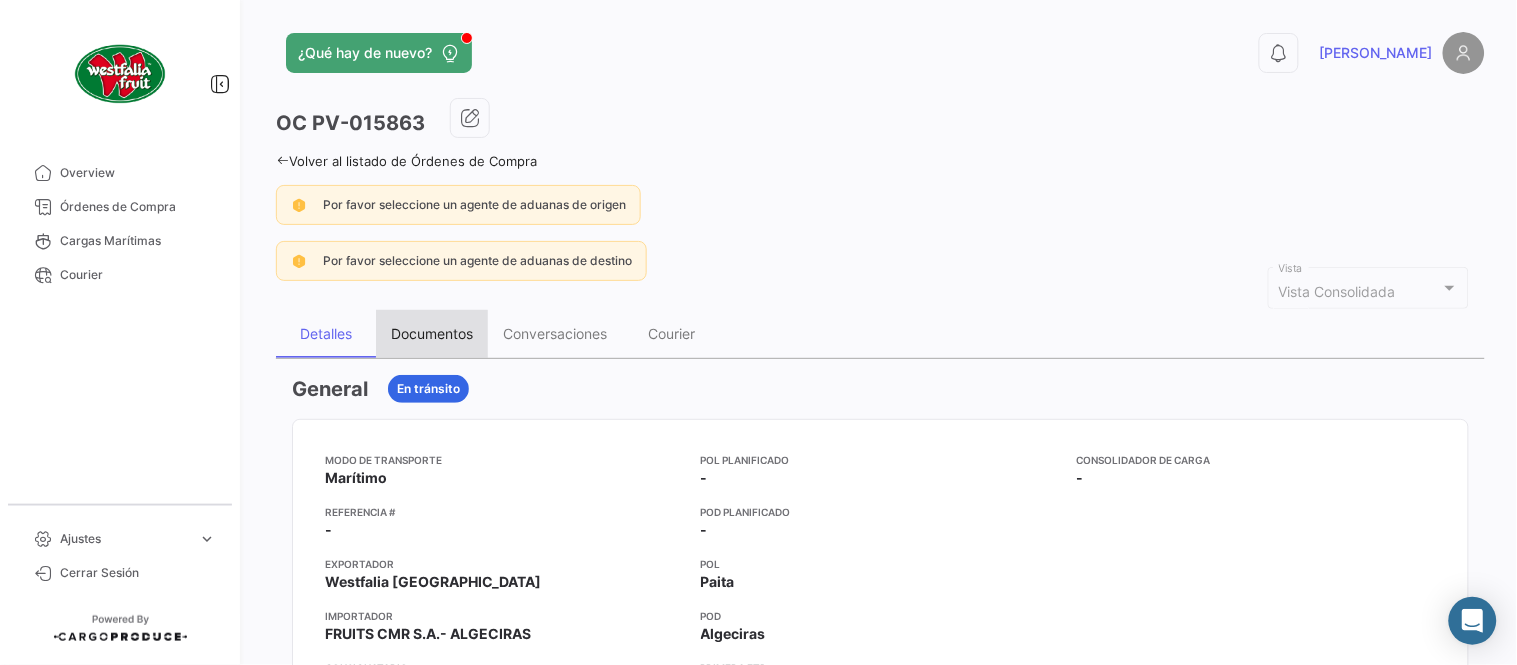 click on "Documentos" at bounding box center (432, 333) 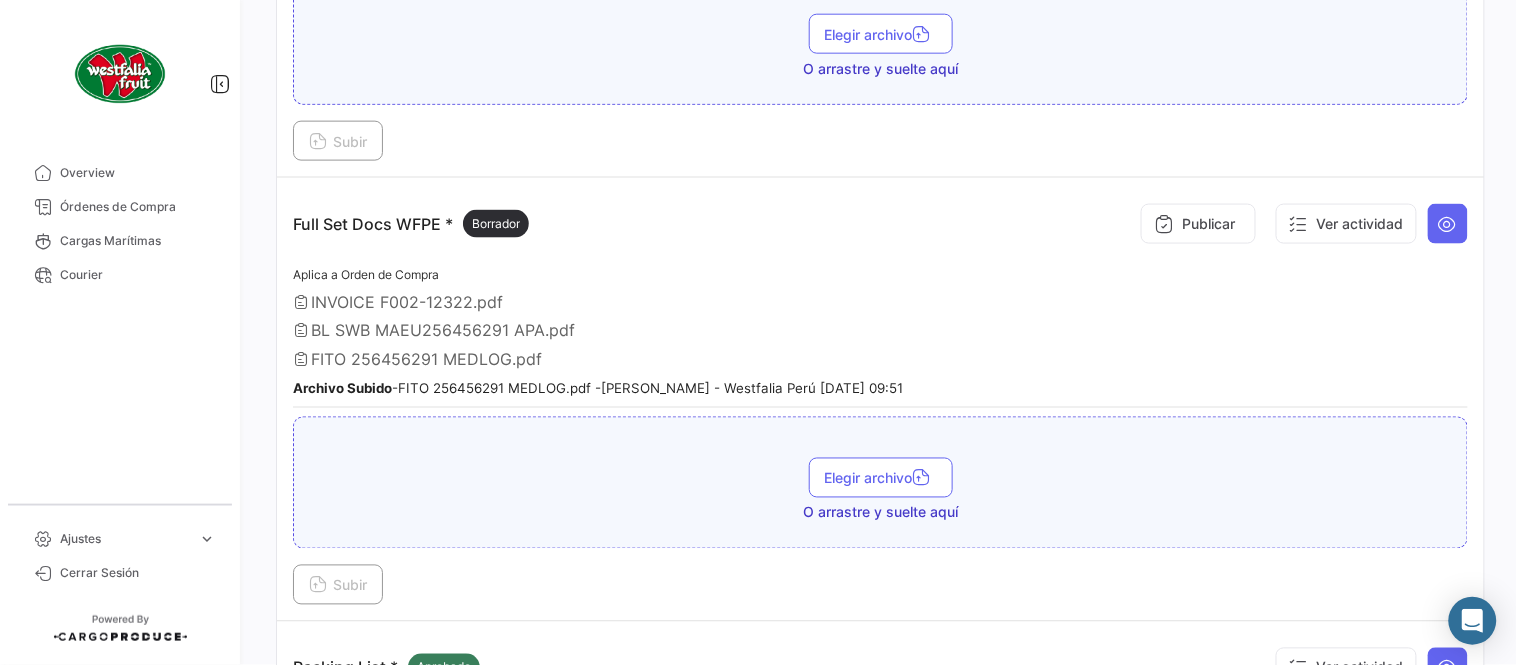 scroll, scrollTop: 554, scrollLeft: 0, axis: vertical 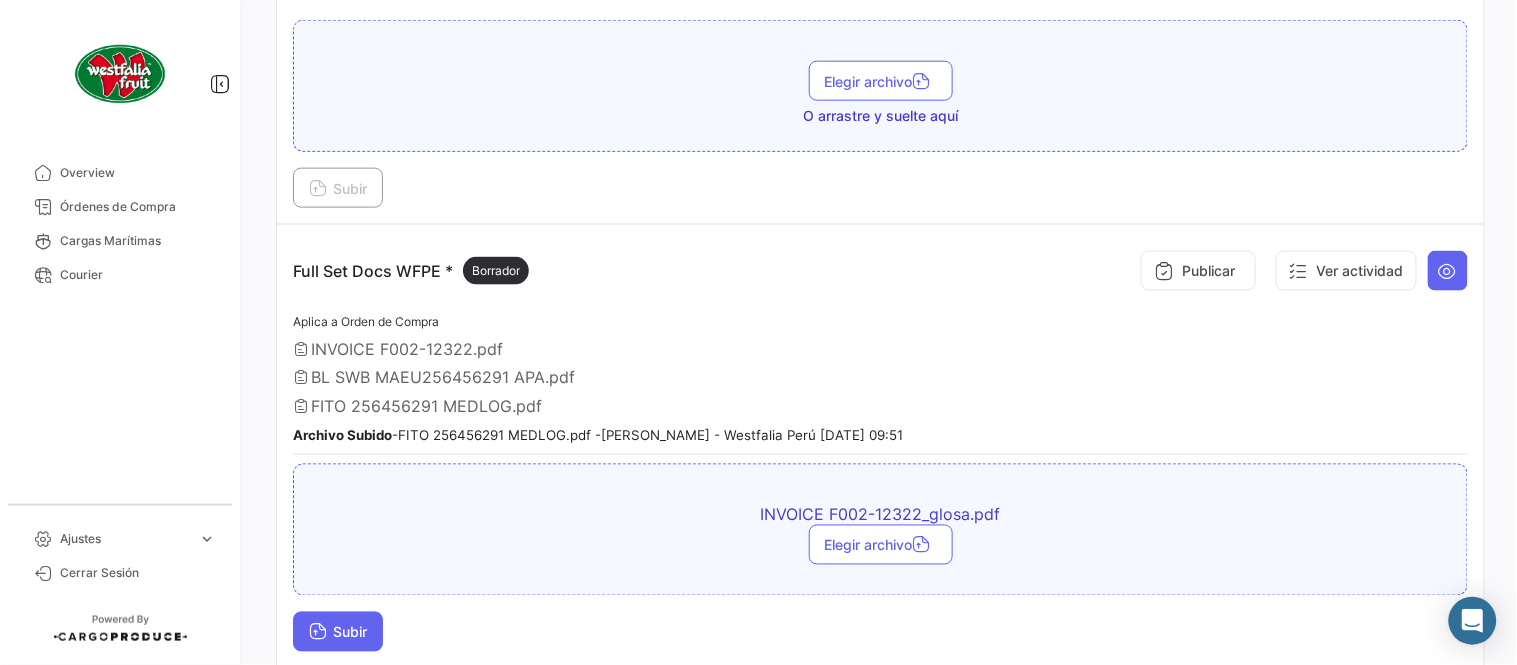 click on "Subir" at bounding box center (338, 632) 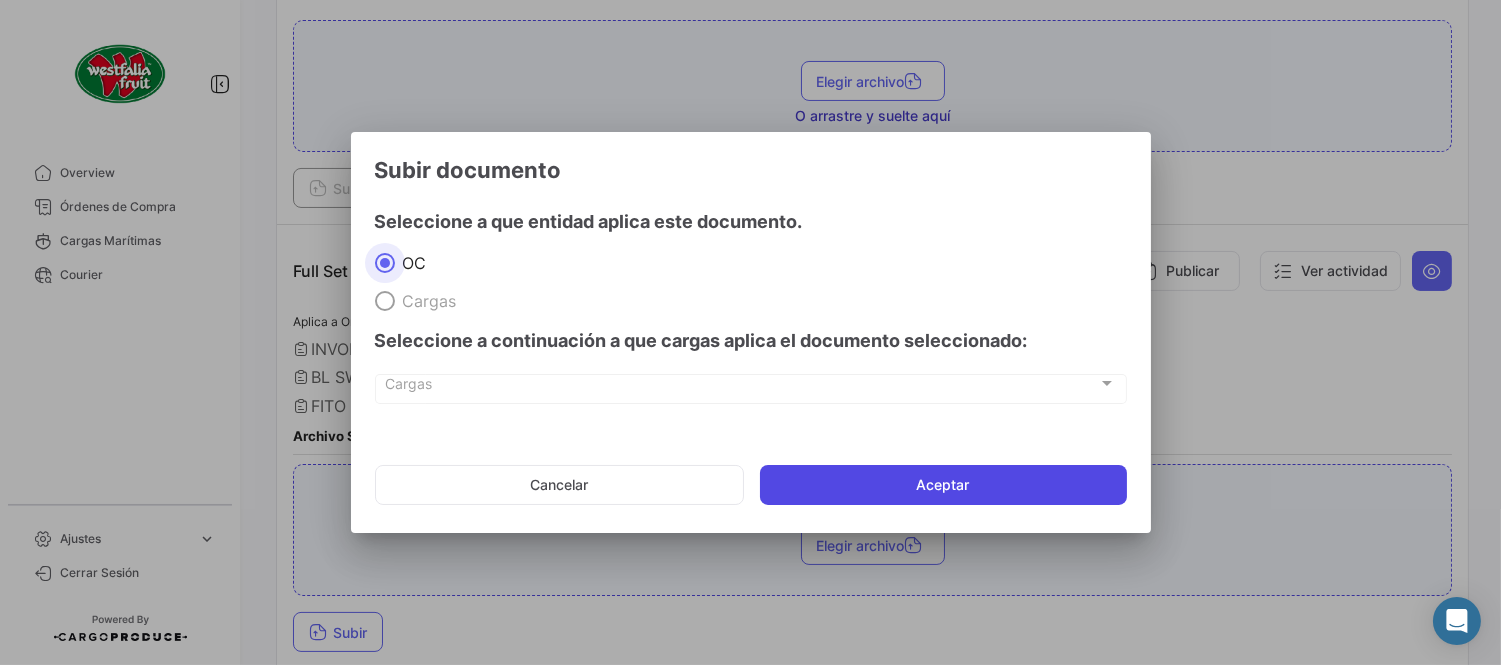 click on "Aceptar" 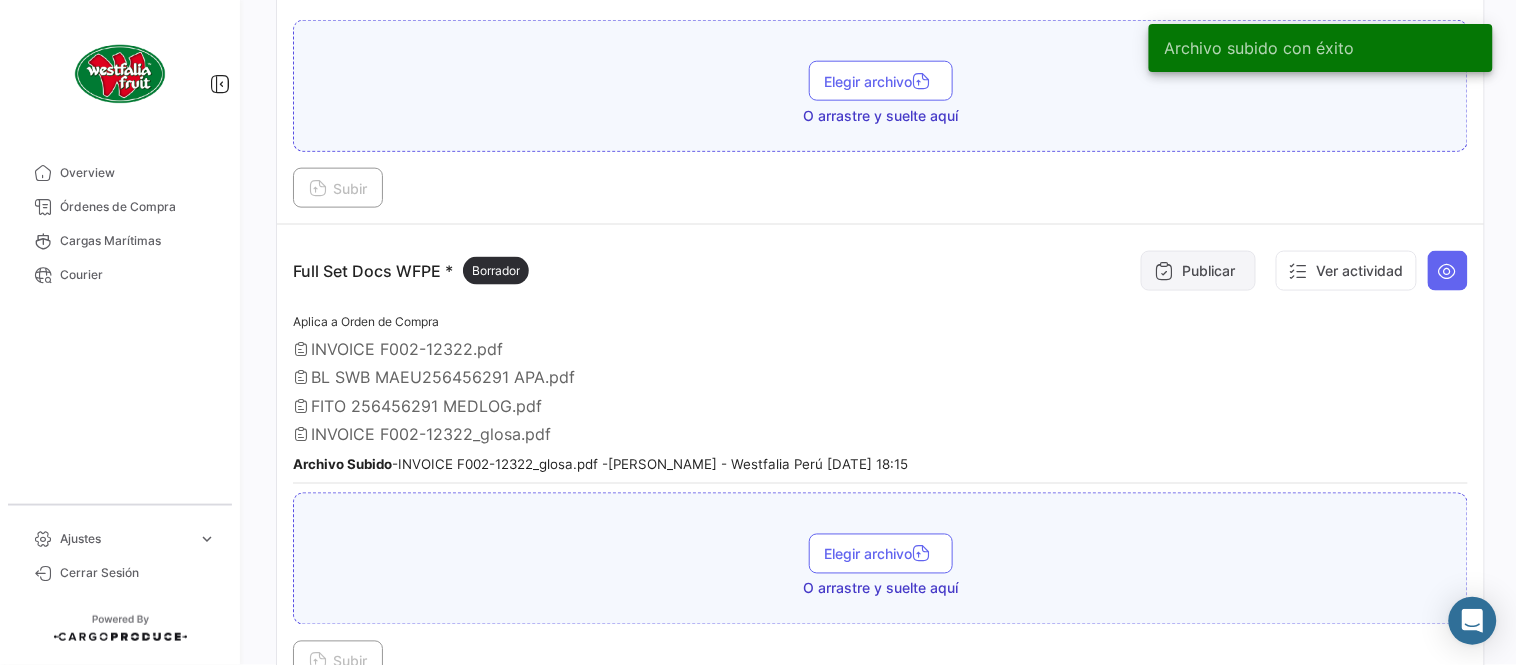 click at bounding box center [1164, 271] 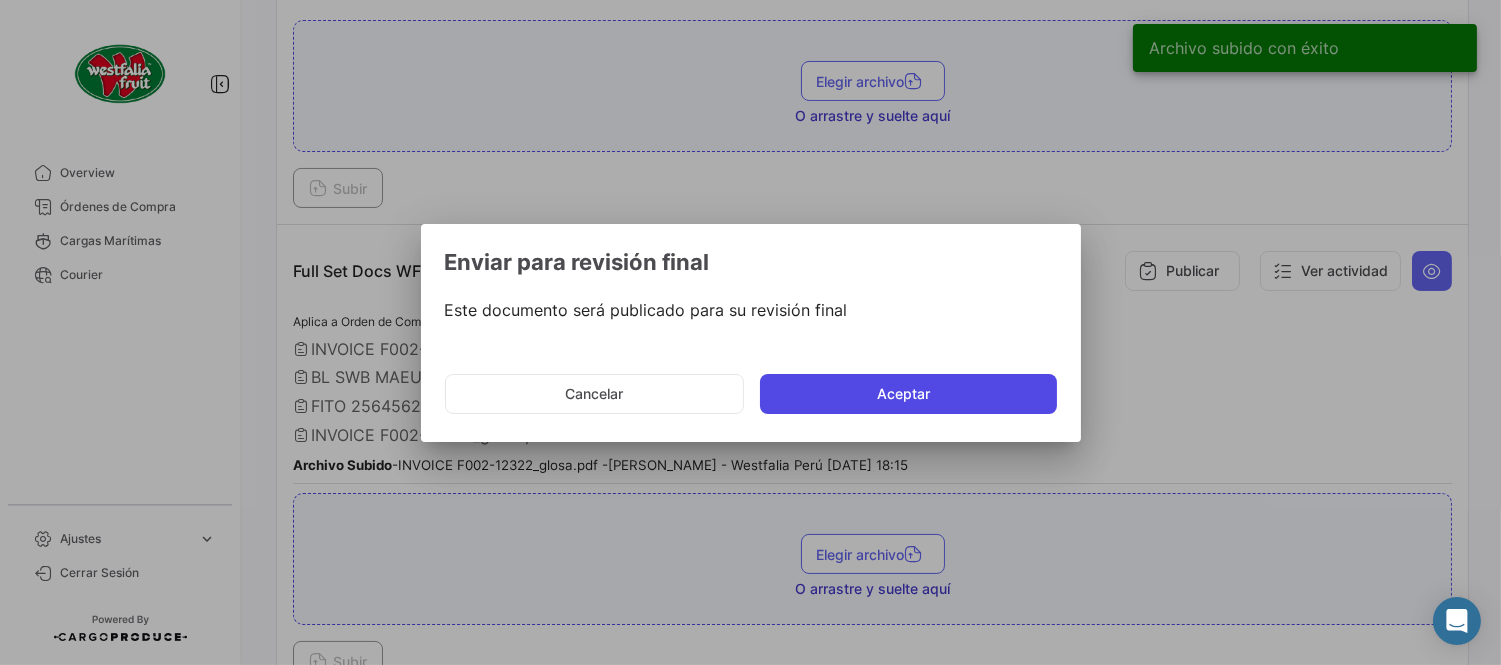 click on "Aceptar" 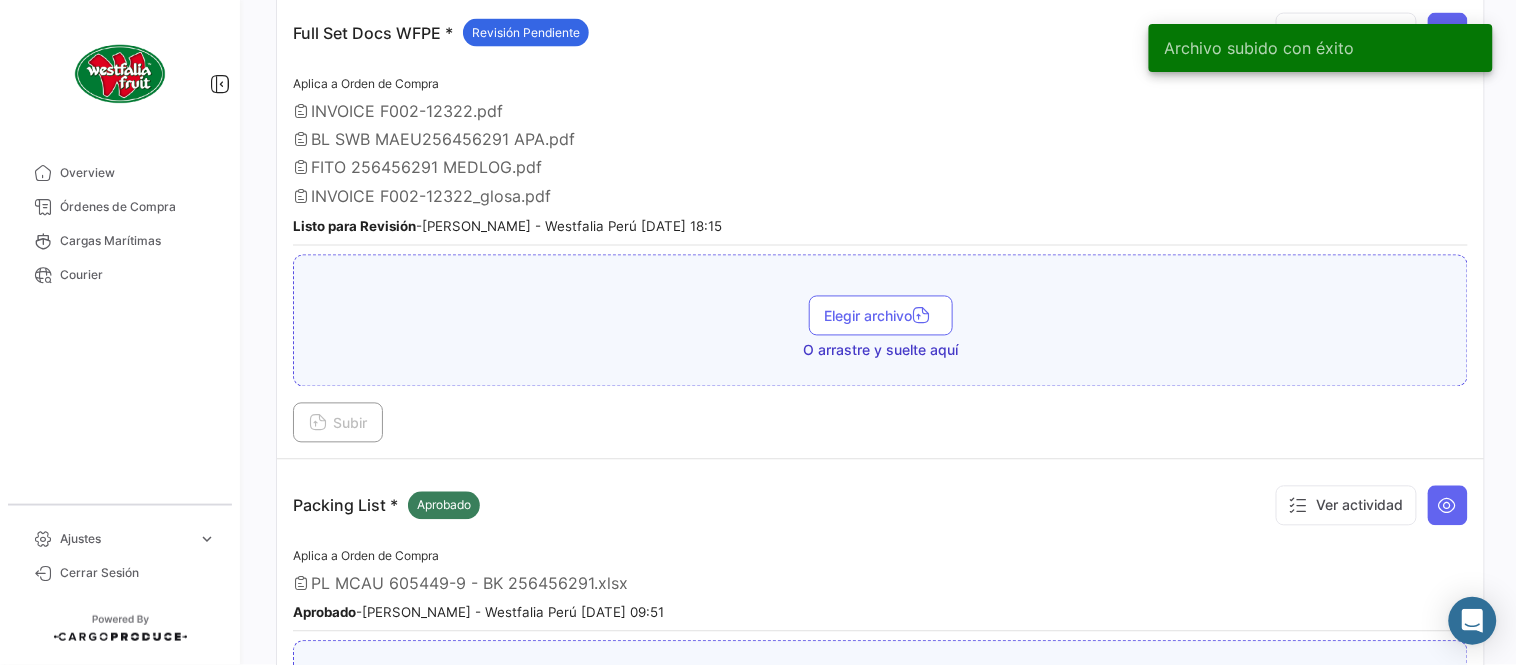 scroll, scrollTop: 776, scrollLeft: 0, axis: vertical 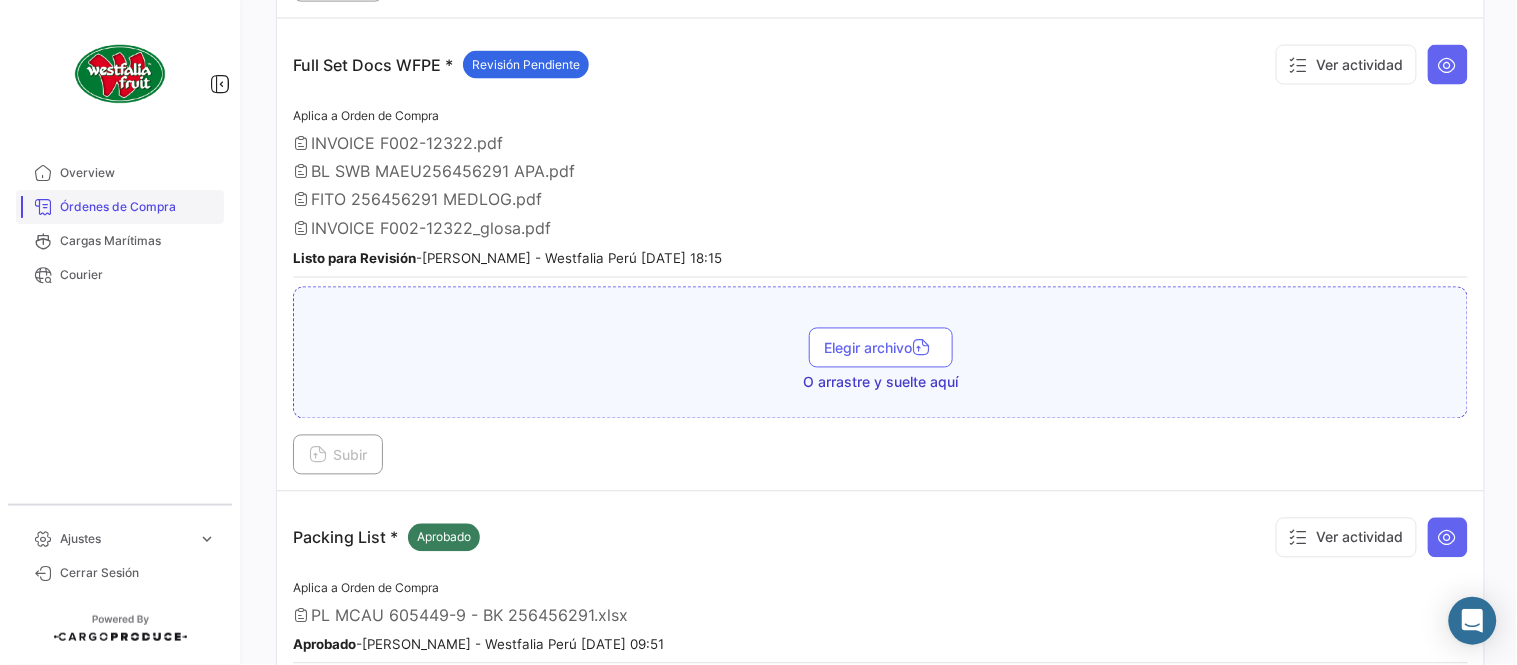 click on "Órdenes de Compra" at bounding box center [138, 207] 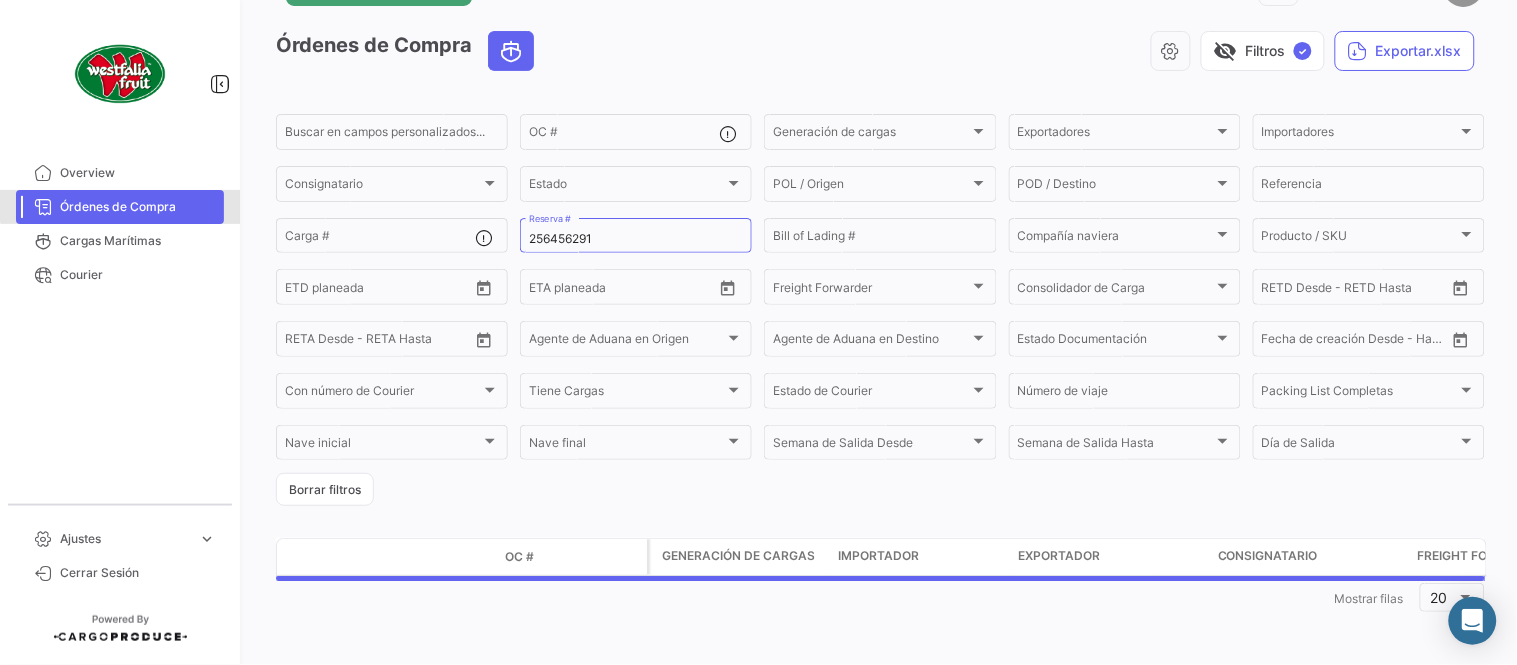 scroll, scrollTop: 0, scrollLeft: 0, axis: both 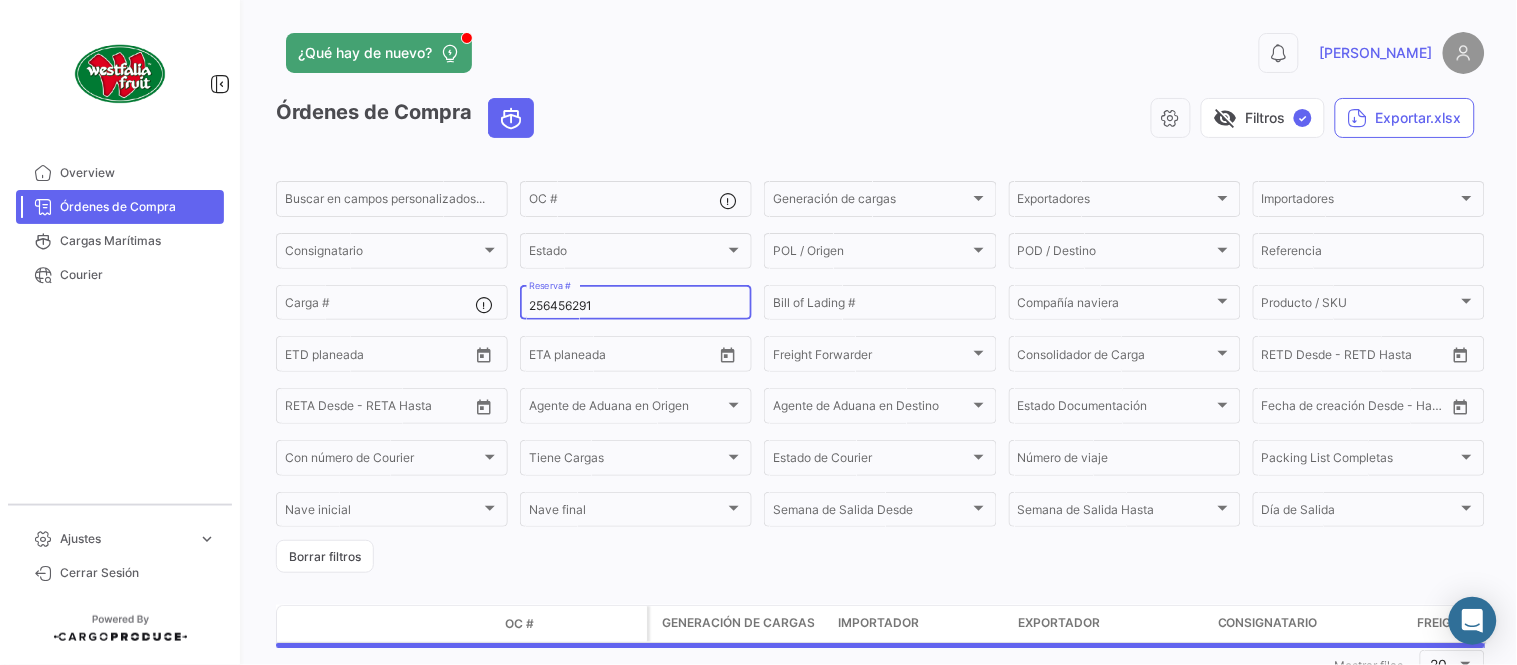 click on "256456291" at bounding box center (636, 306) 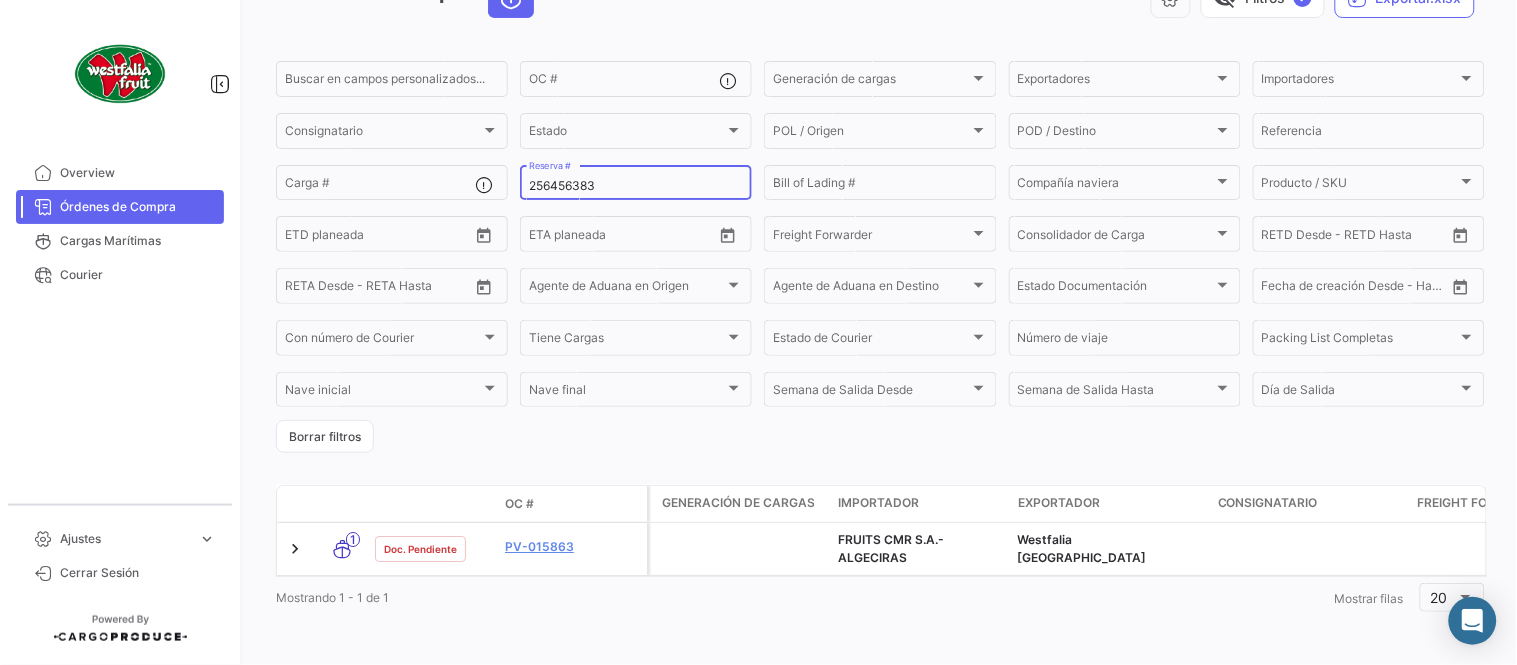 scroll, scrollTop: 136, scrollLeft: 0, axis: vertical 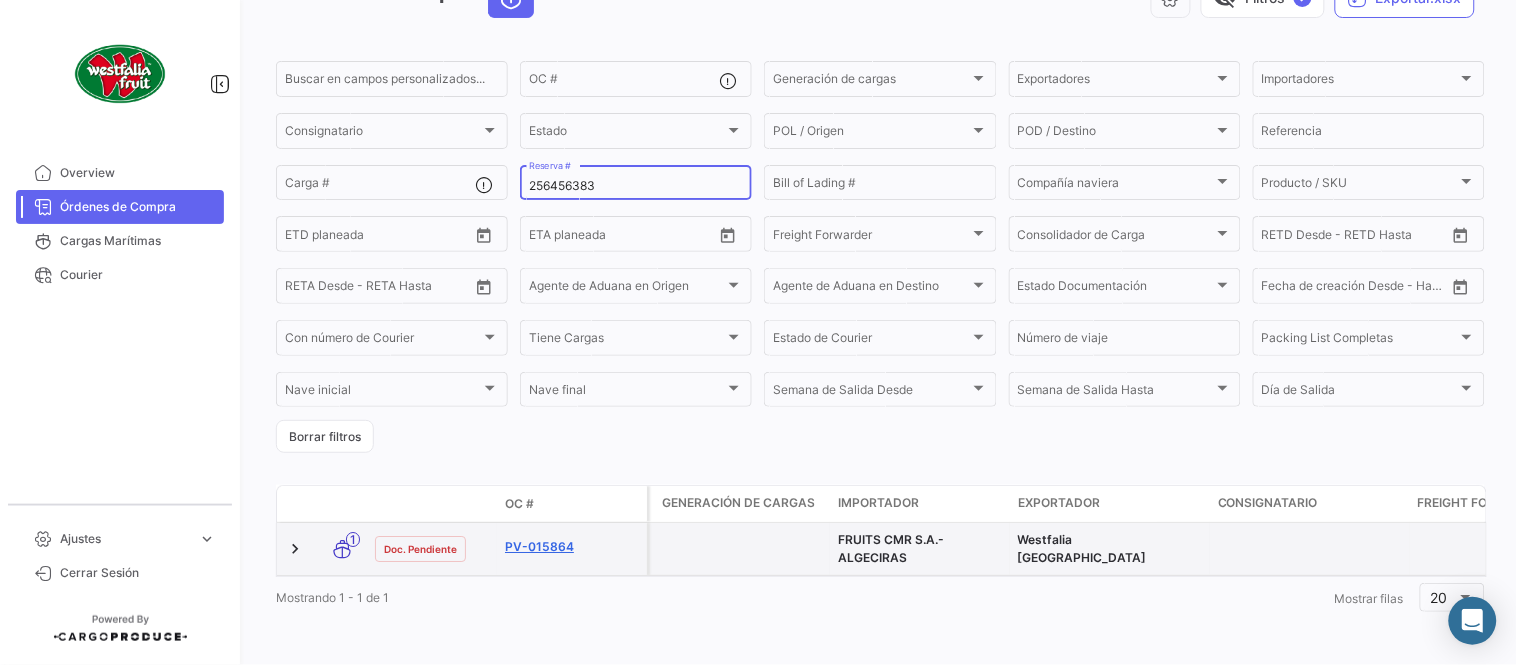 type on "256456383" 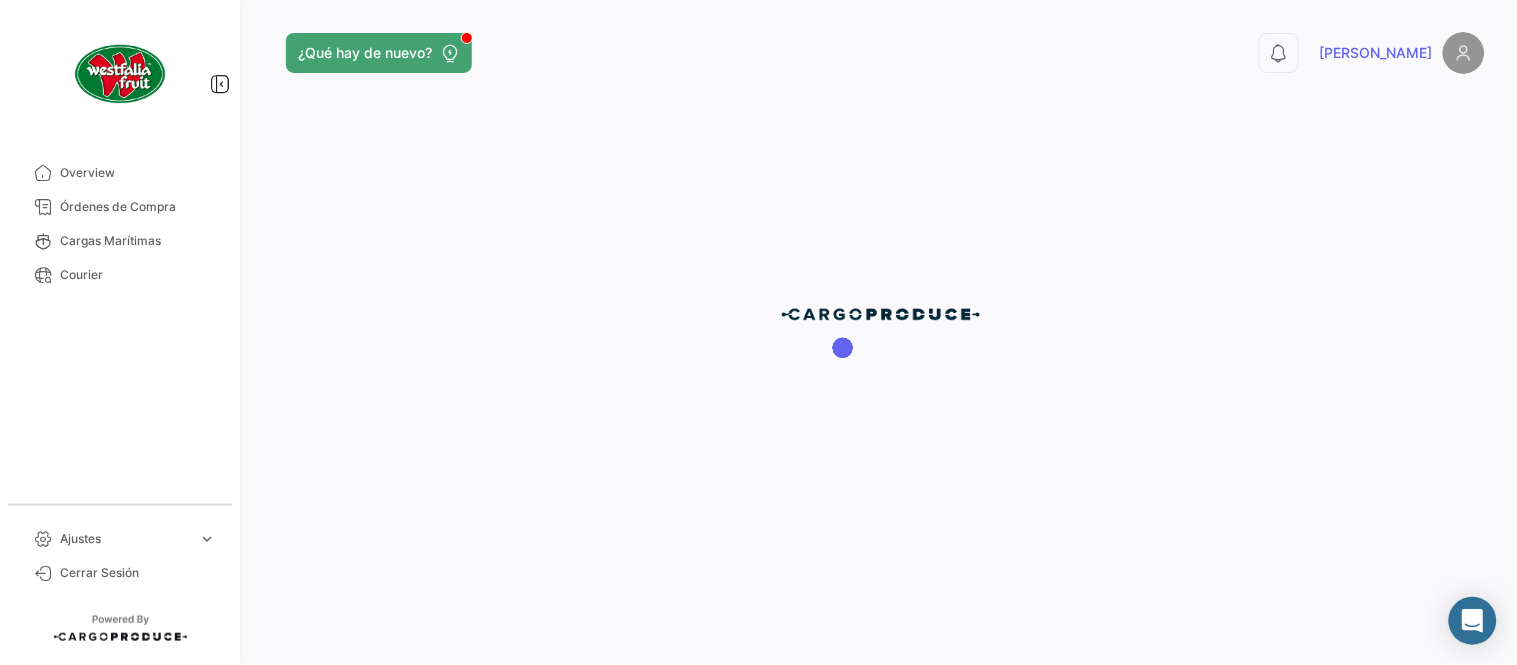 scroll, scrollTop: 0, scrollLeft: 0, axis: both 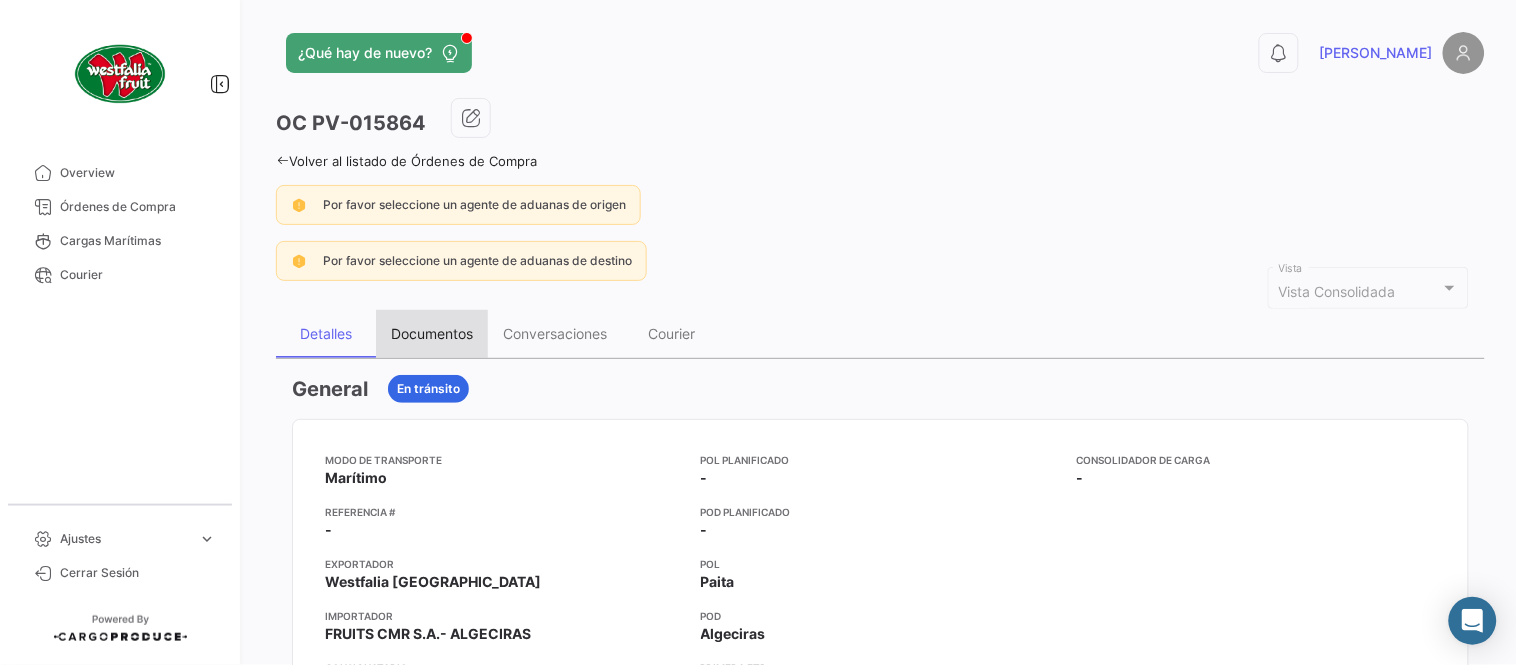 click on "Documentos" at bounding box center [432, 333] 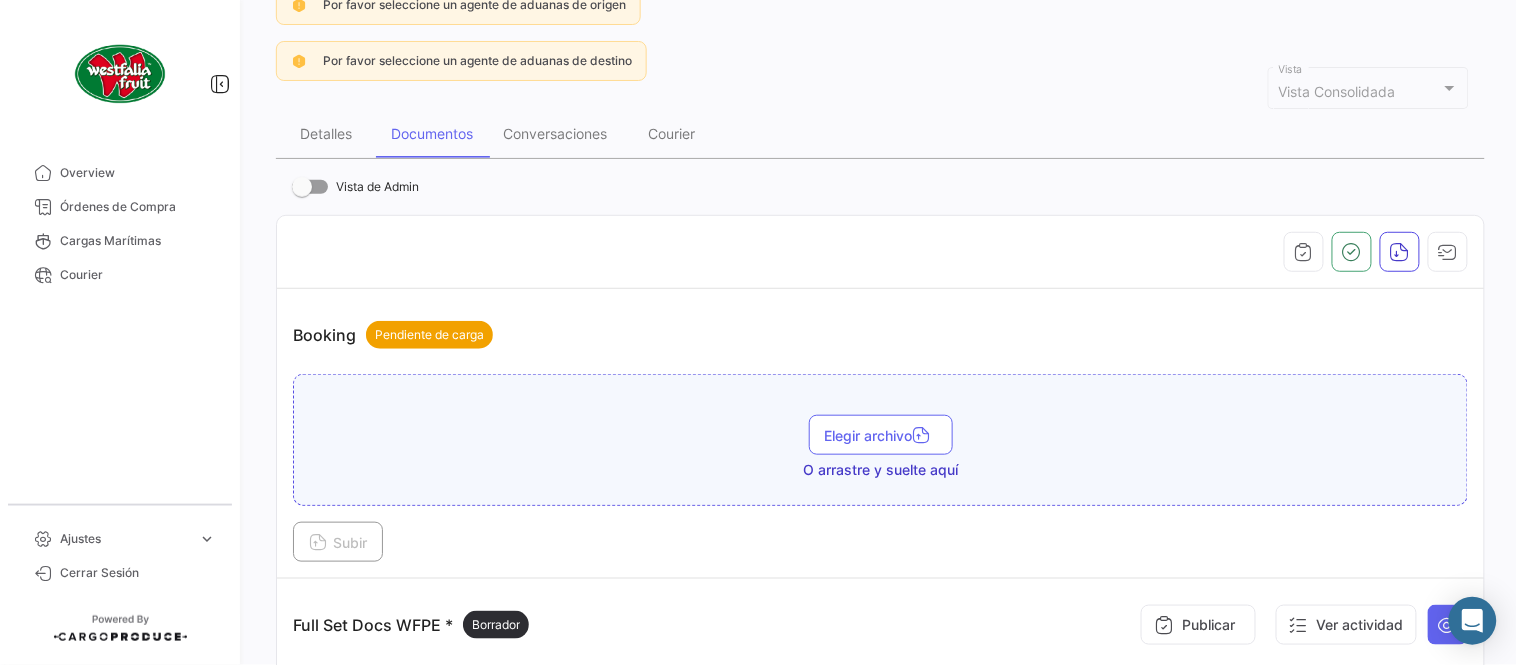 scroll, scrollTop: 555, scrollLeft: 0, axis: vertical 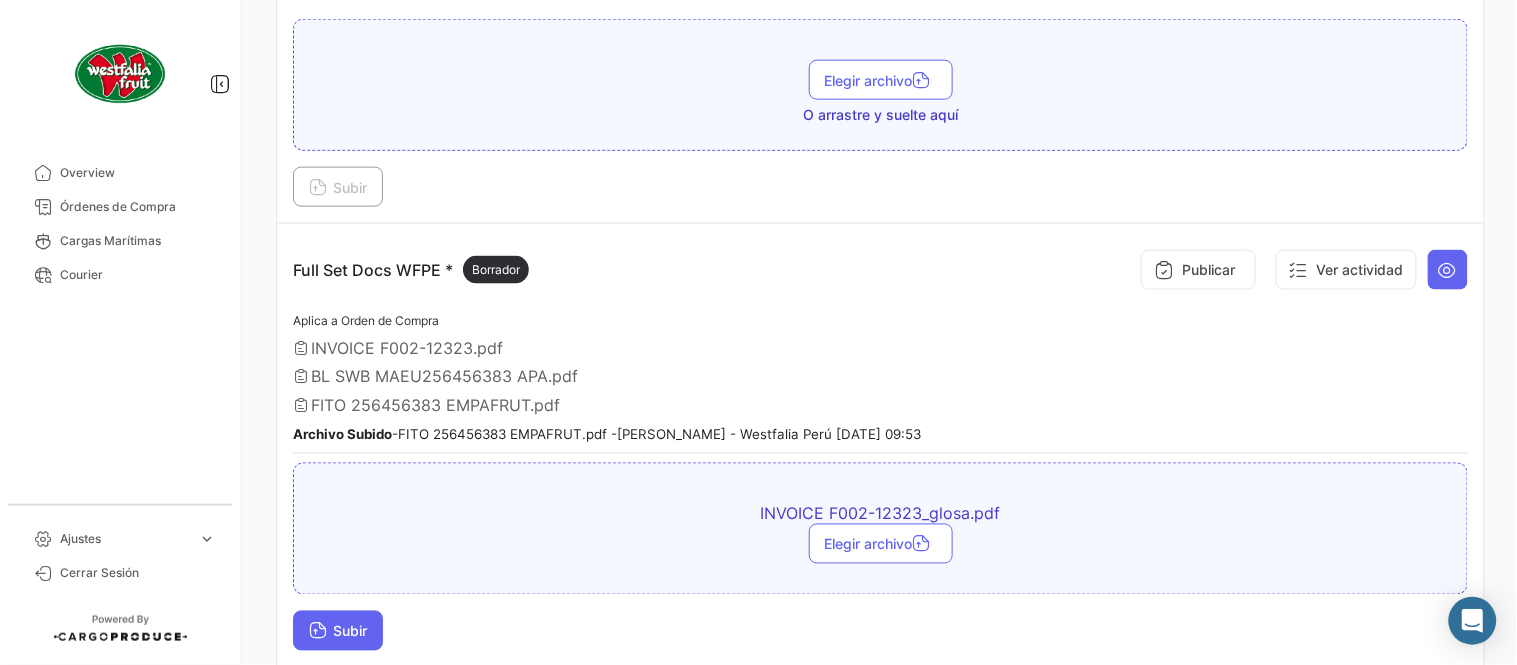 click on "Subir" at bounding box center [338, 631] 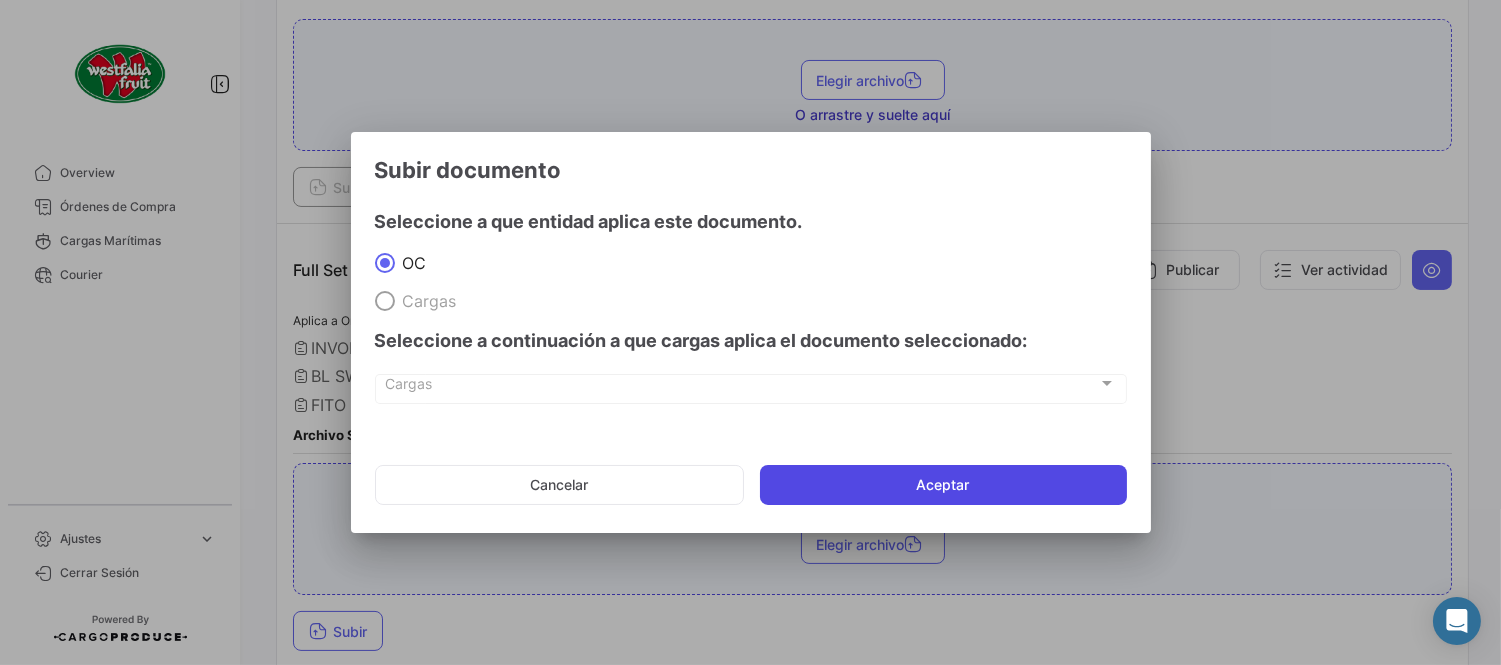 click on "Aceptar" 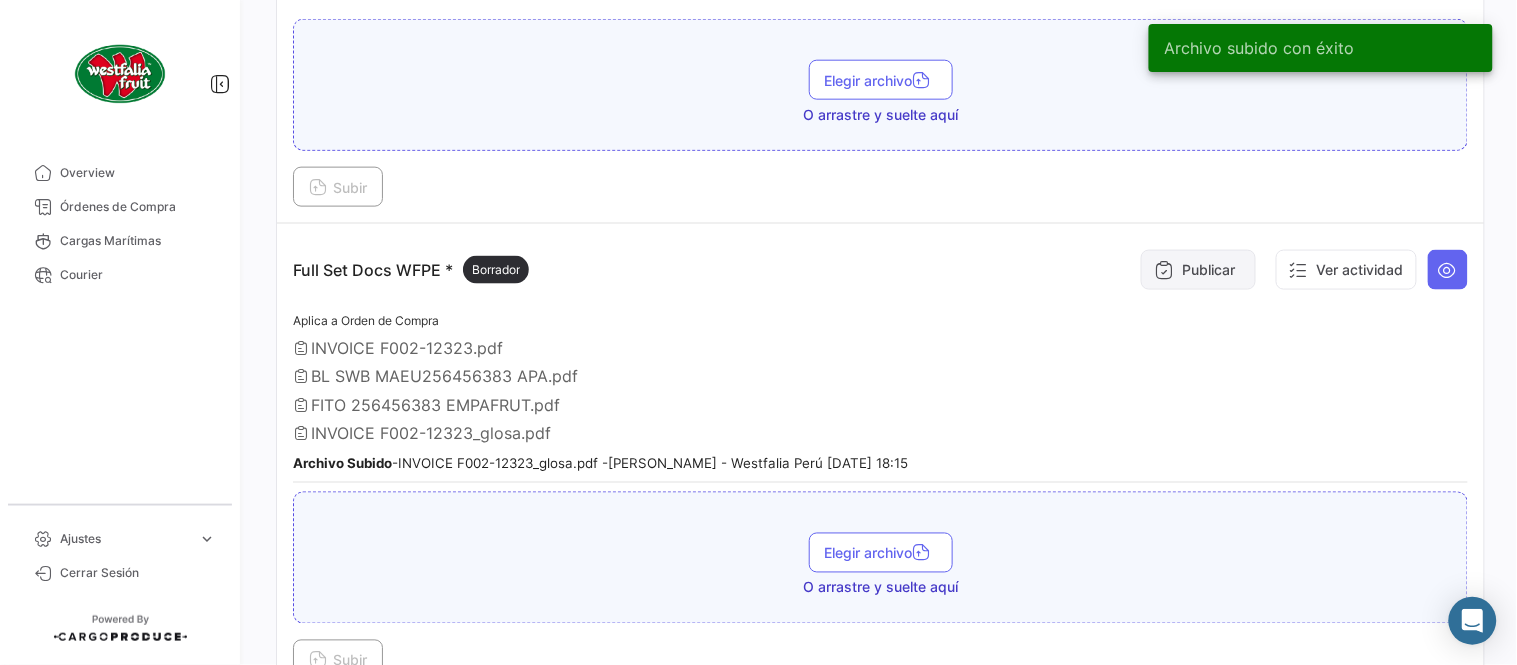 click on "Publicar" at bounding box center [1198, 270] 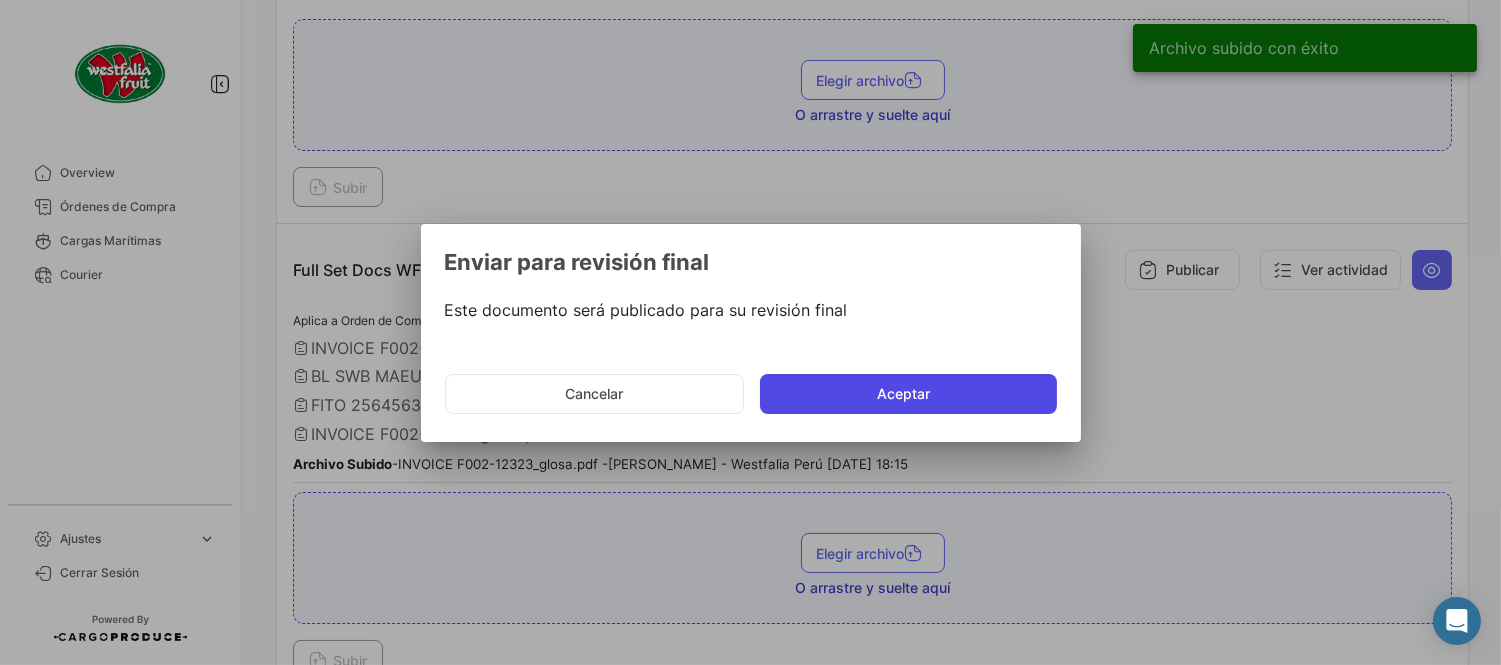 click on "Aceptar" 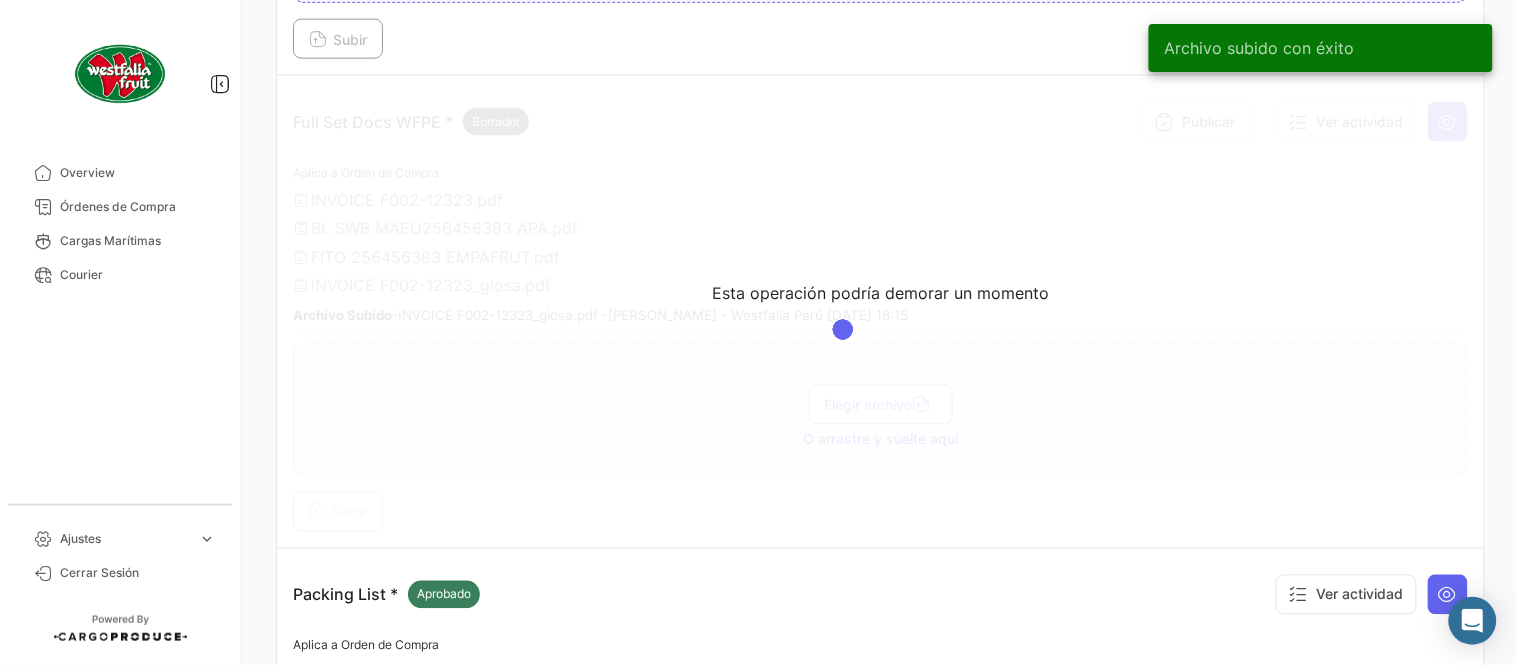 scroll, scrollTop: 666, scrollLeft: 0, axis: vertical 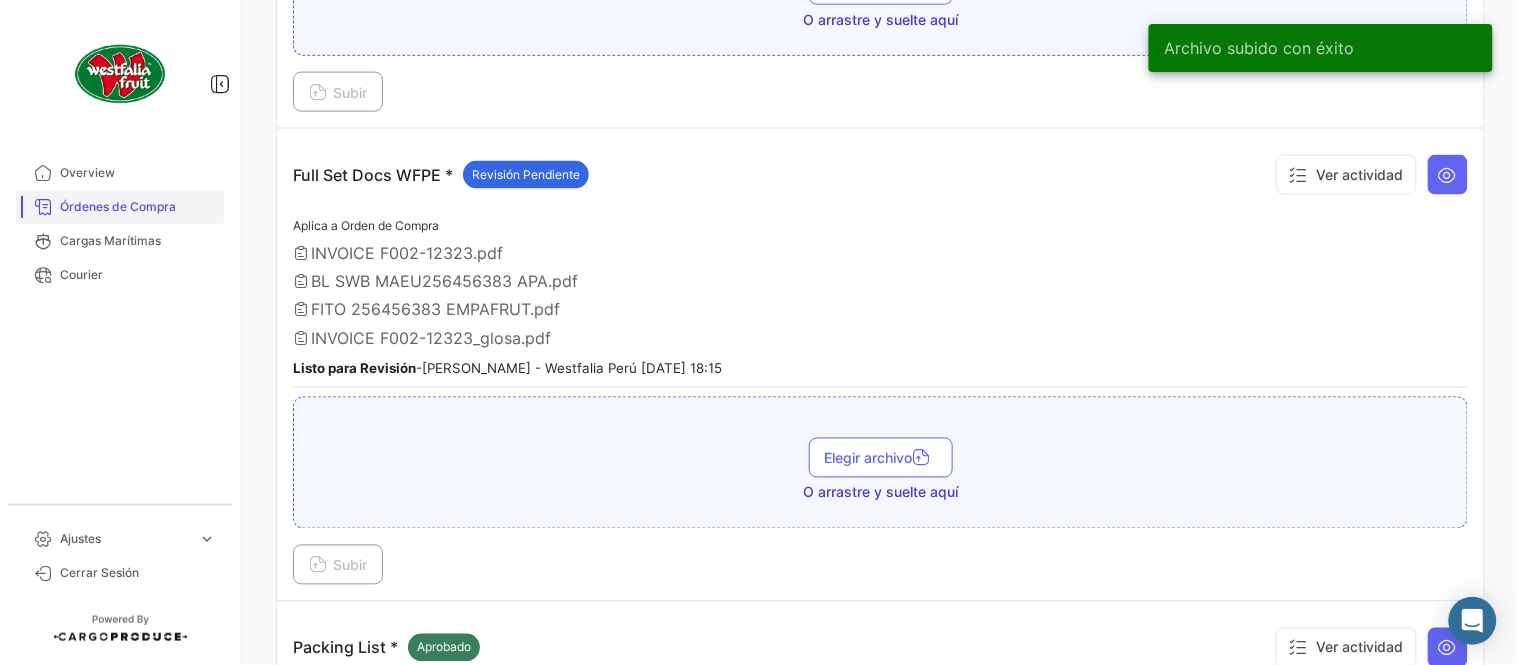 click on "Órdenes de Compra" at bounding box center (120, 207) 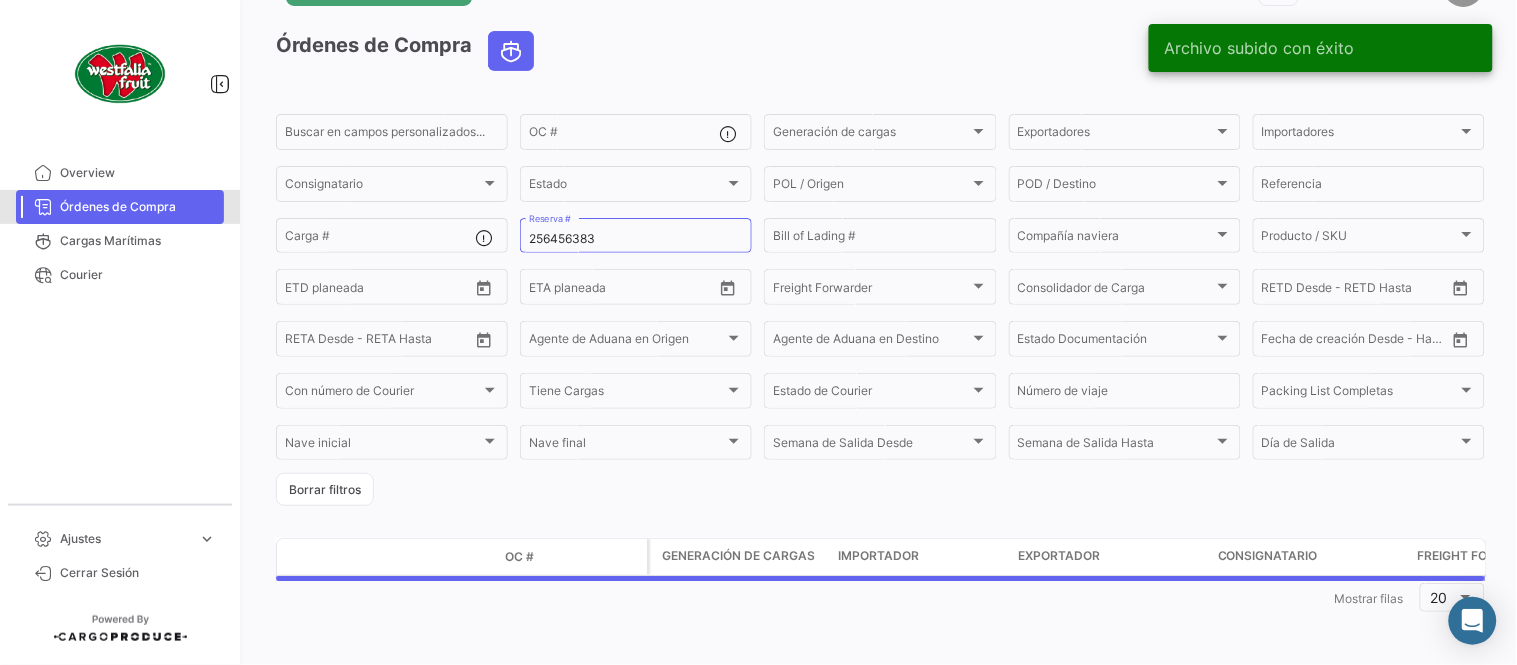 scroll, scrollTop: 0, scrollLeft: 0, axis: both 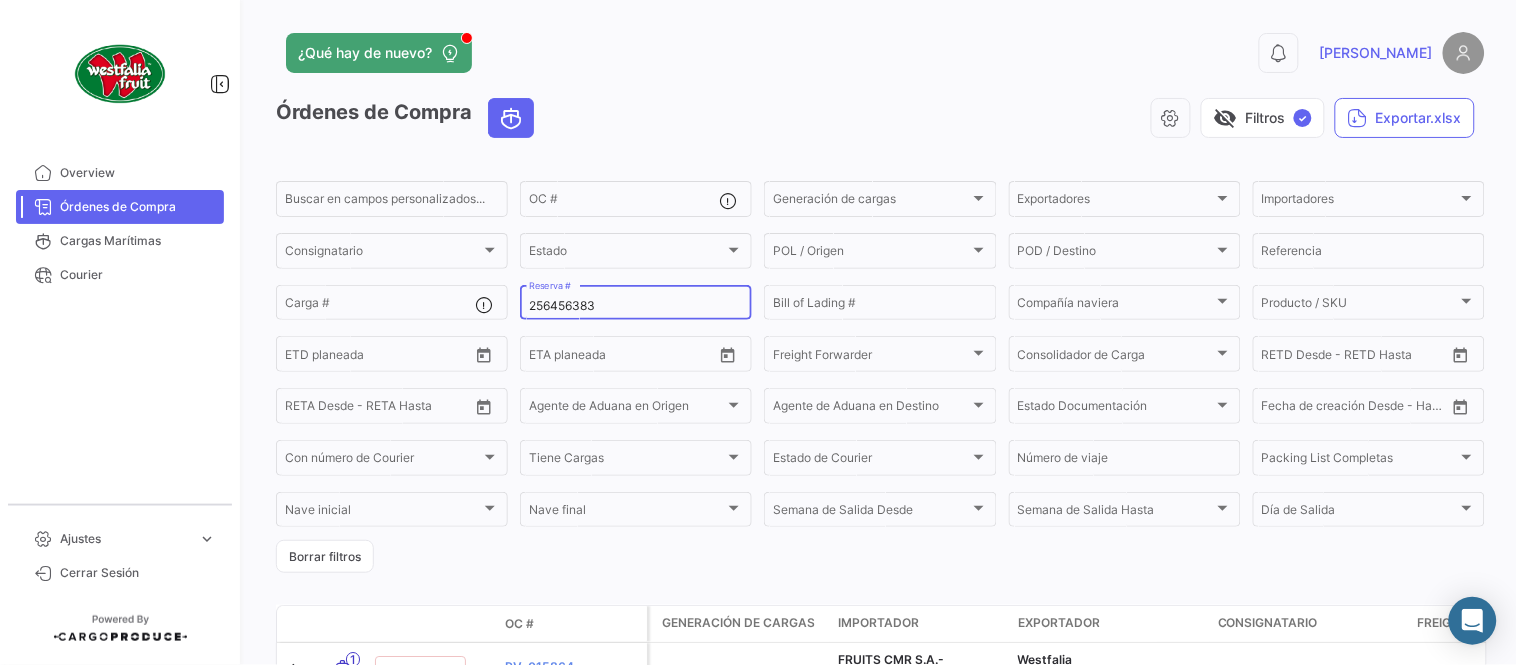 click on "256456383" at bounding box center (636, 306) 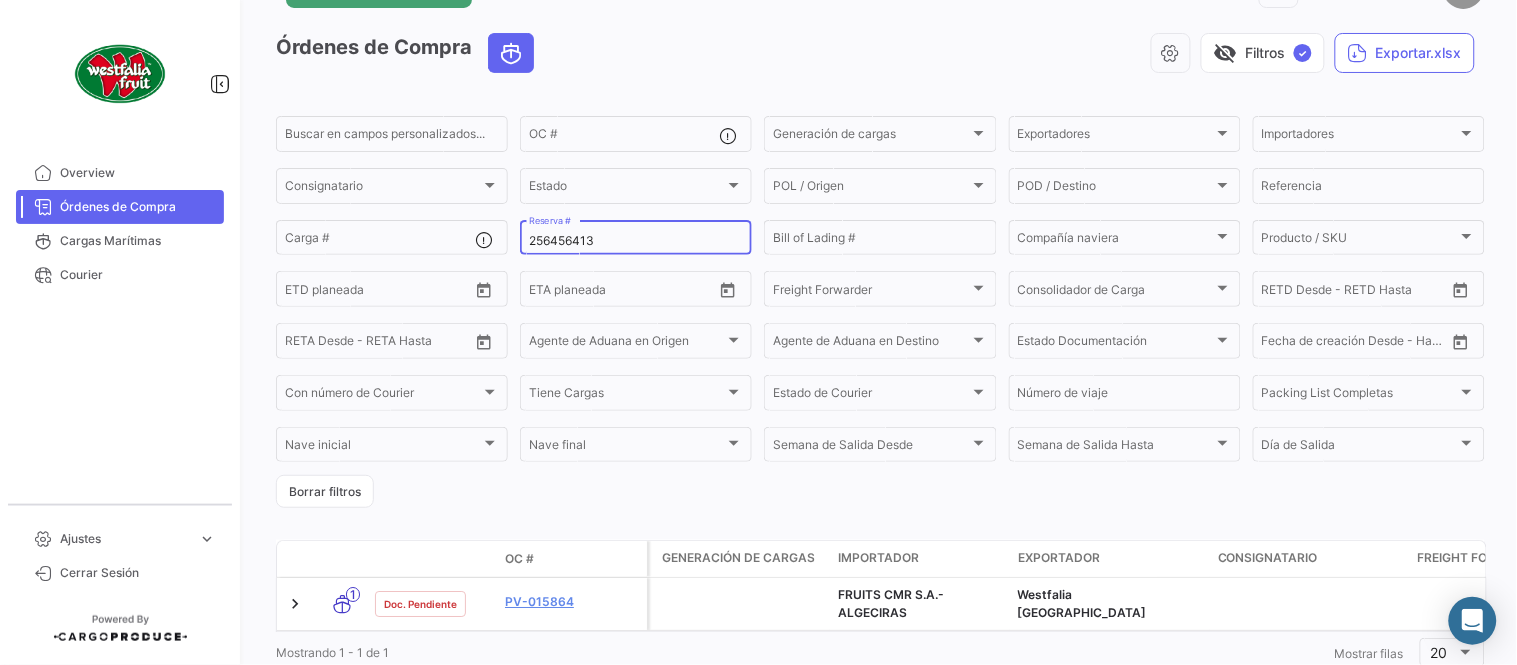 scroll, scrollTop: 136, scrollLeft: 0, axis: vertical 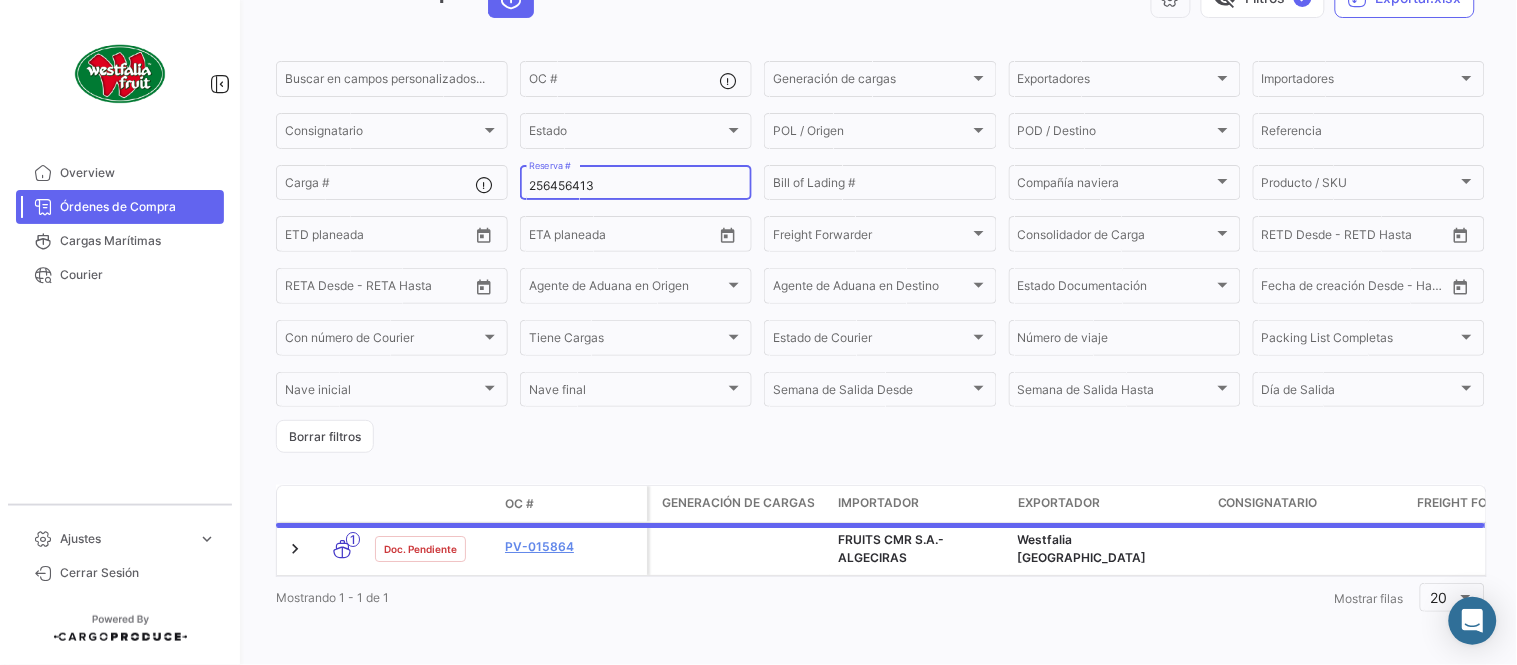 type on "256456413" 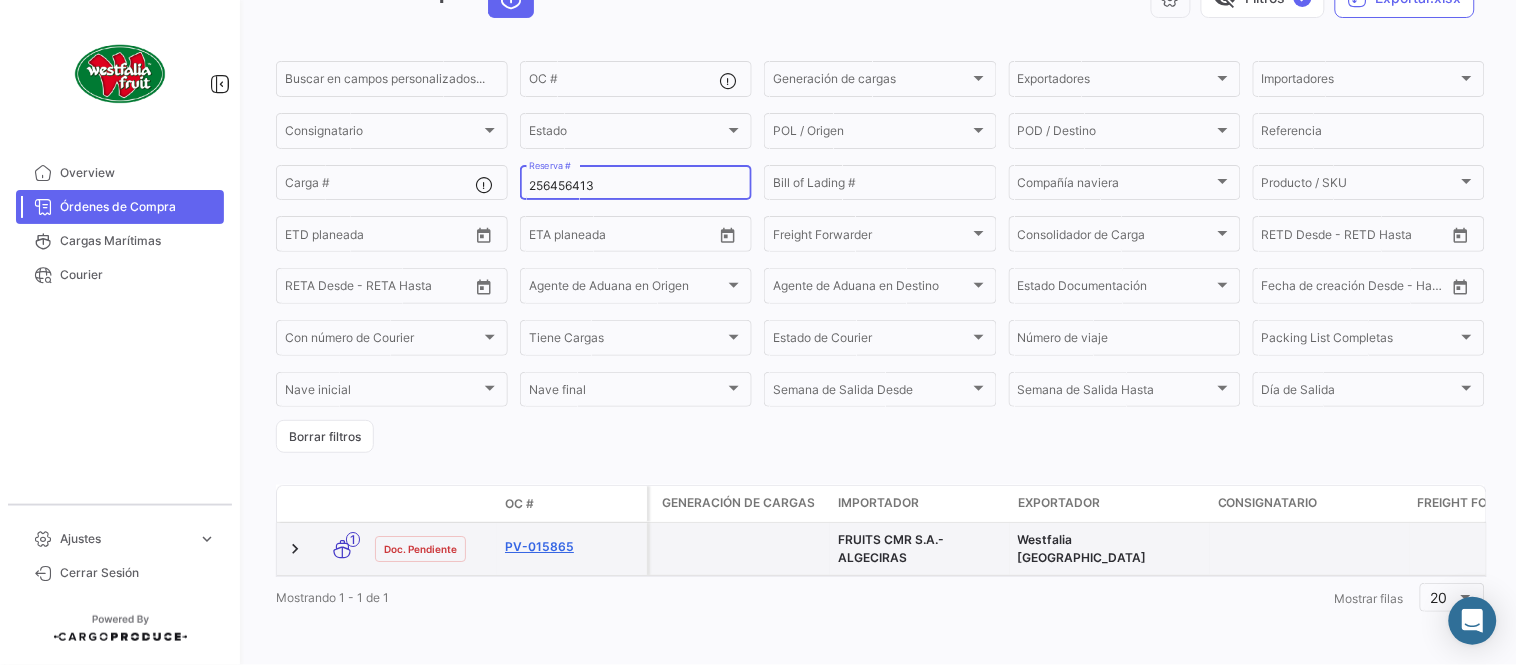 click on "PV-015865" 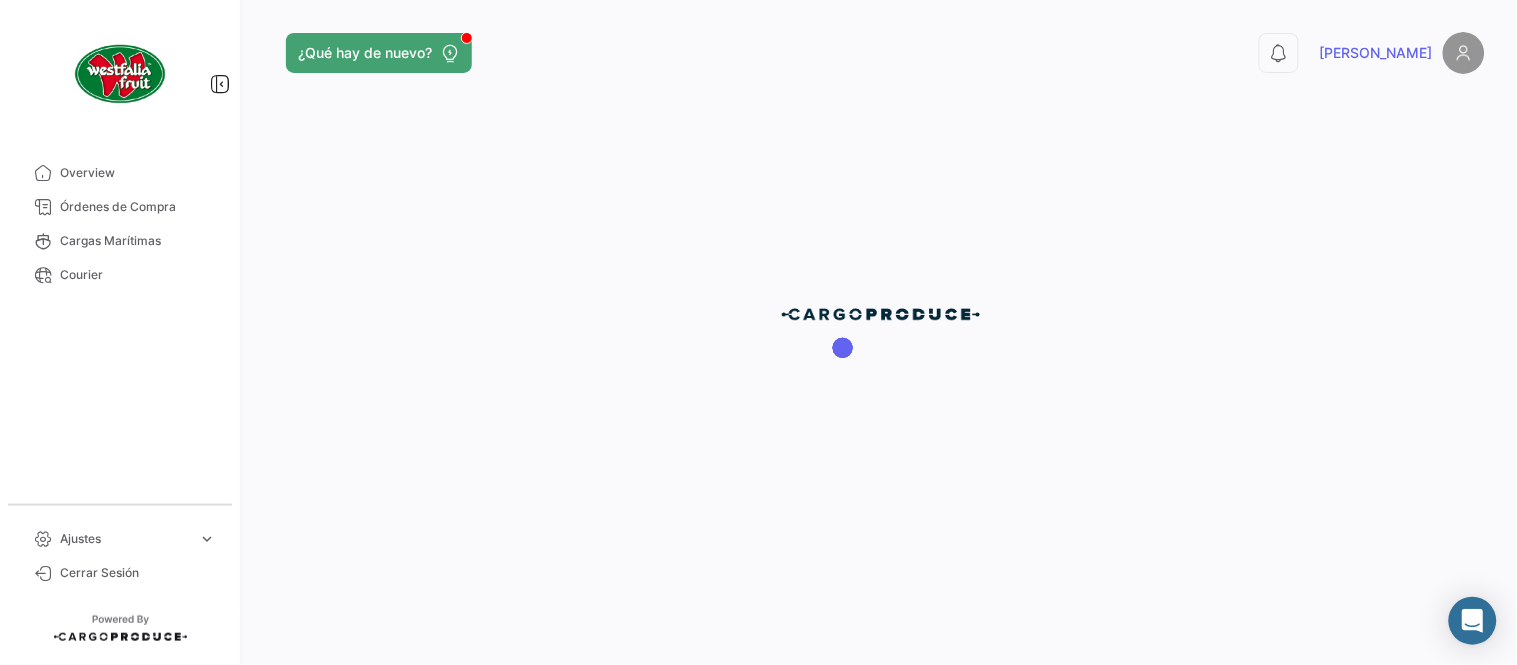 scroll, scrollTop: 0, scrollLeft: 0, axis: both 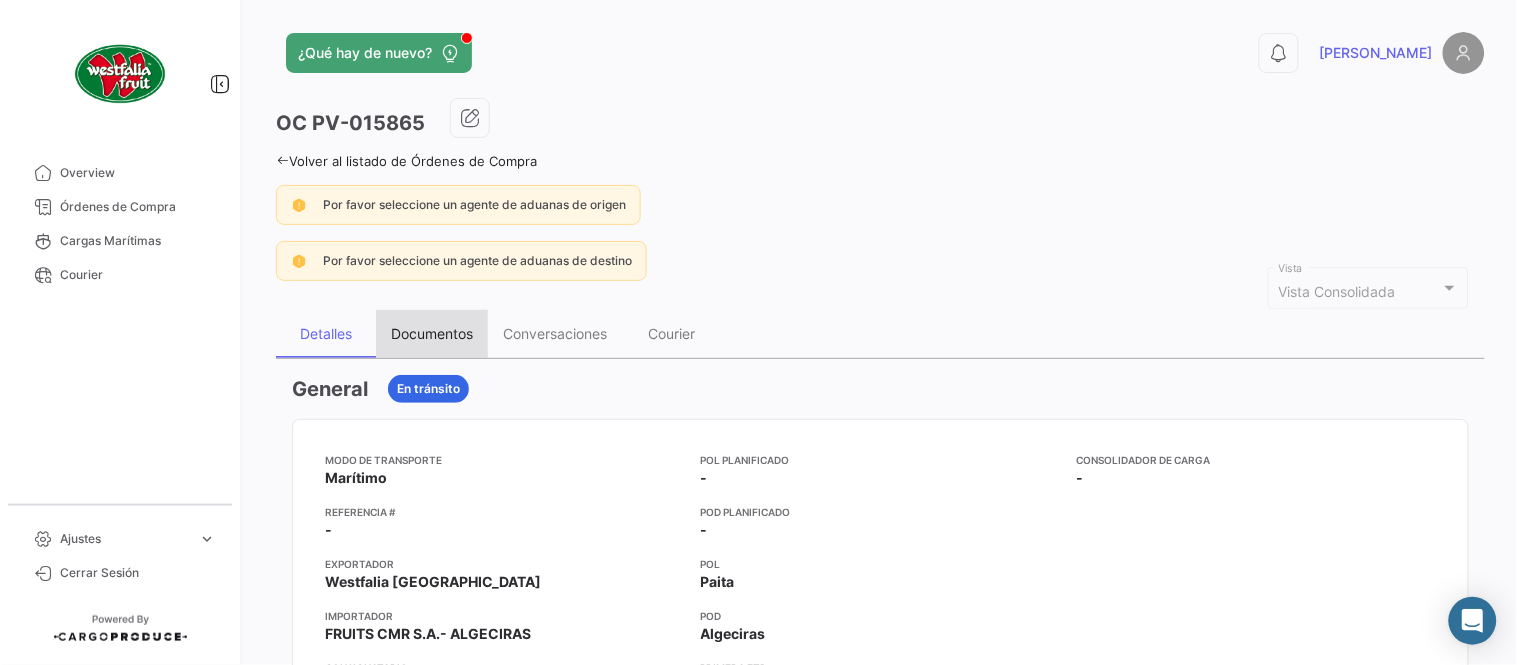 click on "Documentos" at bounding box center [432, 334] 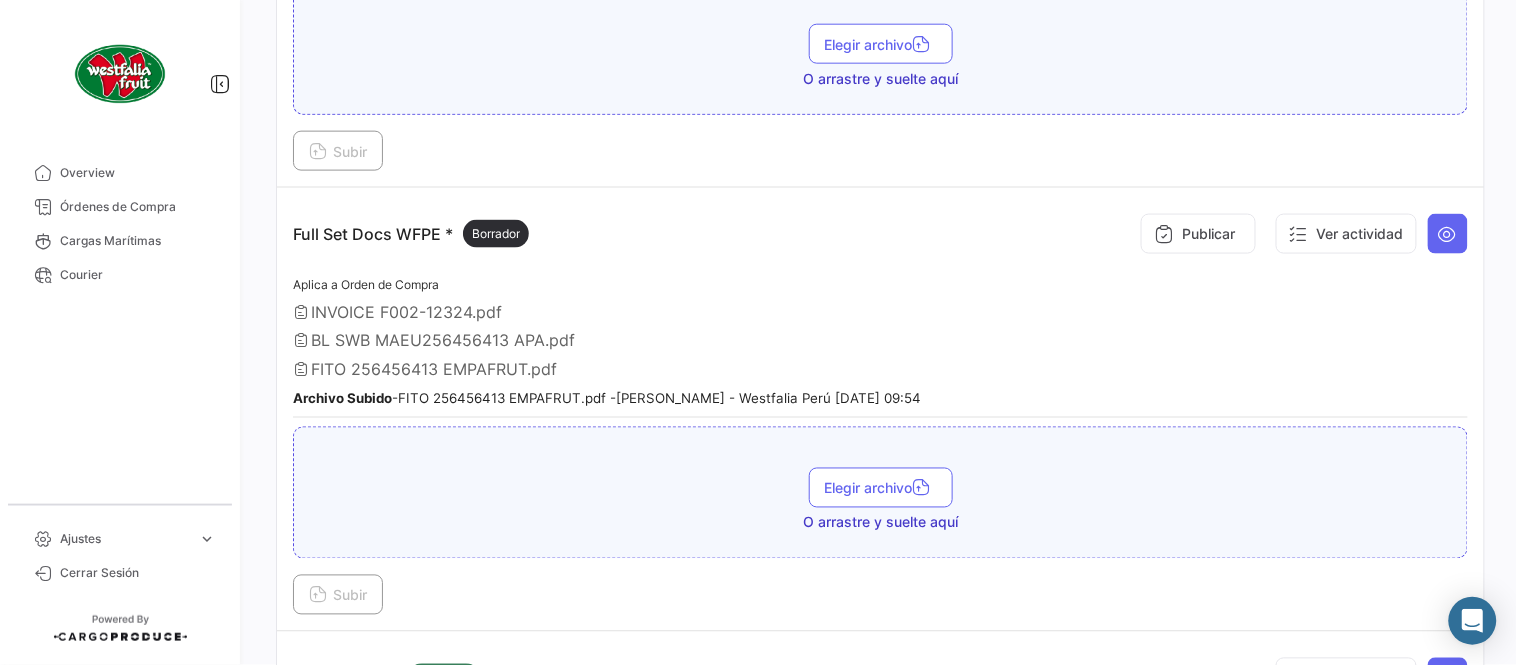 scroll, scrollTop: 554, scrollLeft: 0, axis: vertical 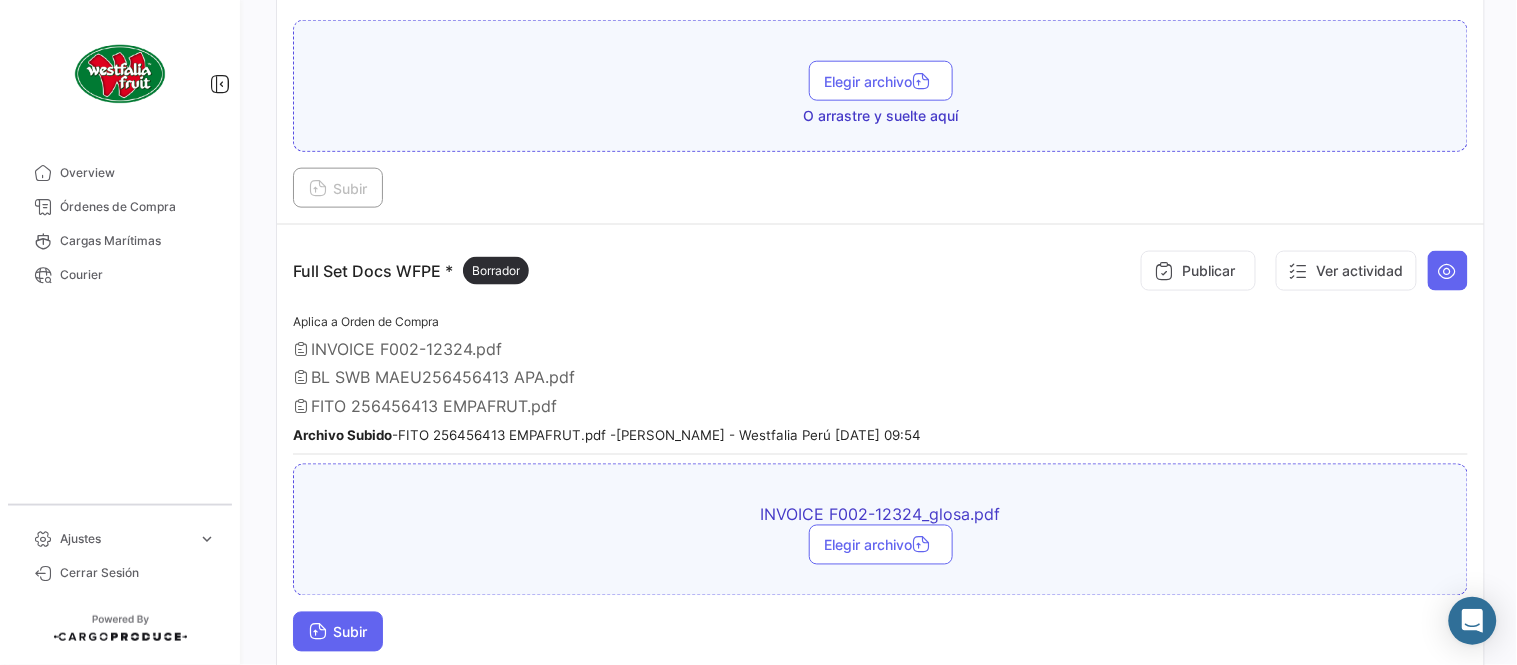 click on "Subir" at bounding box center (338, 632) 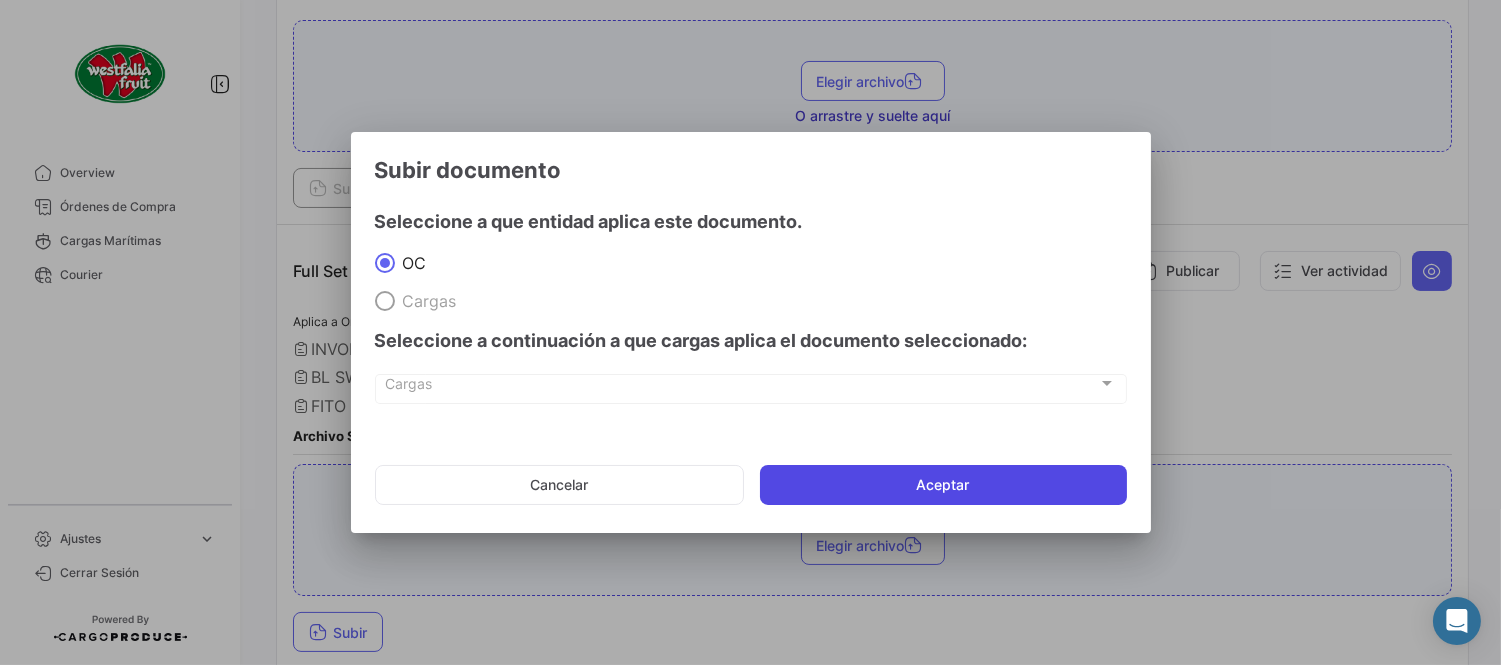 click on "Aceptar" 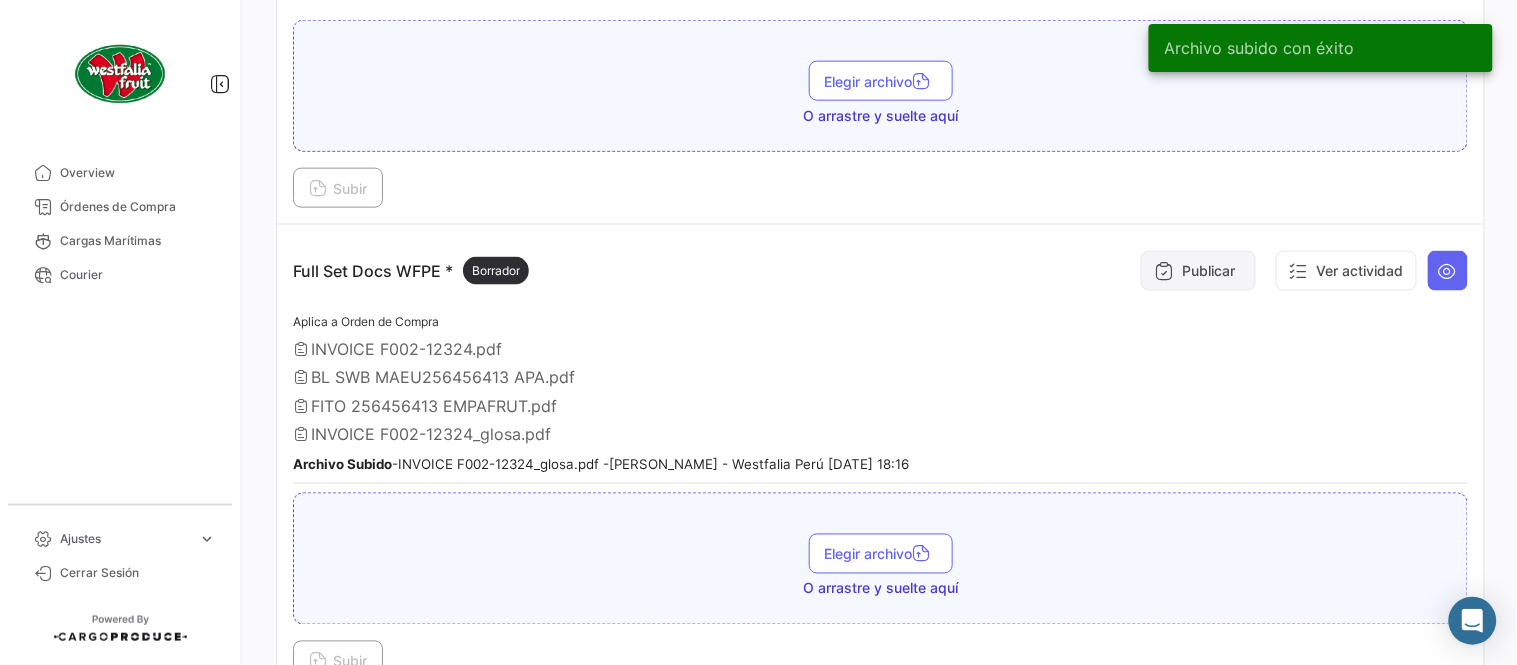 click on "Publicar" at bounding box center (1198, 271) 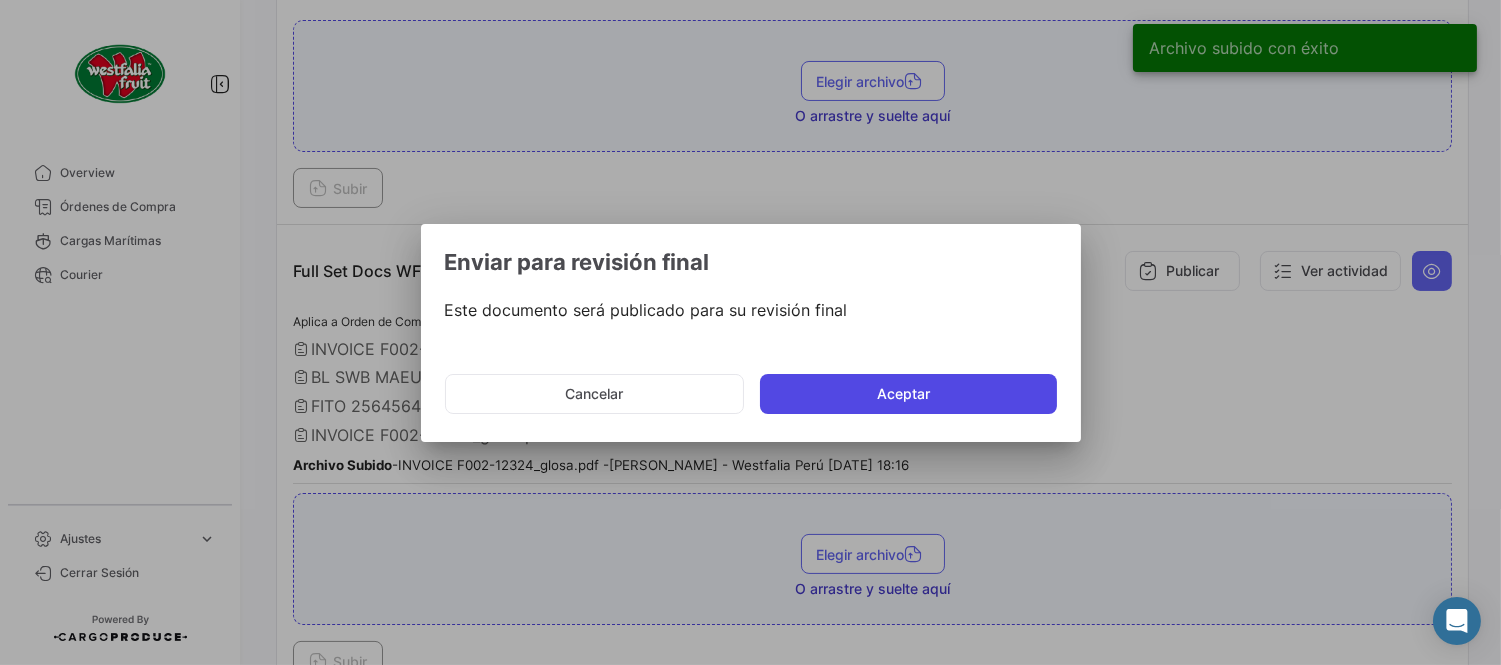 click on "Aceptar" 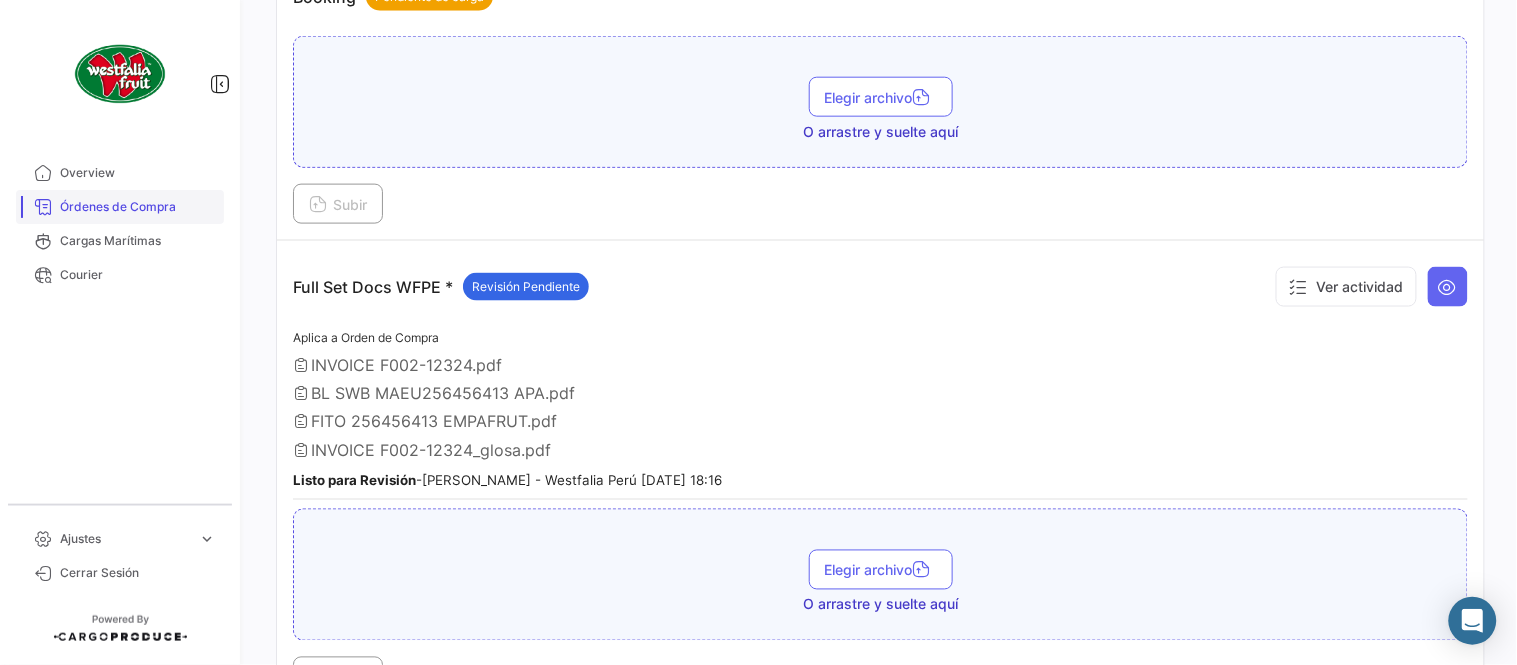 click on "Órdenes de Compra" at bounding box center [138, 207] 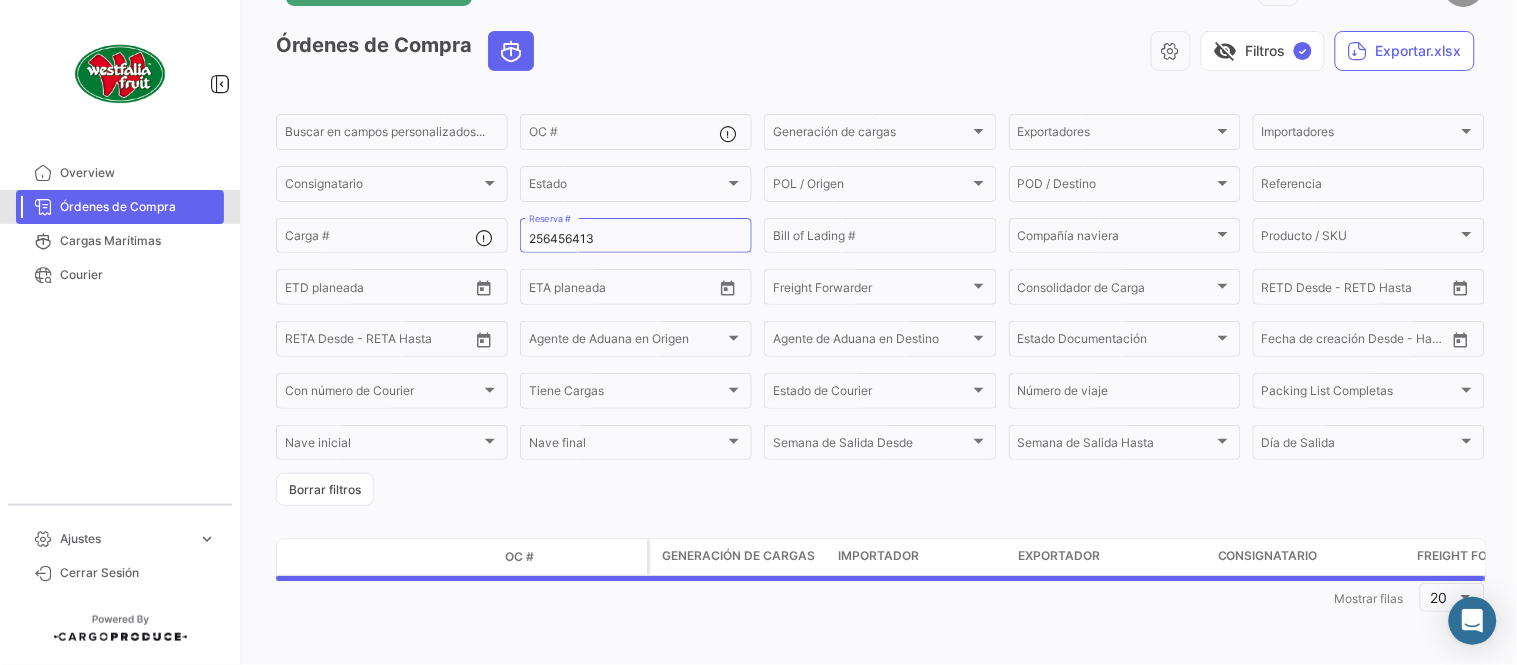 scroll, scrollTop: 0, scrollLeft: 0, axis: both 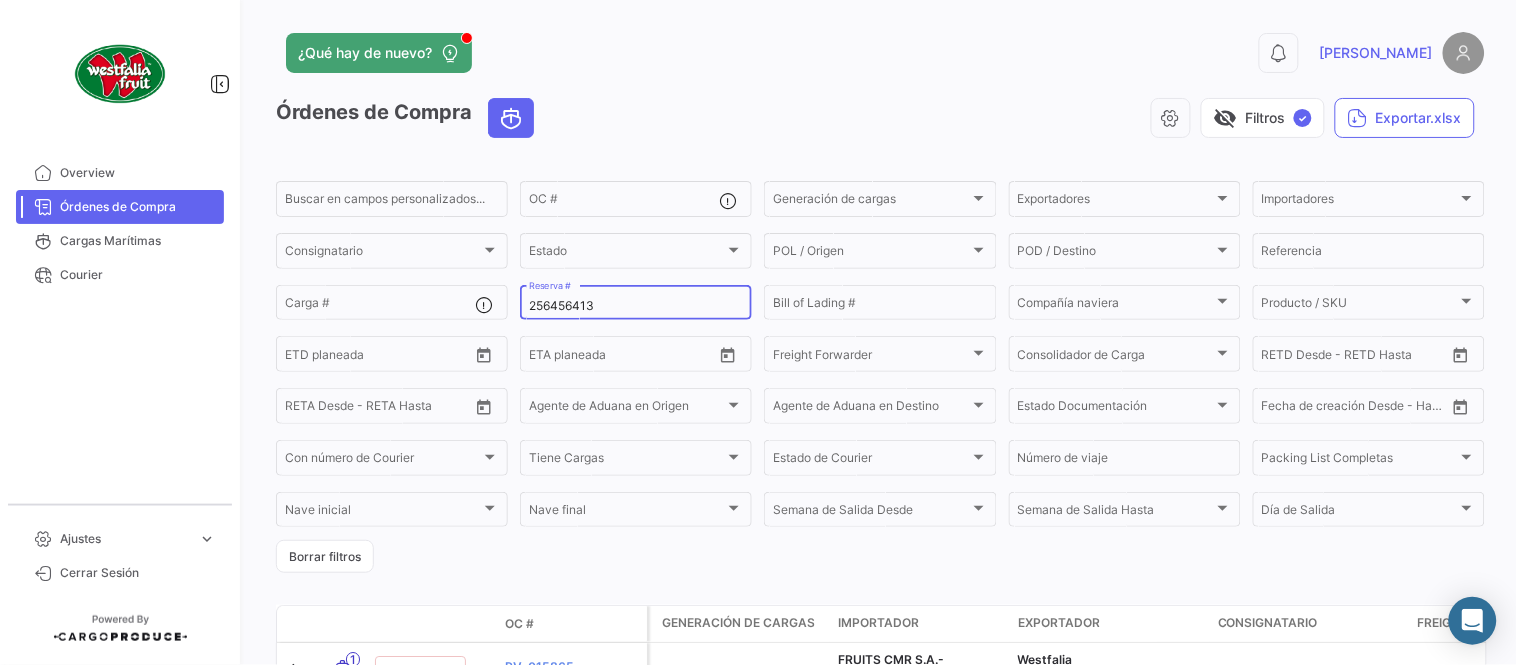 click on "256456413" at bounding box center [636, 306] 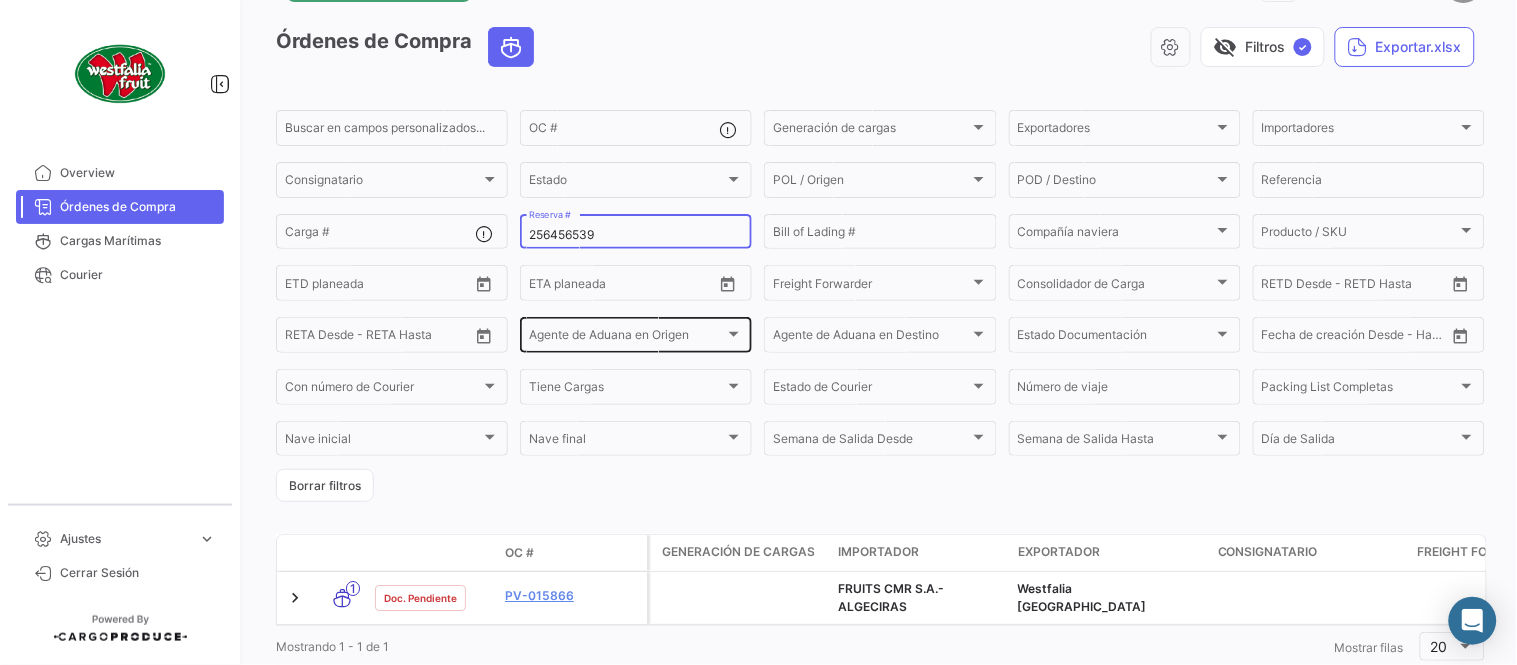 scroll, scrollTop: 136, scrollLeft: 0, axis: vertical 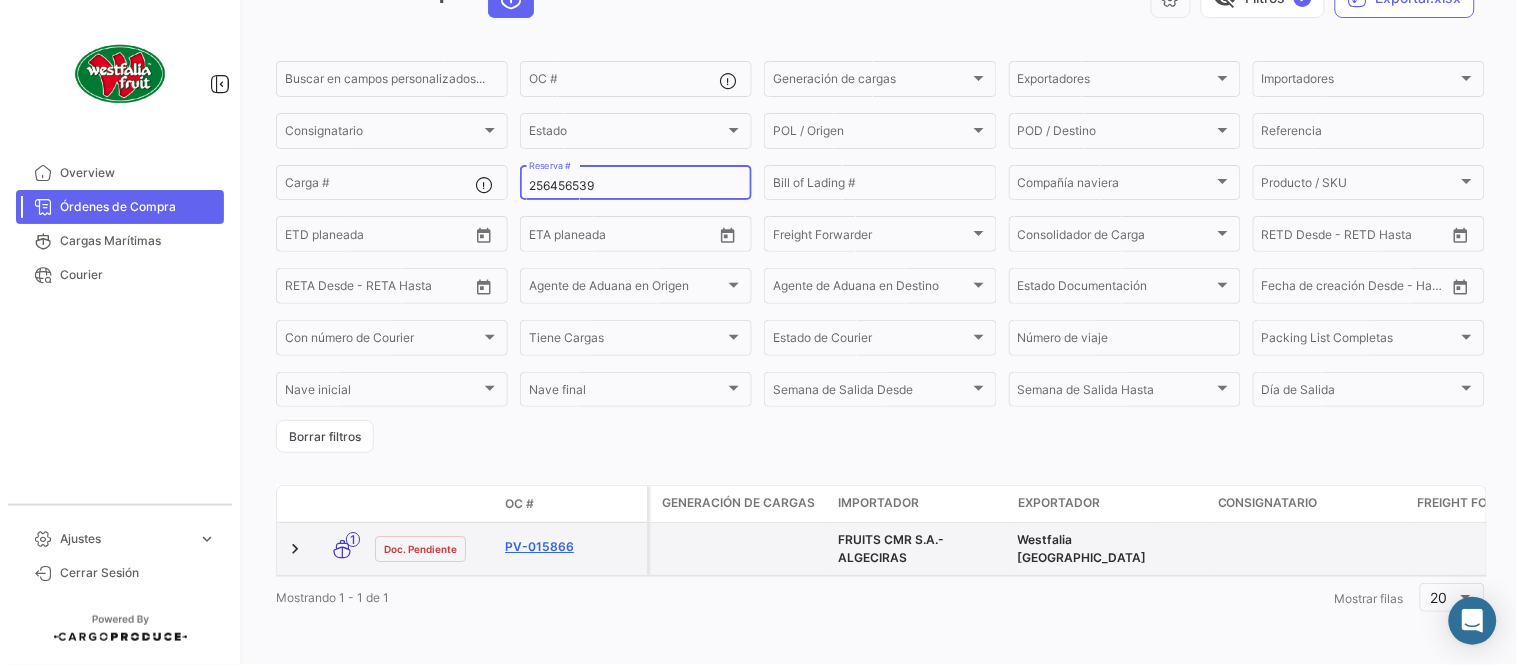 type on "256456539" 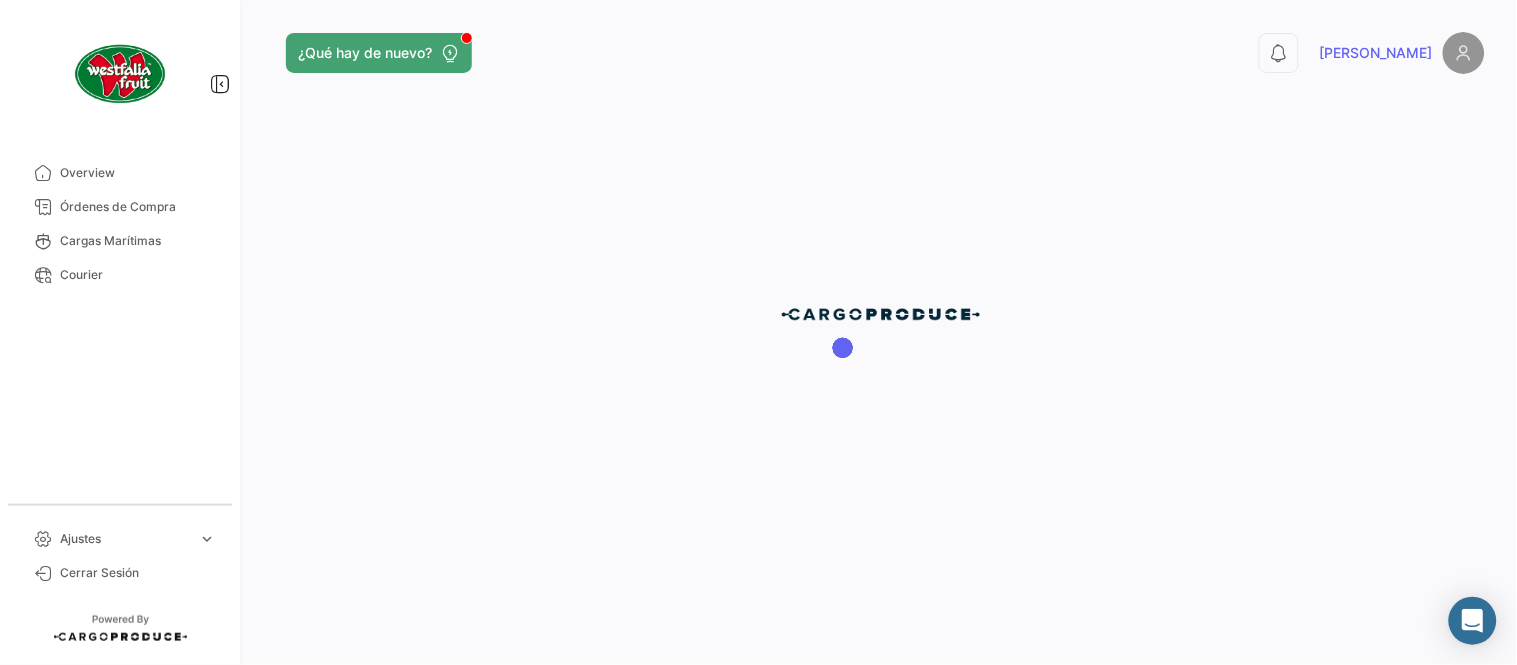 scroll, scrollTop: 0, scrollLeft: 0, axis: both 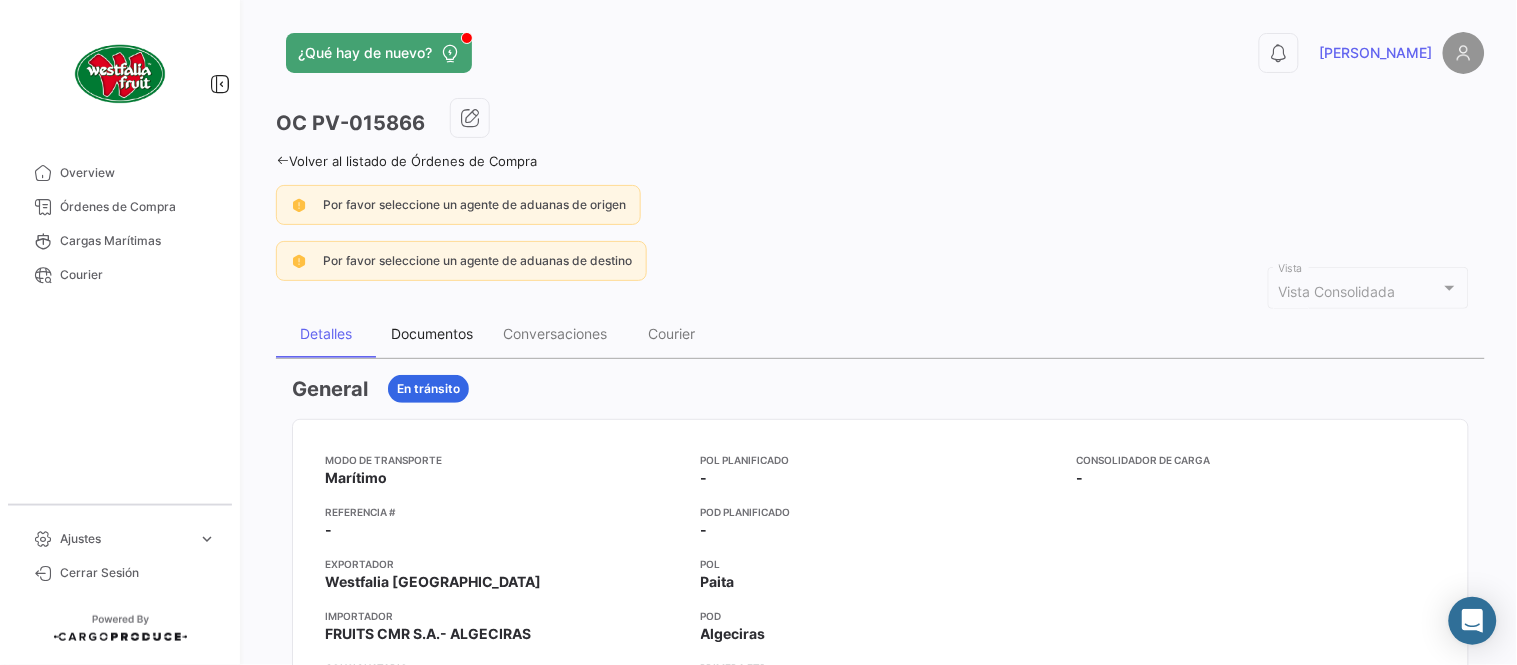 click on "Documentos" at bounding box center (432, 334) 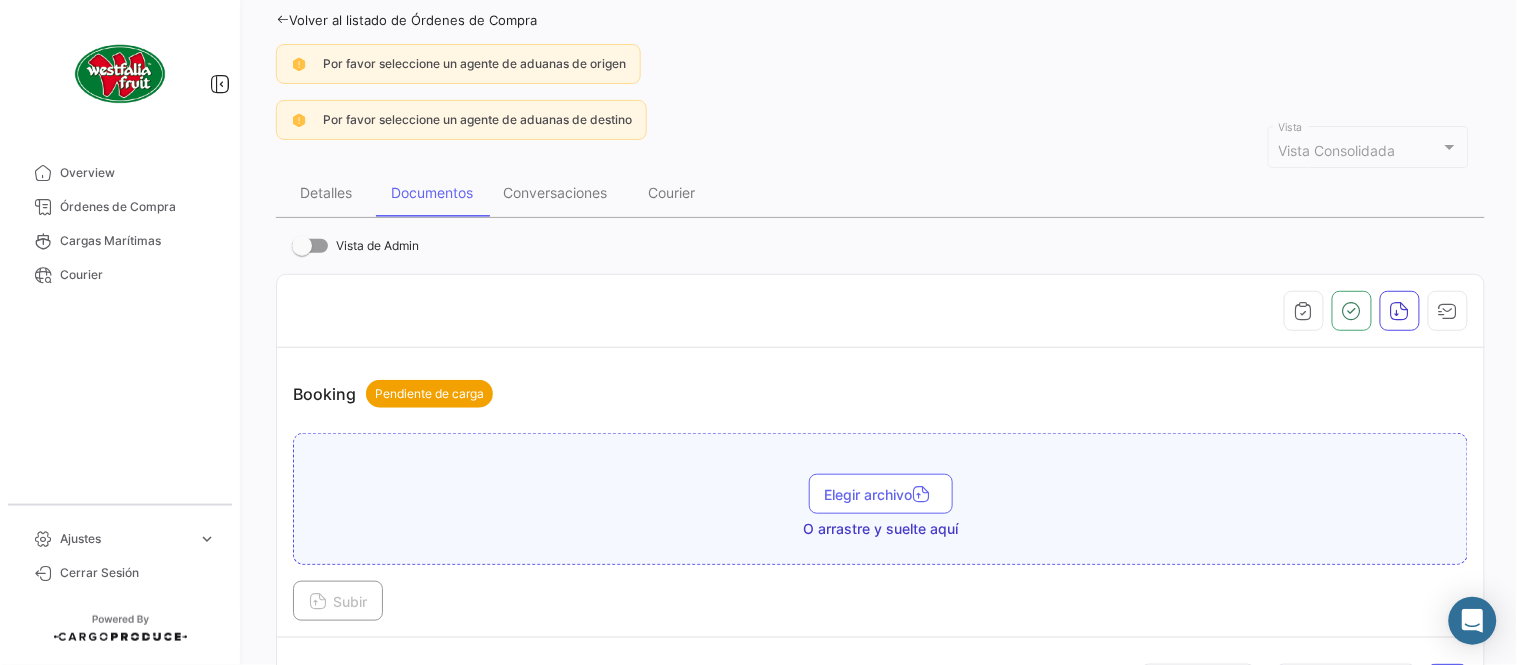 scroll, scrollTop: 555, scrollLeft: 0, axis: vertical 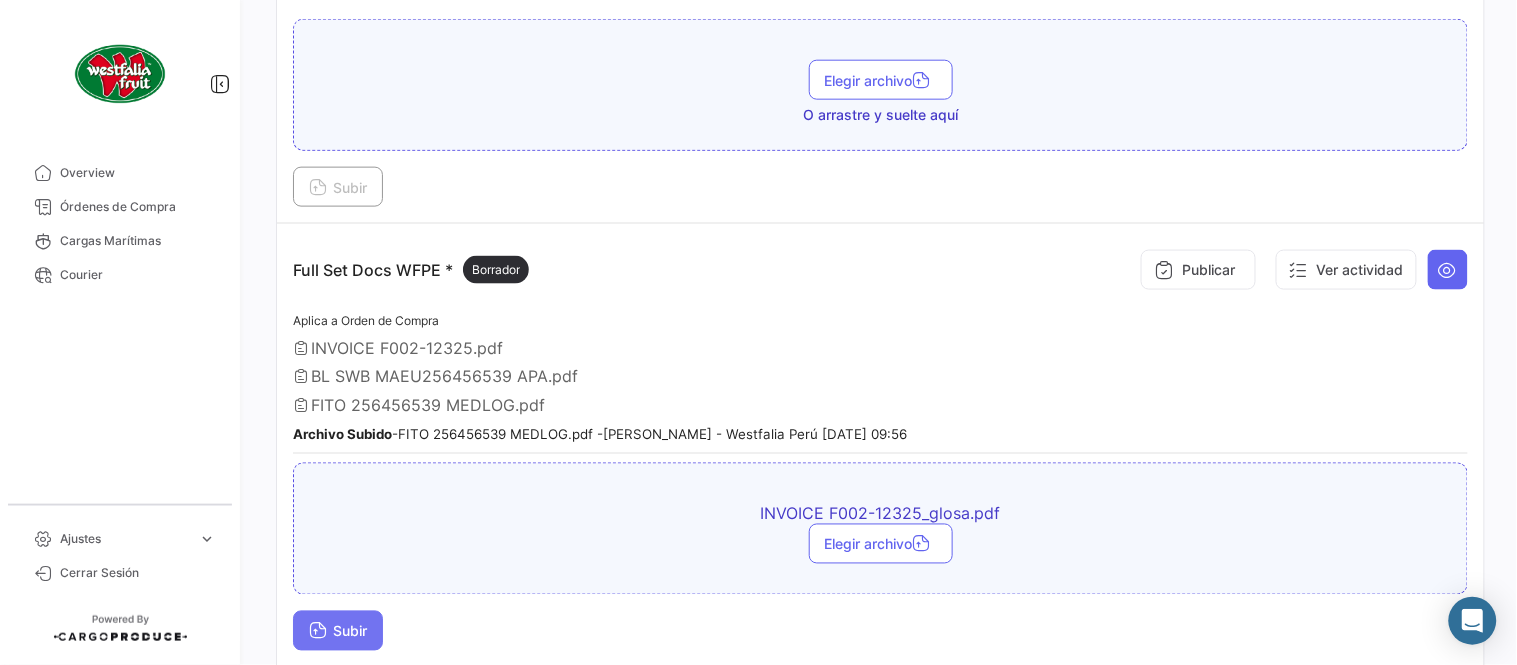 click on "Subir" at bounding box center (338, 631) 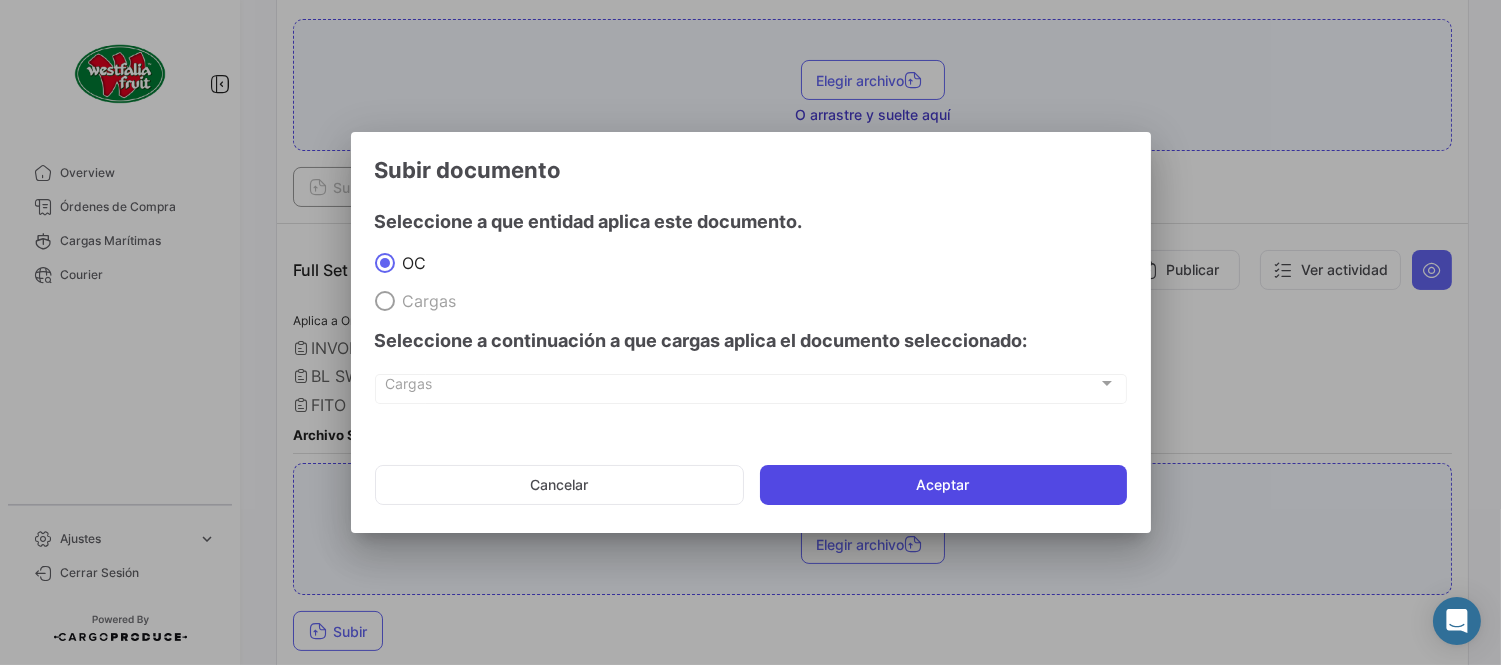 click on "Aceptar" 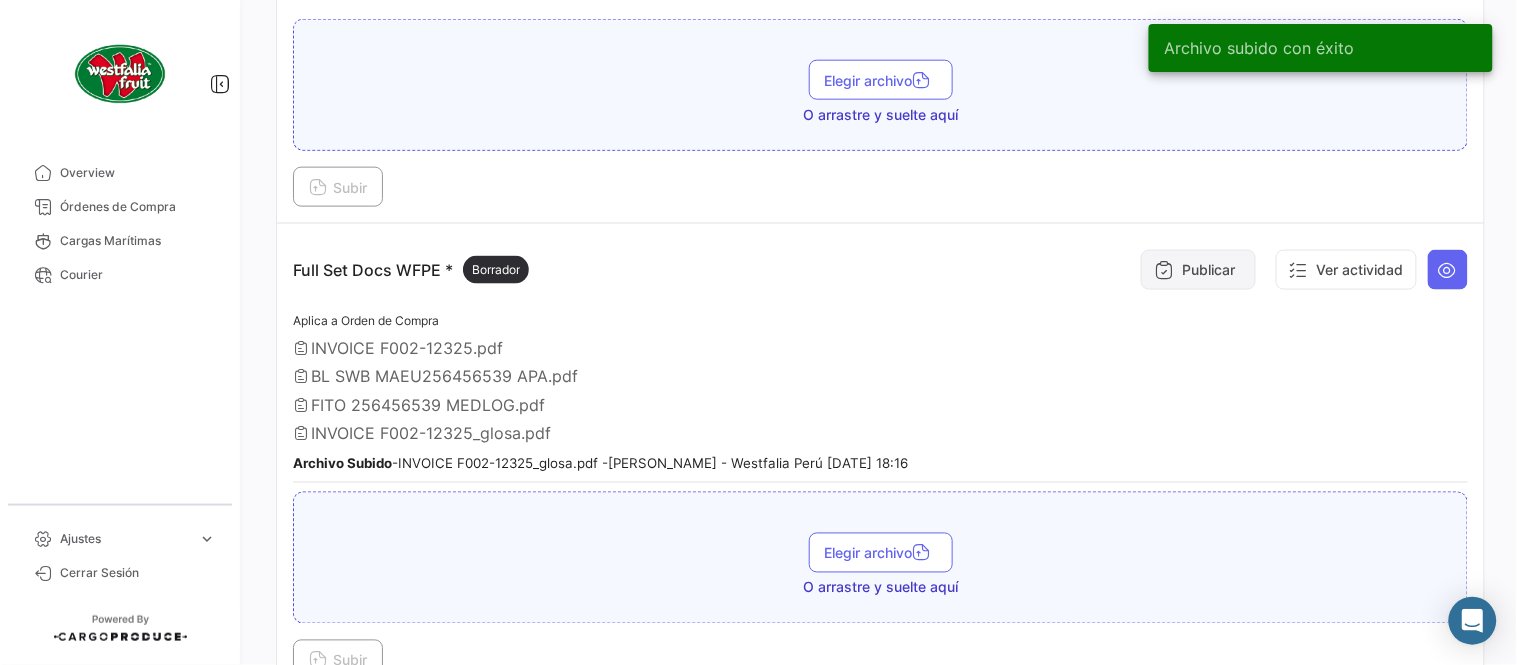 click on "Publicar" at bounding box center [1198, 270] 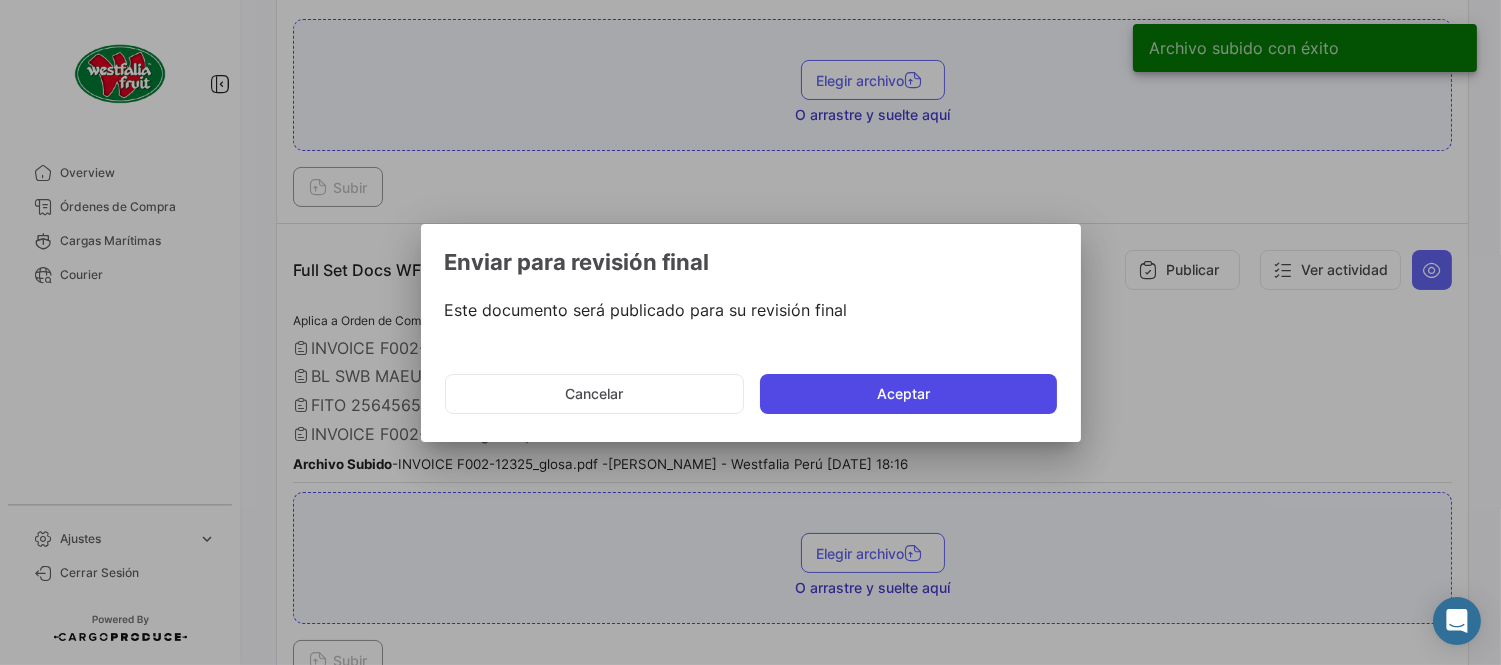 click on "Aceptar" 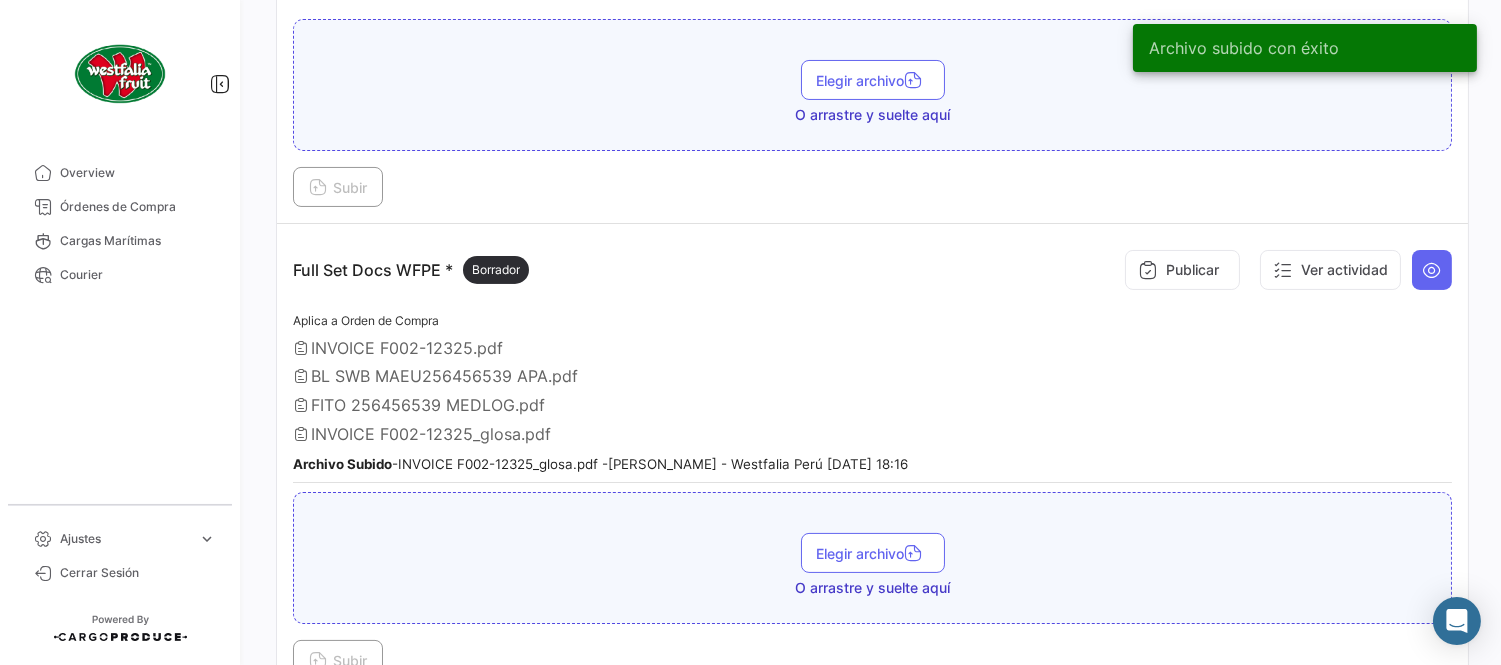 type 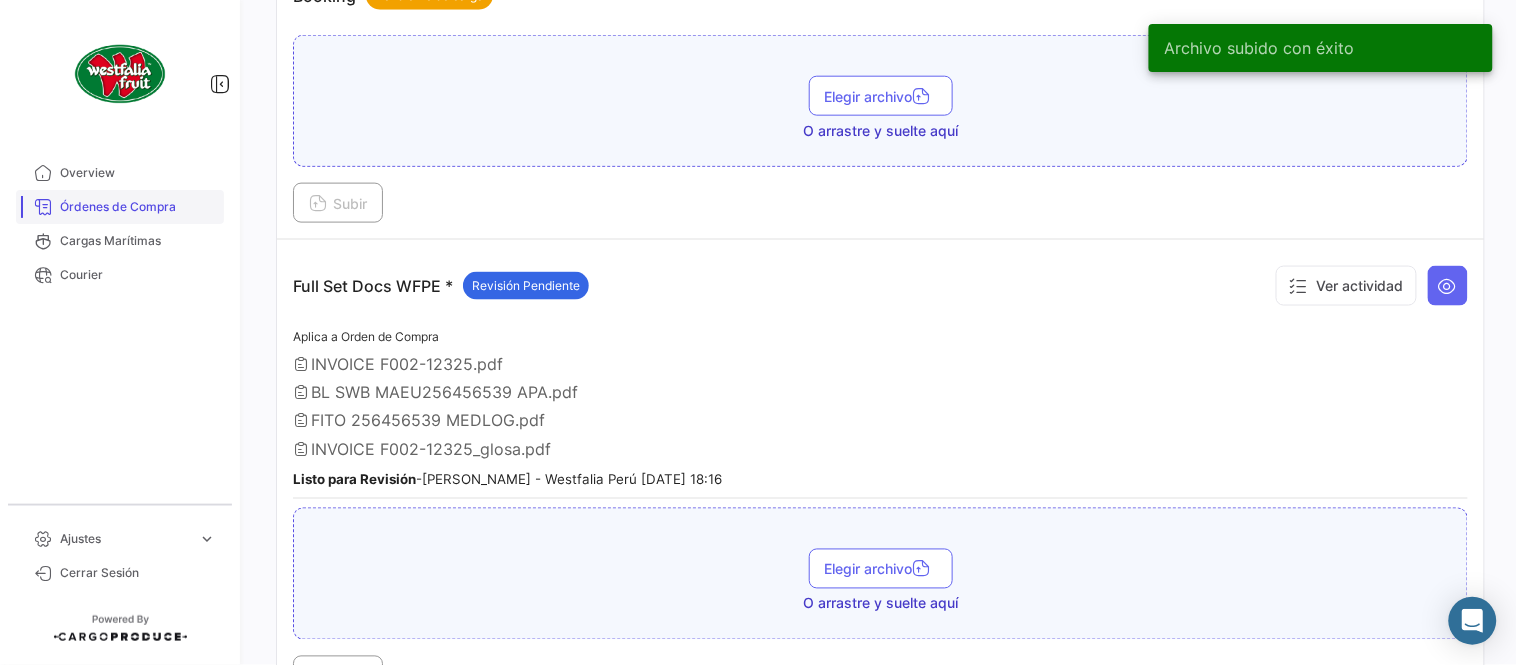 click on "Órdenes de Compra" at bounding box center [138, 207] 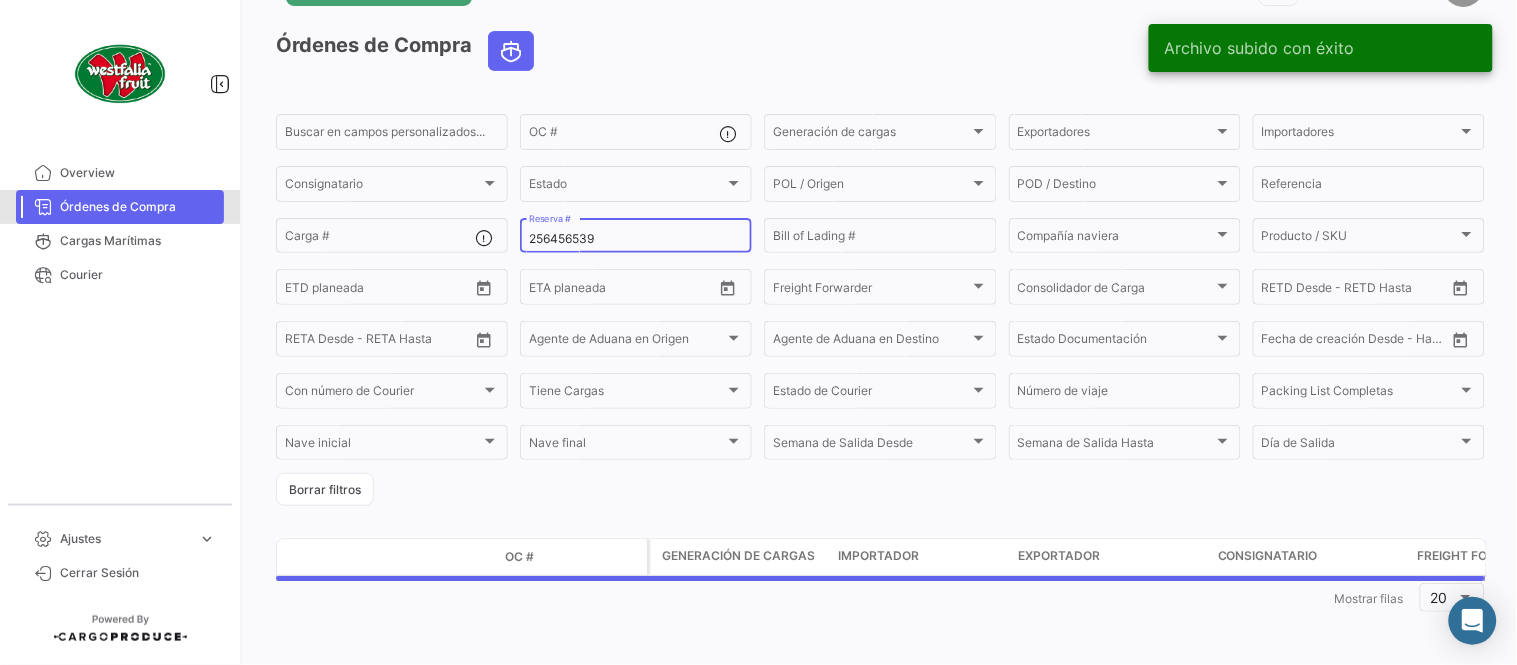 scroll, scrollTop: 0, scrollLeft: 0, axis: both 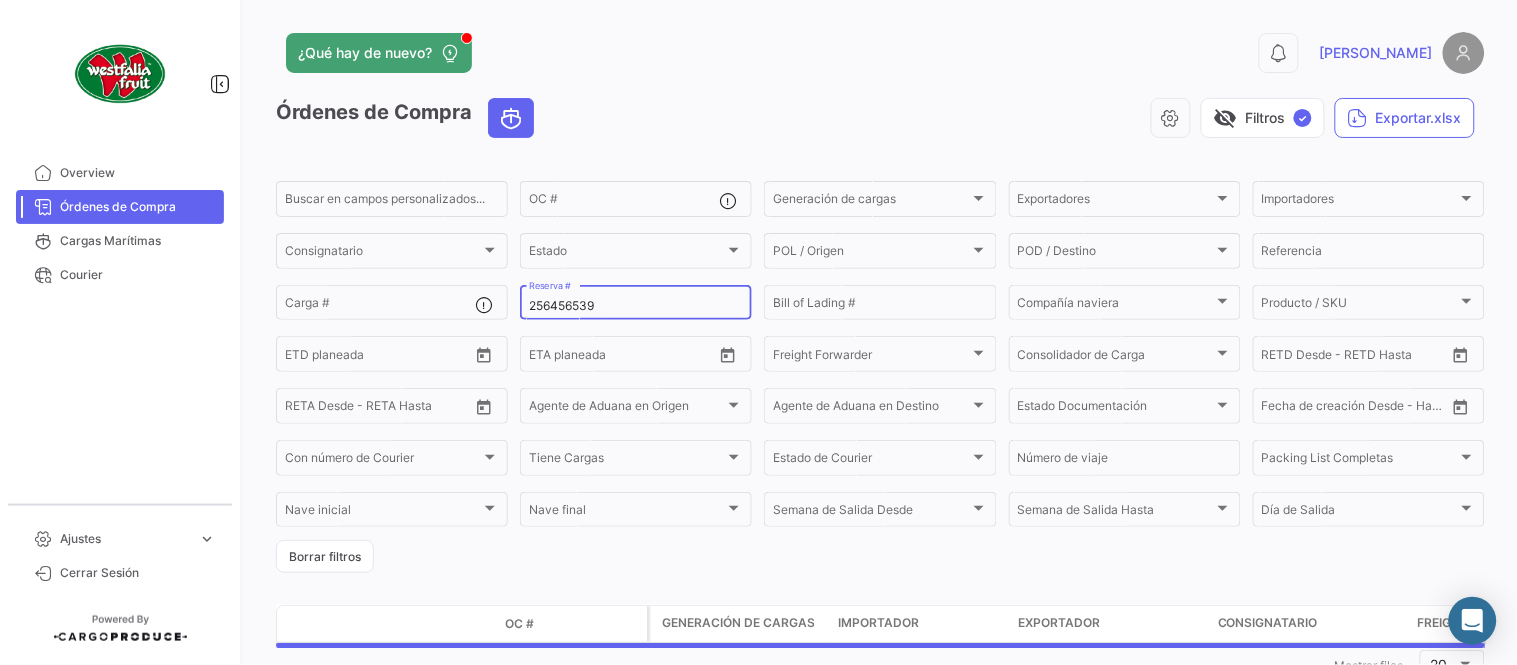 click on "256456539" at bounding box center (636, 306) 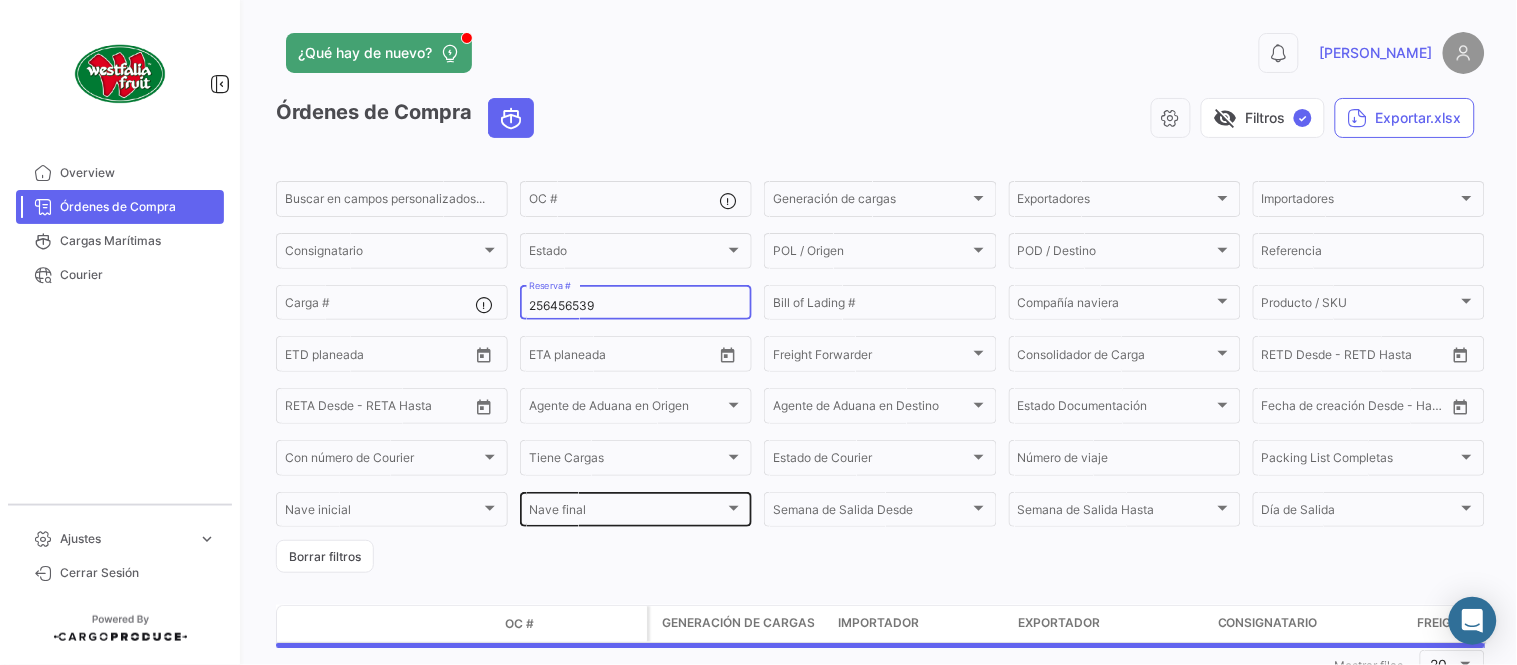 paste on "523478" 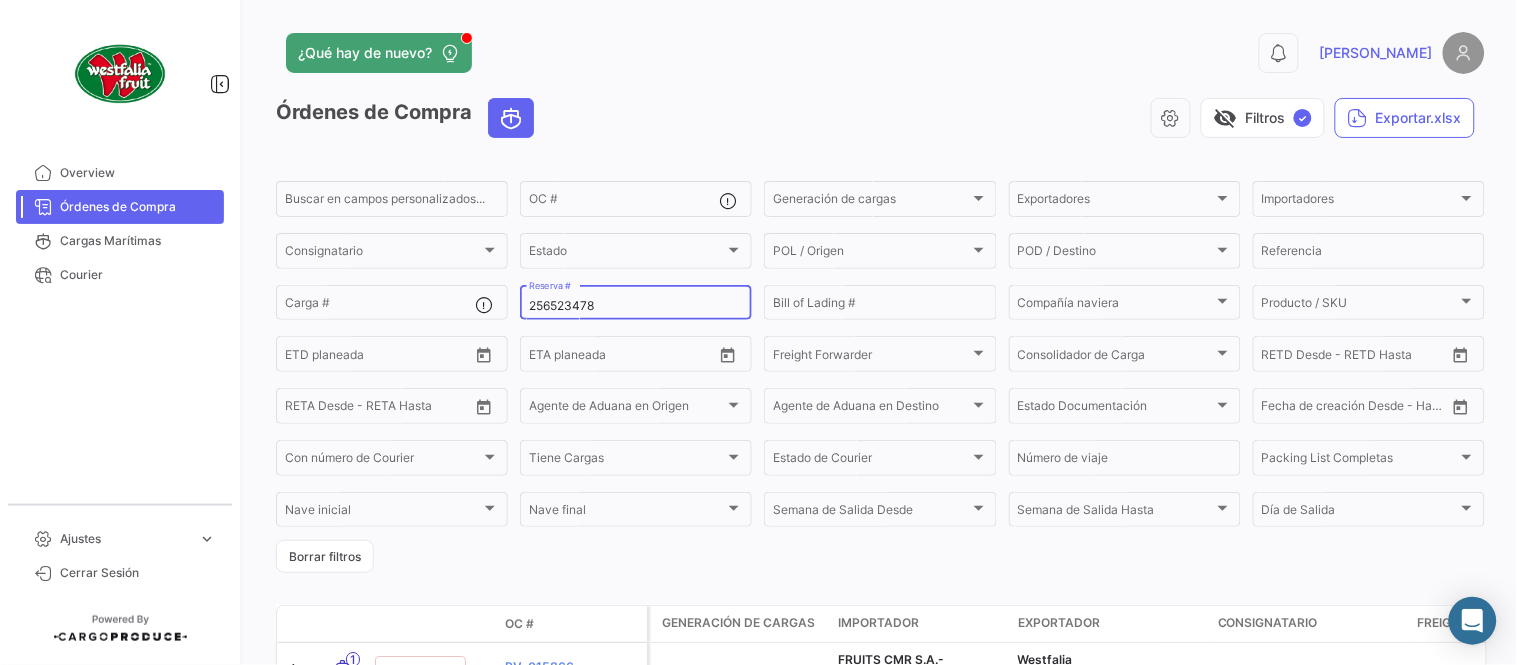 type on "256523478" 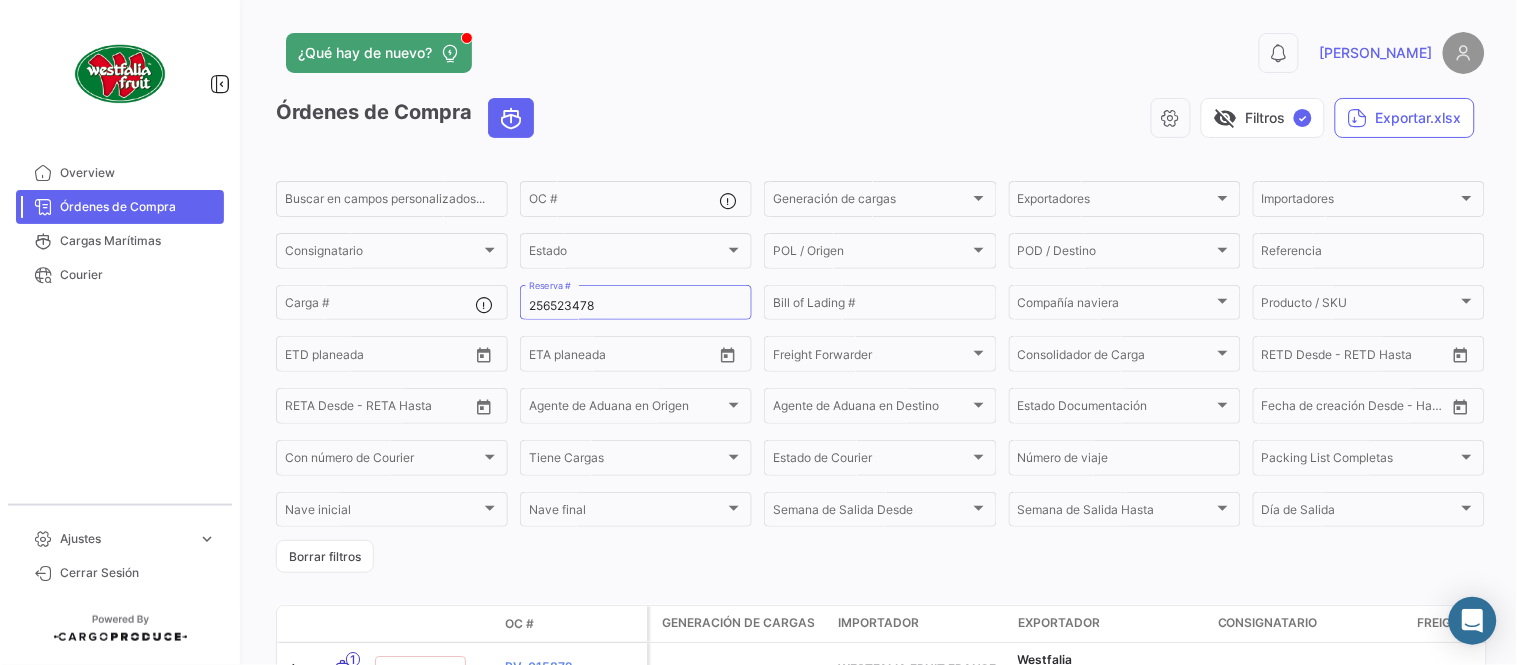 click on "visibility_off   Filtros  ✓  Exportar.xlsx" 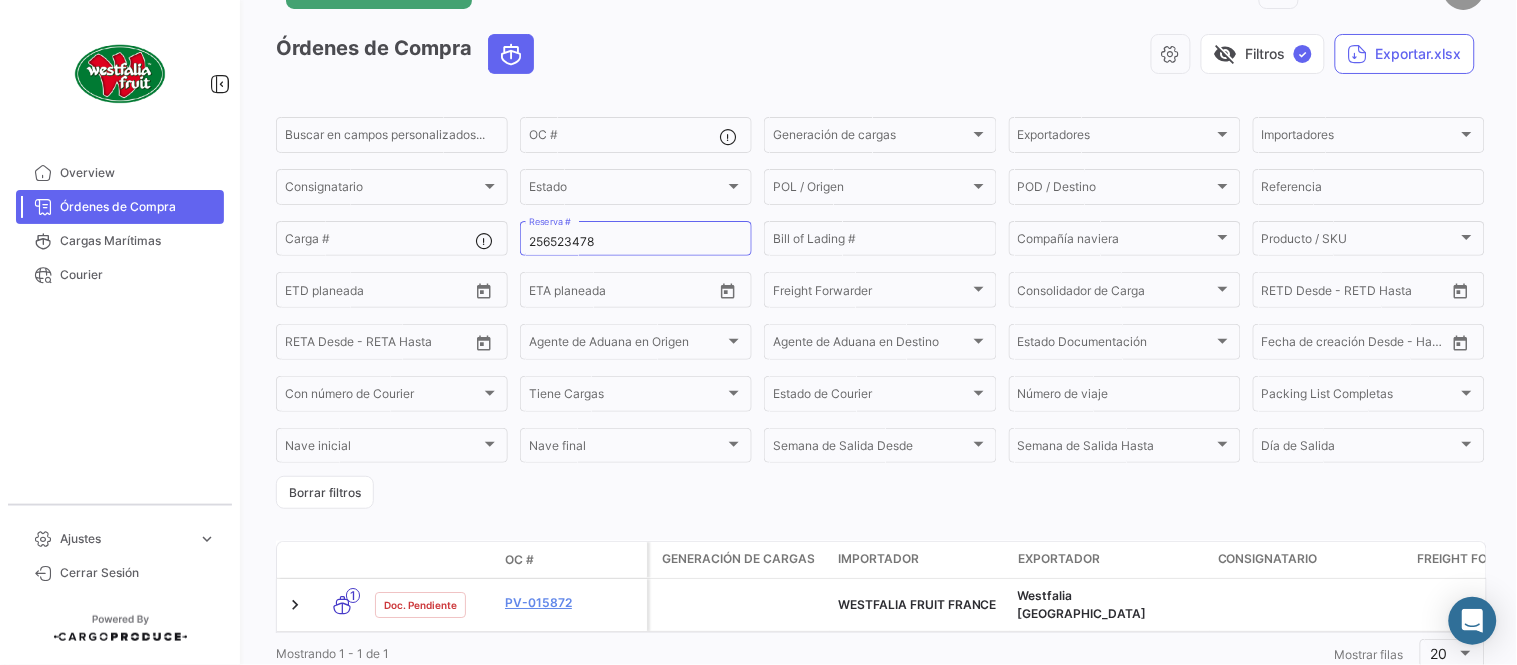scroll, scrollTop: 128, scrollLeft: 0, axis: vertical 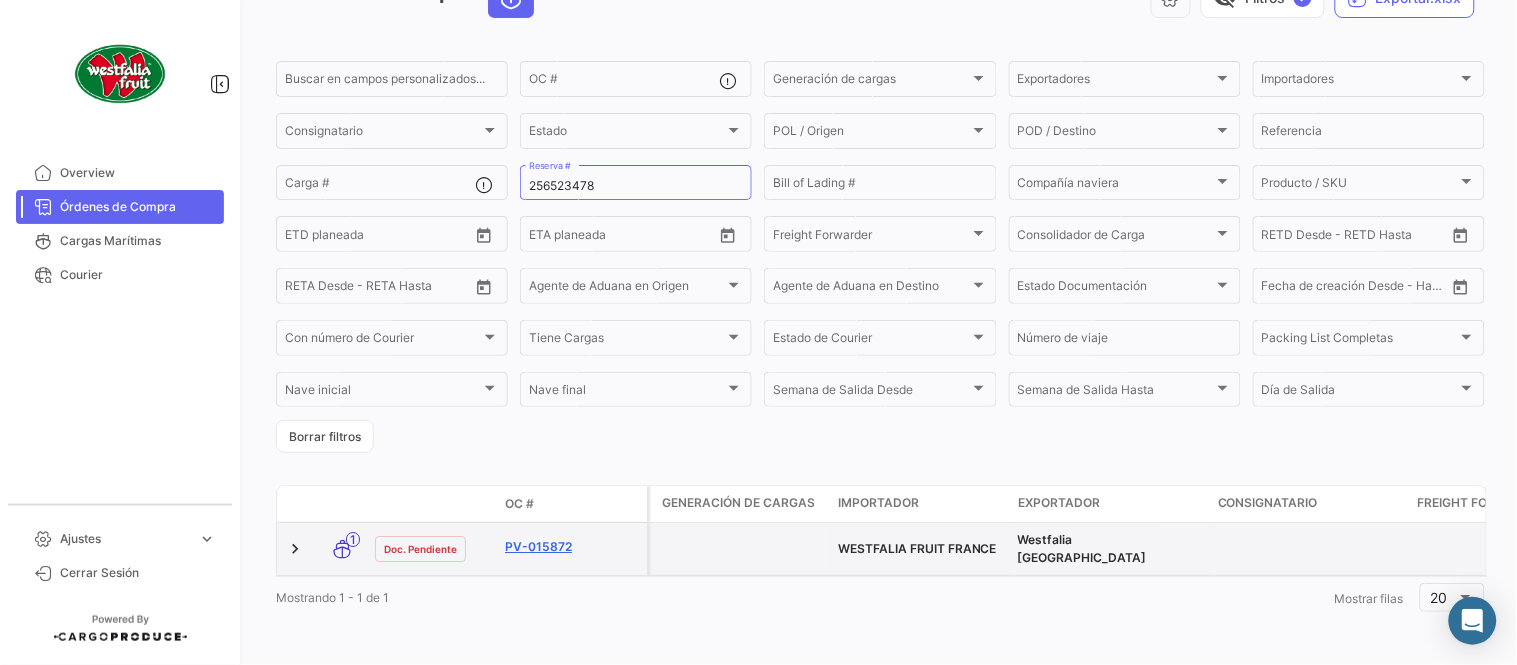 click on "PV-015872" 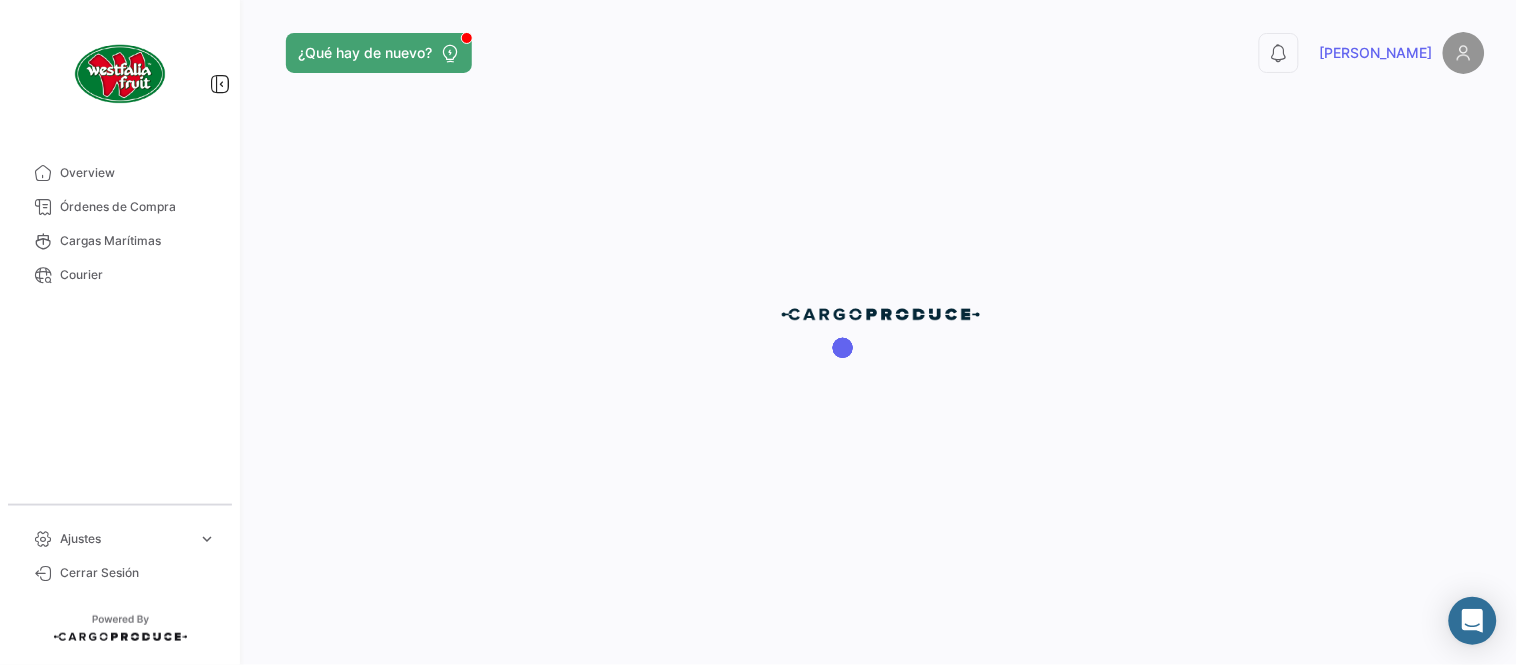 scroll, scrollTop: 0, scrollLeft: 0, axis: both 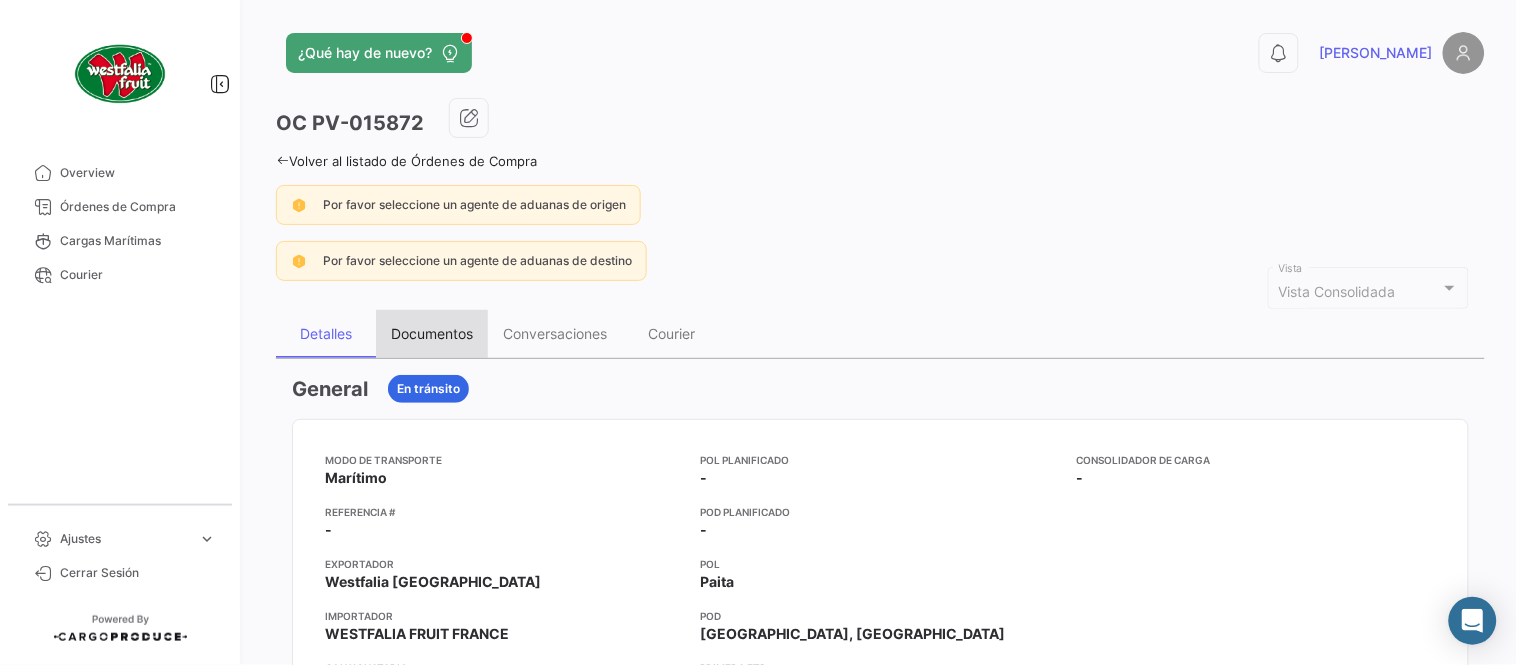 click on "Documentos" at bounding box center [432, 333] 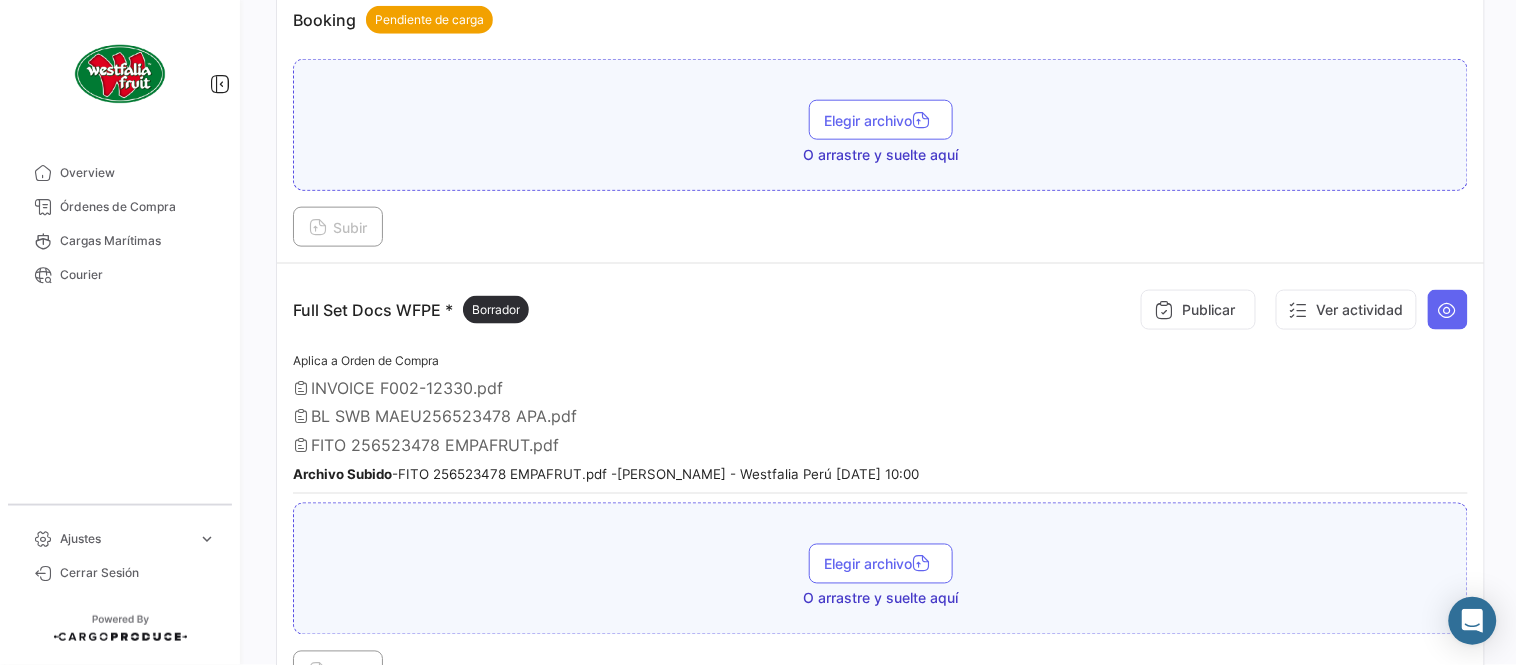 scroll, scrollTop: 555, scrollLeft: 0, axis: vertical 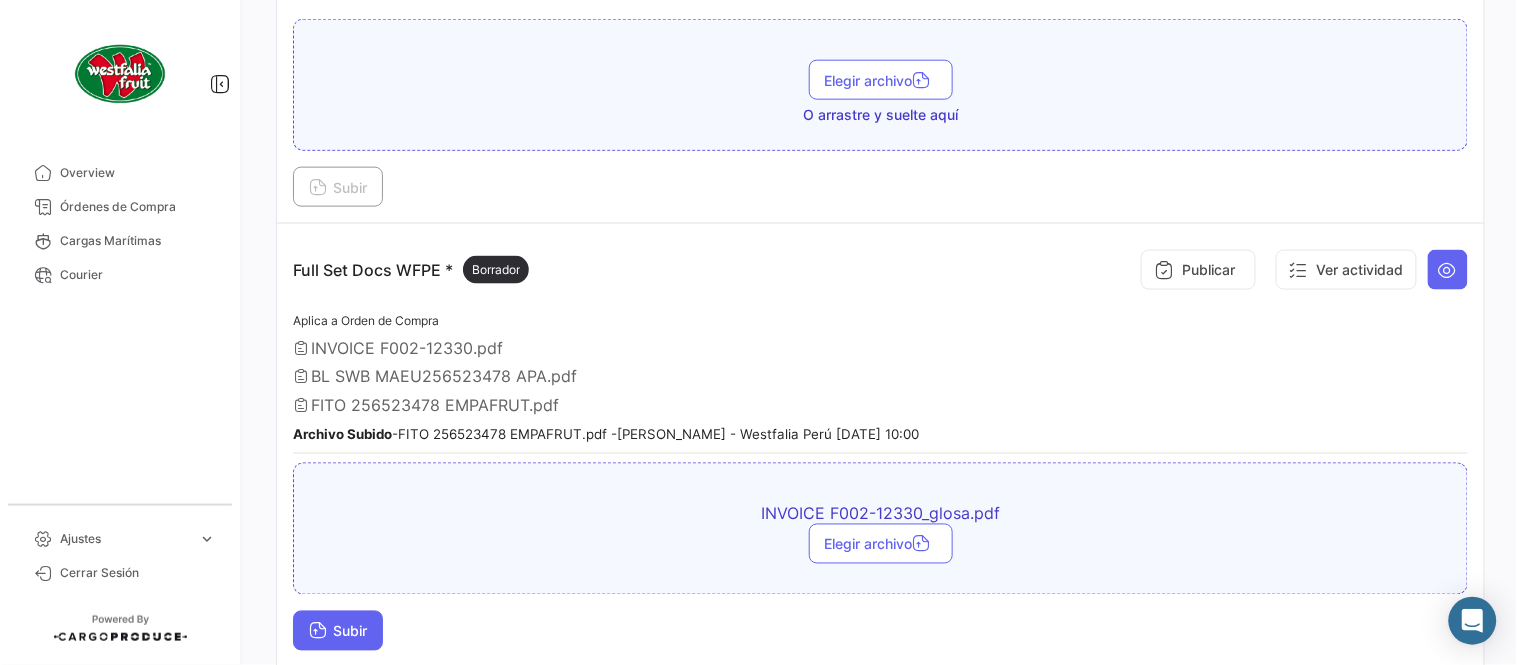 click on "Subir" at bounding box center [338, 631] 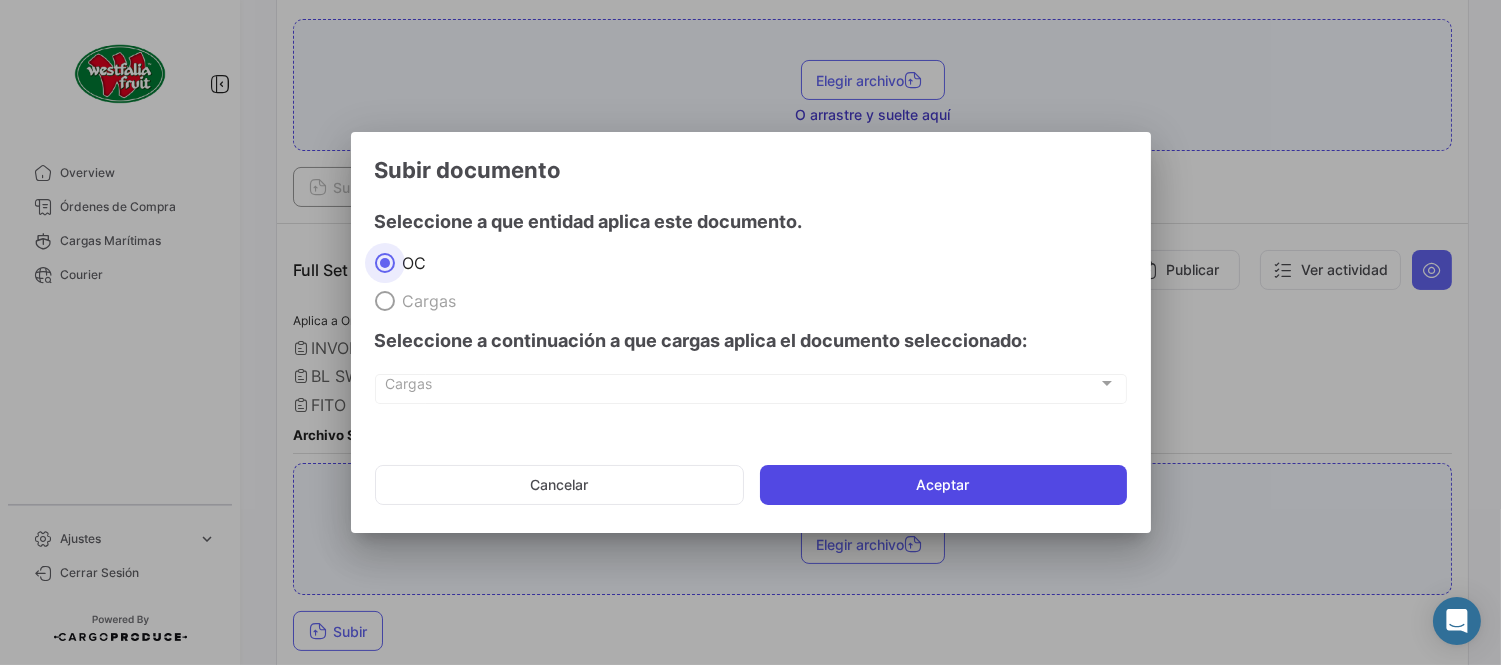 click on "Aceptar" 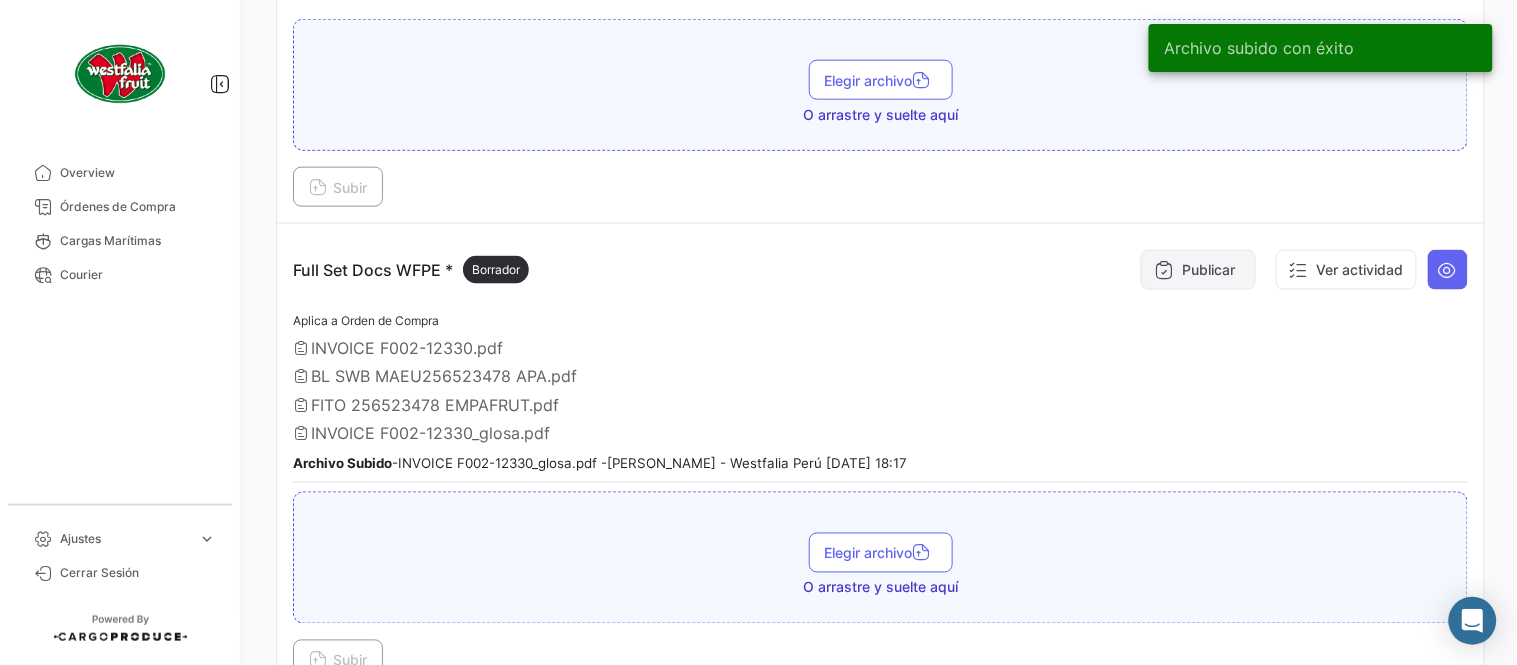 click on "Publicar" at bounding box center (1198, 270) 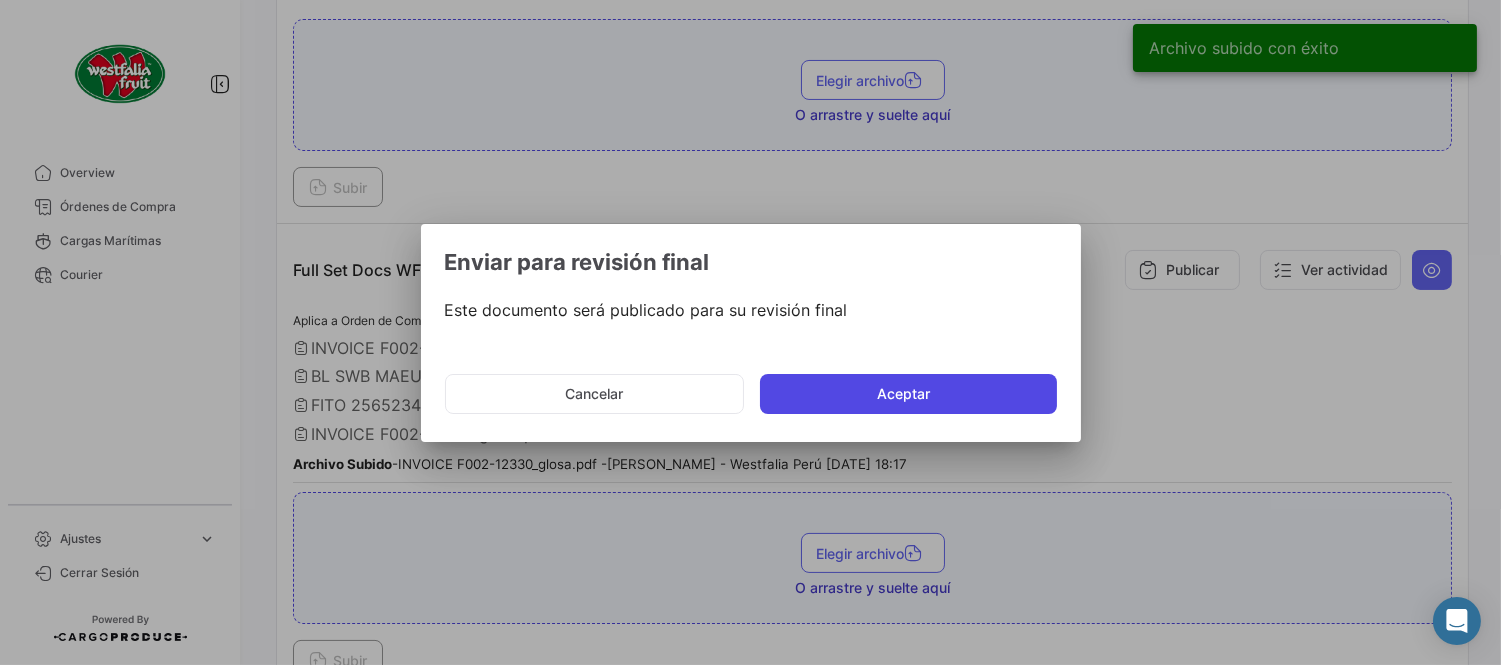 click on "Aceptar" 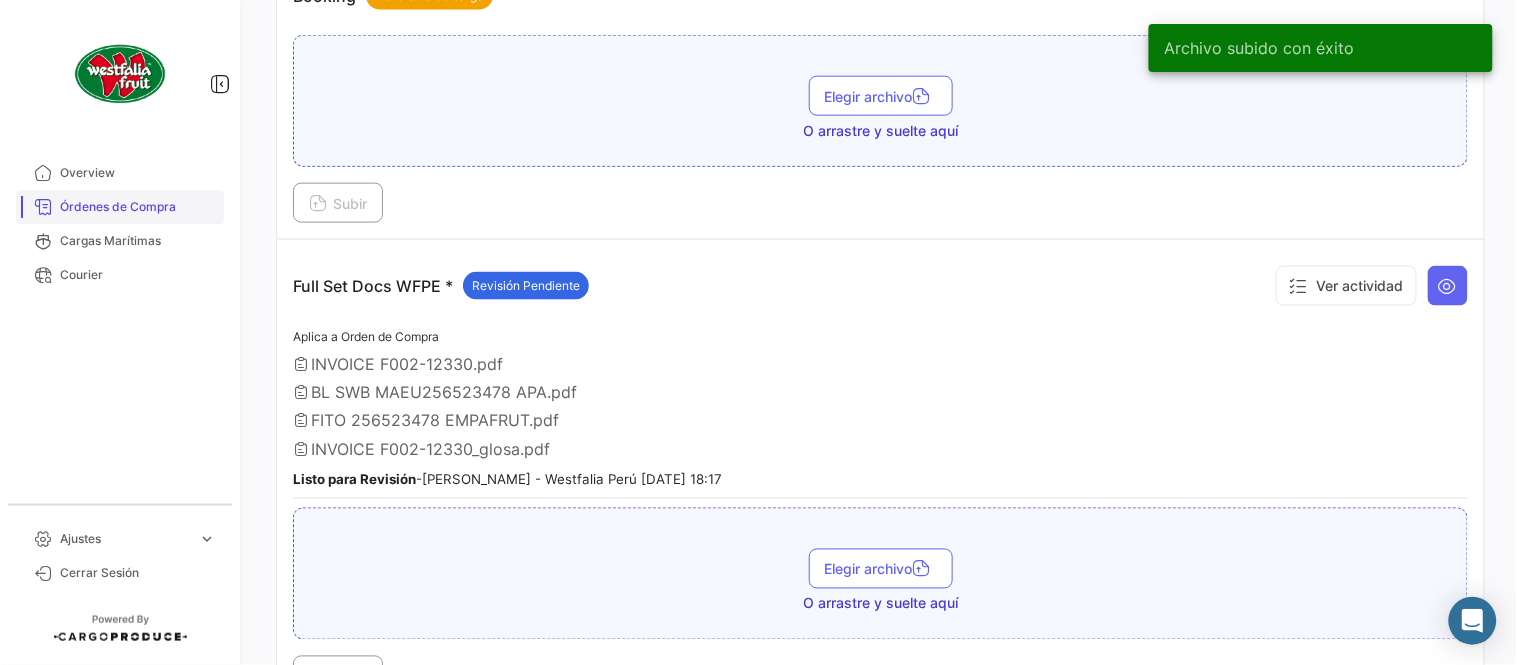click on "Órdenes de Compra" at bounding box center (138, 207) 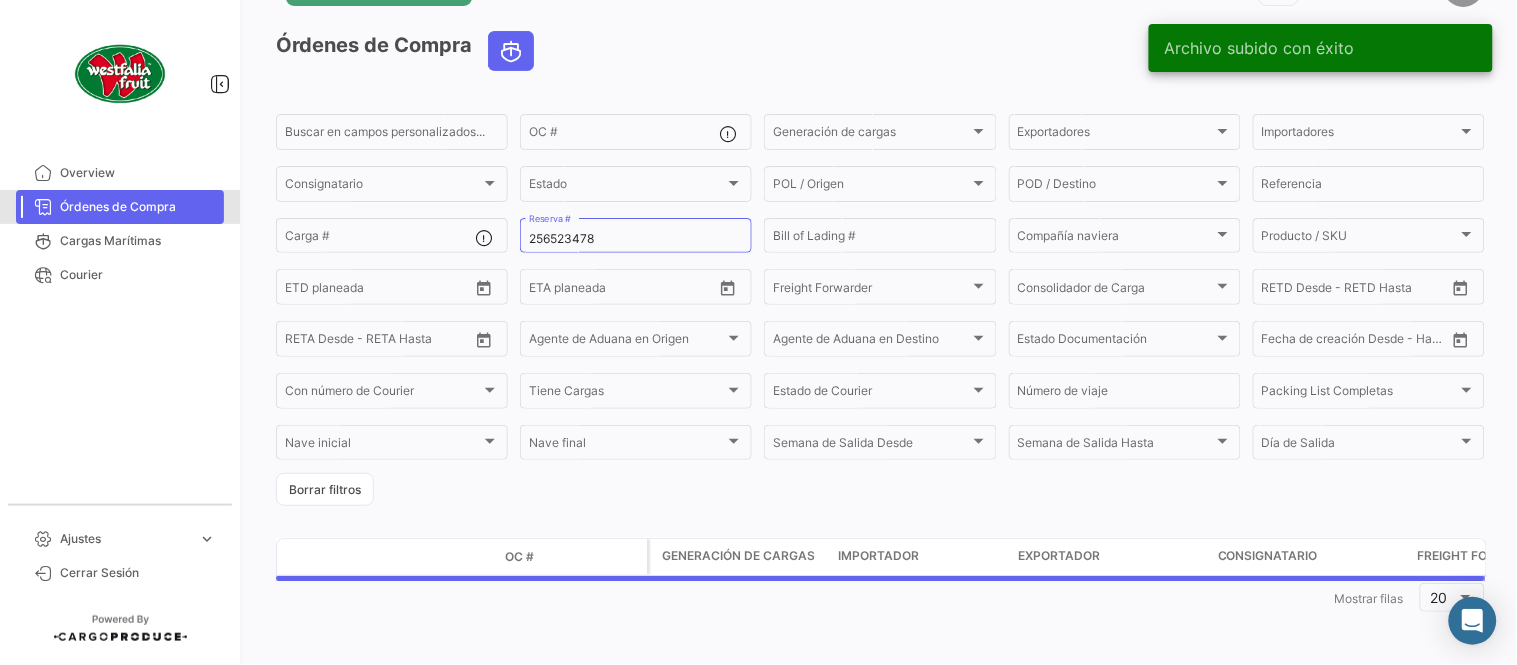 scroll, scrollTop: 0, scrollLeft: 0, axis: both 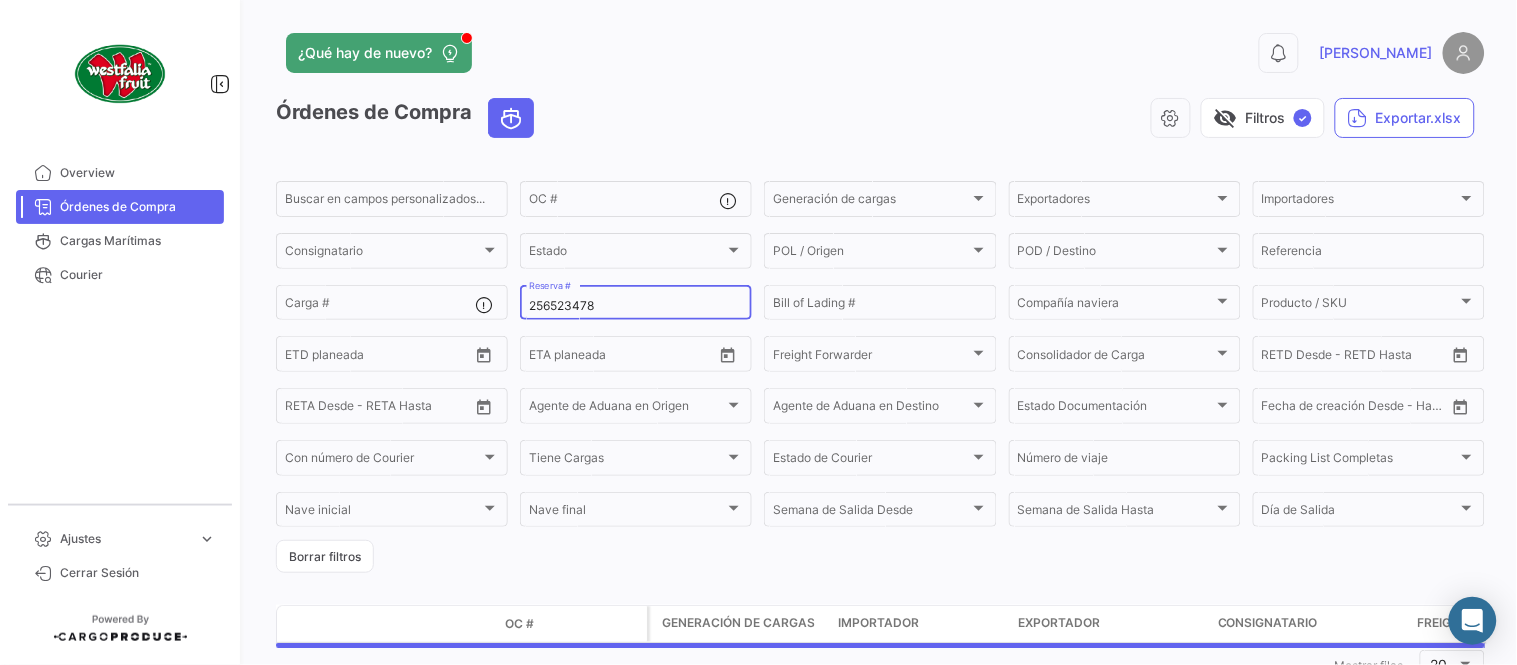 click on "256523478" at bounding box center (636, 306) 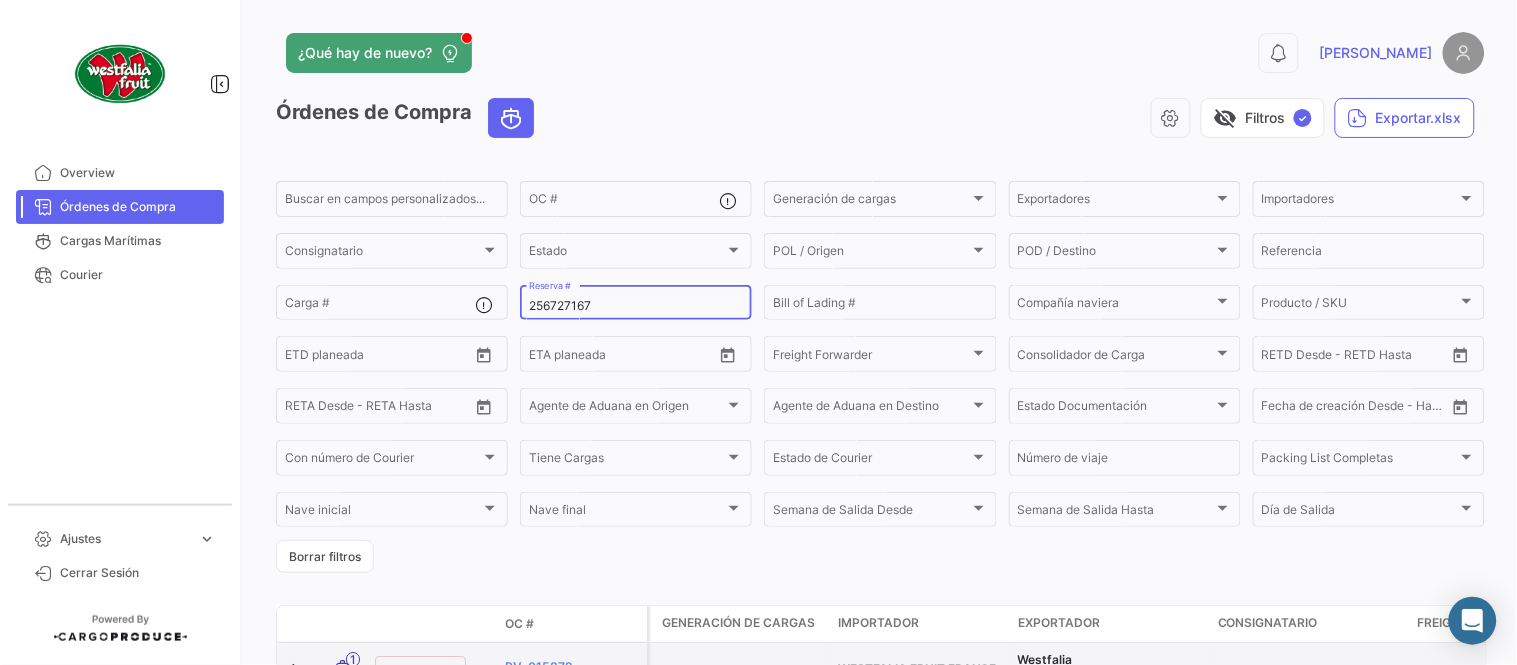 type on "256727167" 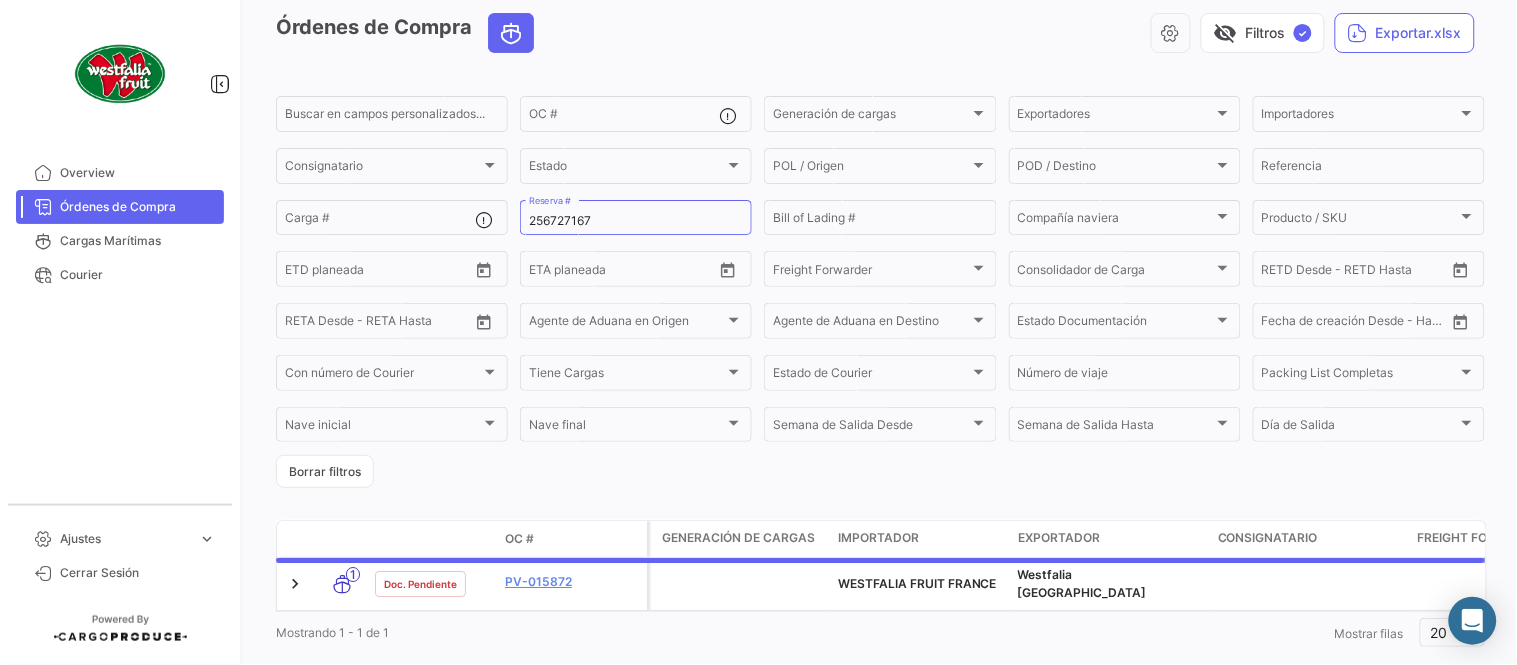 scroll, scrollTop: 128, scrollLeft: 0, axis: vertical 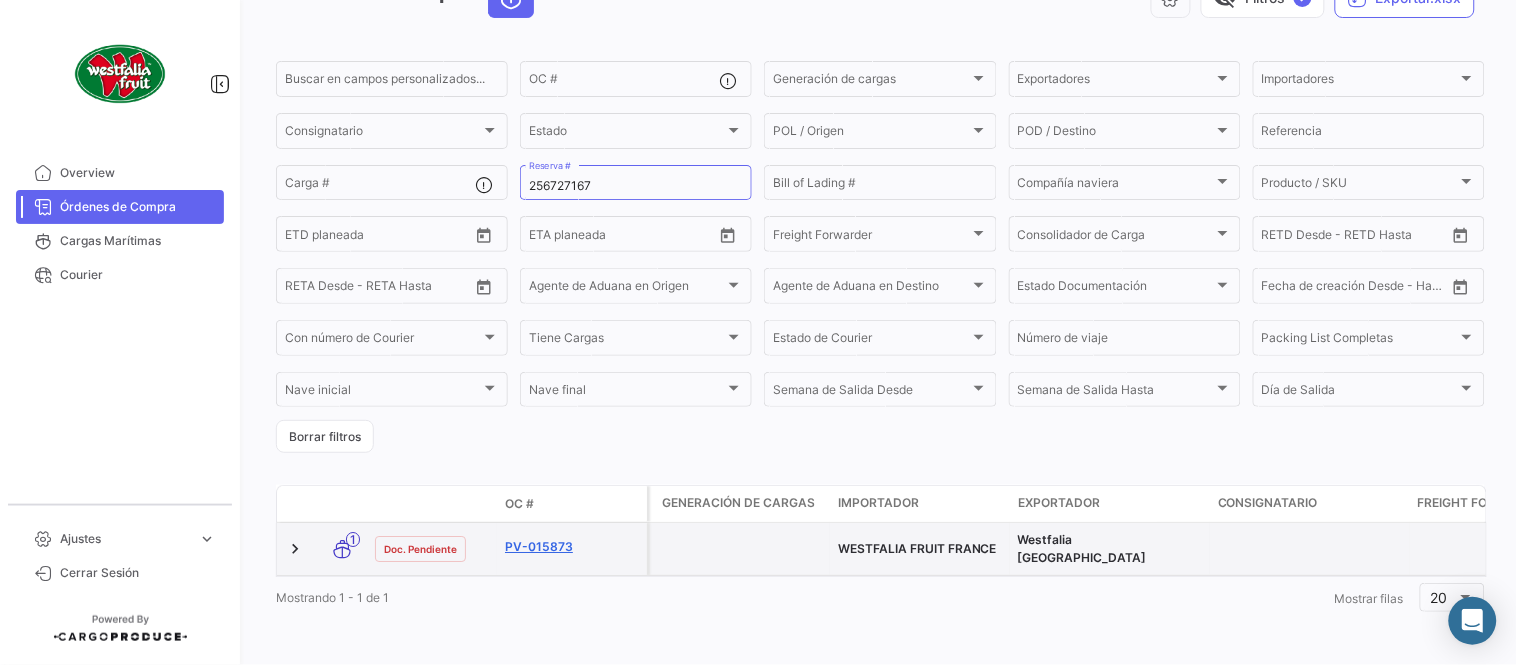 click on "PV-015873" 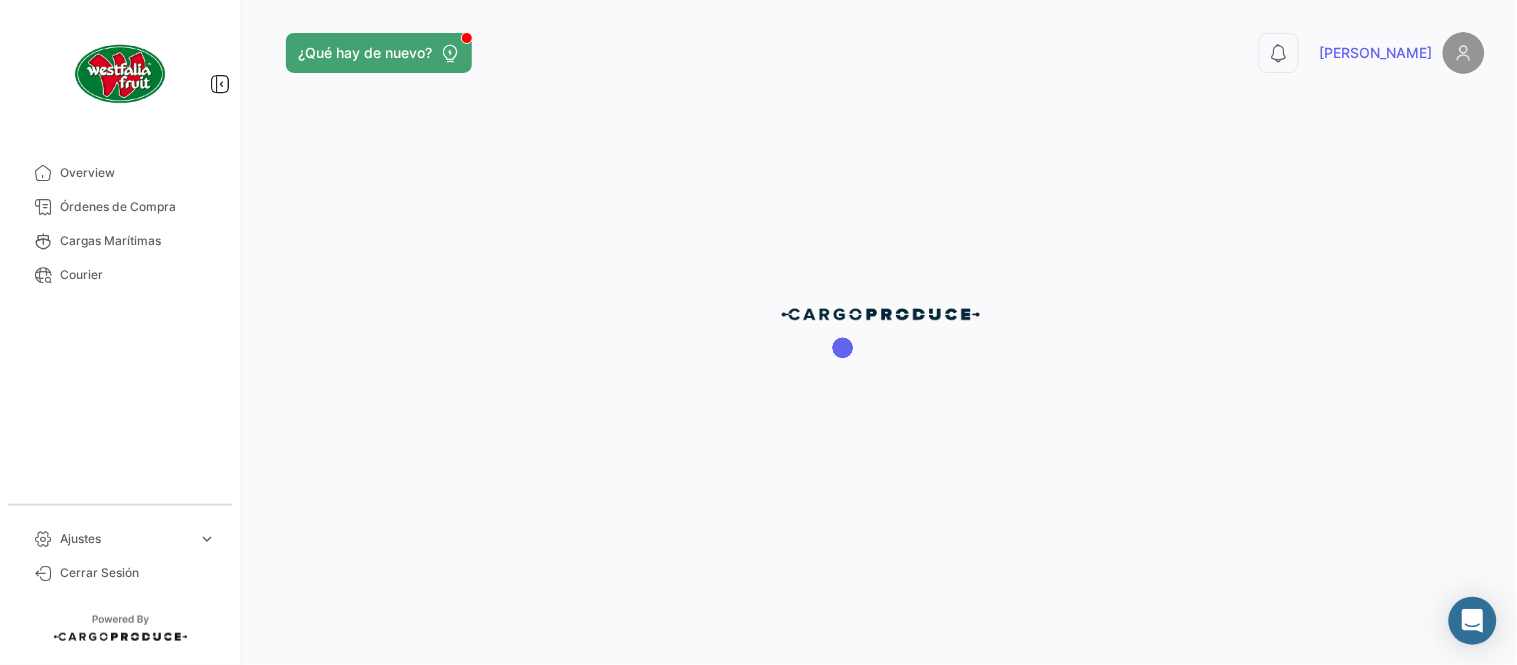 scroll, scrollTop: 0, scrollLeft: 0, axis: both 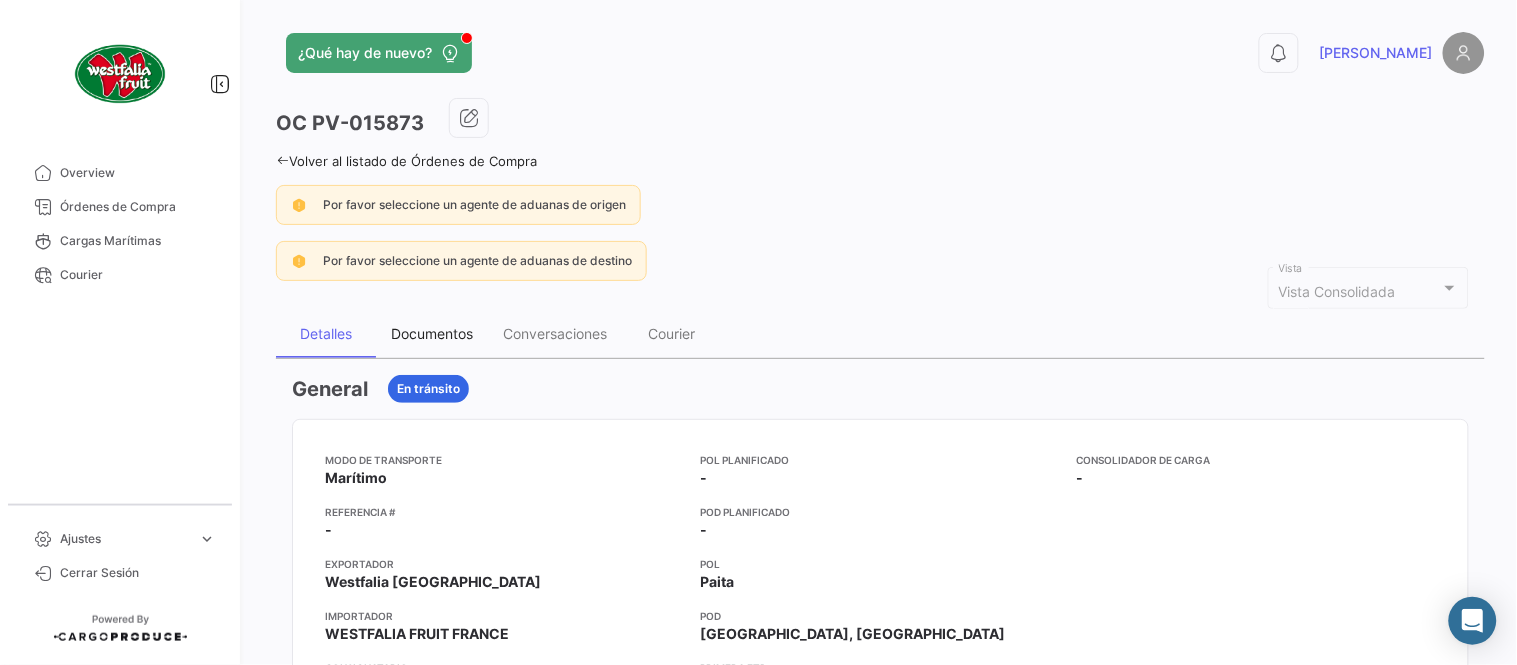 click on "Documentos" at bounding box center (432, 333) 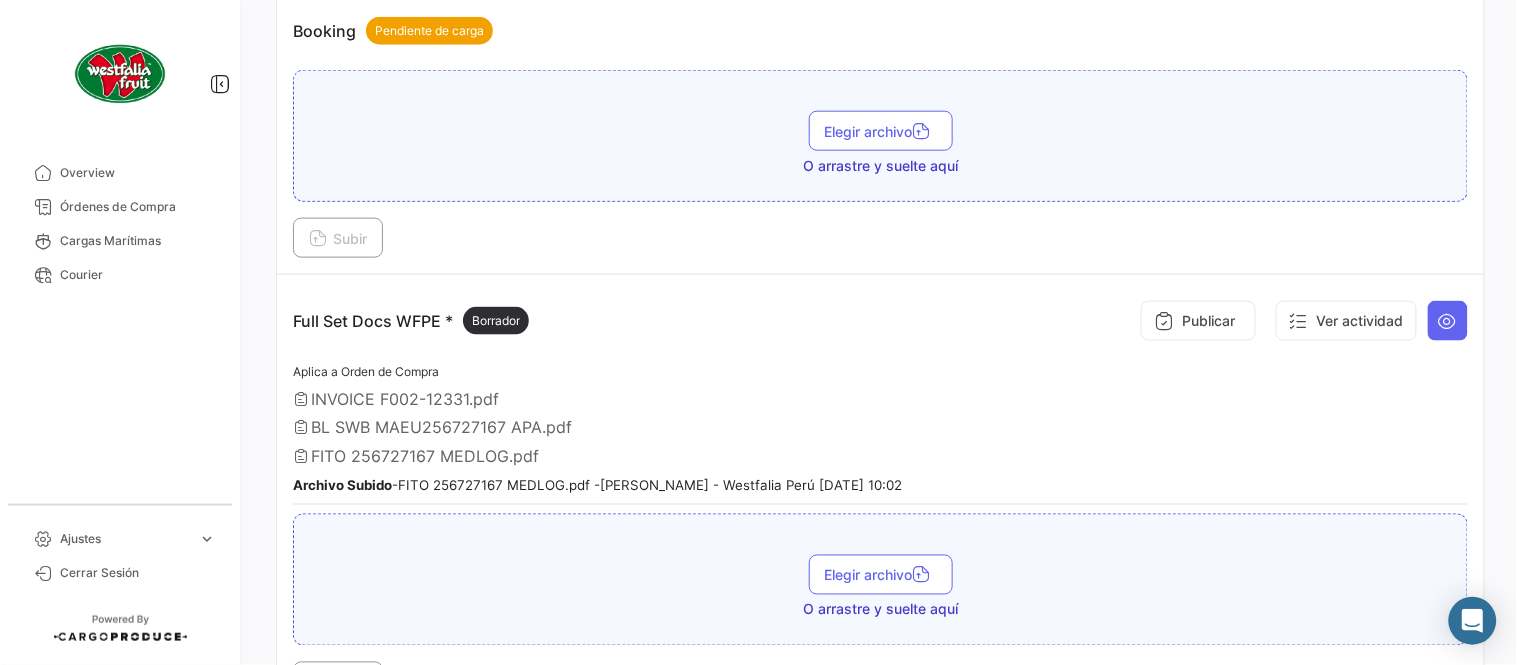 scroll, scrollTop: 554, scrollLeft: 0, axis: vertical 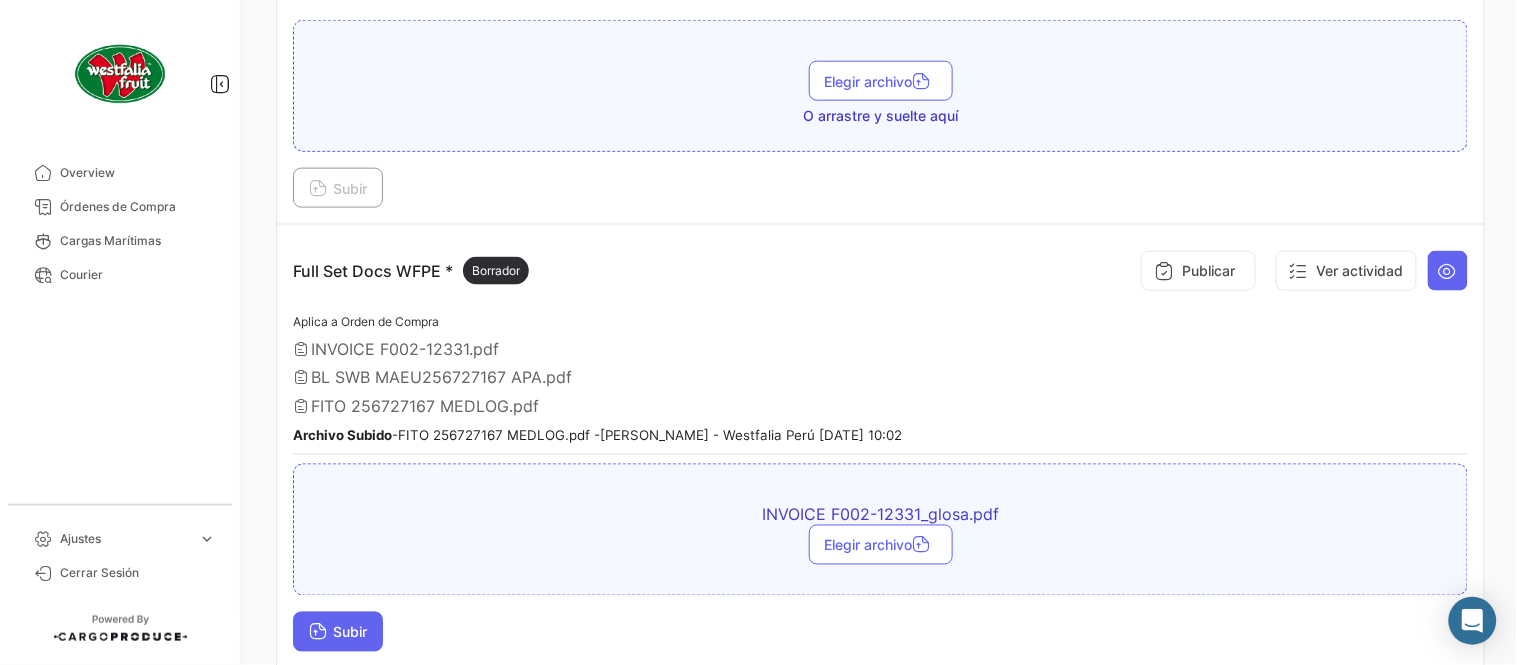 click on "Subir" at bounding box center [338, 632] 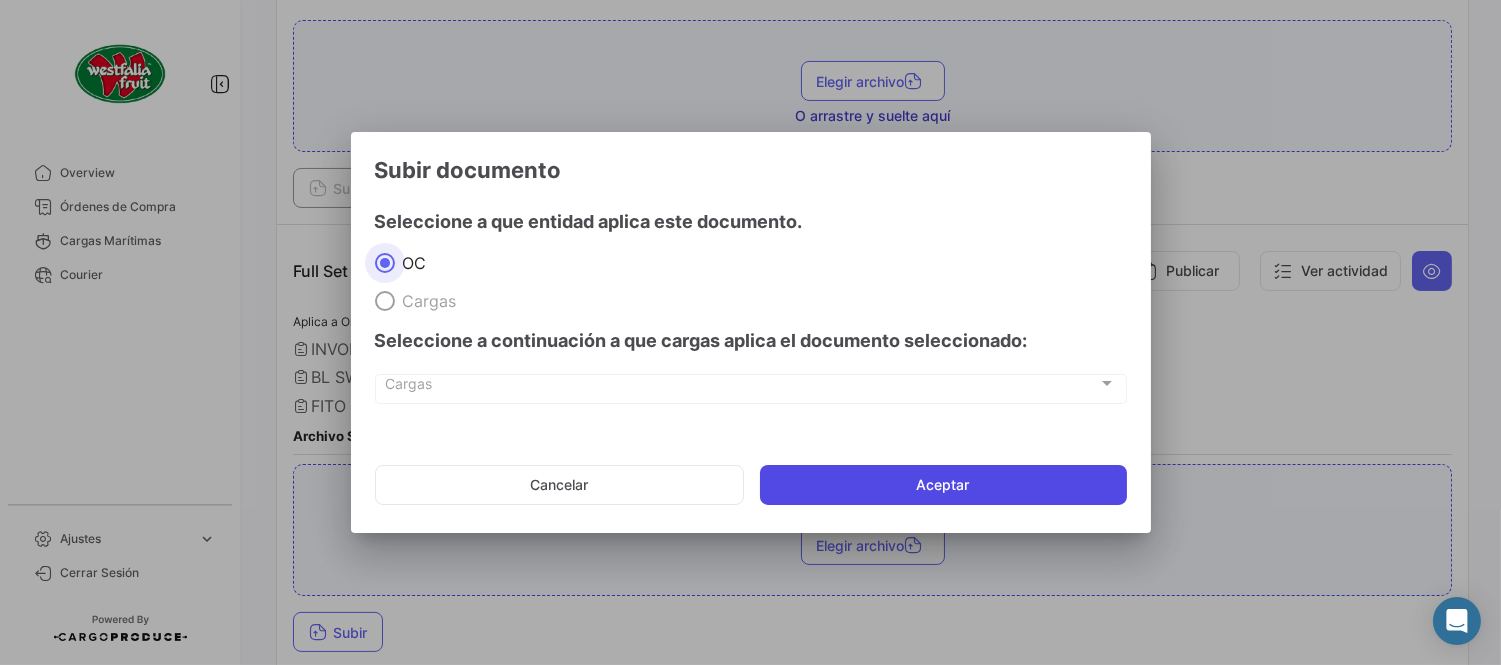 click on "Aceptar" 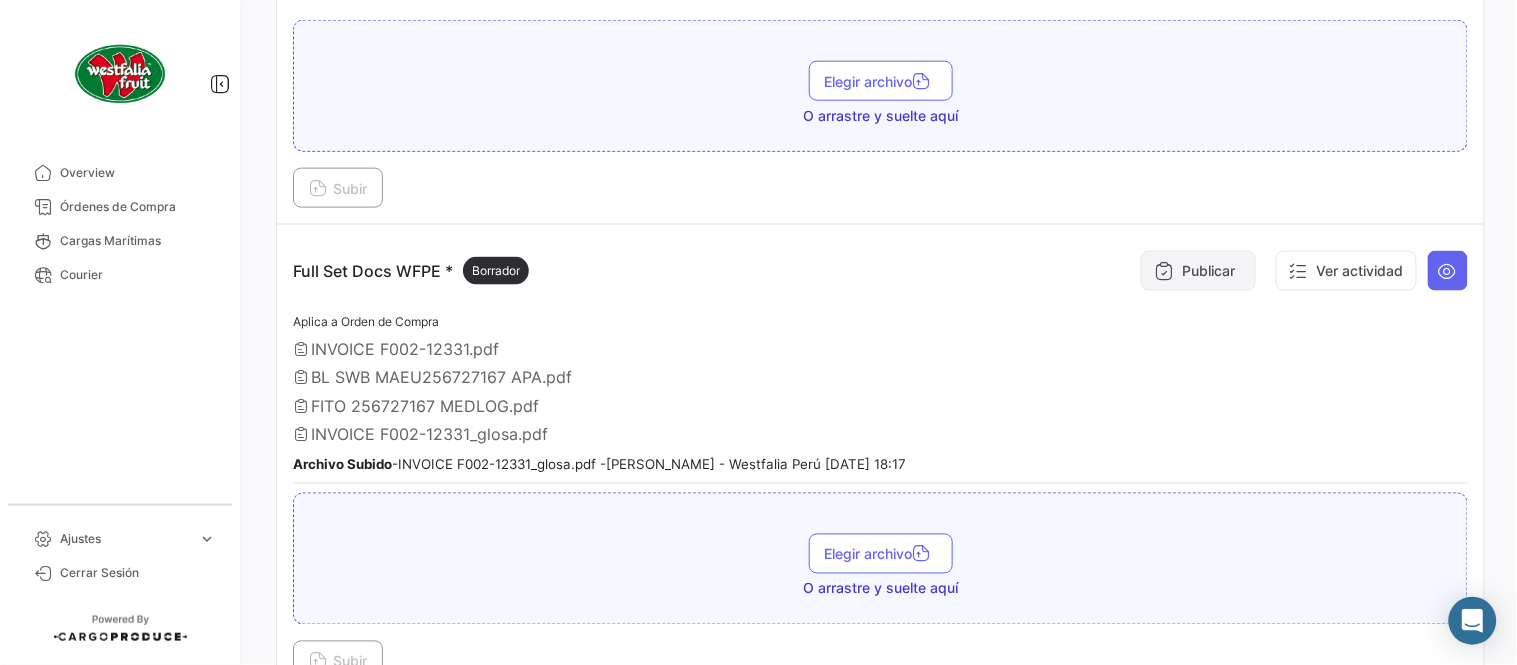 click on "Publicar" at bounding box center (1198, 271) 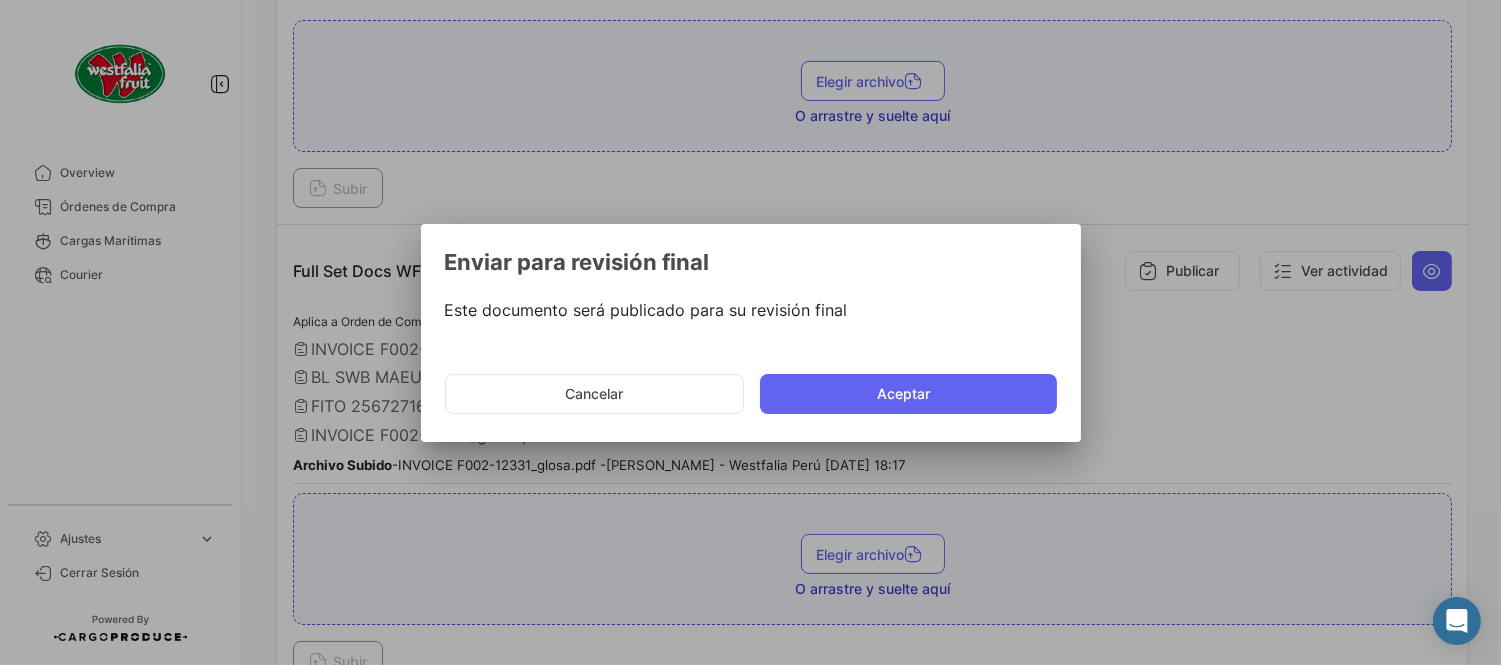 drag, startPoint x: 847, startPoint y: 377, endPoint x: 854, endPoint y: 436, distance: 59.413803 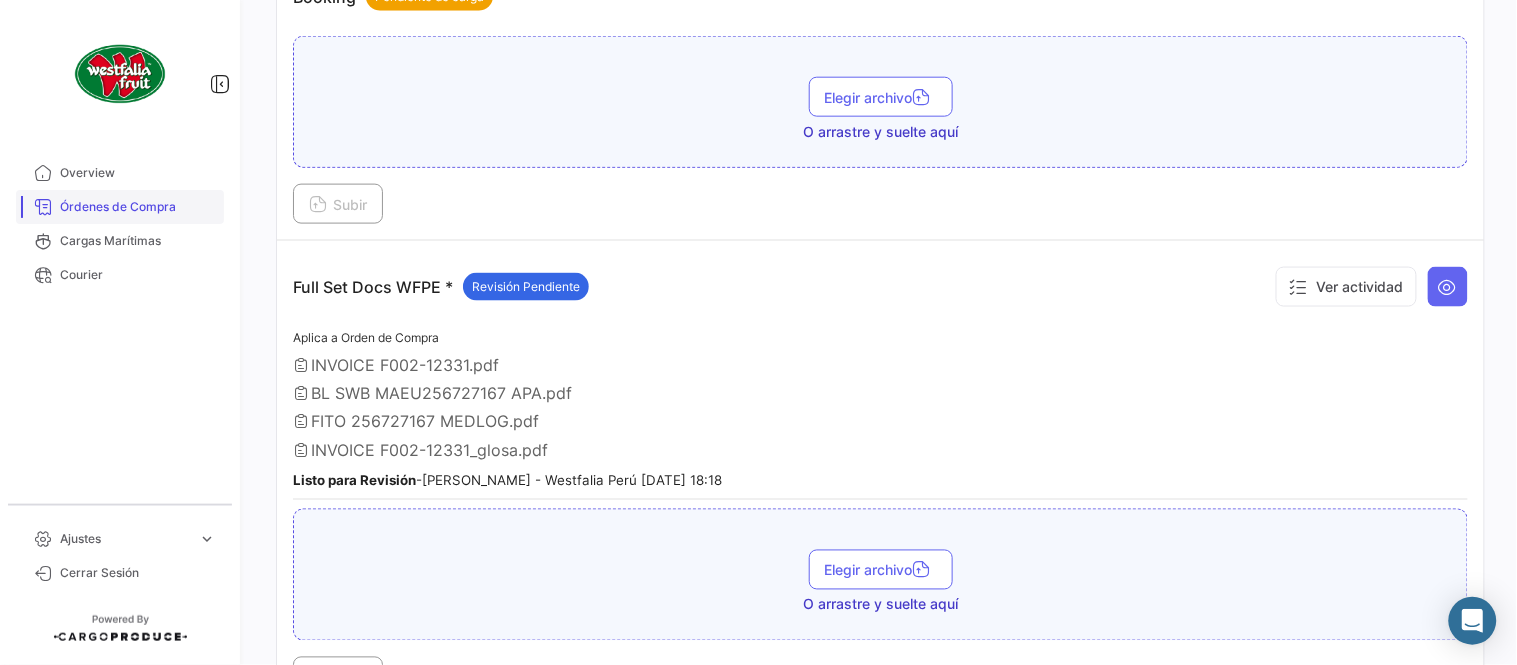 click on "Órdenes de Compra" at bounding box center (138, 207) 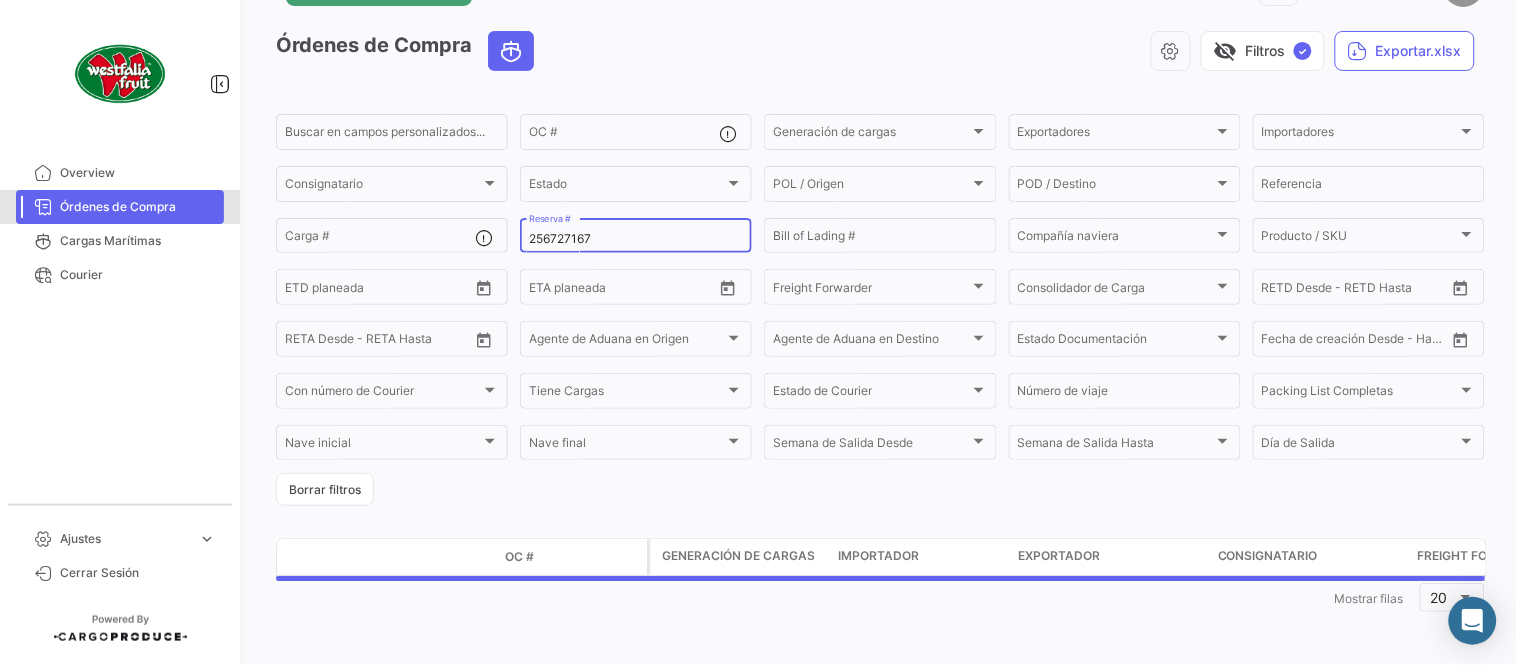 scroll, scrollTop: 0, scrollLeft: 0, axis: both 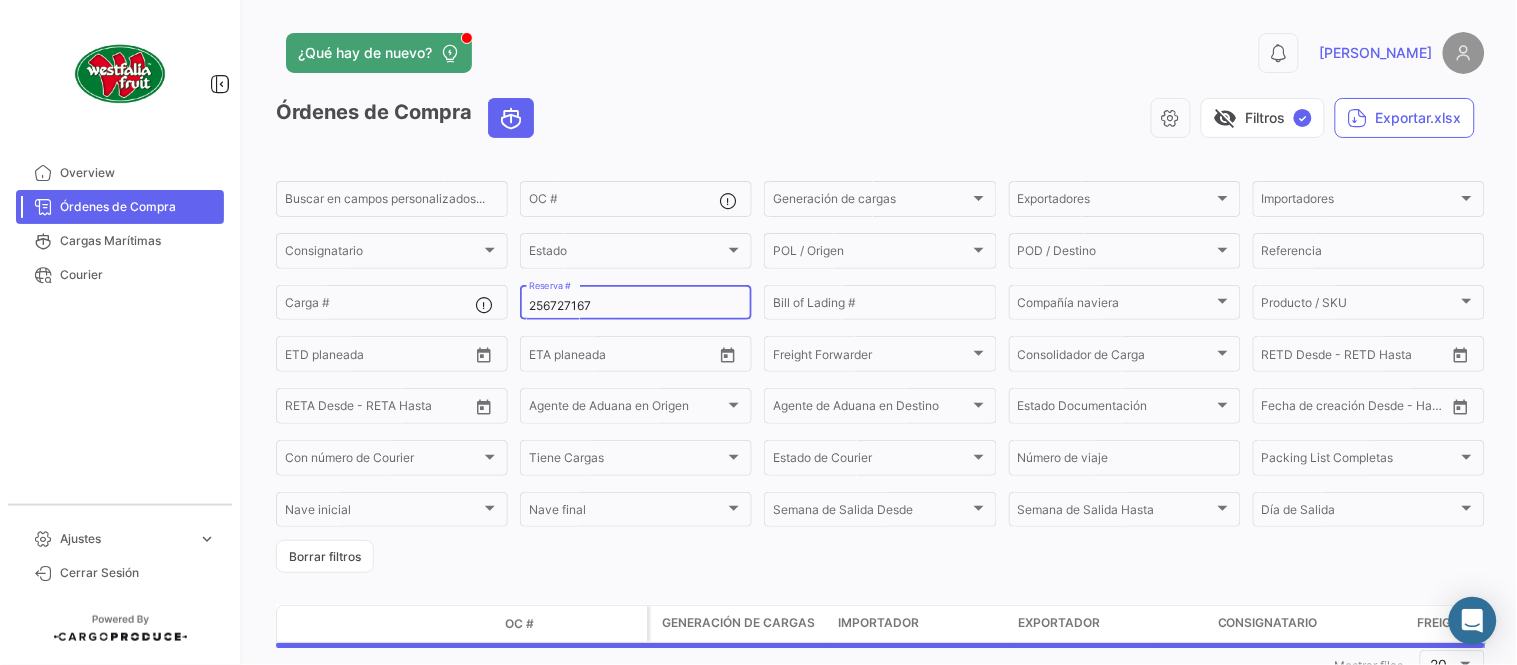 click on "256727167" at bounding box center [636, 306] 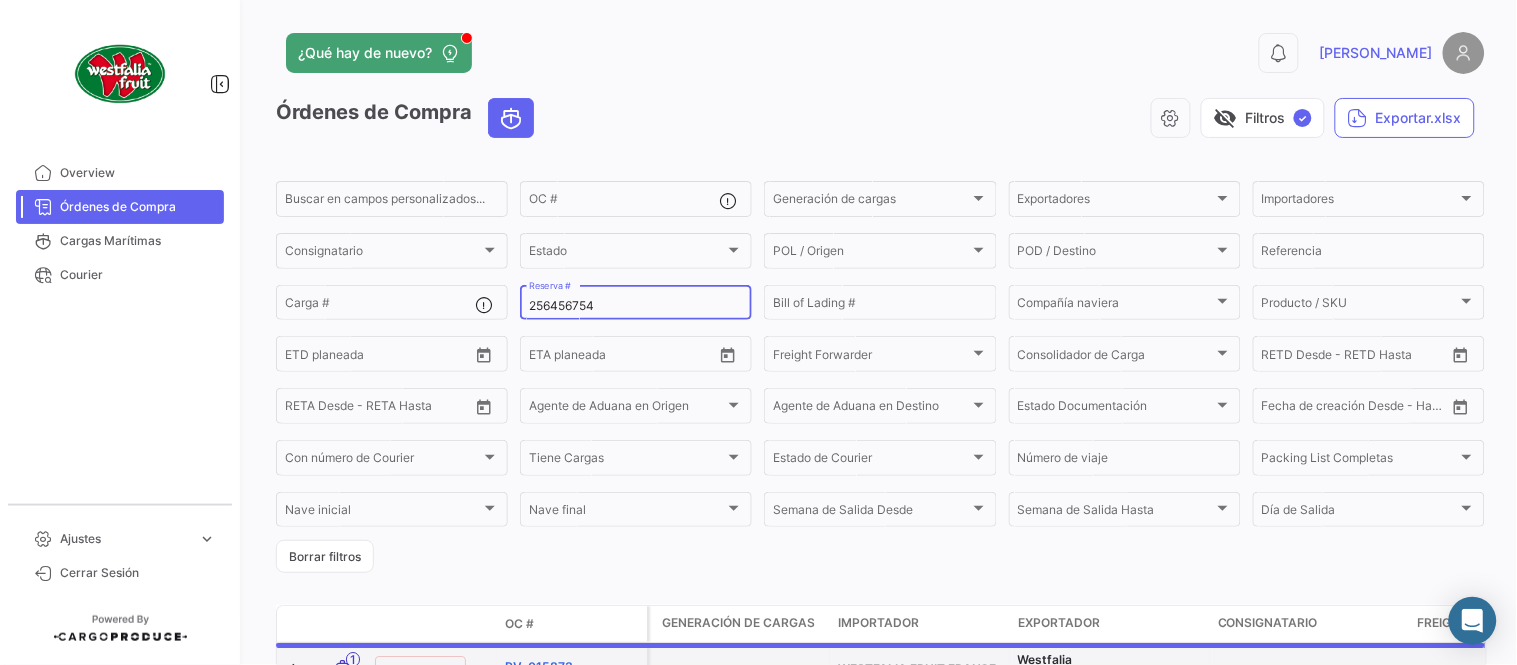 scroll, scrollTop: 128, scrollLeft: 0, axis: vertical 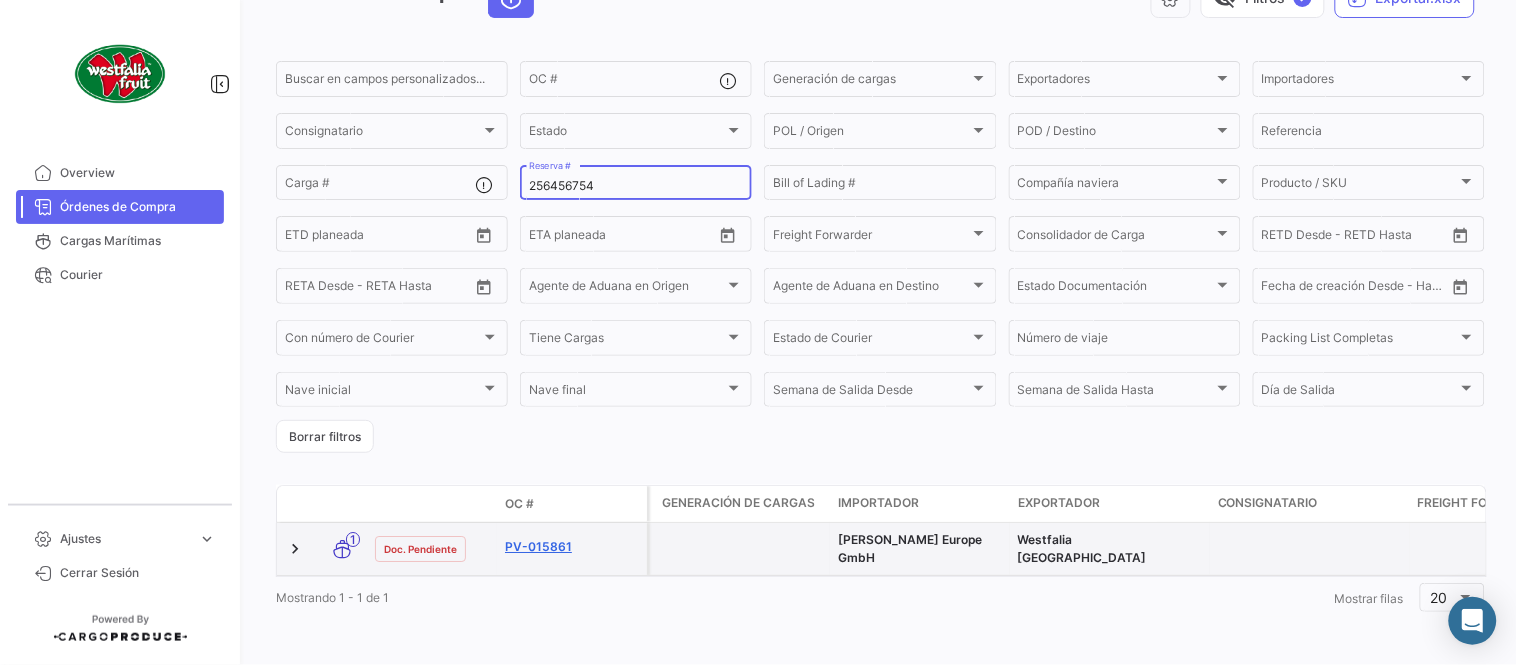 type on "256456754" 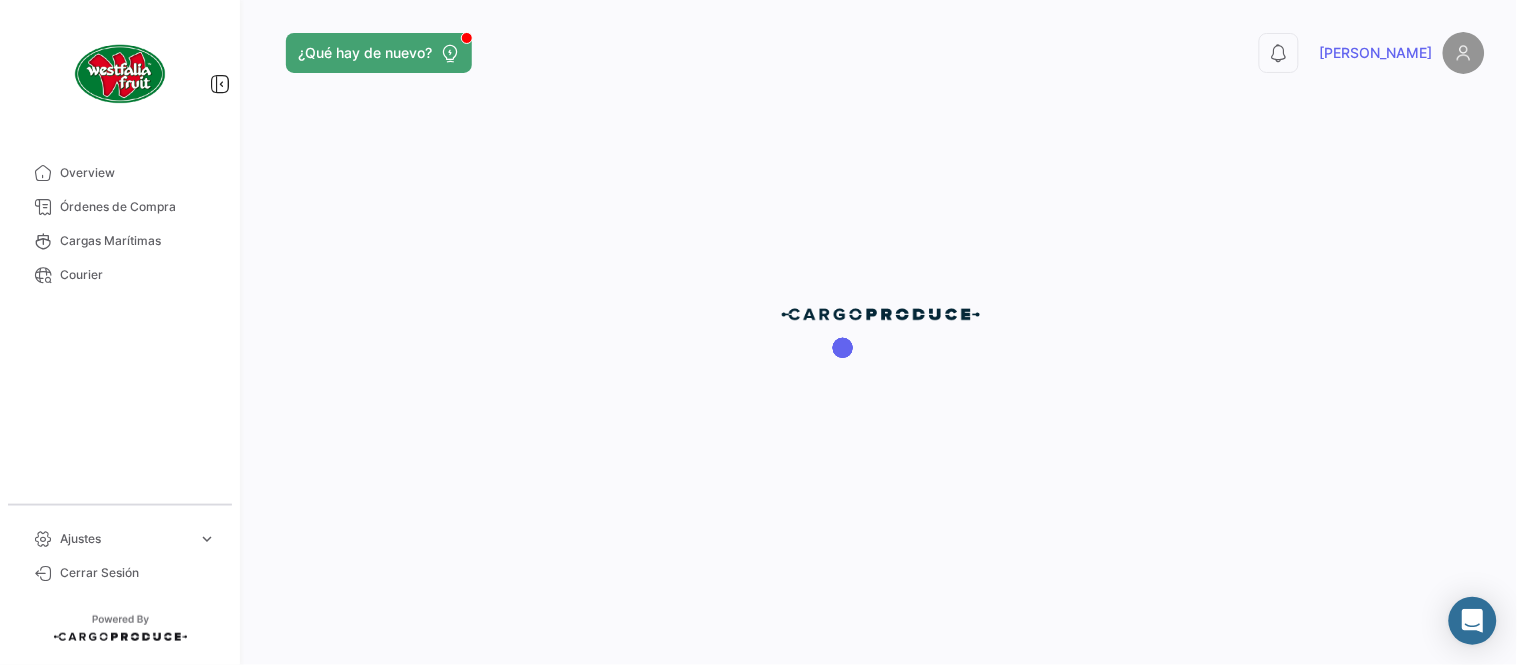 scroll, scrollTop: 0, scrollLeft: 0, axis: both 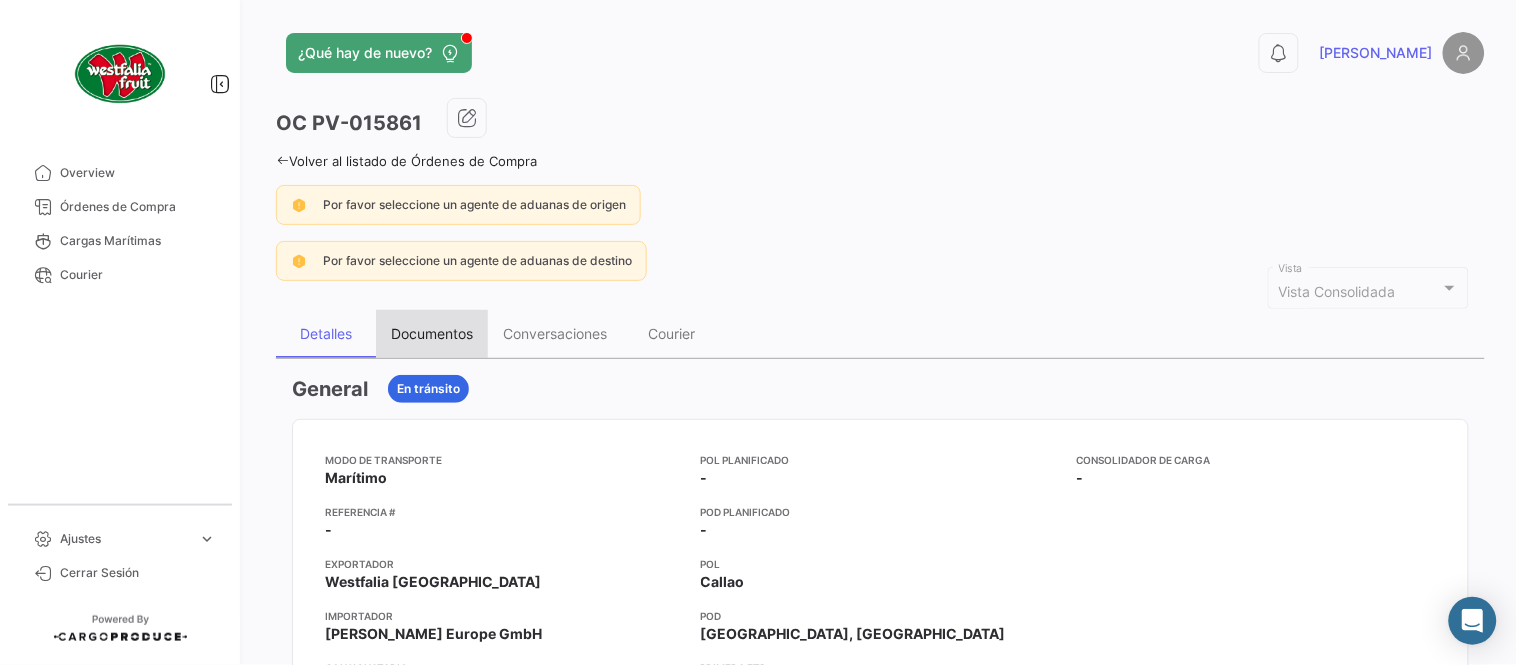 click on "Documentos" at bounding box center [432, 333] 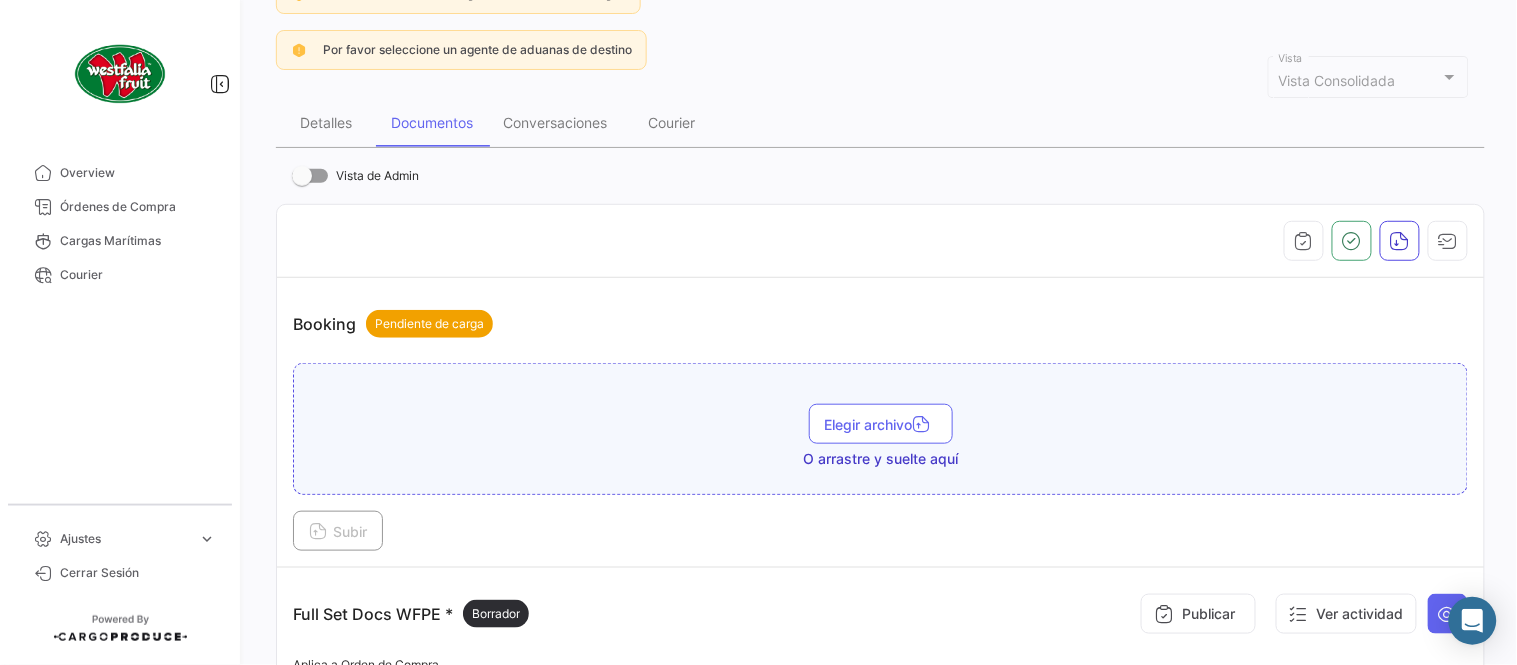 scroll, scrollTop: 444, scrollLeft: 0, axis: vertical 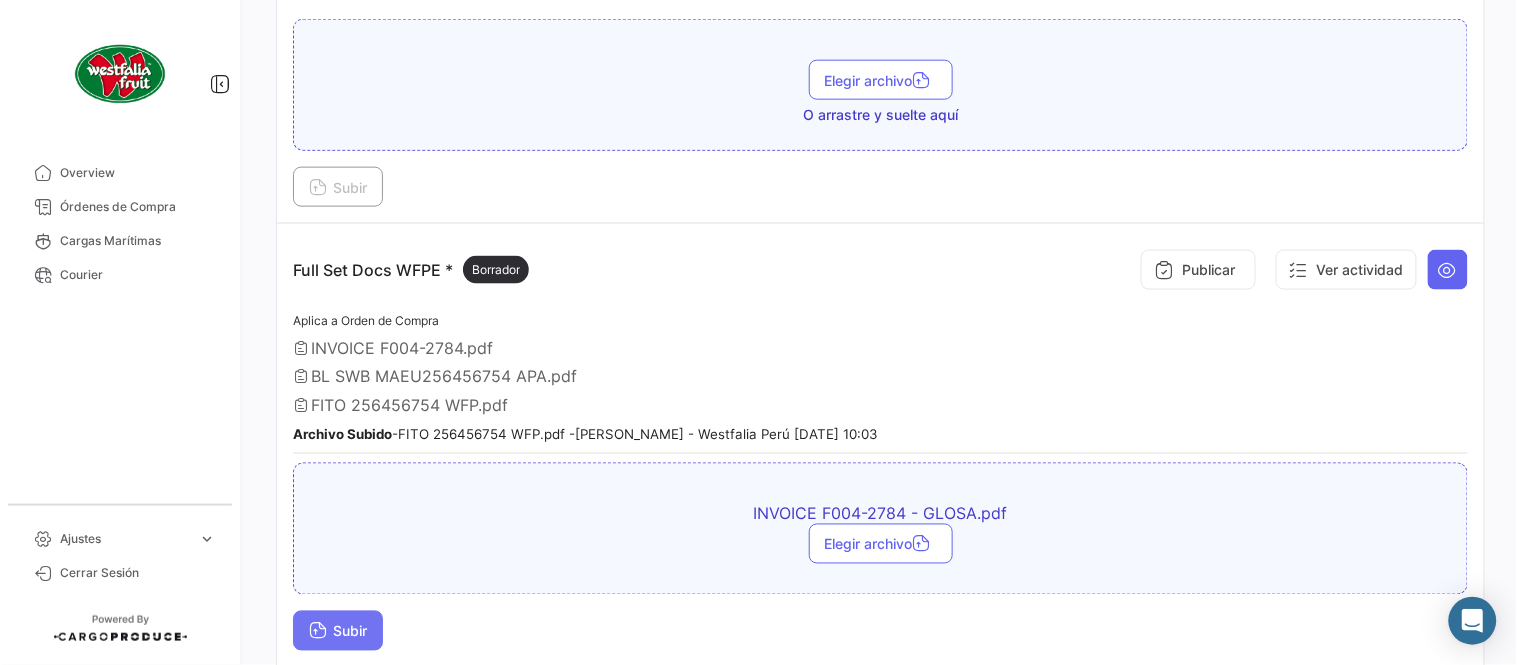 click on "Subir" at bounding box center [338, 631] 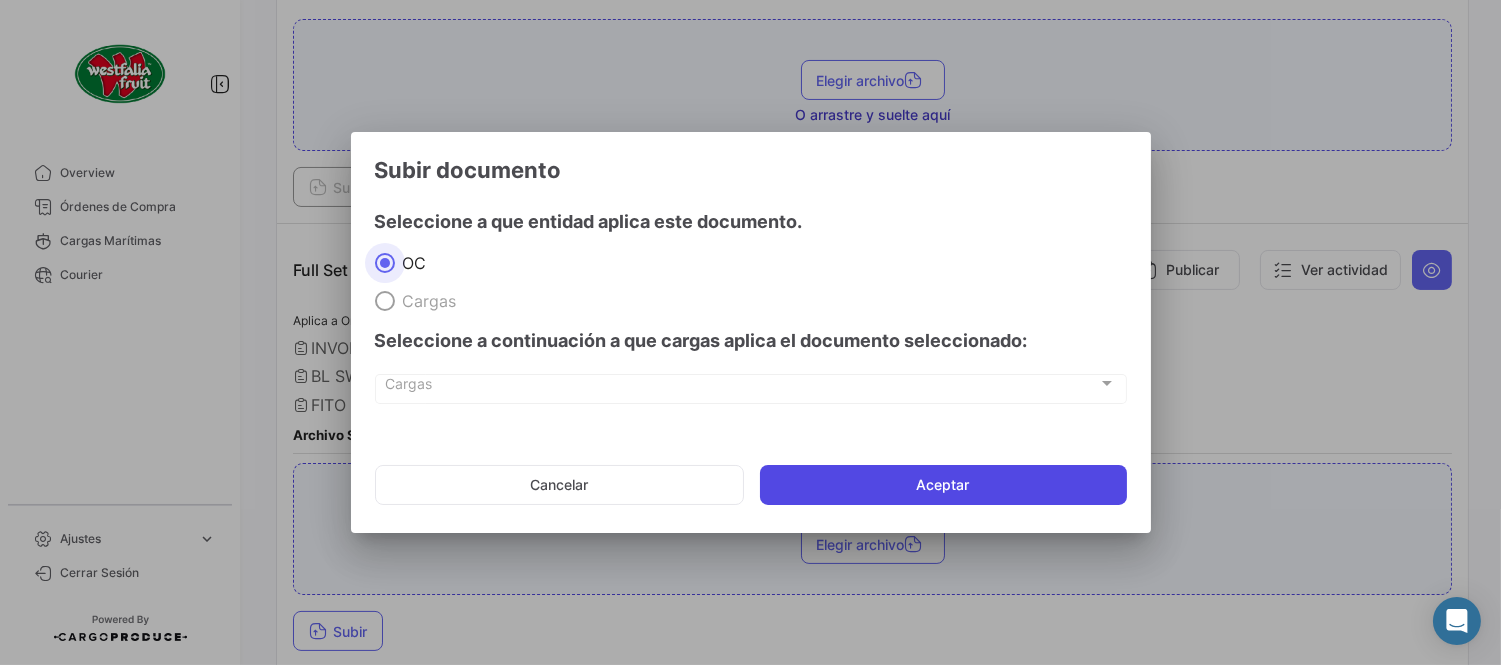 click on "Aceptar" 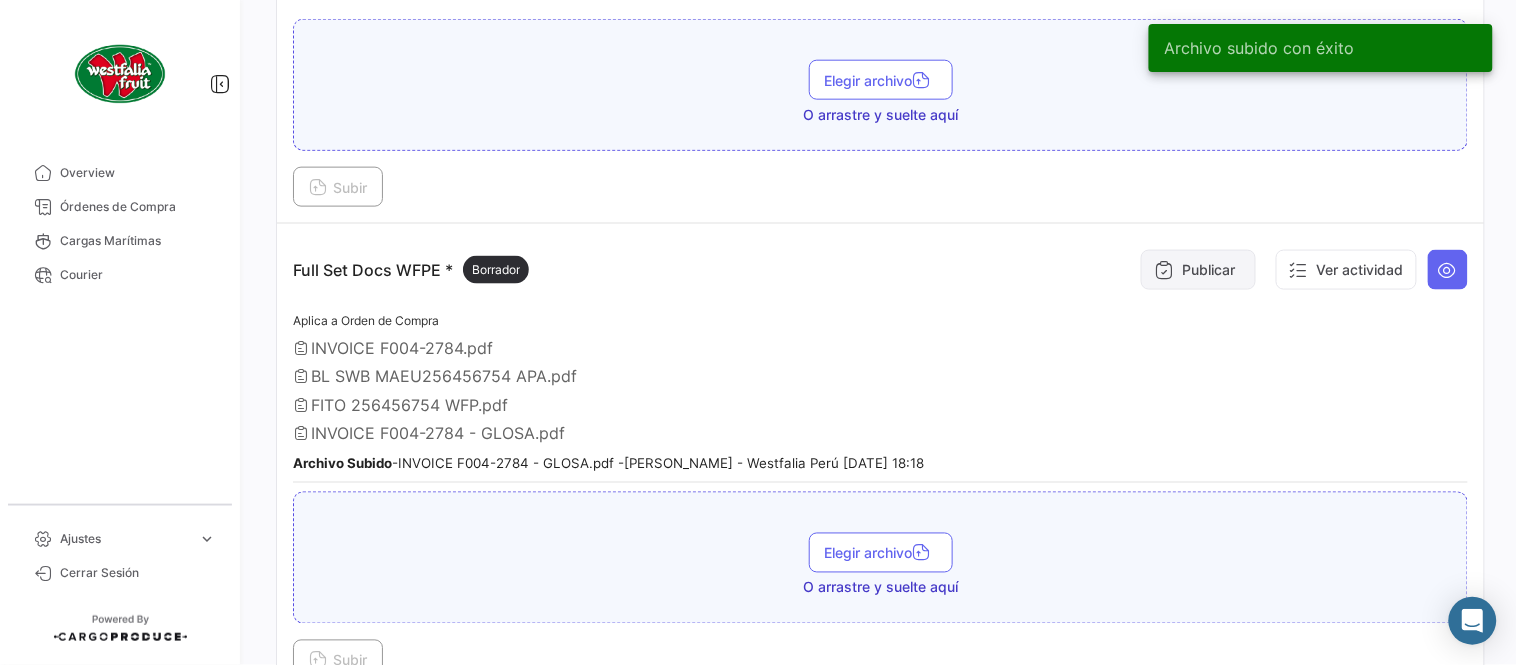 click on "Publicar" at bounding box center (1198, 270) 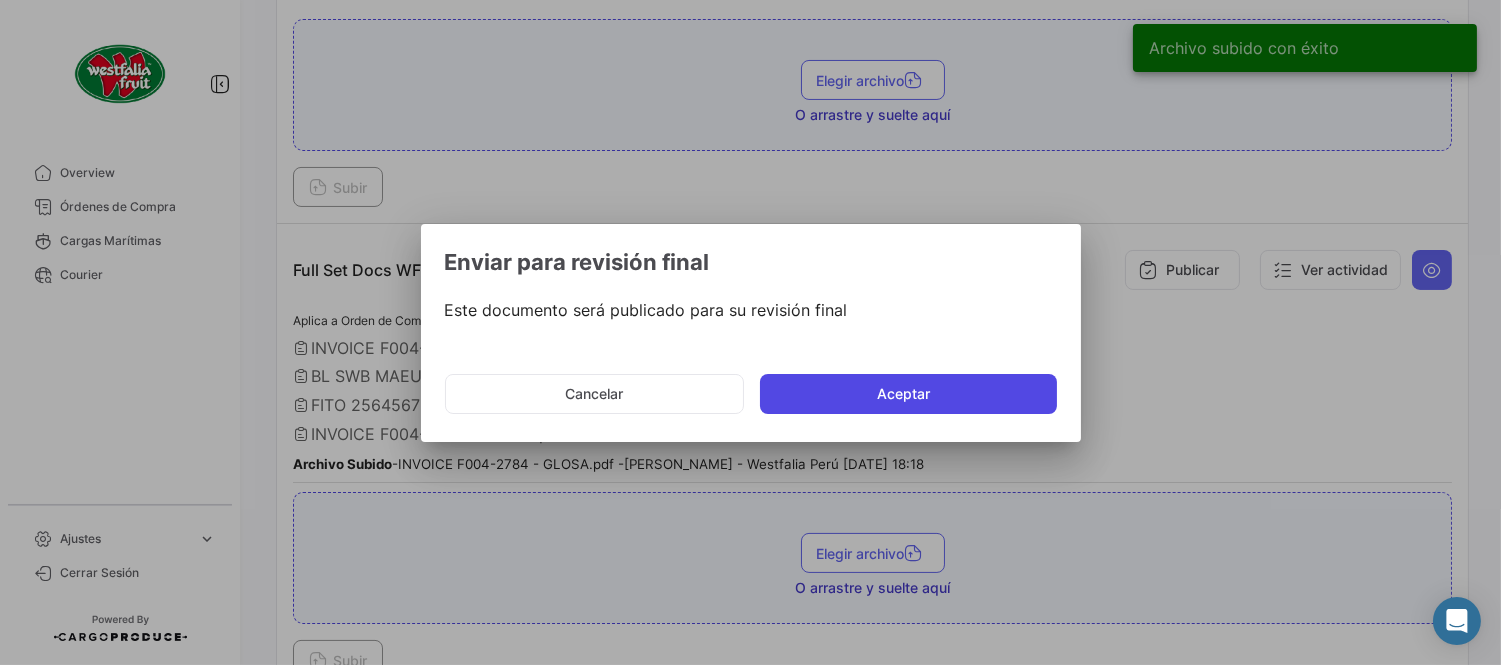 click on "Aceptar" 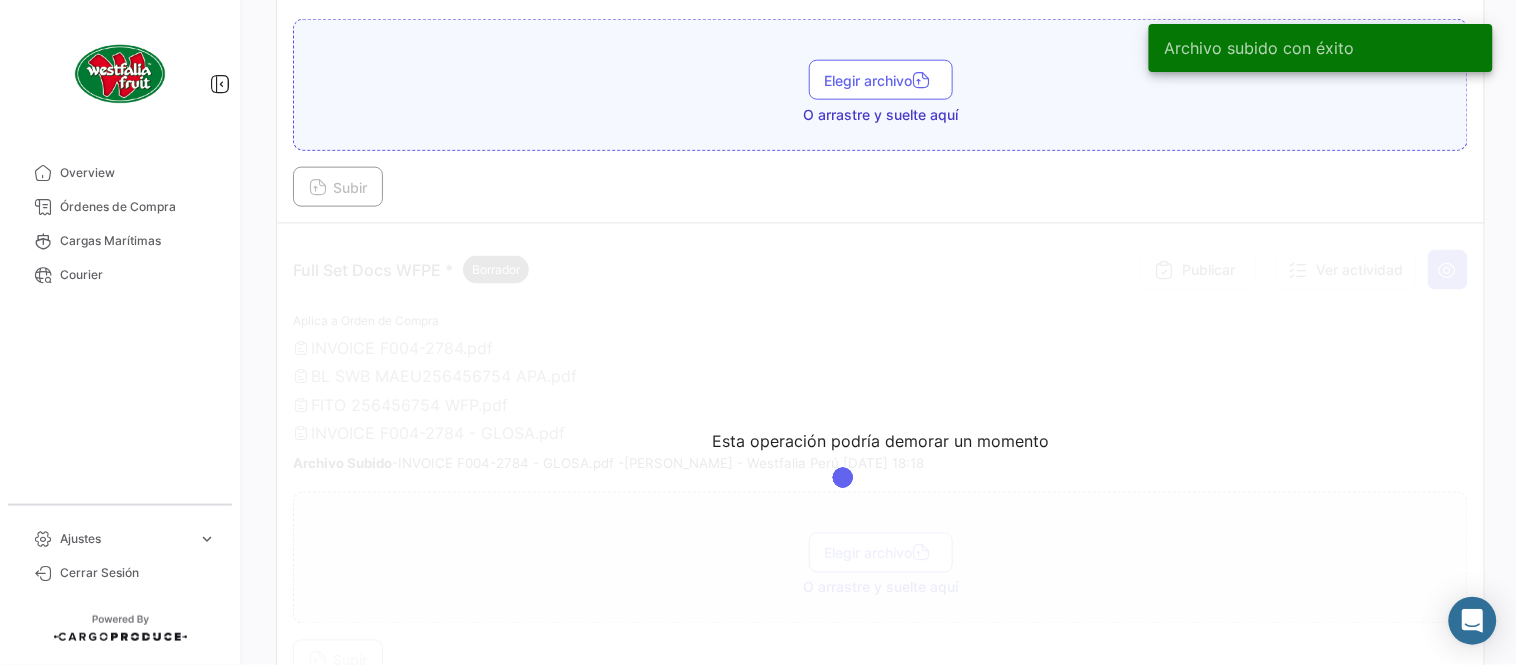scroll, scrollTop: 666, scrollLeft: 0, axis: vertical 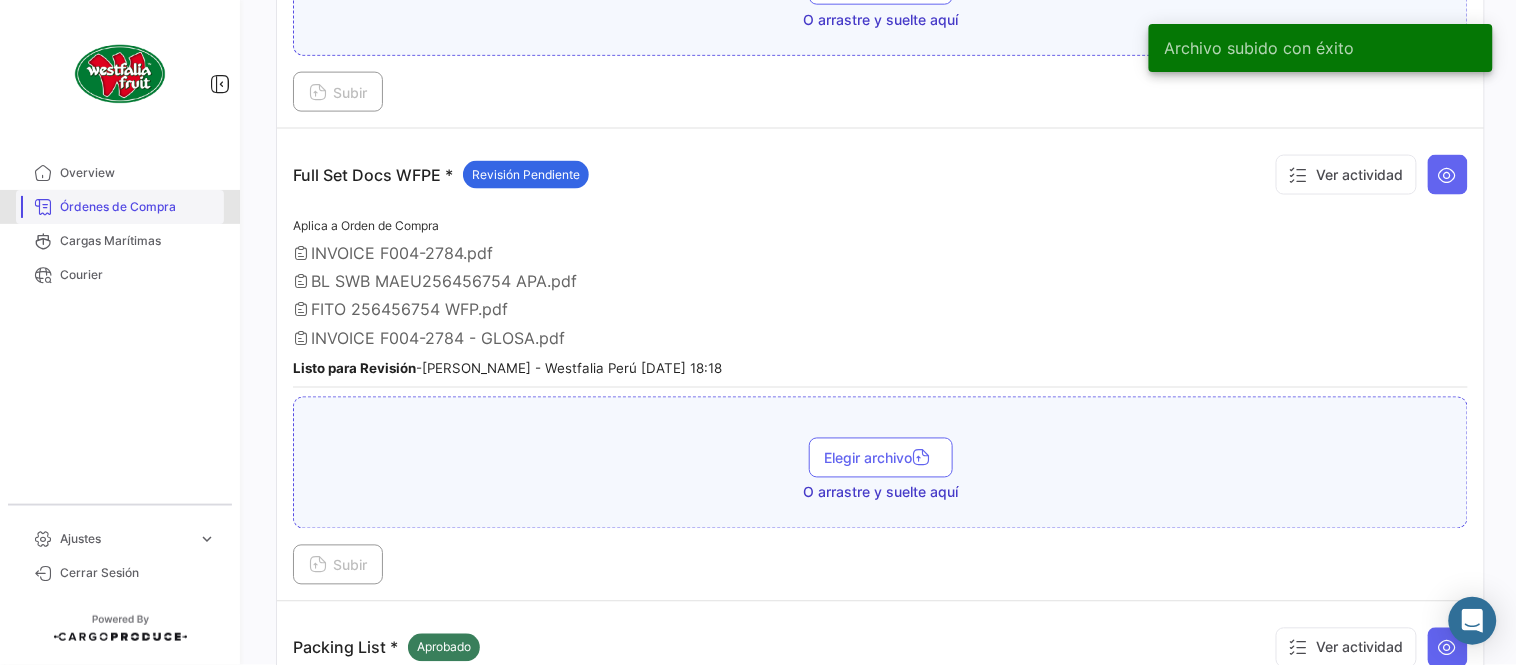 click on "Órdenes de Compra" at bounding box center [138, 207] 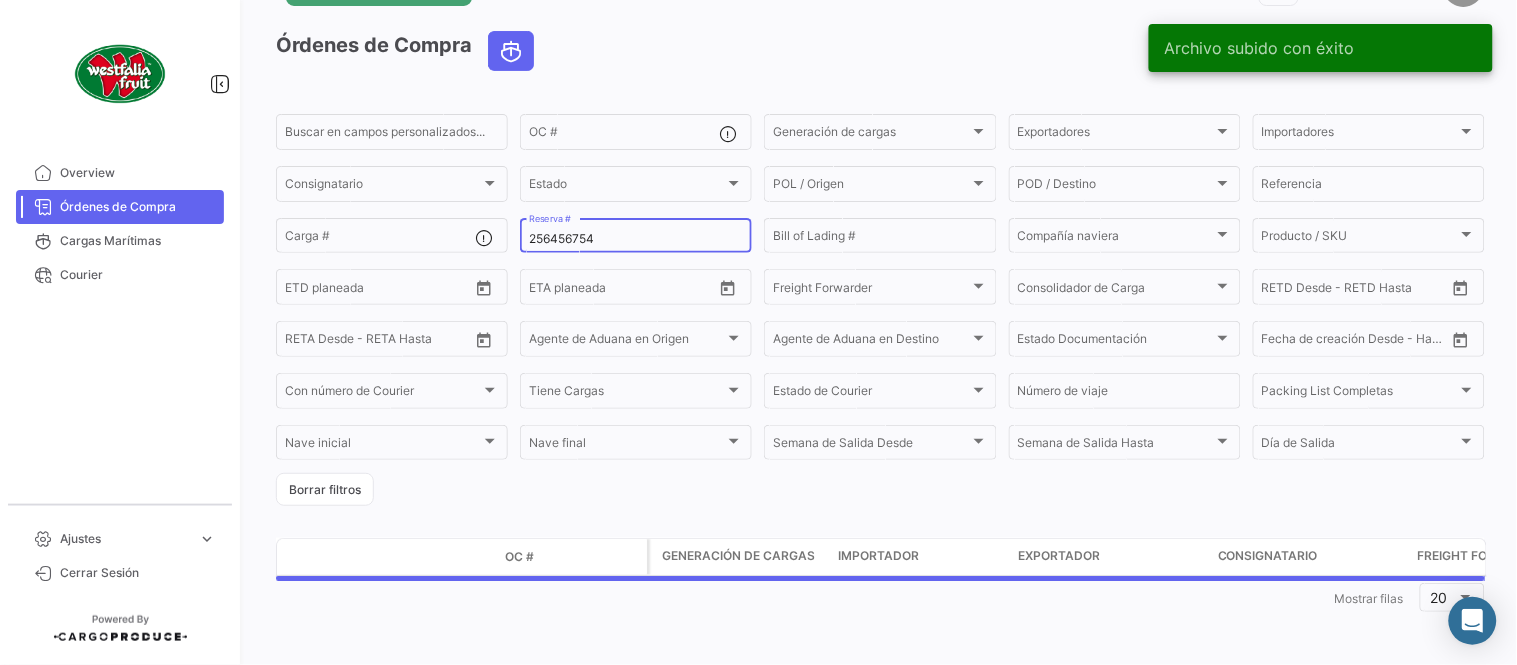 scroll, scrollTop: 0, scrollLeft: 0, axis: both 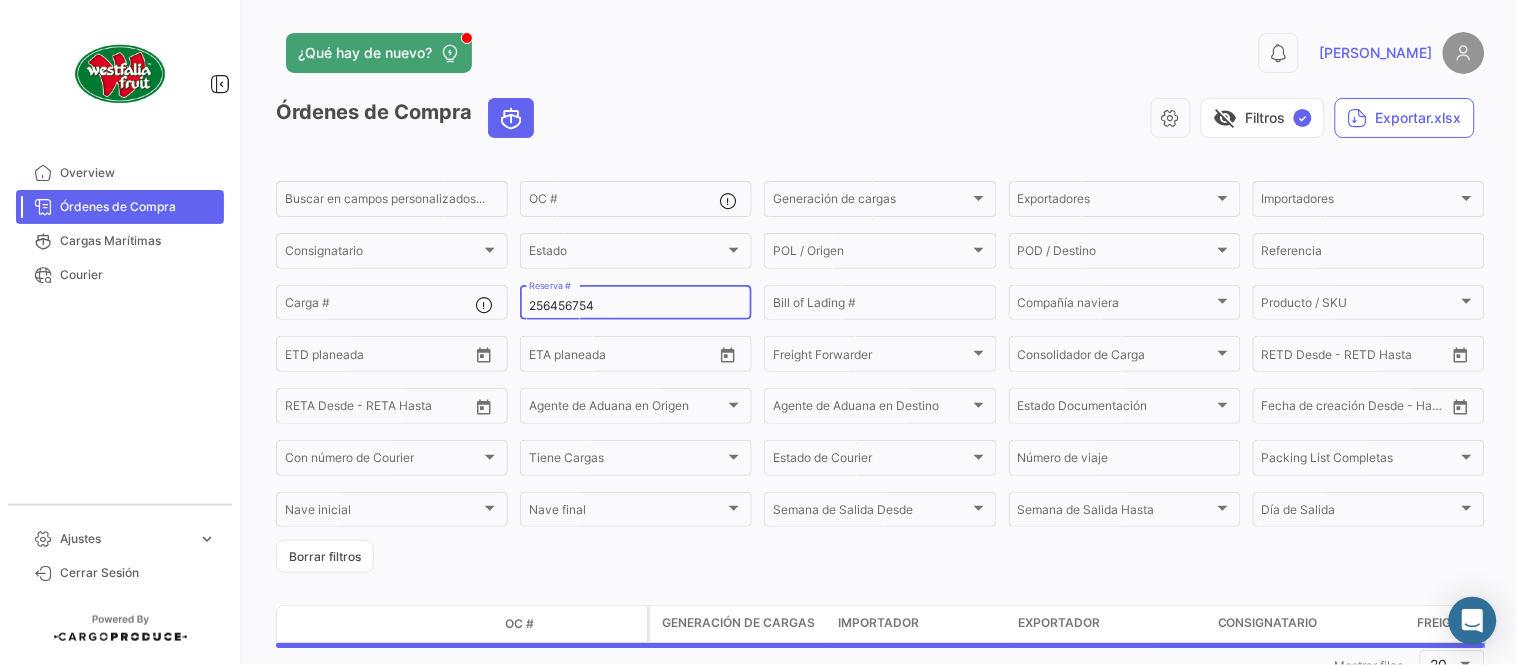 click on "256456754" at bounding box center [636, 306] 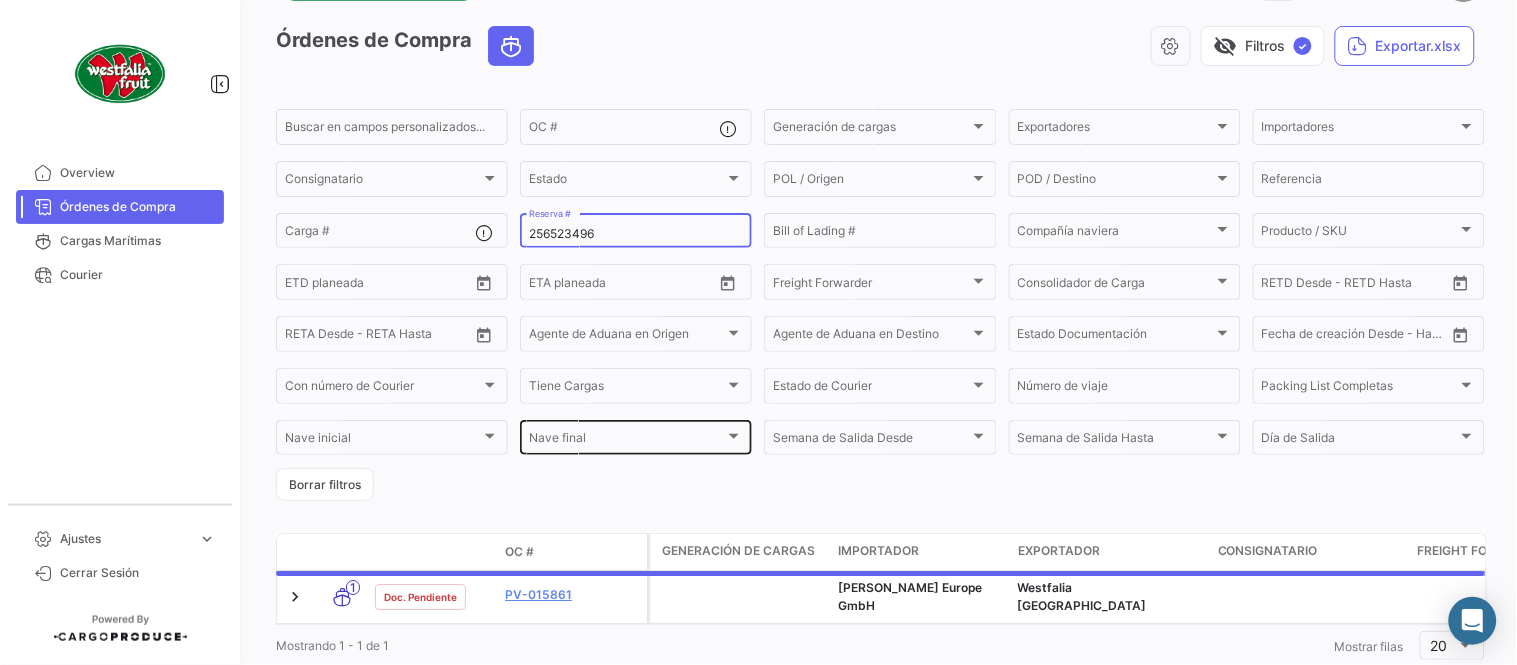 scroll, scrollTop: 111, scrollLeft: 0, axis: vertical 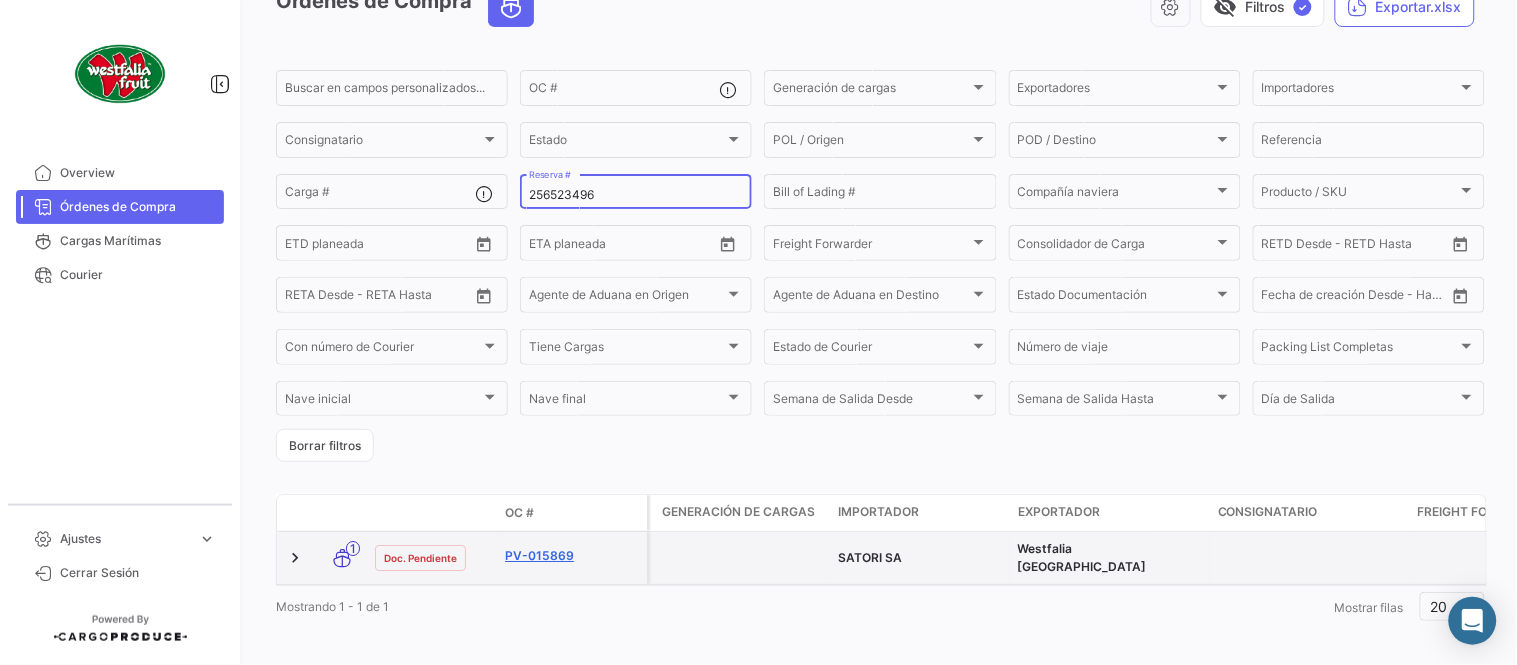 type on "256523496" 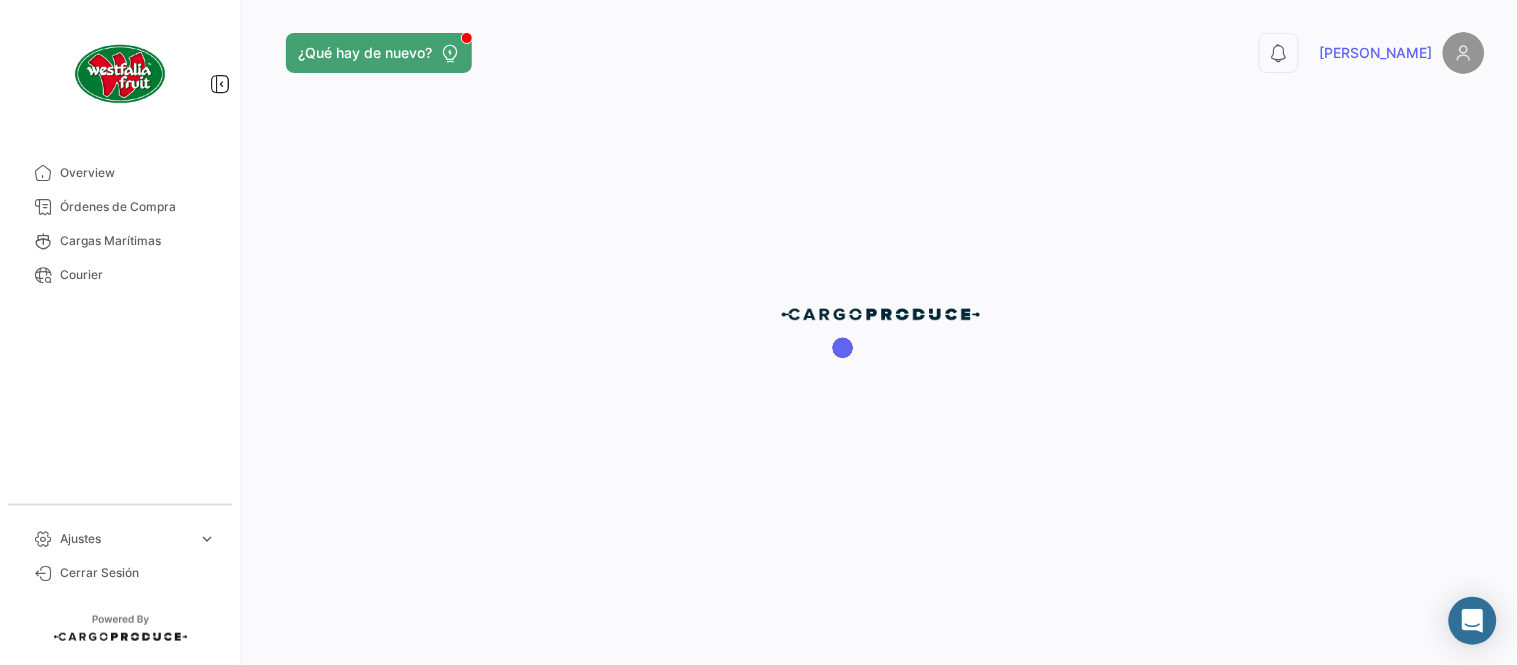 scroll, scrollTop: 0, scrollLeft: 0, axis: both 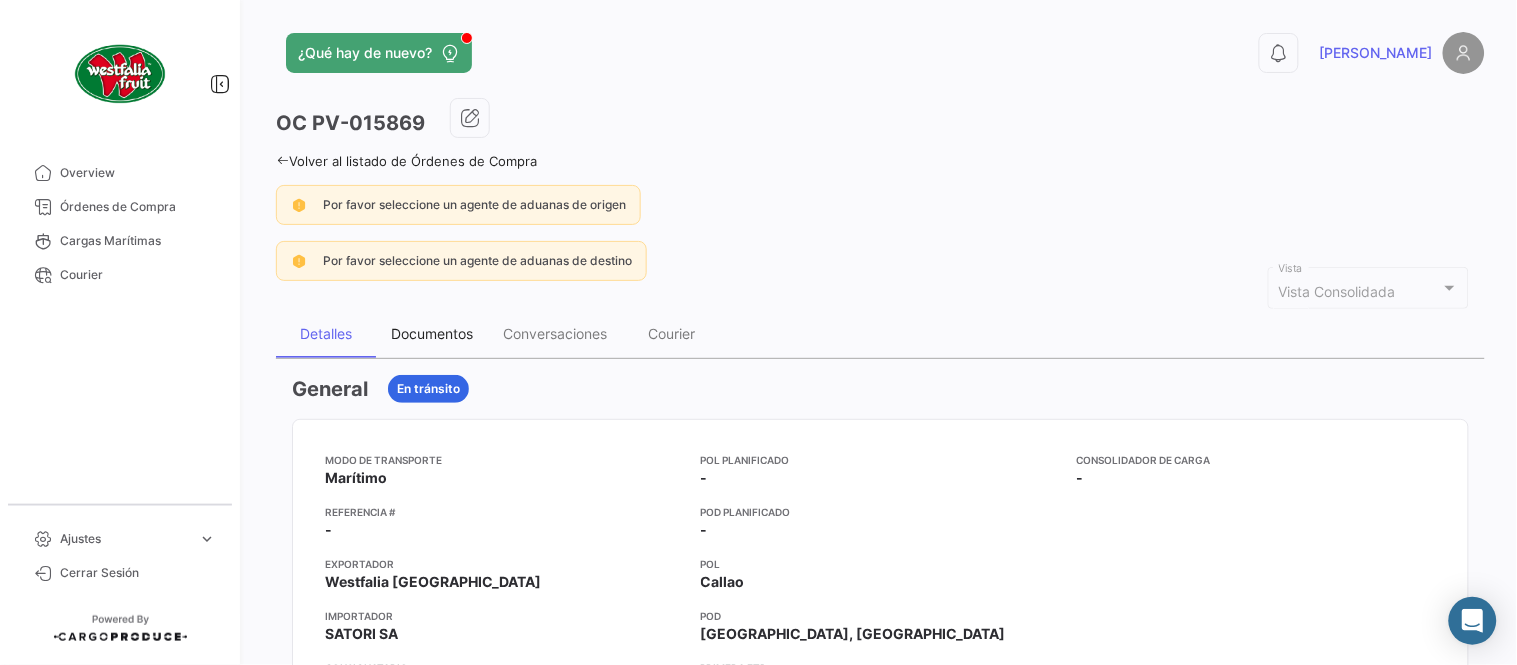 click on "Documentos" at bounding box center (432, 334) 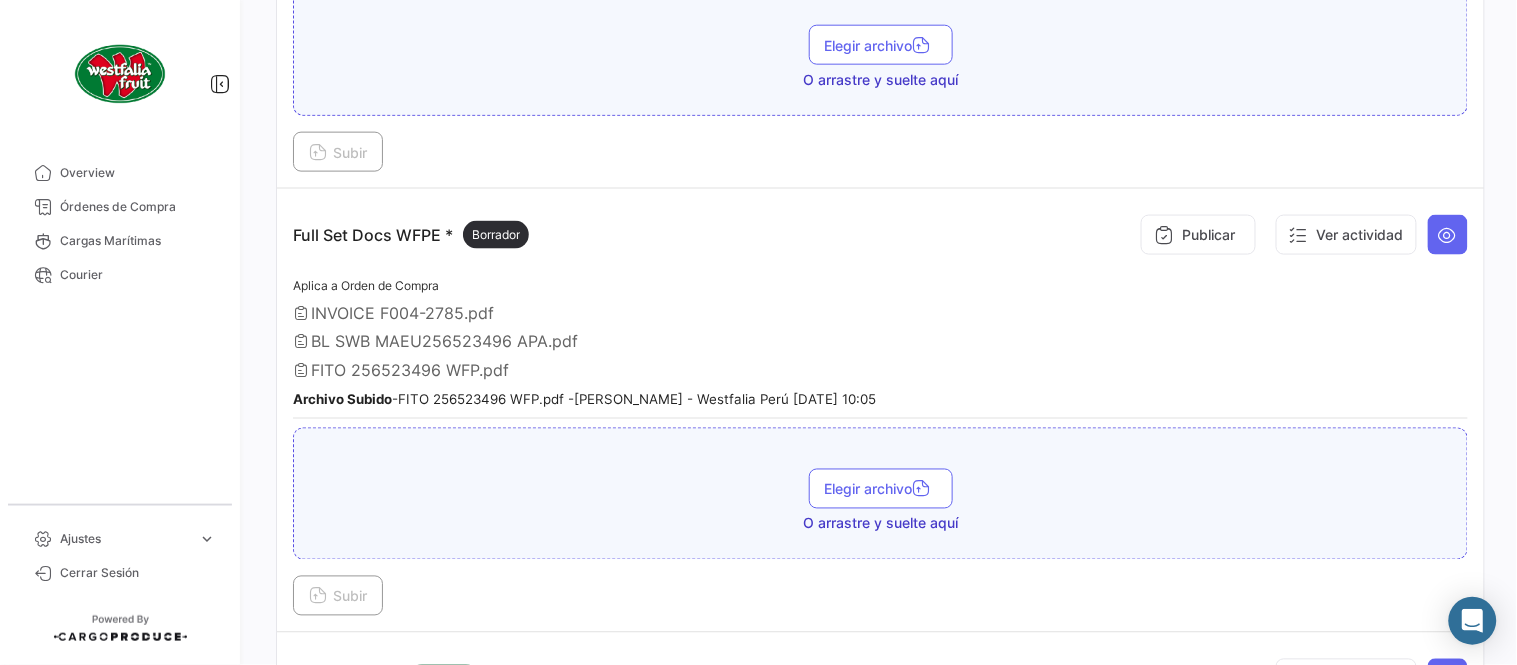 scroll, scrollTop: 666, scrollLeft: 0, axis: vertical 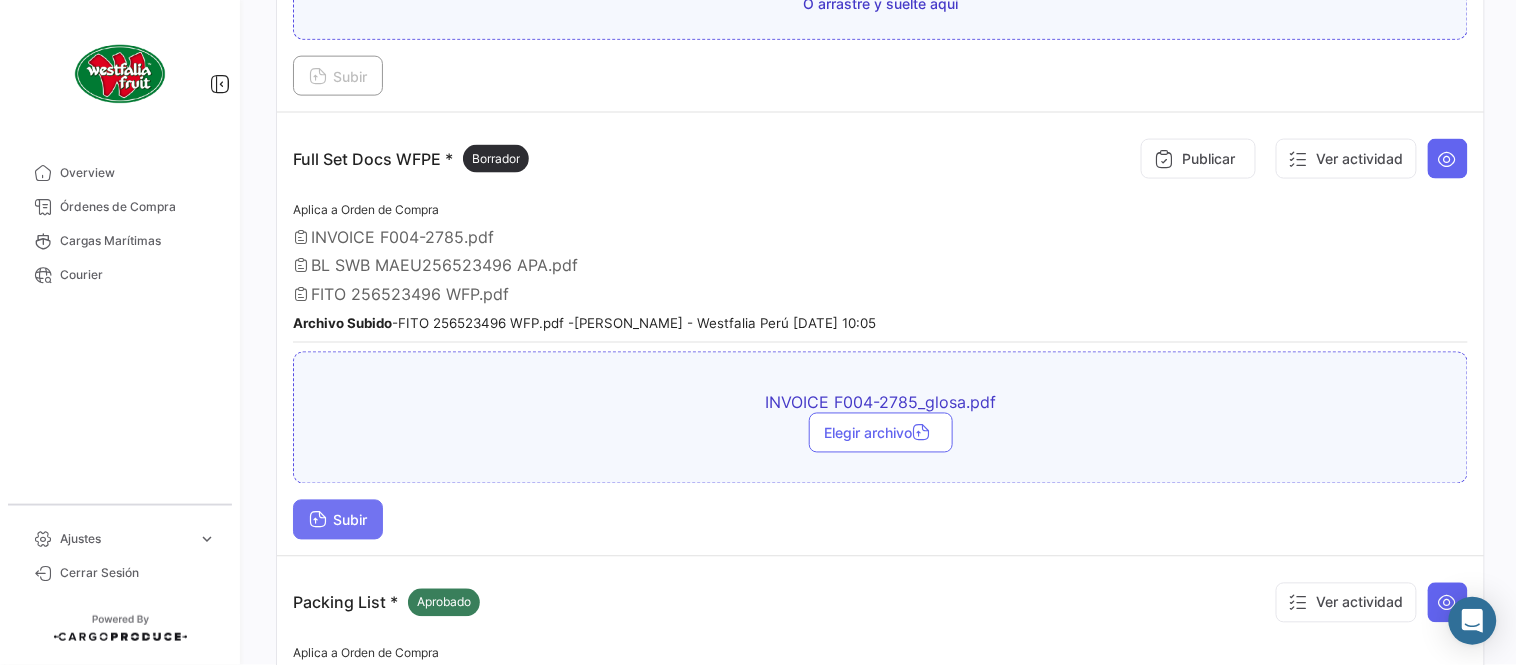 click on "Subir" at bounding box center (338, 520) 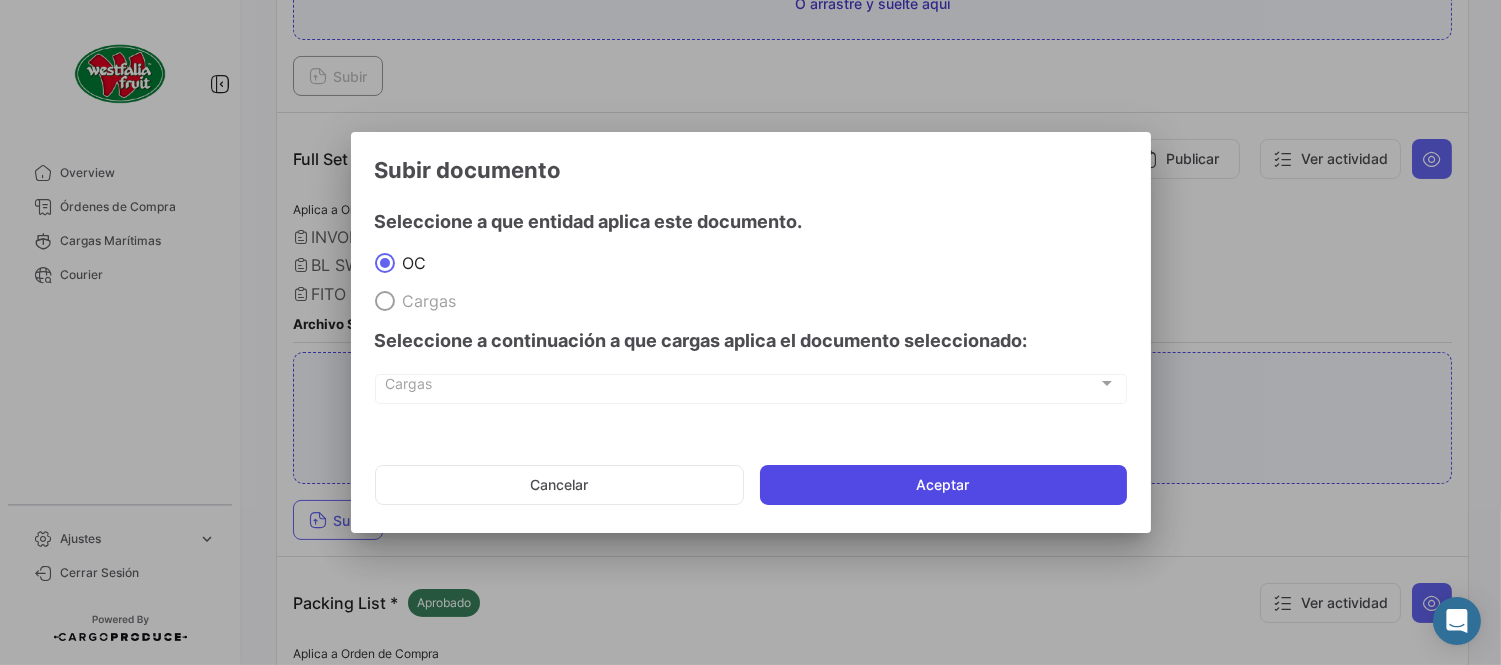 click on "Aceptar" 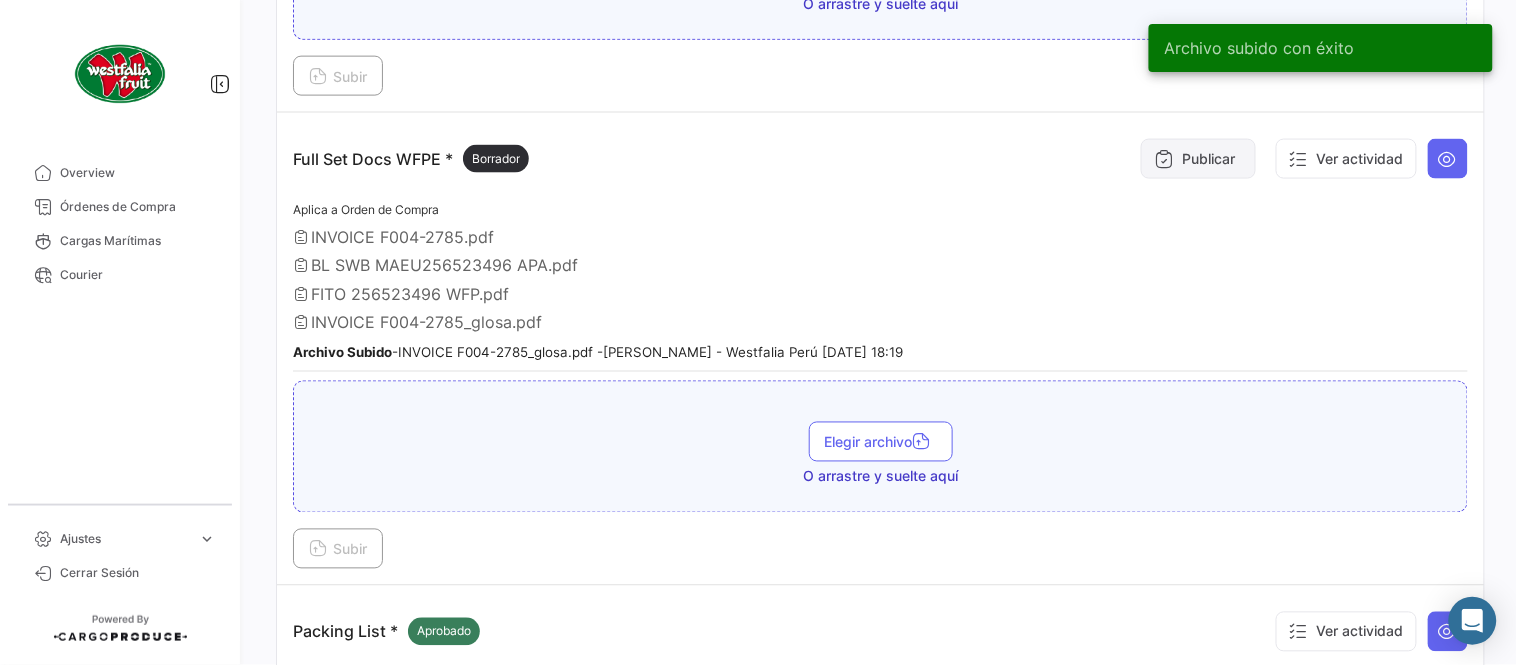 click on "Publicar" at bounding box center (1198, 159) 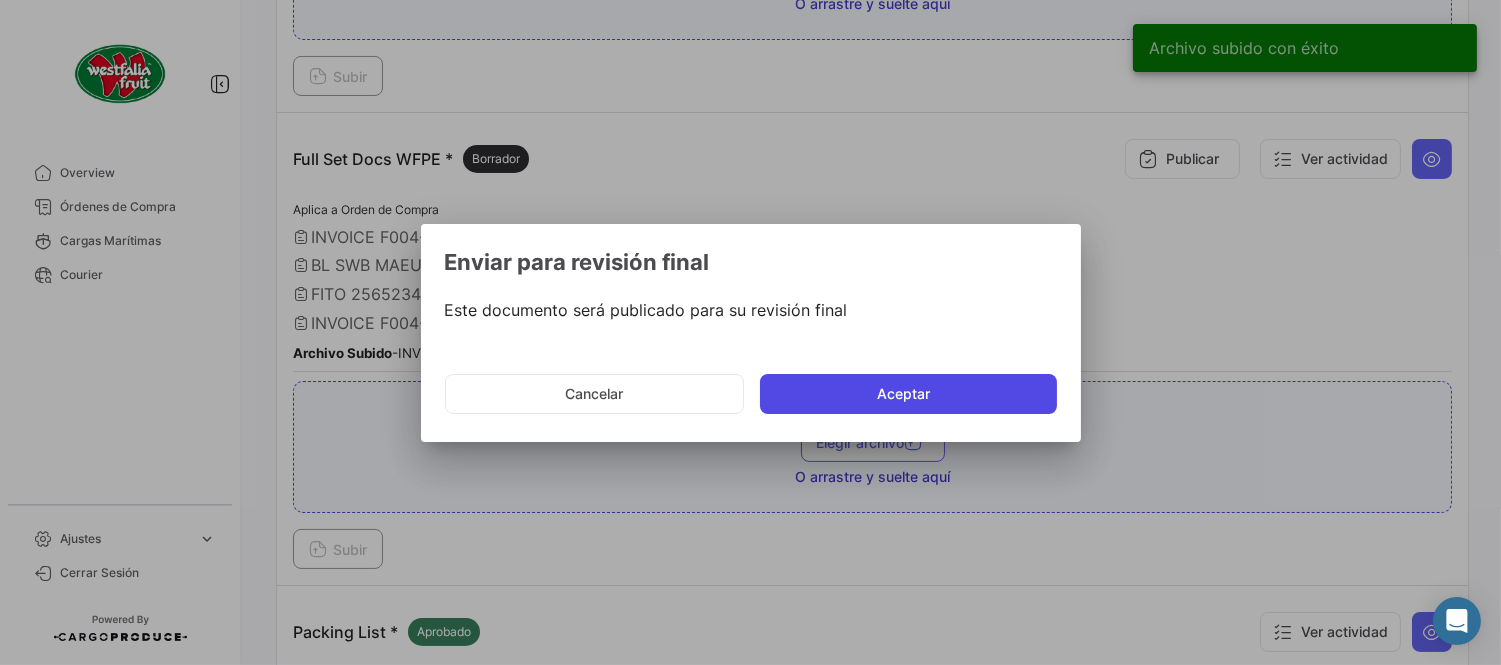 click on "Aceptar" 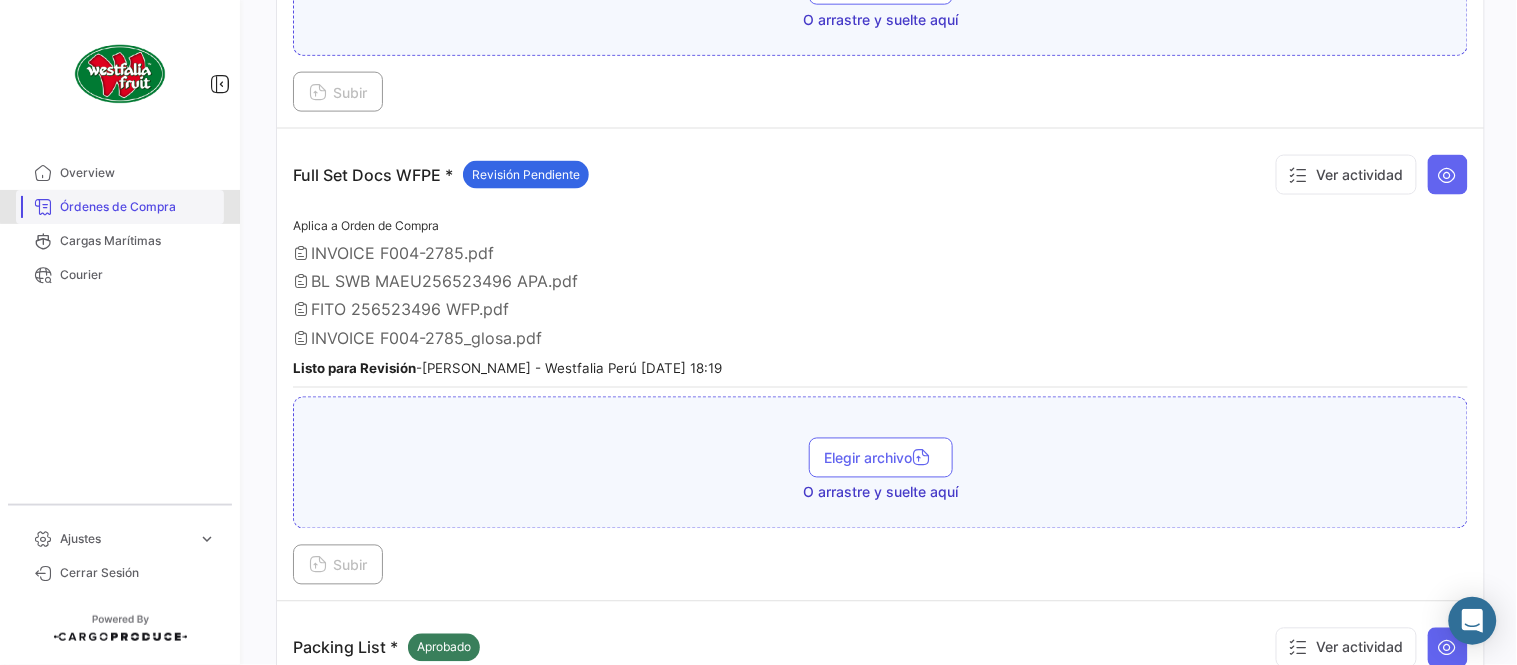 click on "Órdenes de Compra" at bounding box center [138, 207] 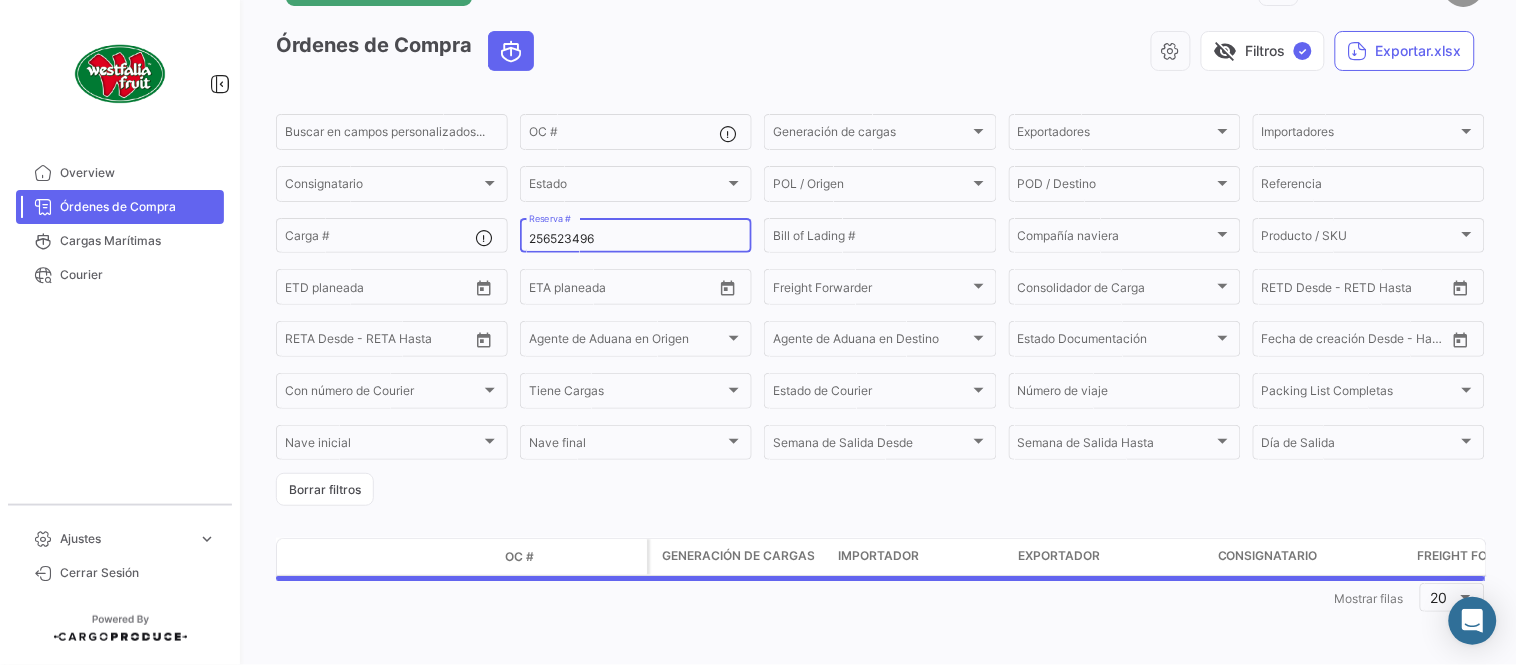 scroll, scrollTop: 0, scrollLeft: 0, axis: both 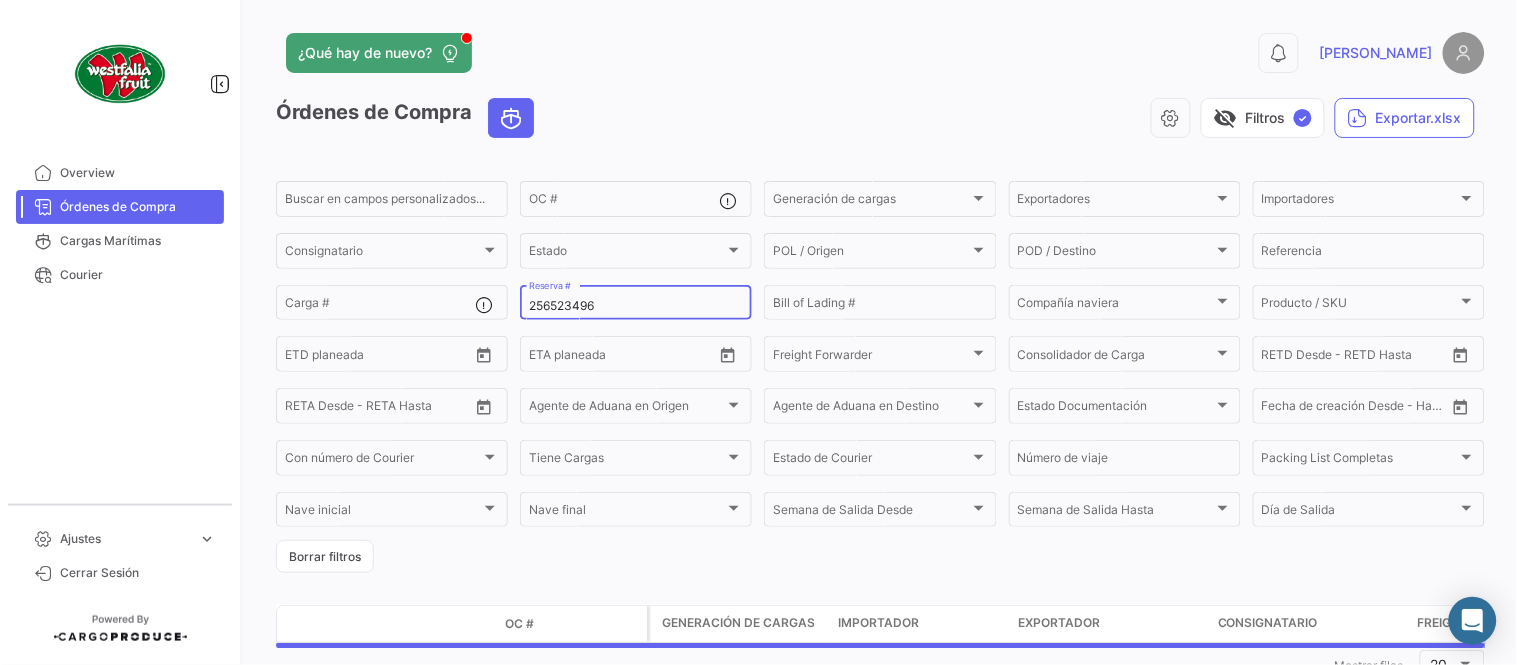click on "256523496" at bounding box center (636, 306) 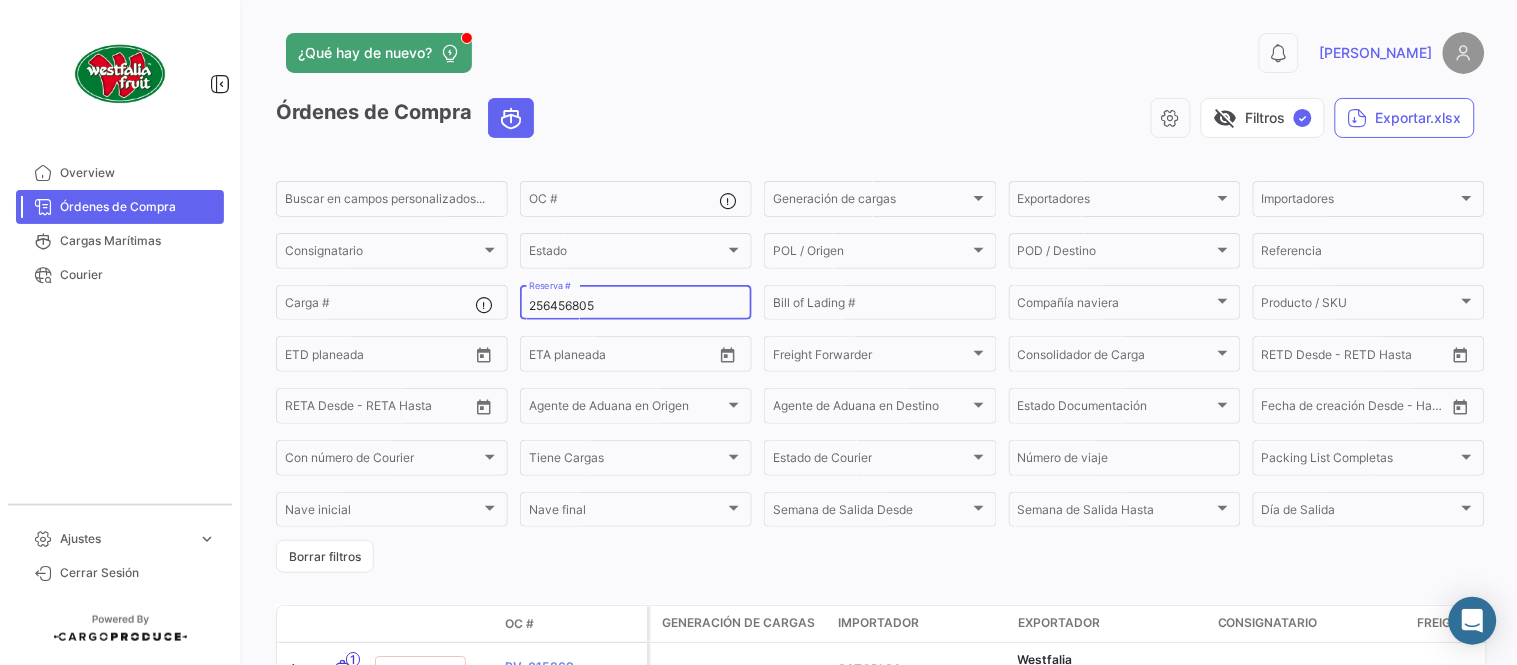 type on "256456805" 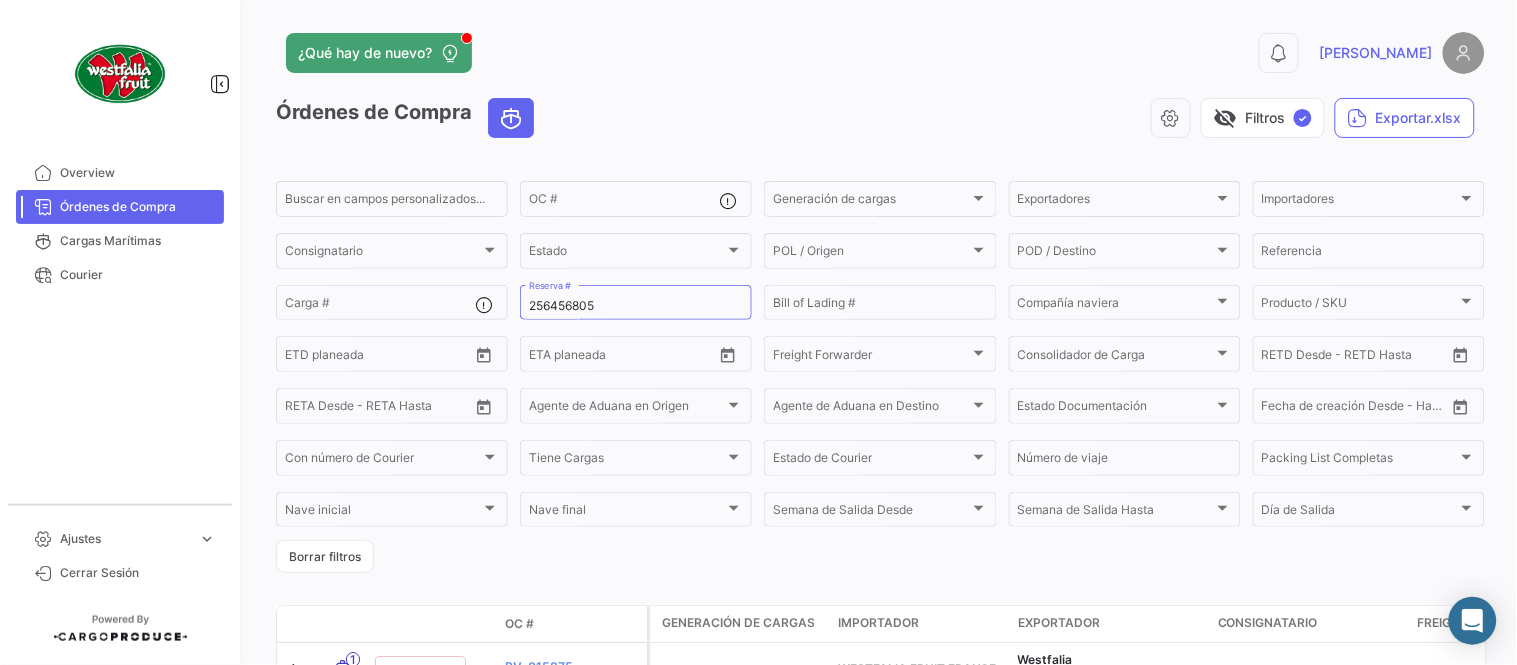 click on "visibility_off   Filtros  ✓  Exportar.xlsx" 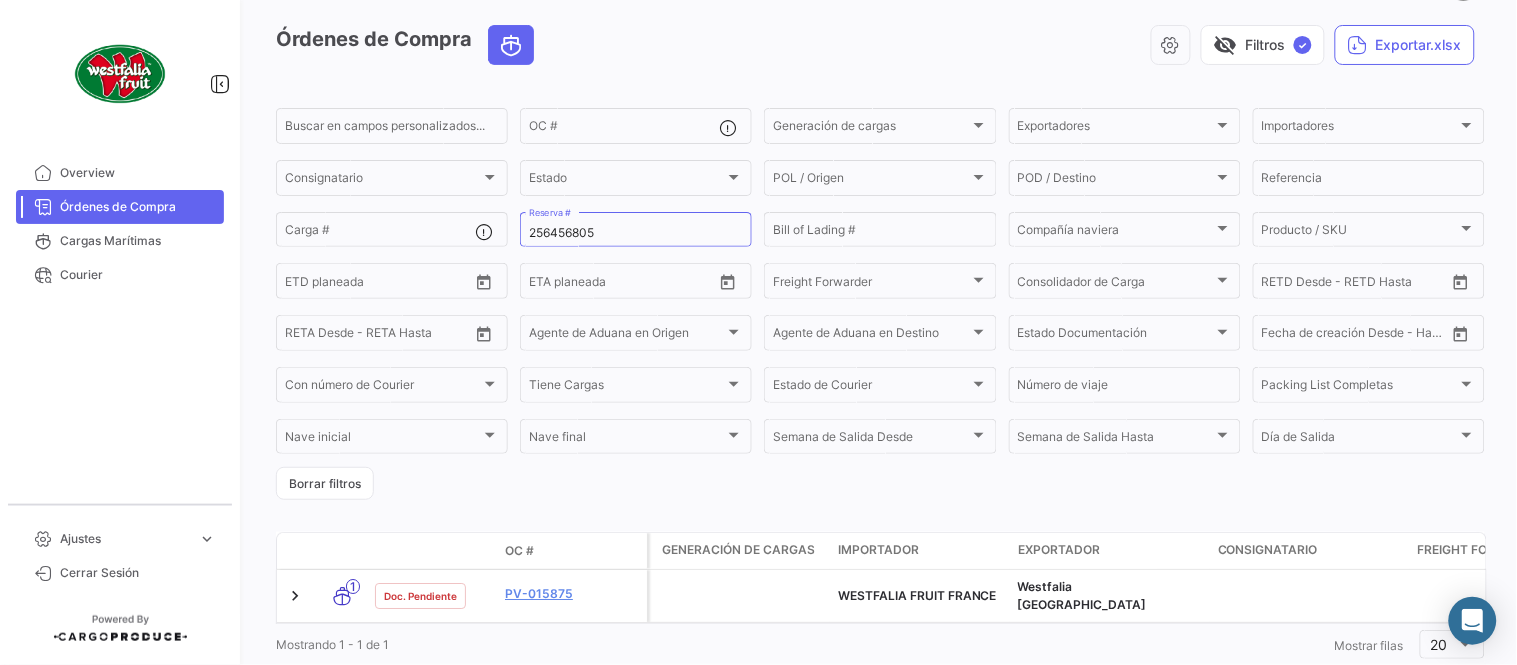 scroll, scrollTop: 128, scrollLeft: 0, axis: vertical 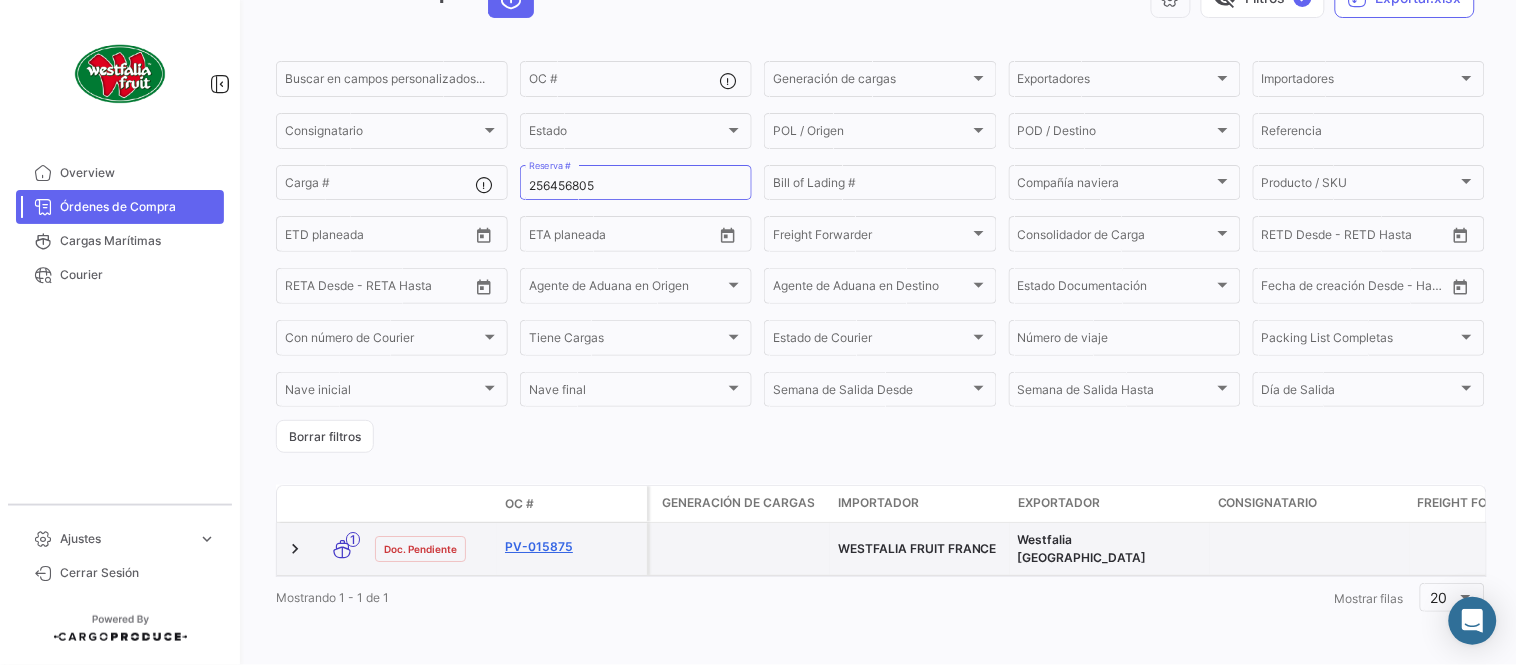 click on "PV-015875" 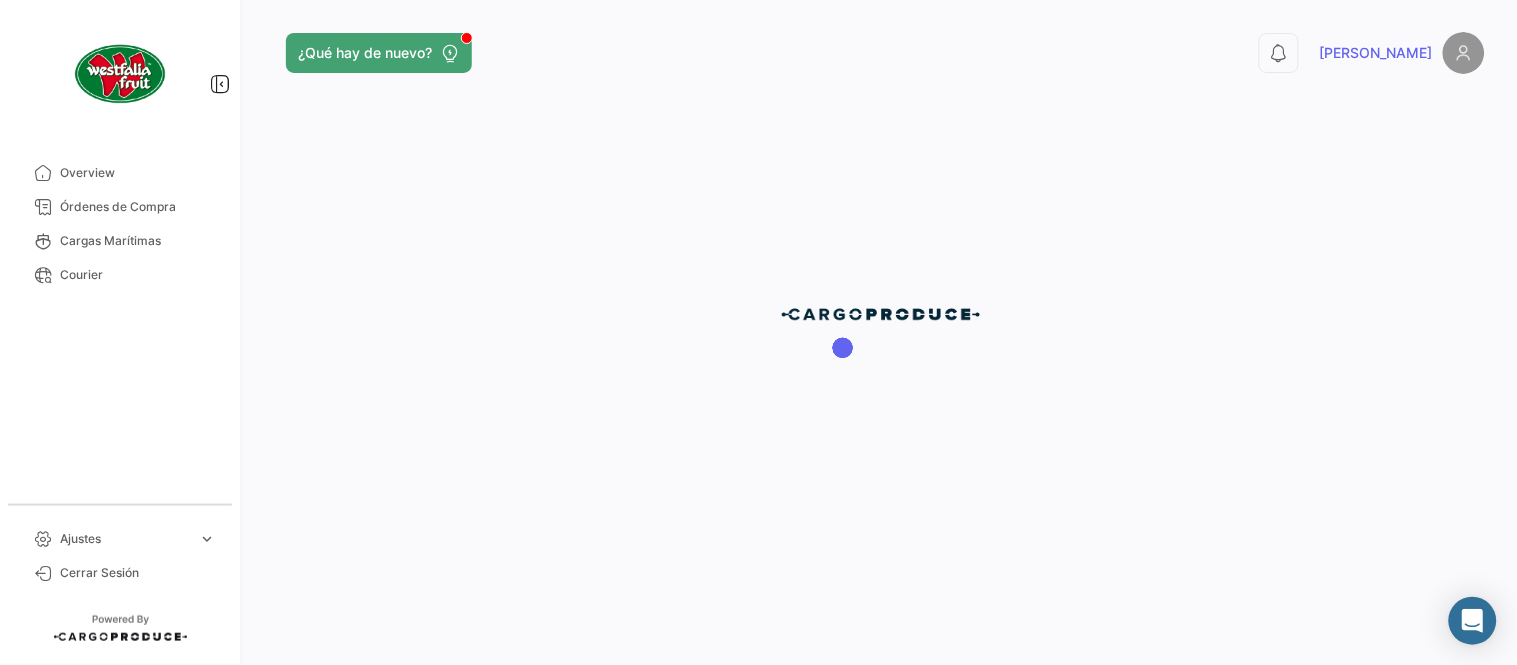 scroll, scrollTop: 0, scrollLeft: 0, axis: both 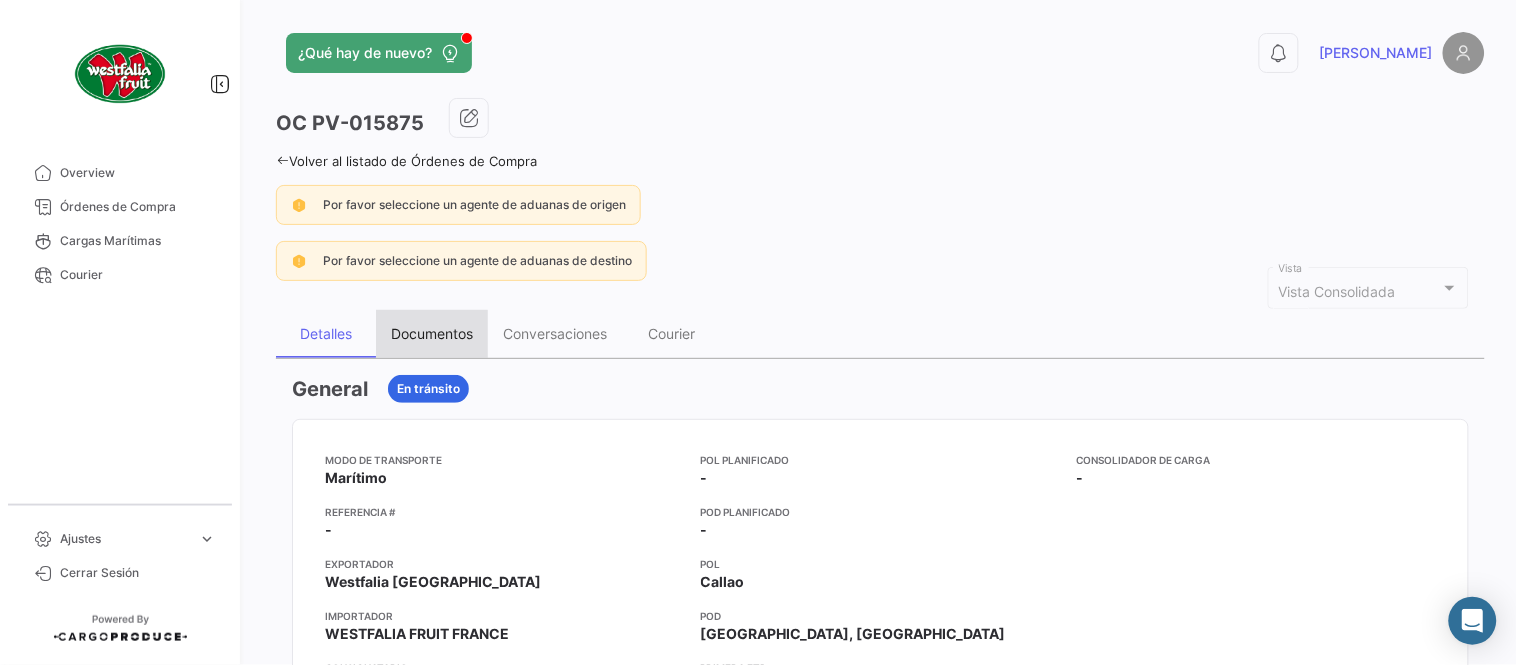 click on "Documentos" at bounding box center [432, 333] 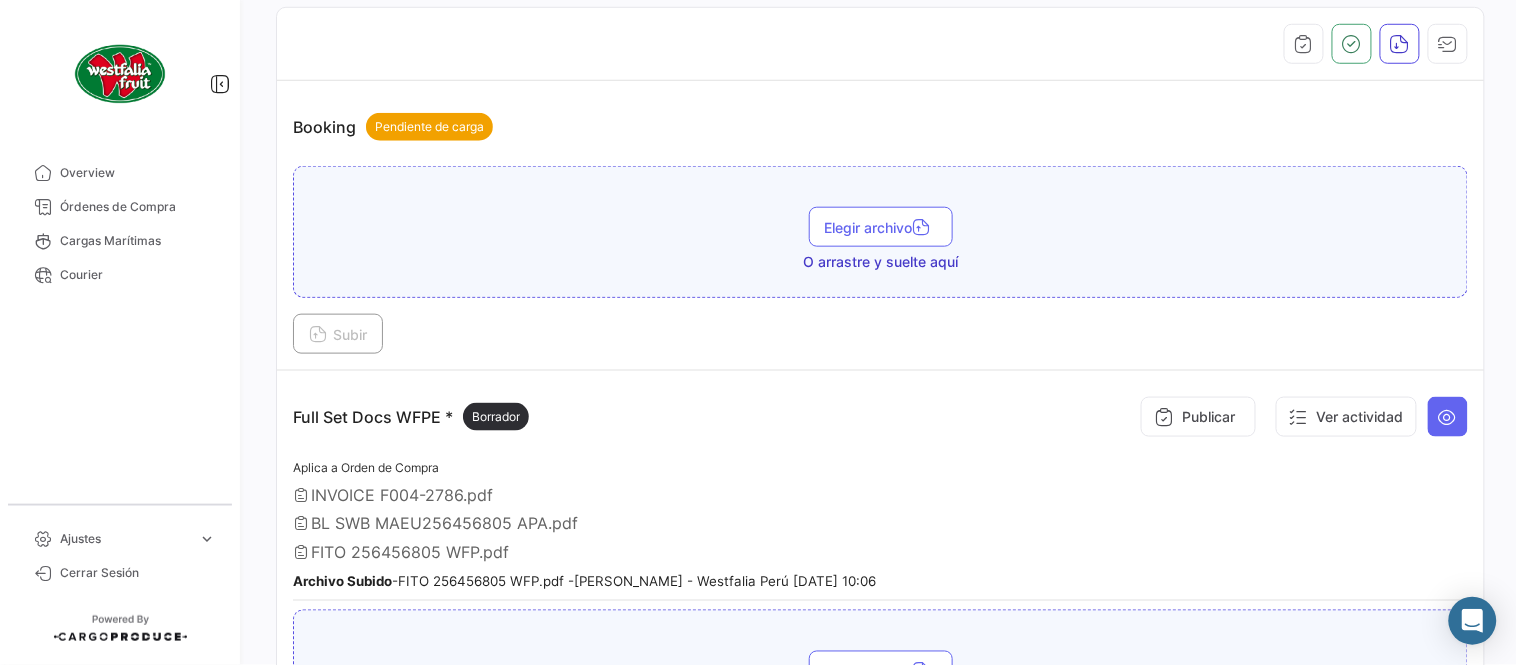 scroll, scrollTop: 555, scrollLeft: 0, axis: vertical 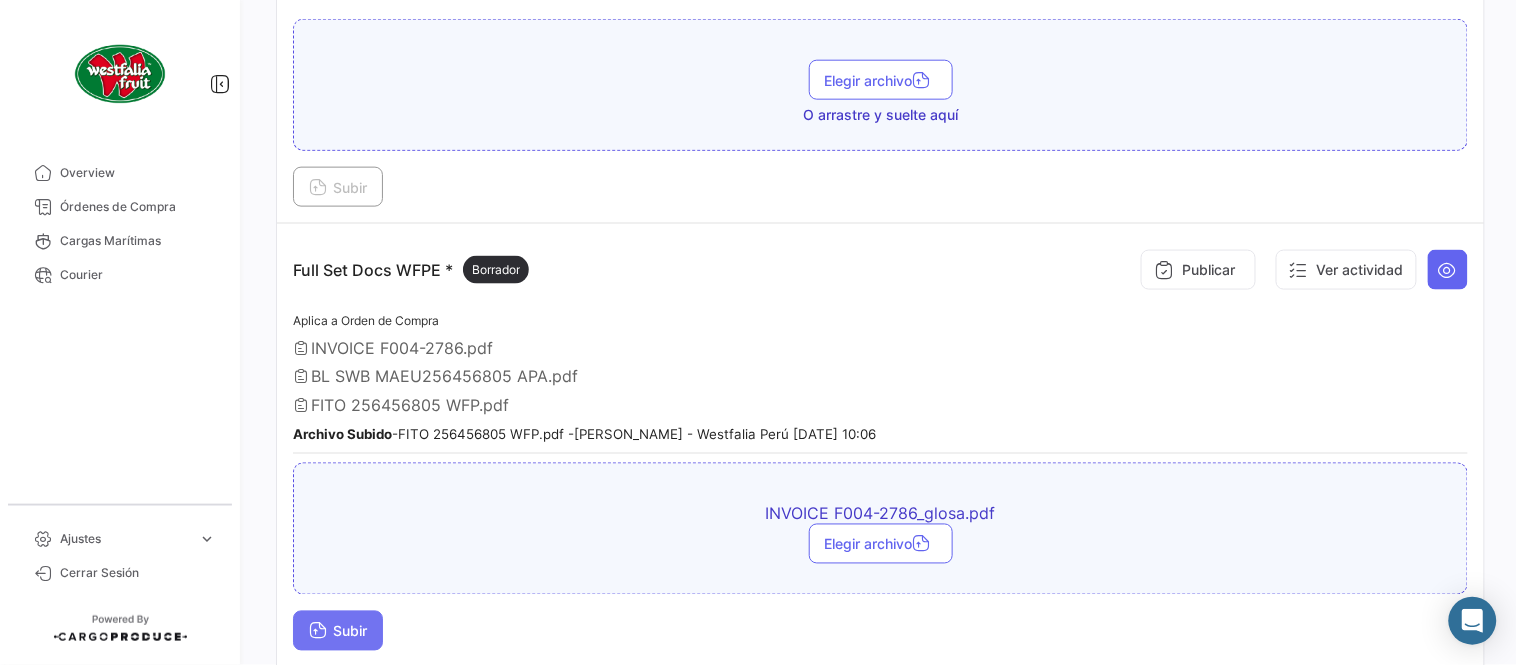 click on "Subir" at bounding box center [338, 631] 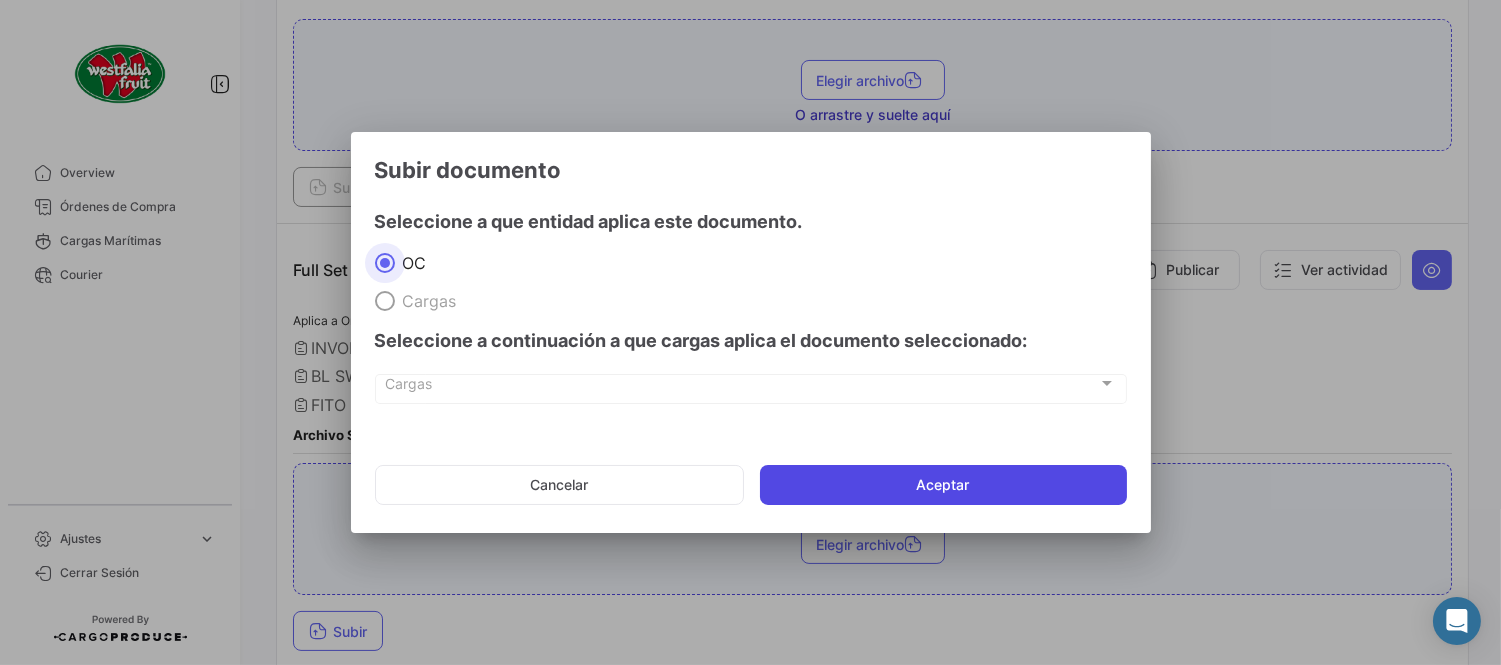 click on "Aceptar" 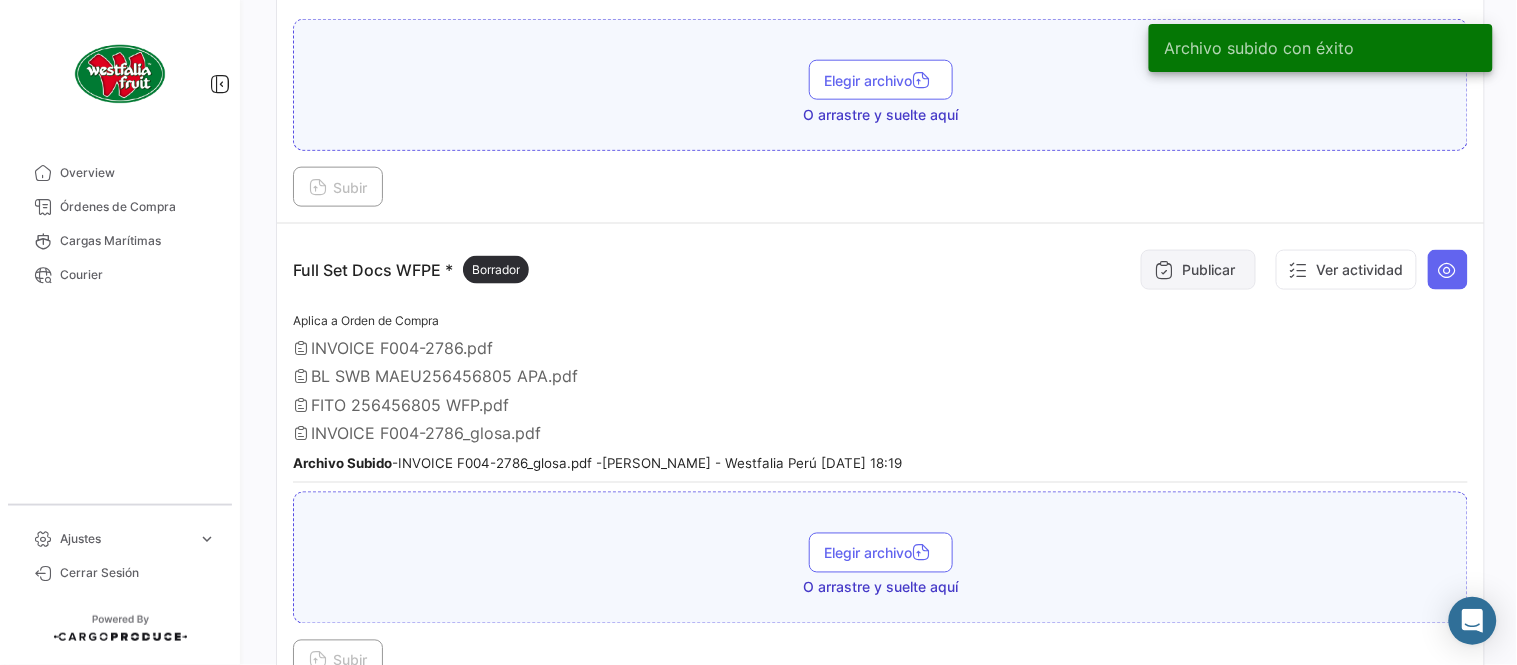 click on "Publicar" at bounding box center [1198, 270] 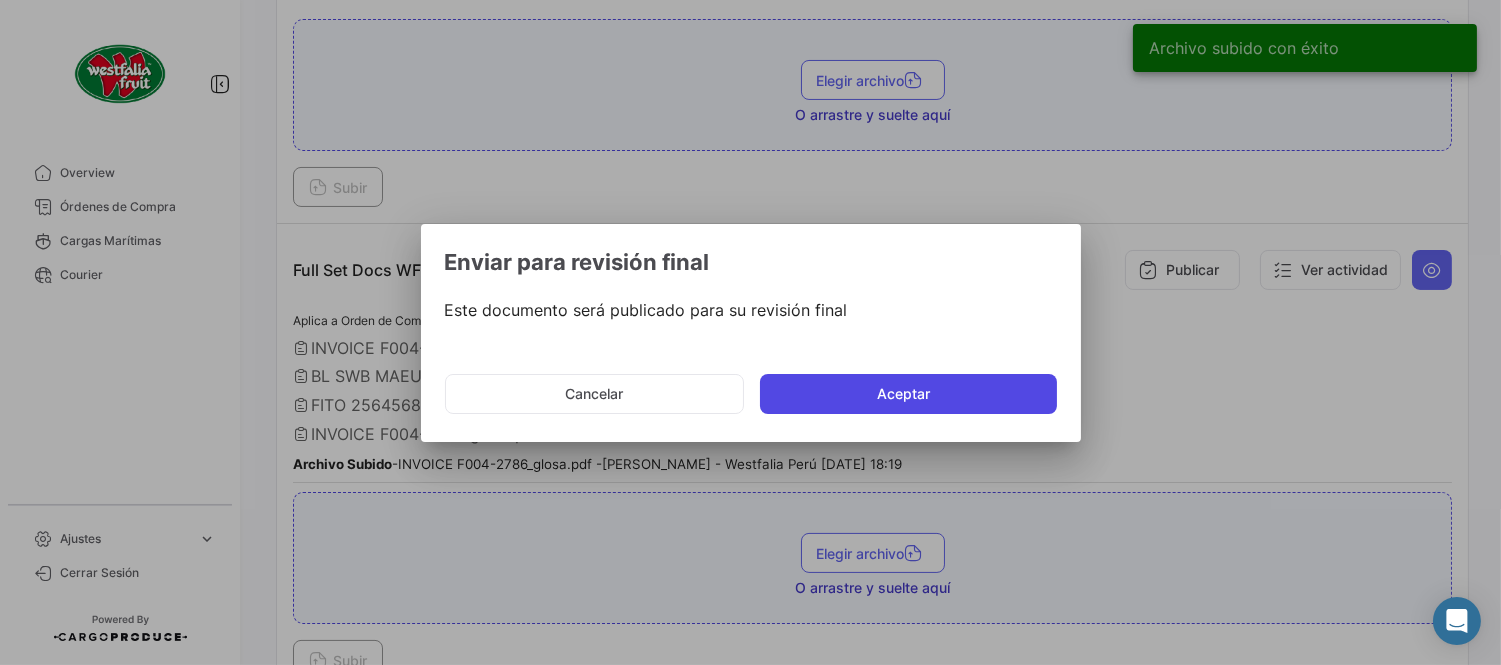 drag, startPoint x: 927, startPoint y: 404, endPoint x: 935, endPoint y: 512, distance: 108.29589 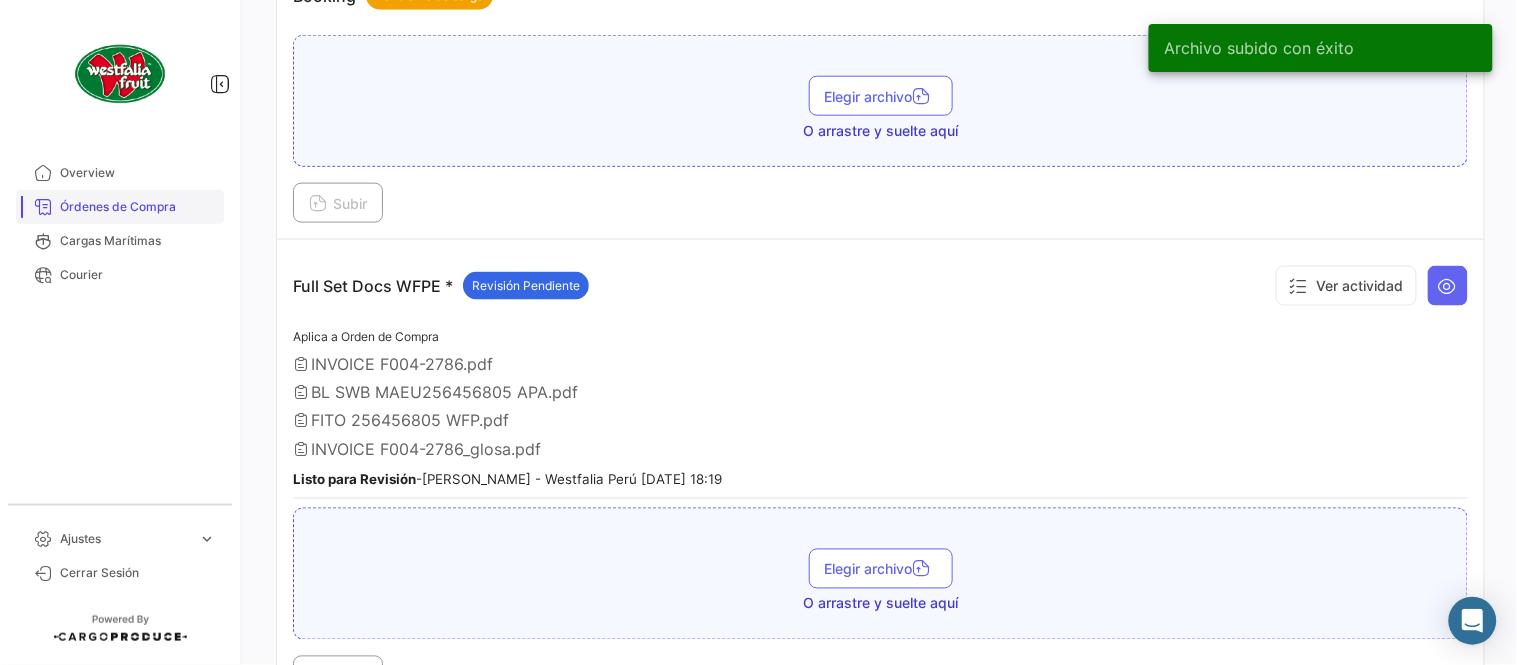 click on "Órdenes de Compra" at bounding box center [138, 207] 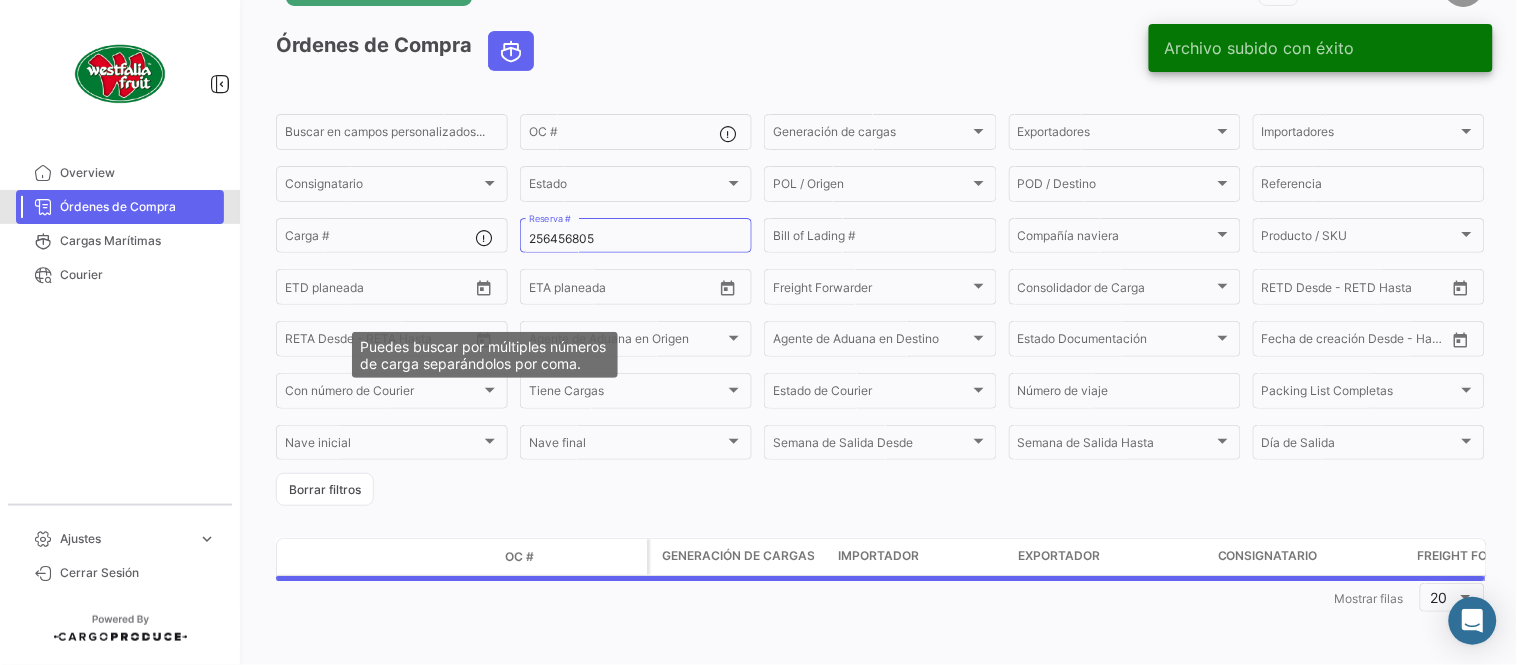 scroll, scrollTop: 0, scrollLeft: 0, axis: both 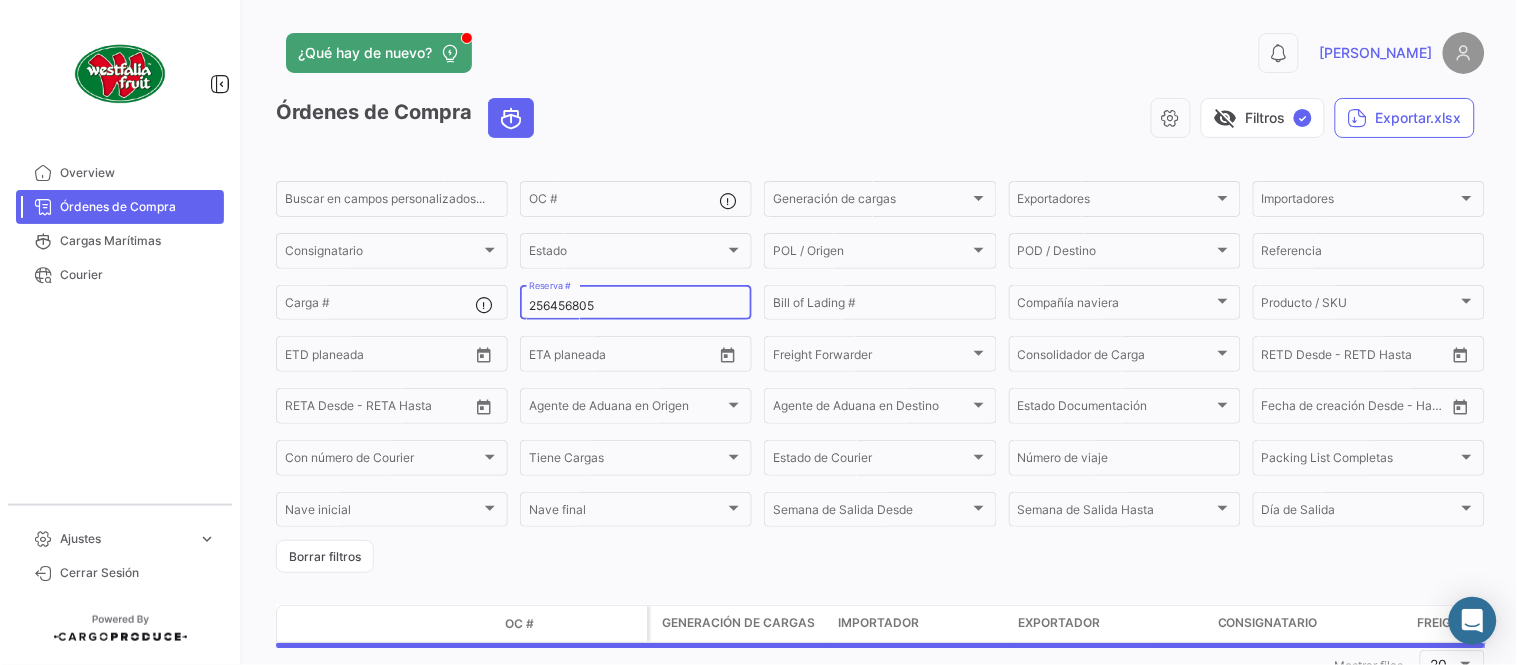 click on "256456805" at bounding box center (636, 306) 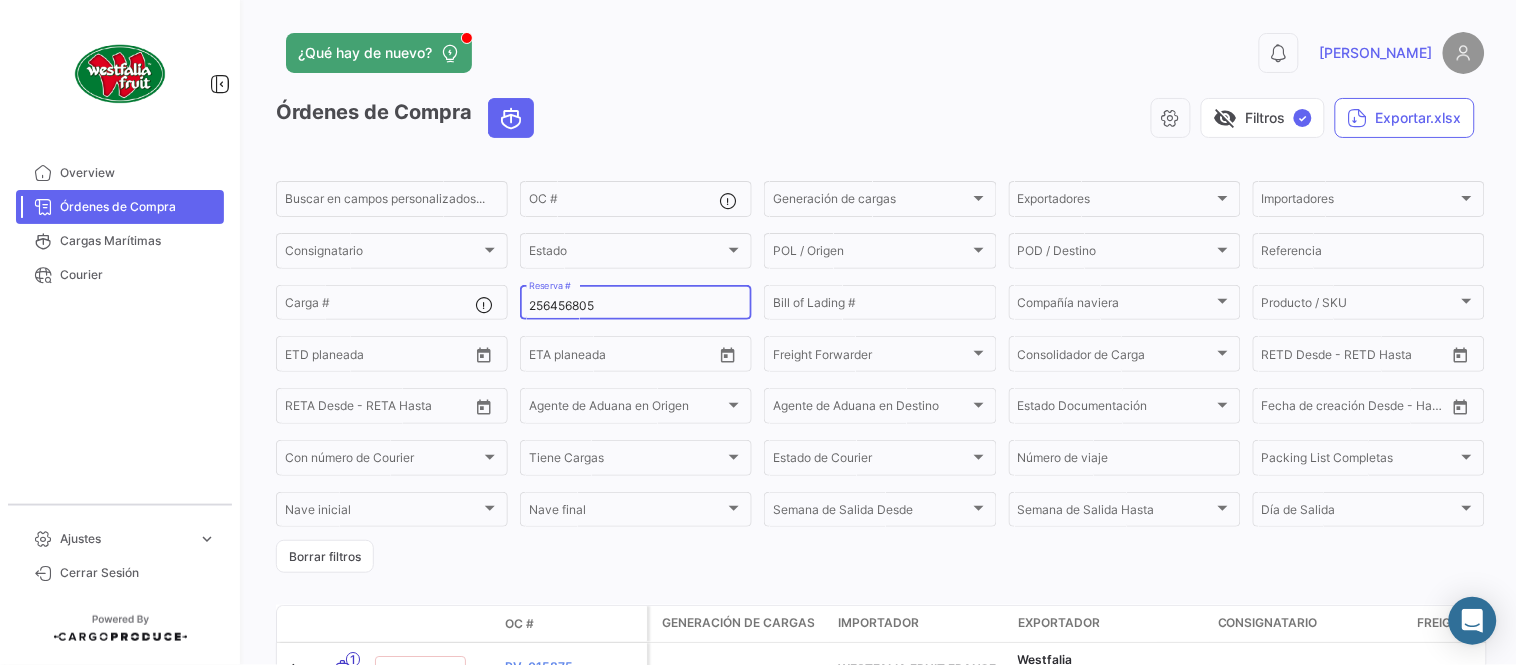 paste on "779" 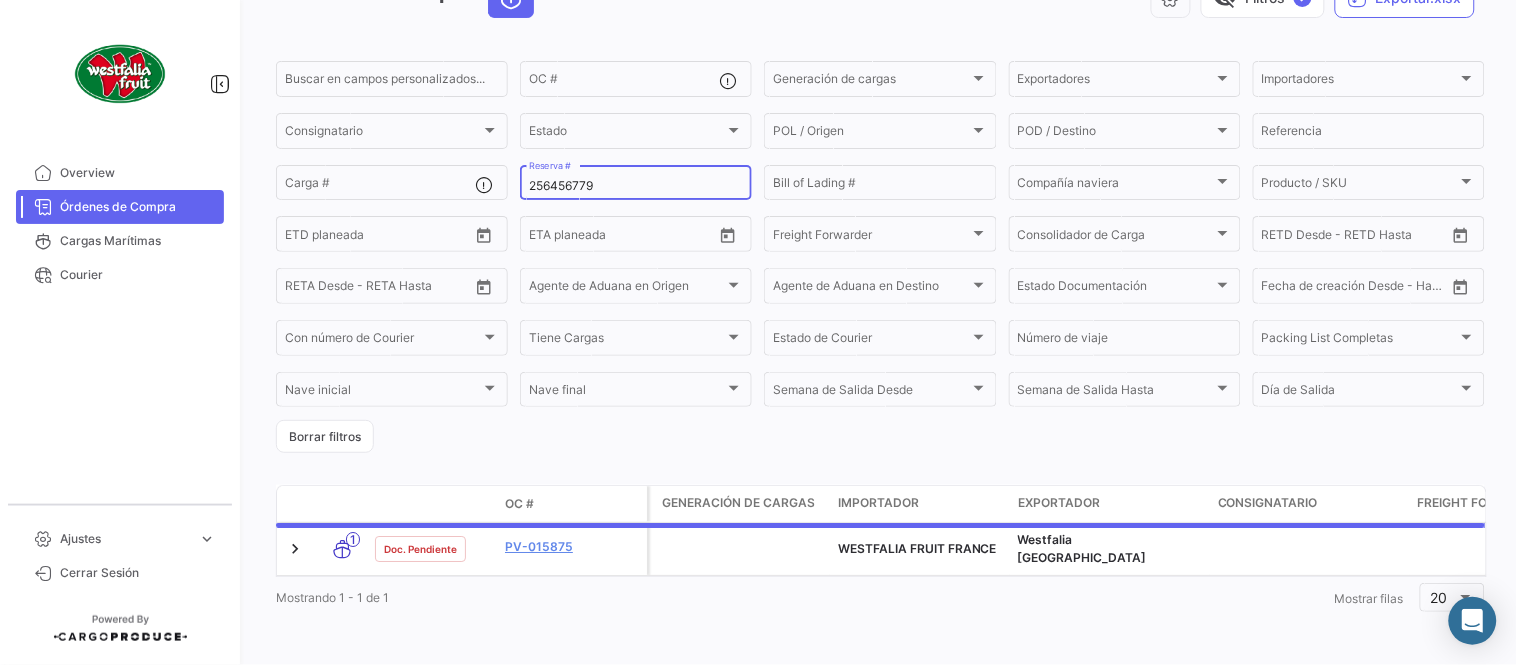 scroll, scrollTop: 128, scrollLeft: 0, axis: vertical 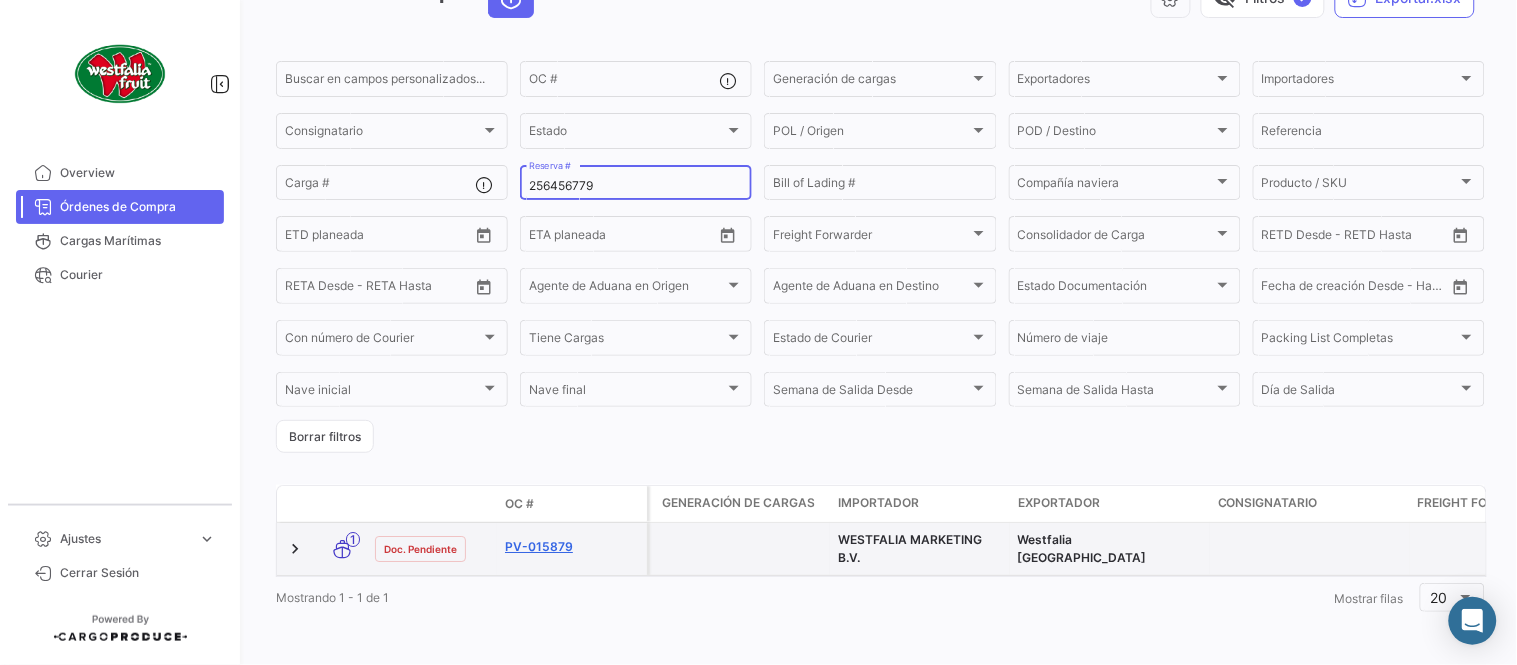 type on "256456779" 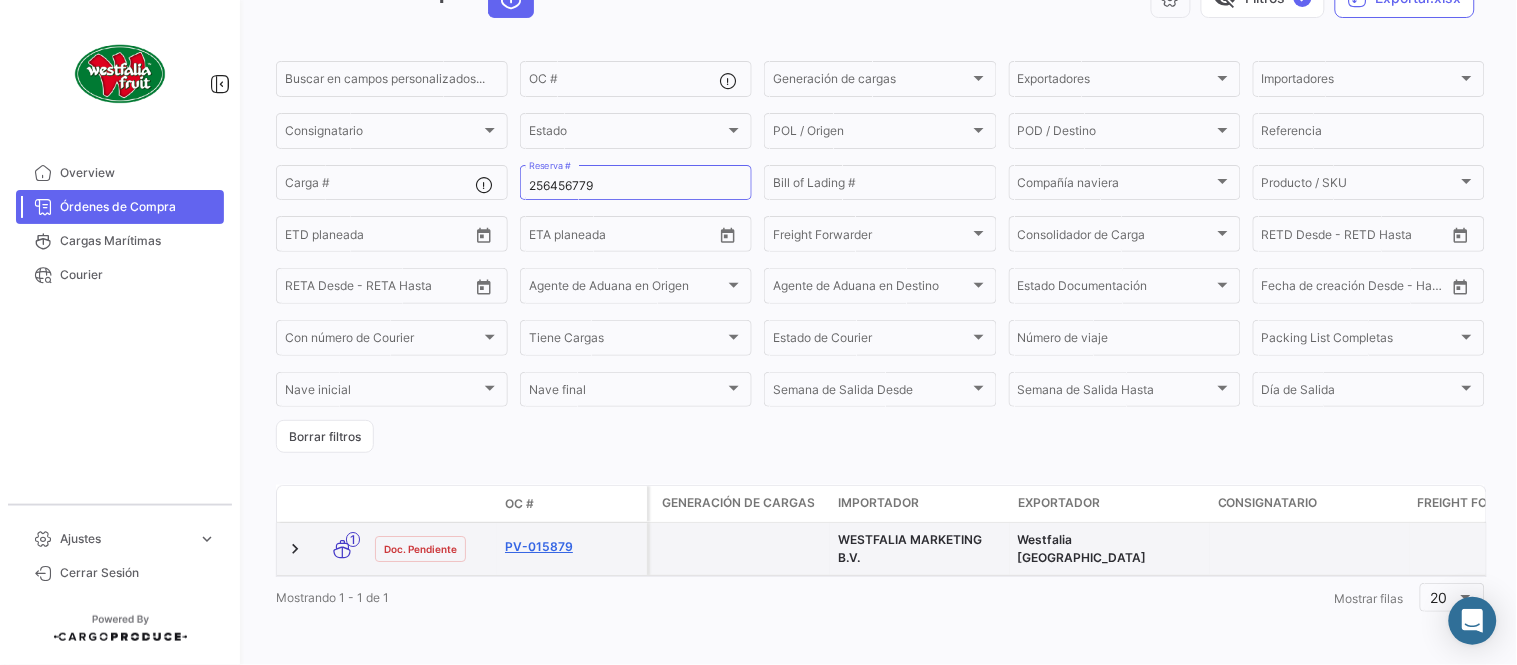 click on "PV-015879" 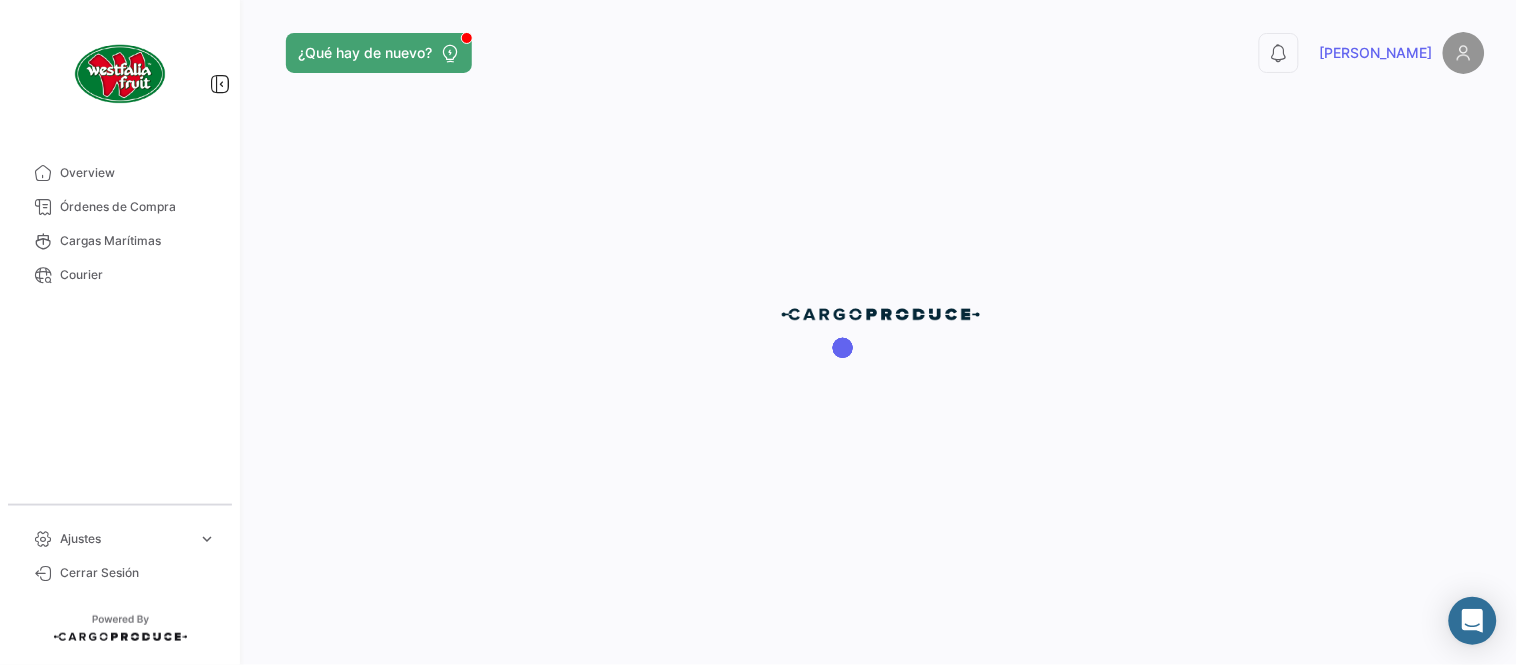 scroll, scrollTop: 0, scrollLeft: 0, axis: both 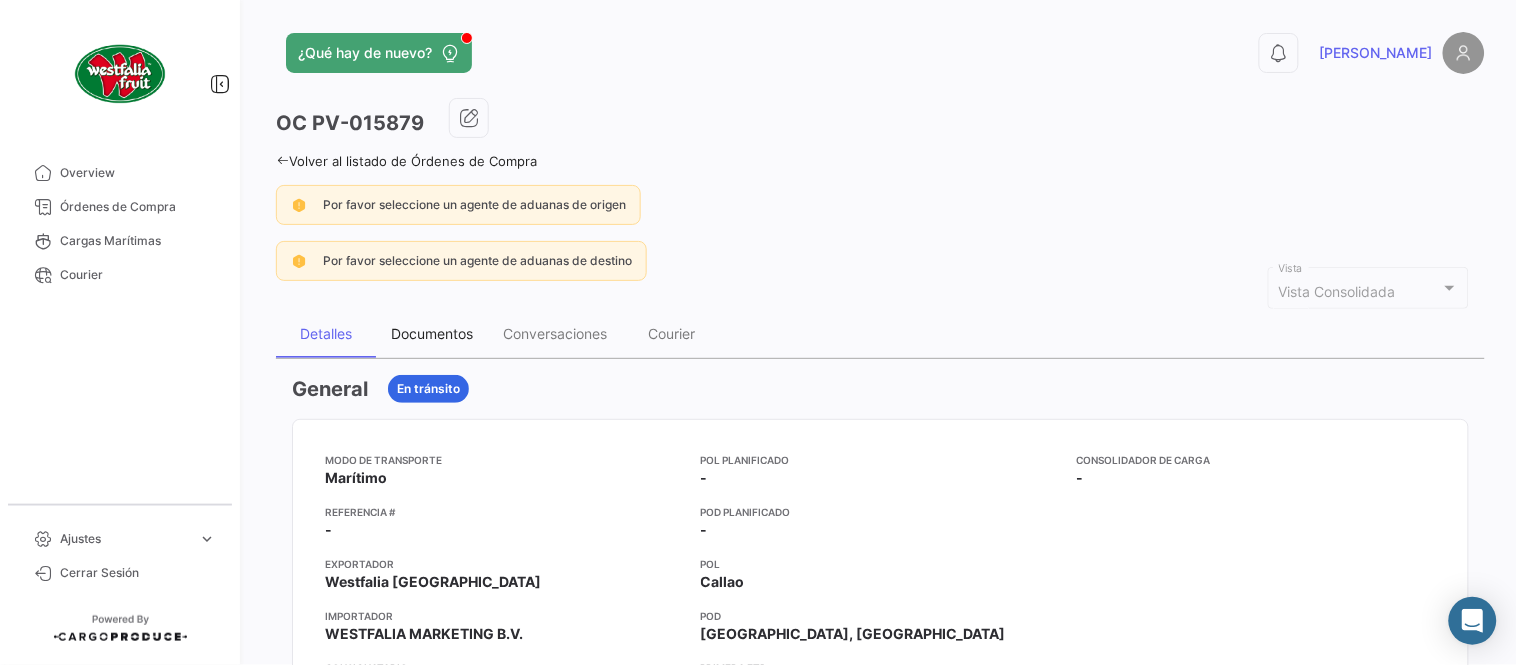 click on "Documentos" at bounding box center (432, 334) 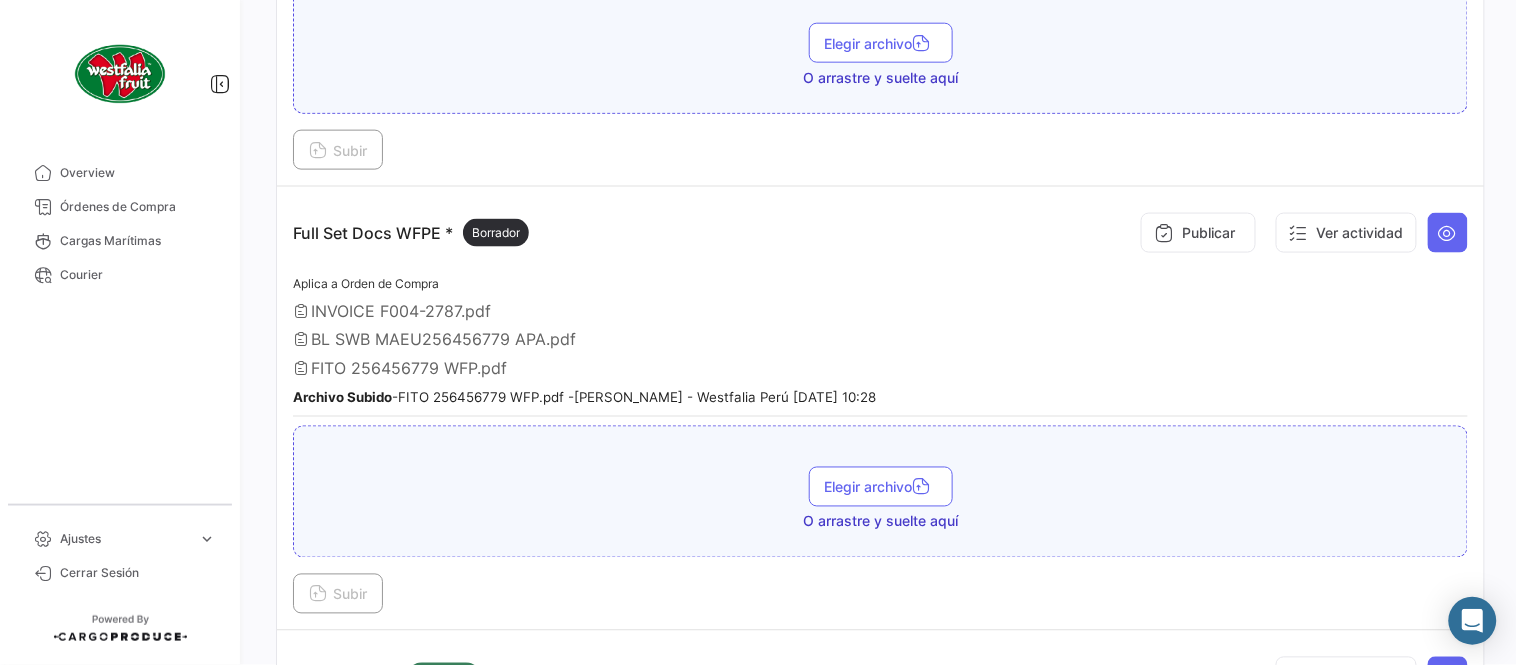 scroll, scrollTop: 554, scrollLeft: 0, axis: vertical 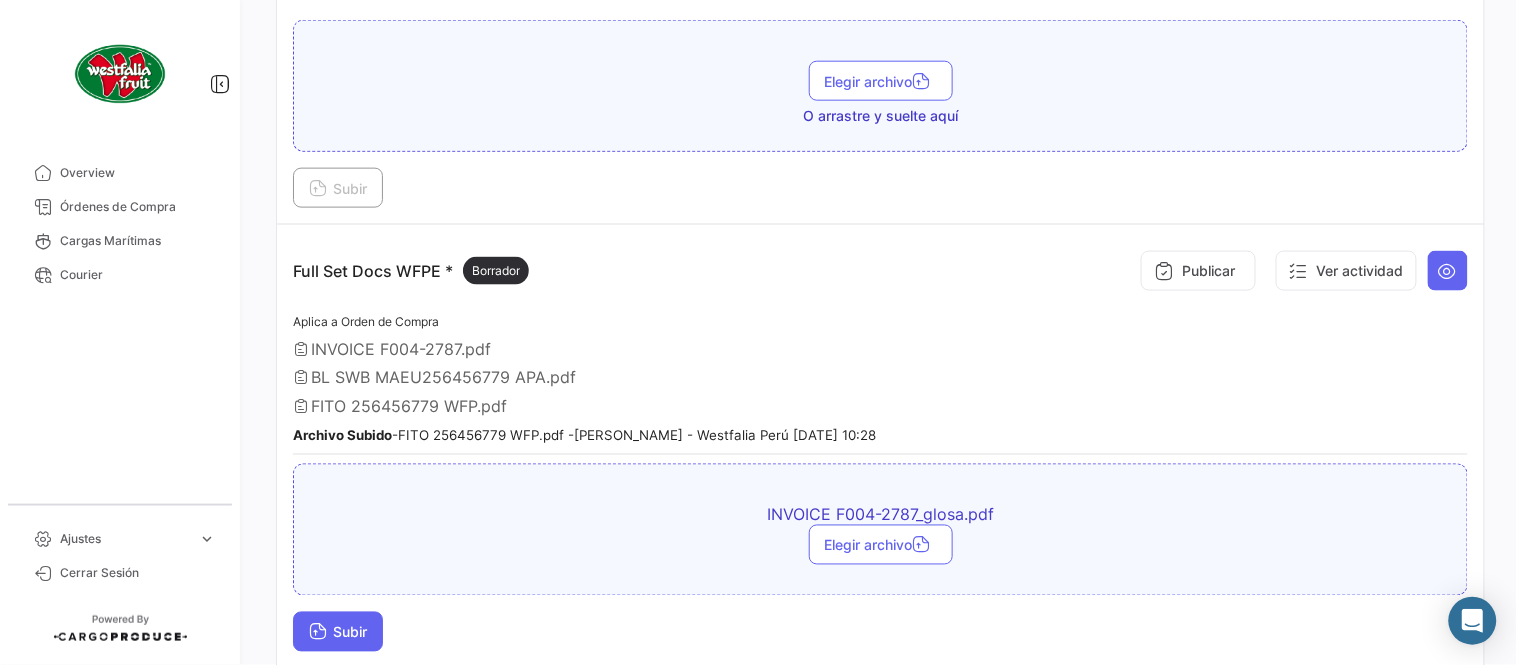 click on "Subir" at bounding box center (338, 632) 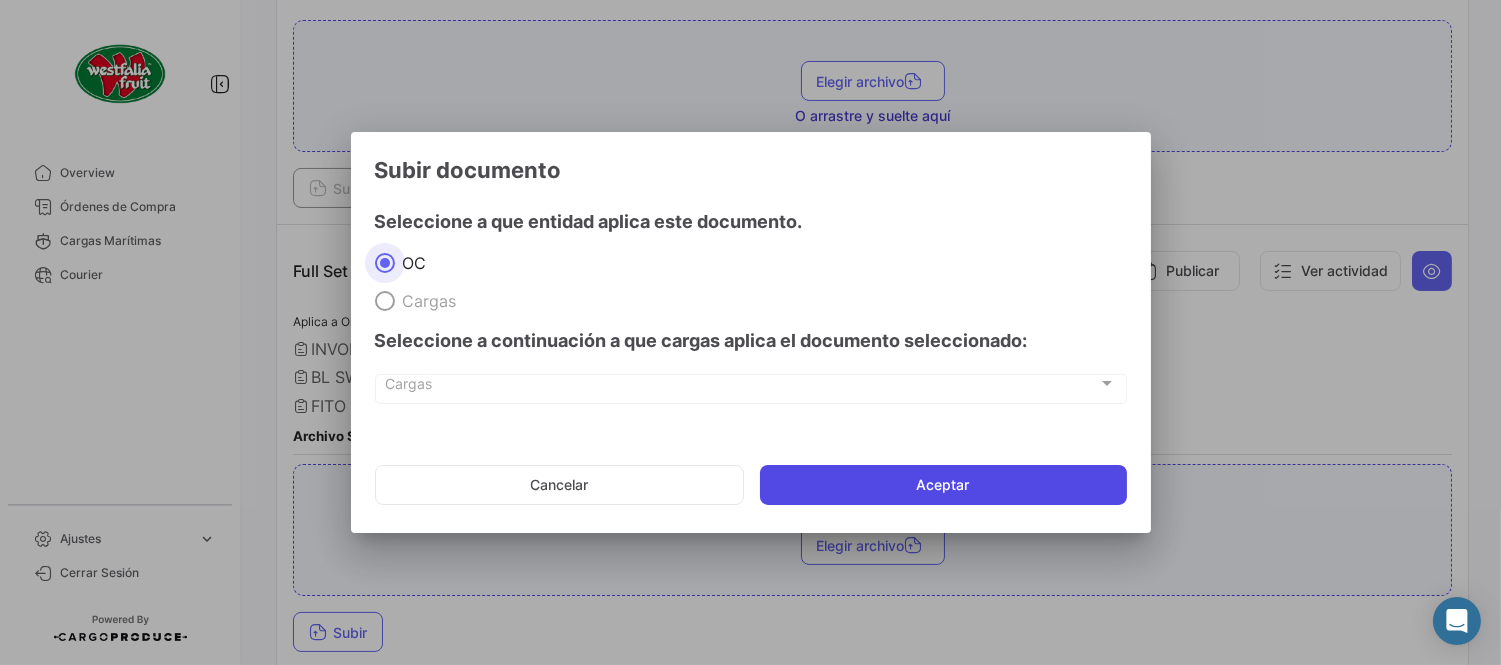 click on "Aceptar" 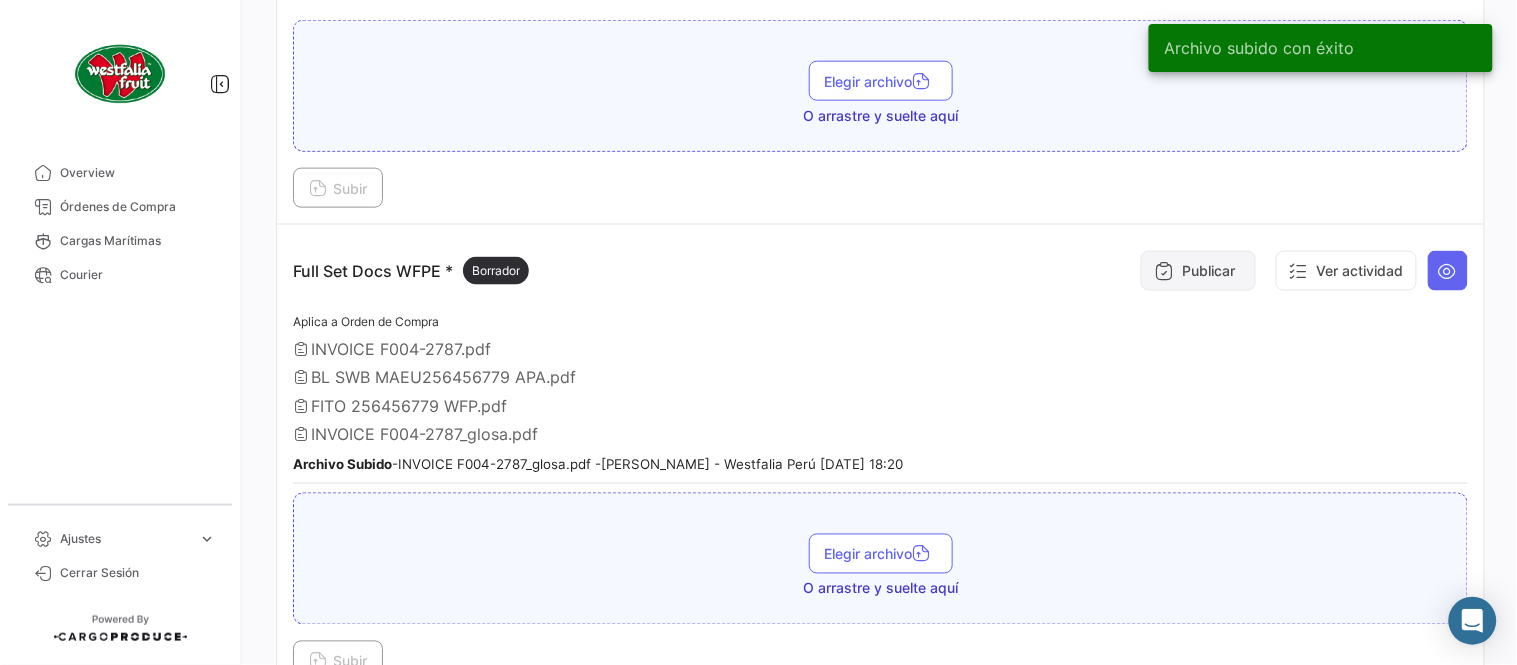click on "Publicar" at bounding box center [1198, 271] 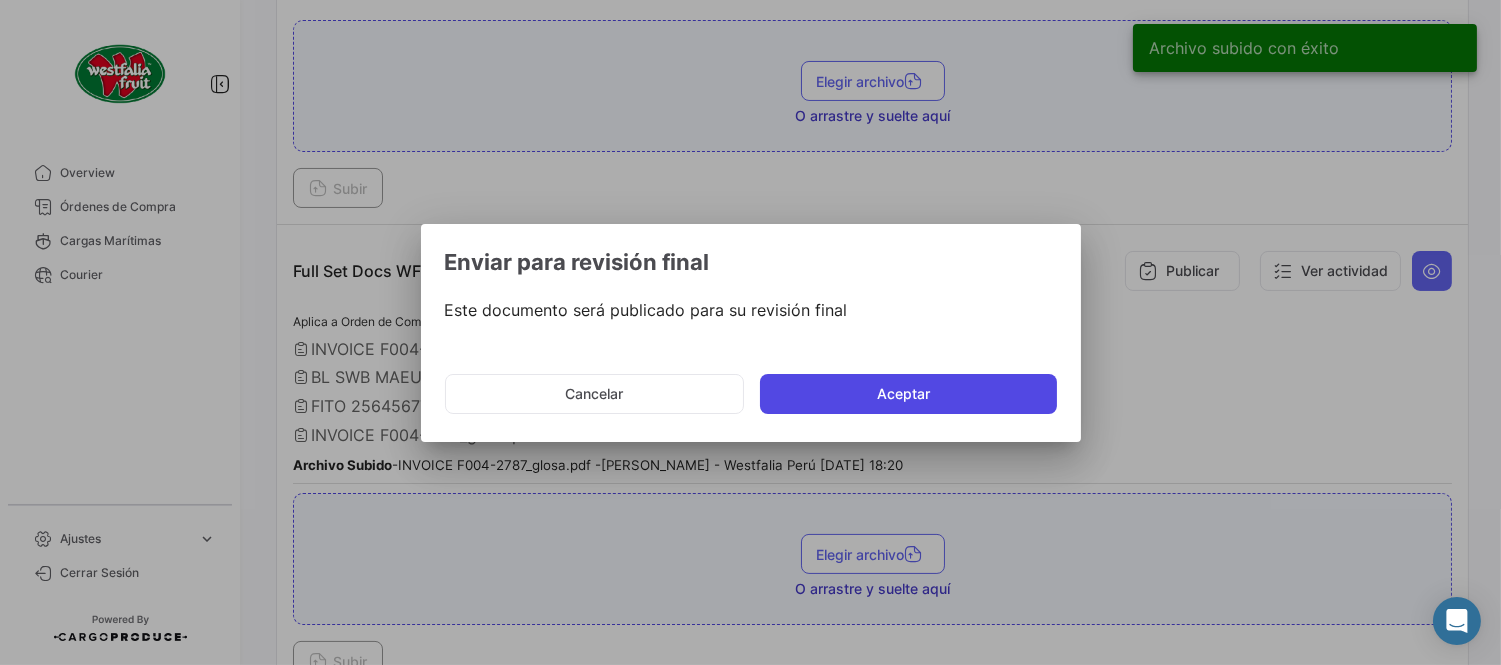 click on "Aceptar" 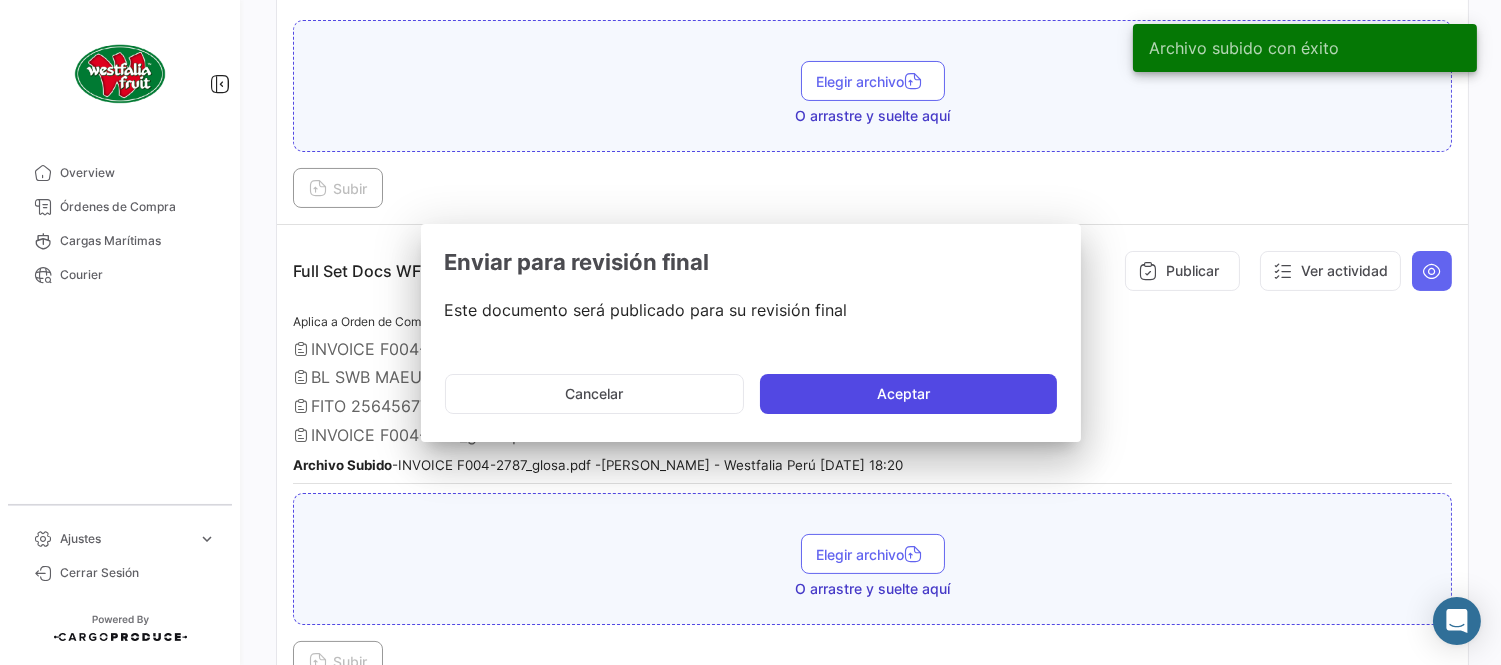 type 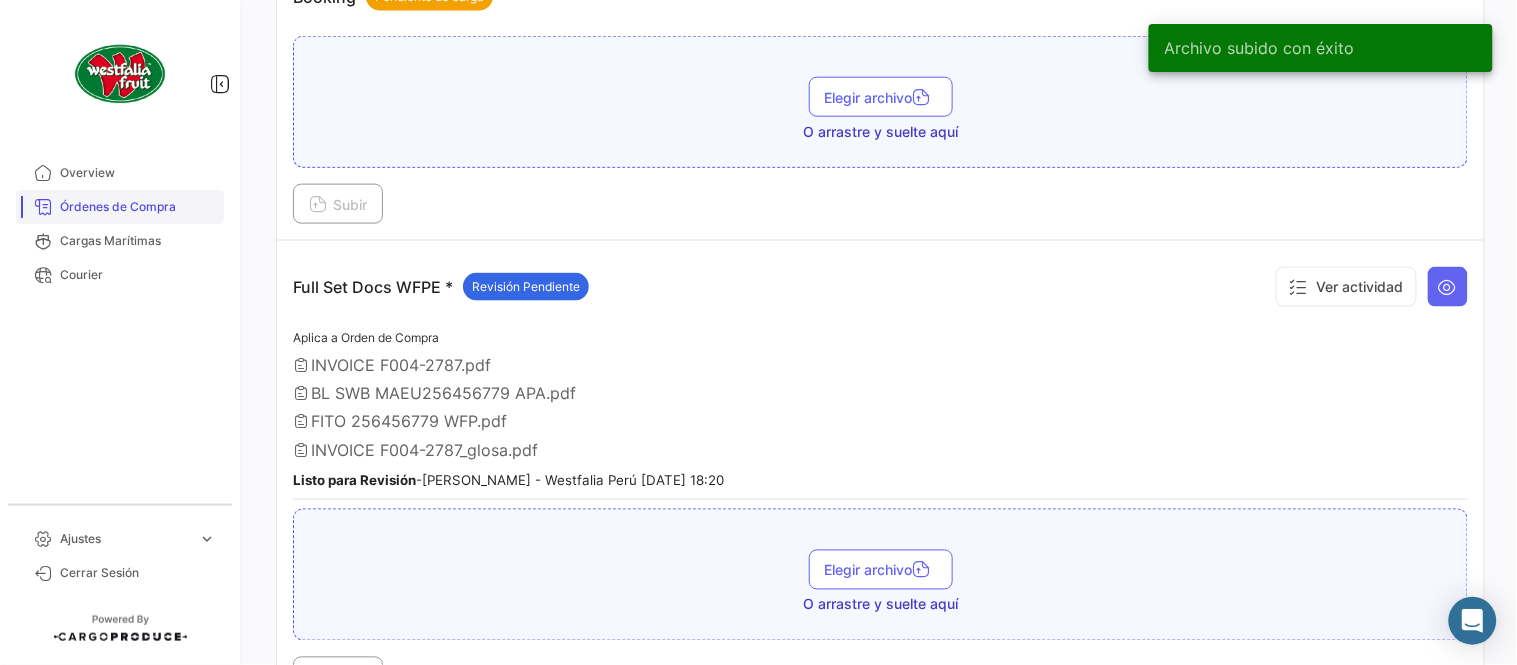 click on "Órdenes de Compra" at bounding box center (138, 207) 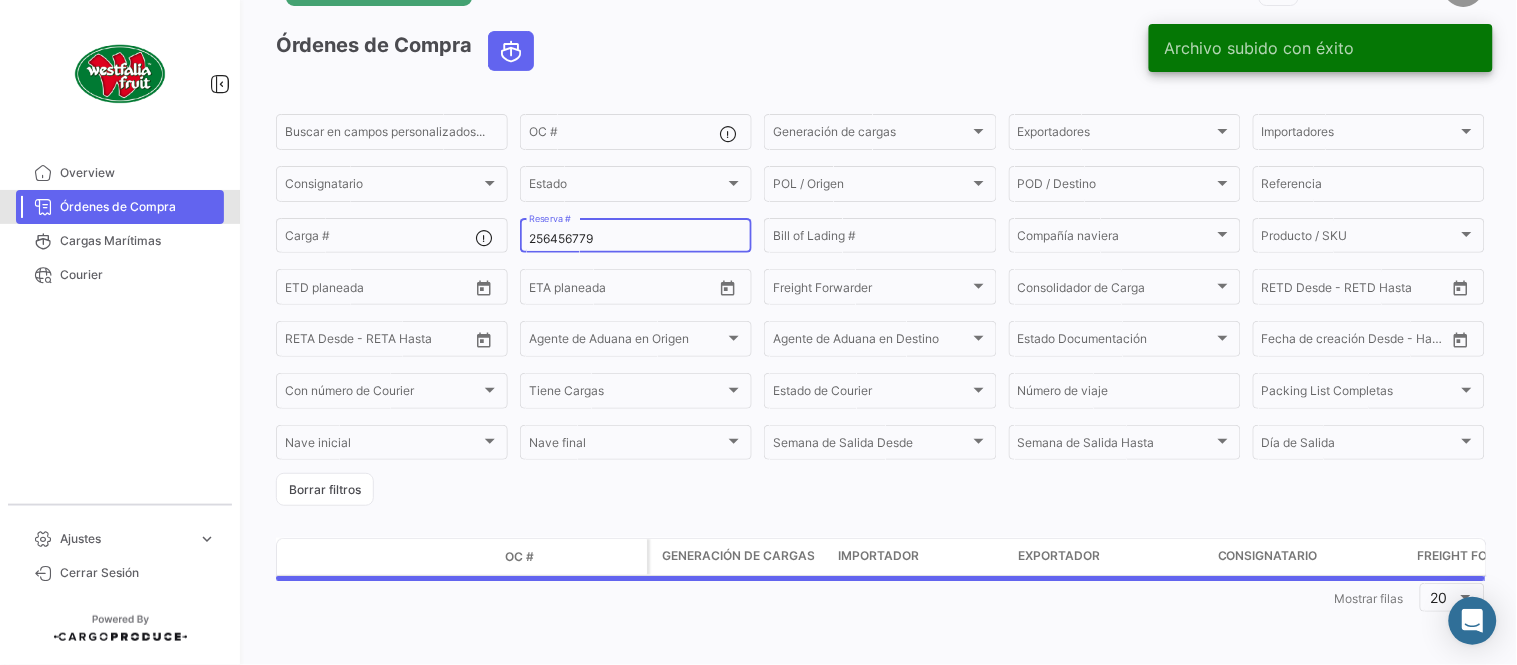 scroll, scrollTop: 0, scrollLeft: 0, axis: both 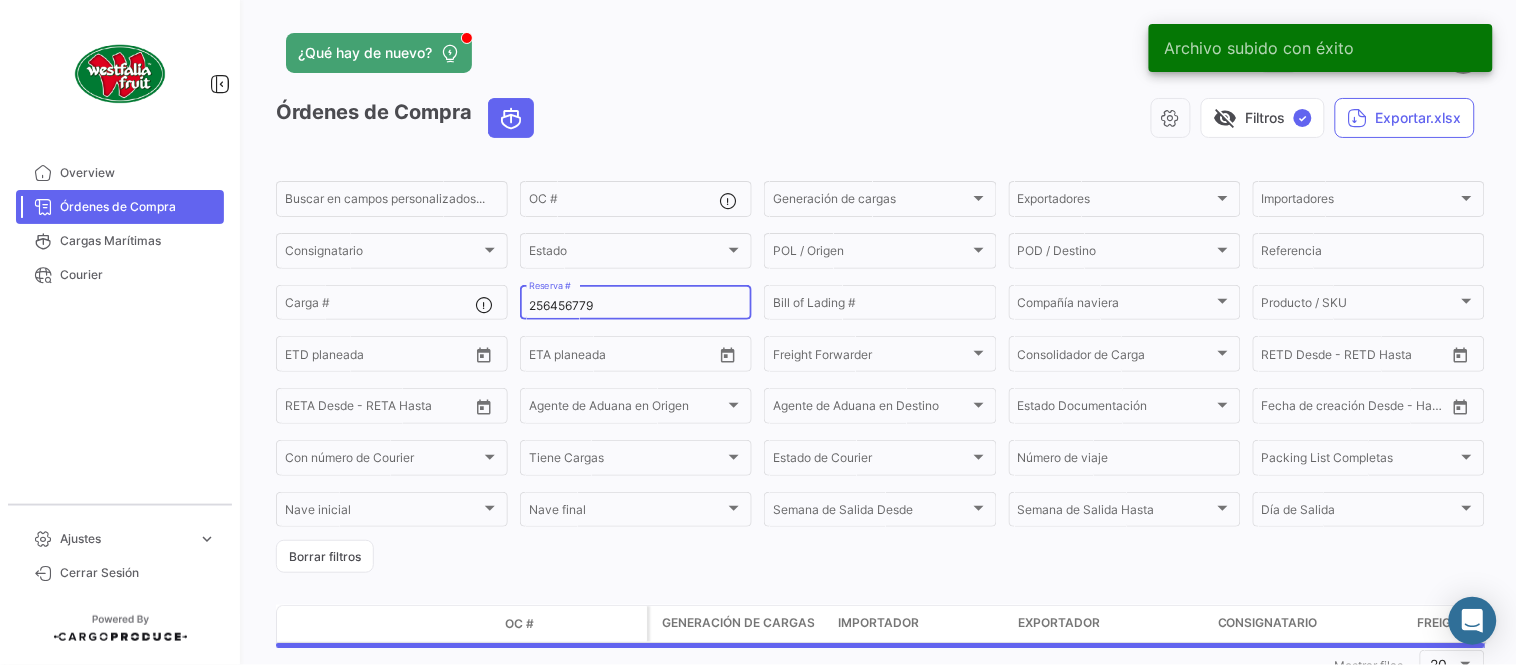 click on "256456779" at bounding box center (636, 306) 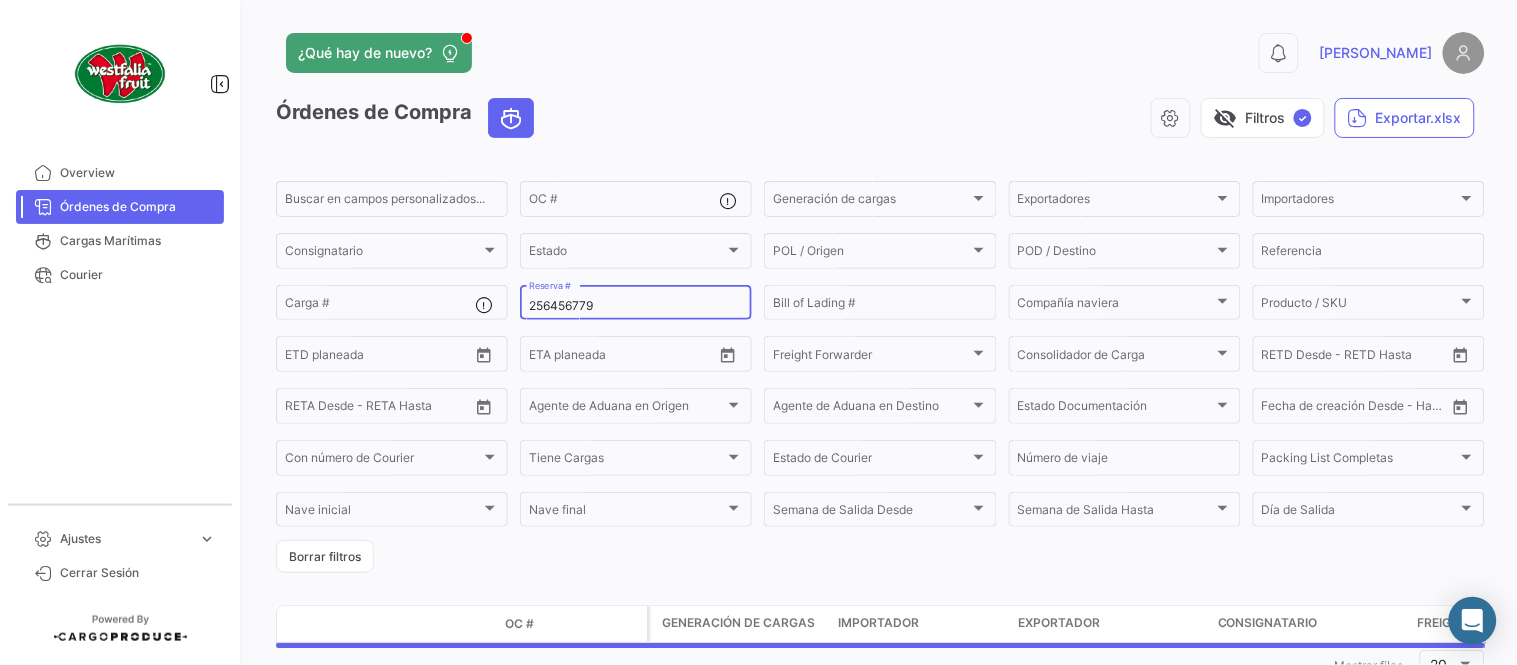 click on "256456779" at bounding box center [636, 306] 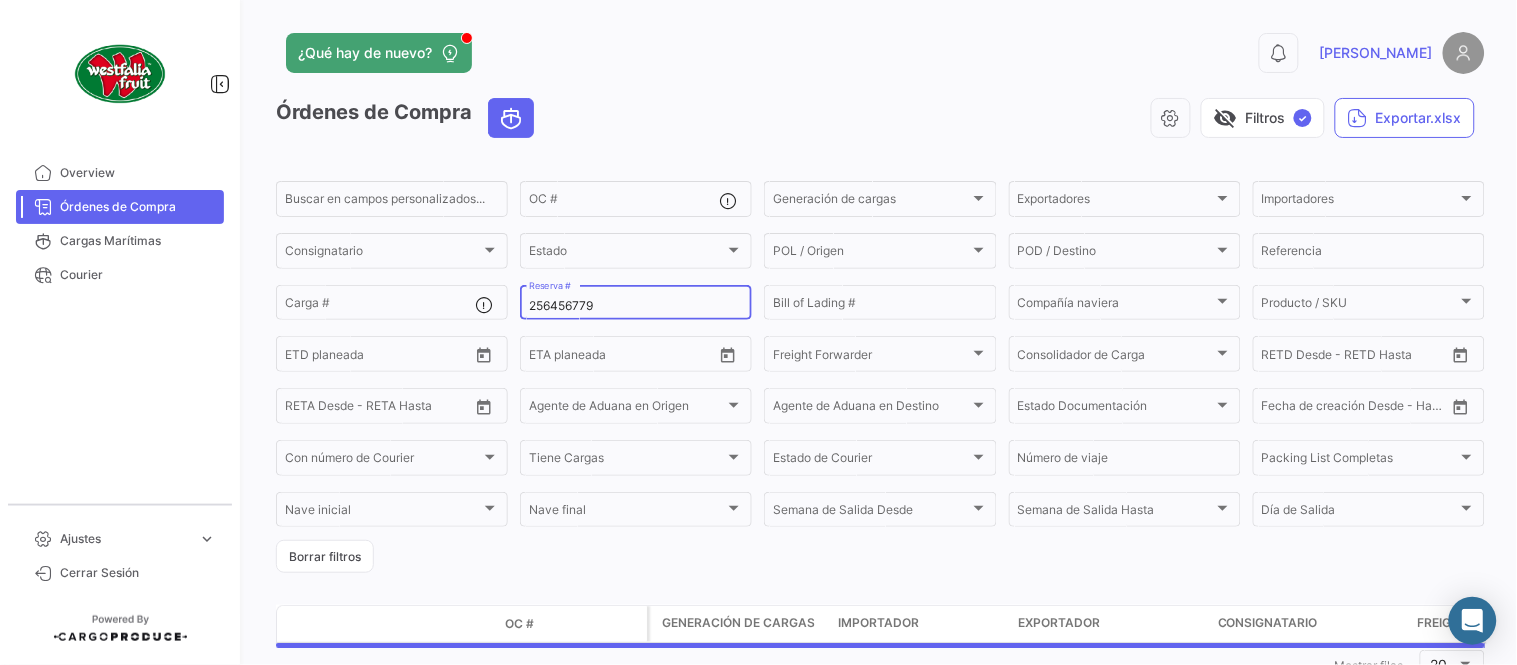 paste on "PENL252801" 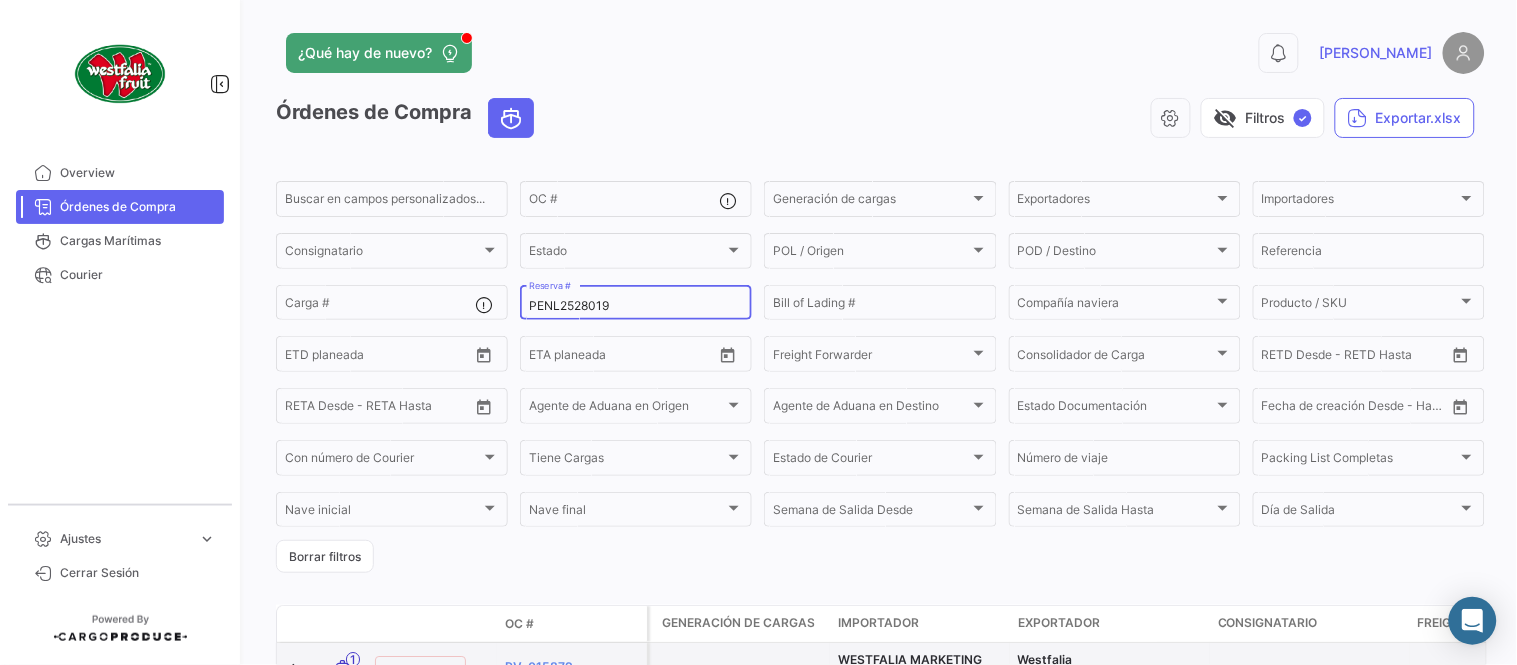 type on "PENL2528019" 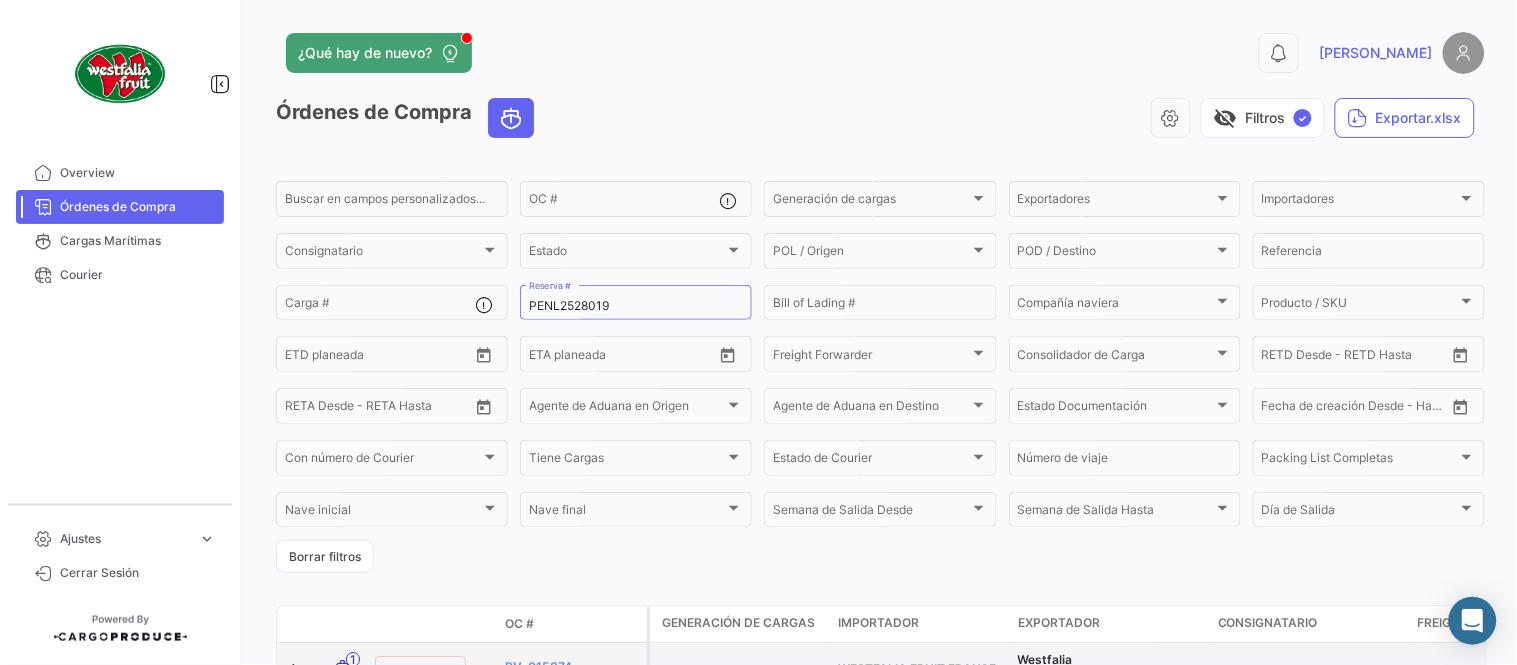 click on "PV-015874" 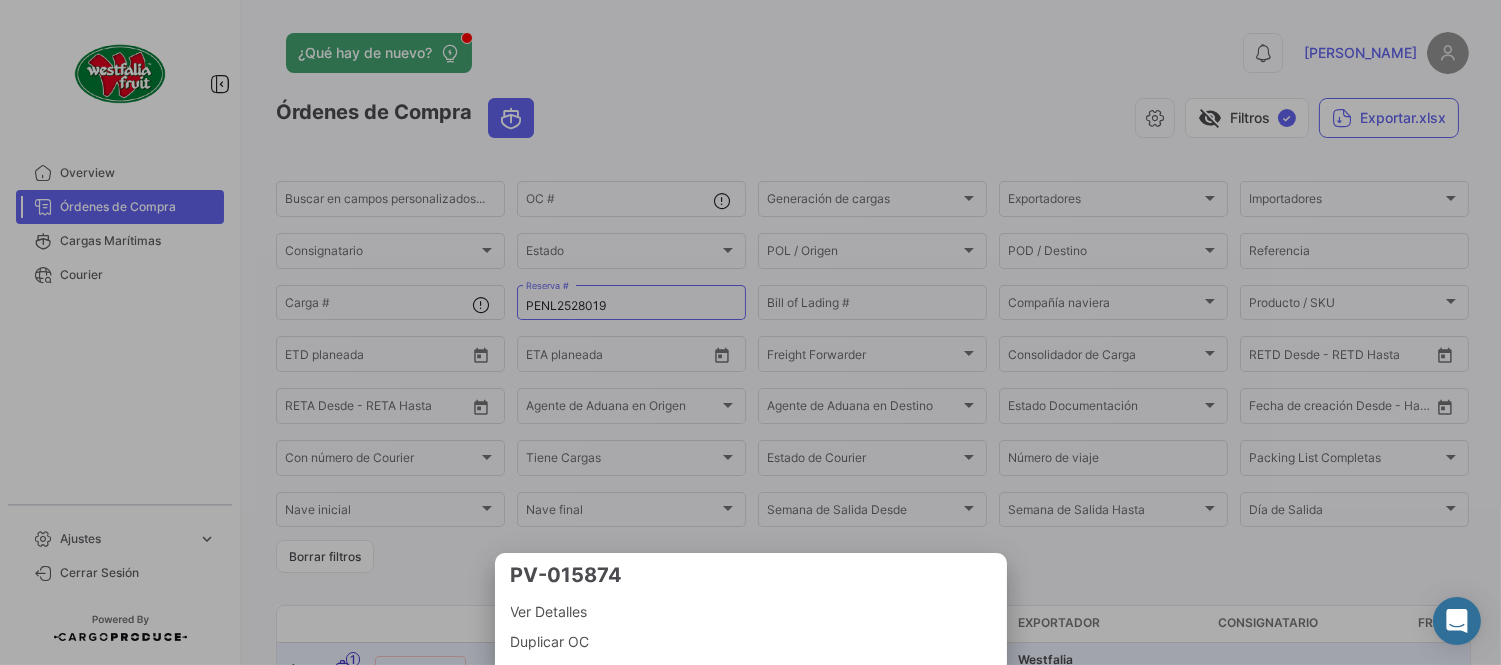 click at bounding box center (750, 332) 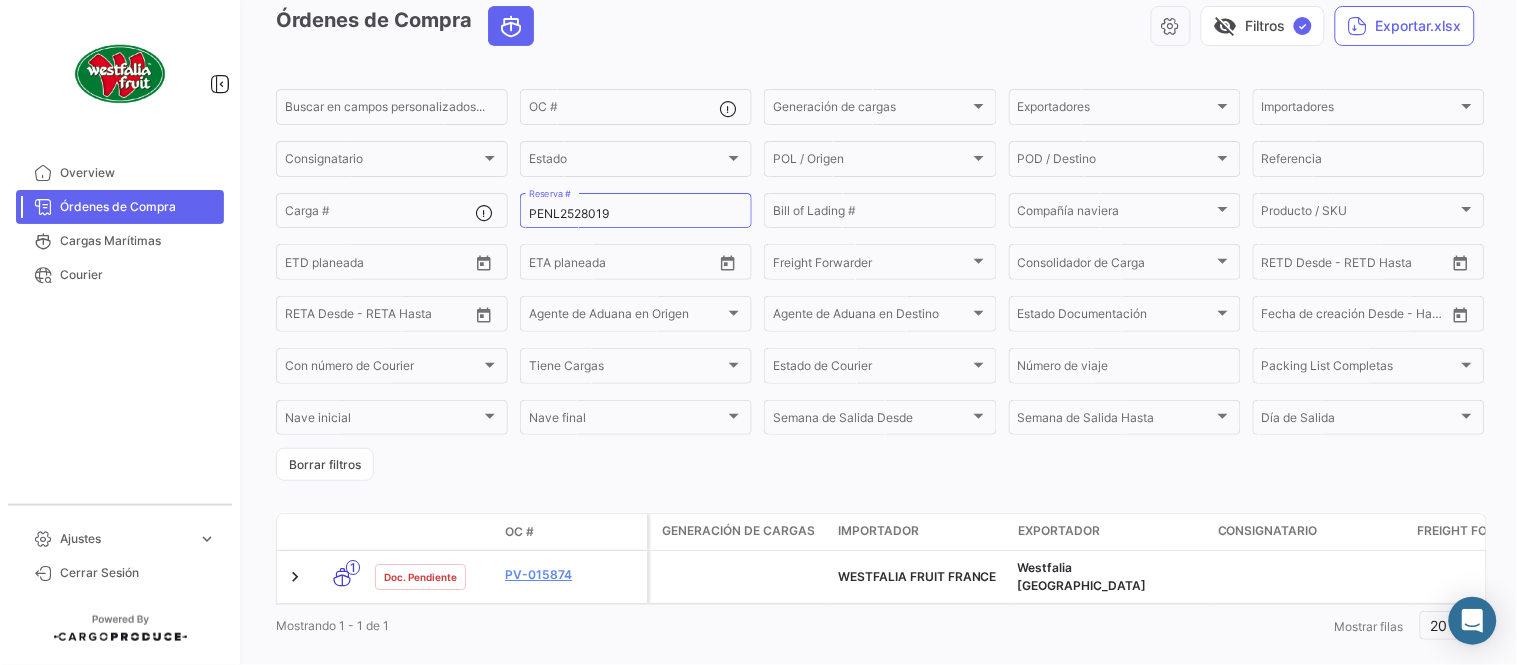 scroll, scrollTop: 128, scrollLeft: 0, axis: vertical 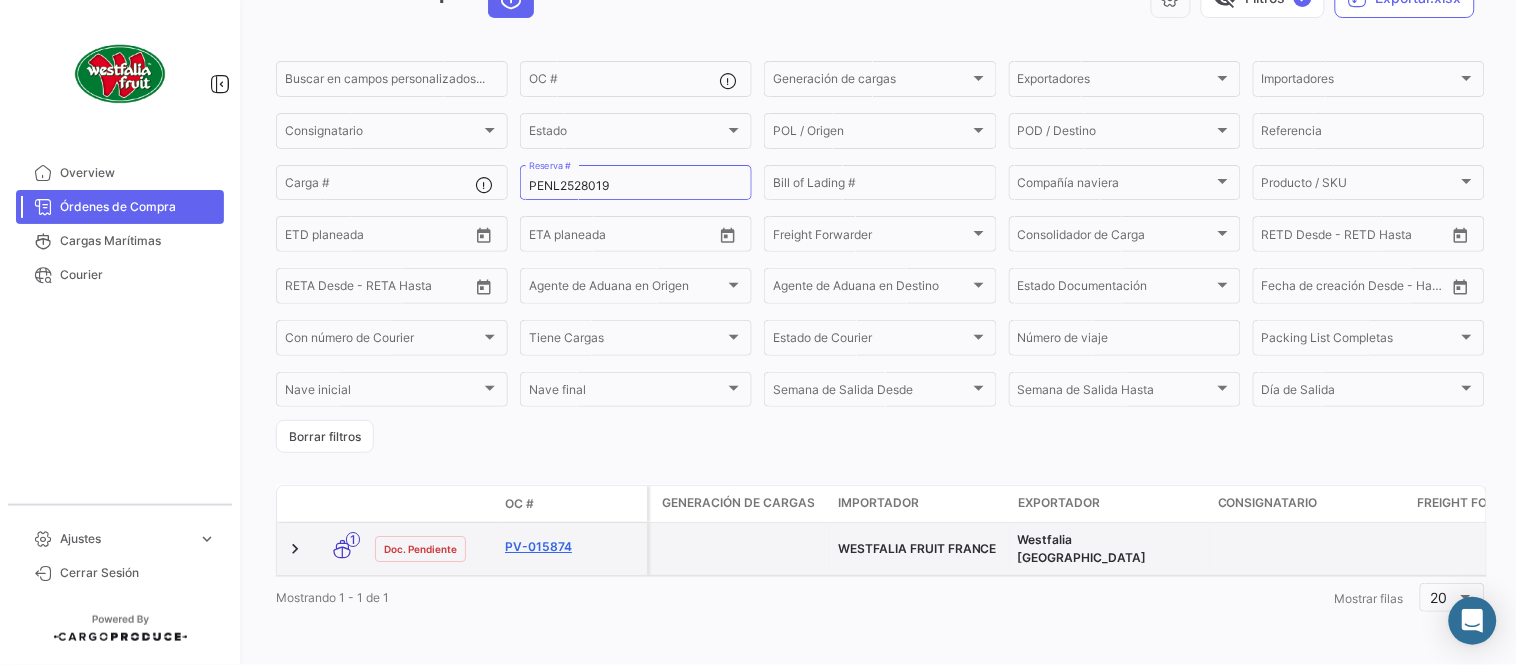 click on "PV-015874" 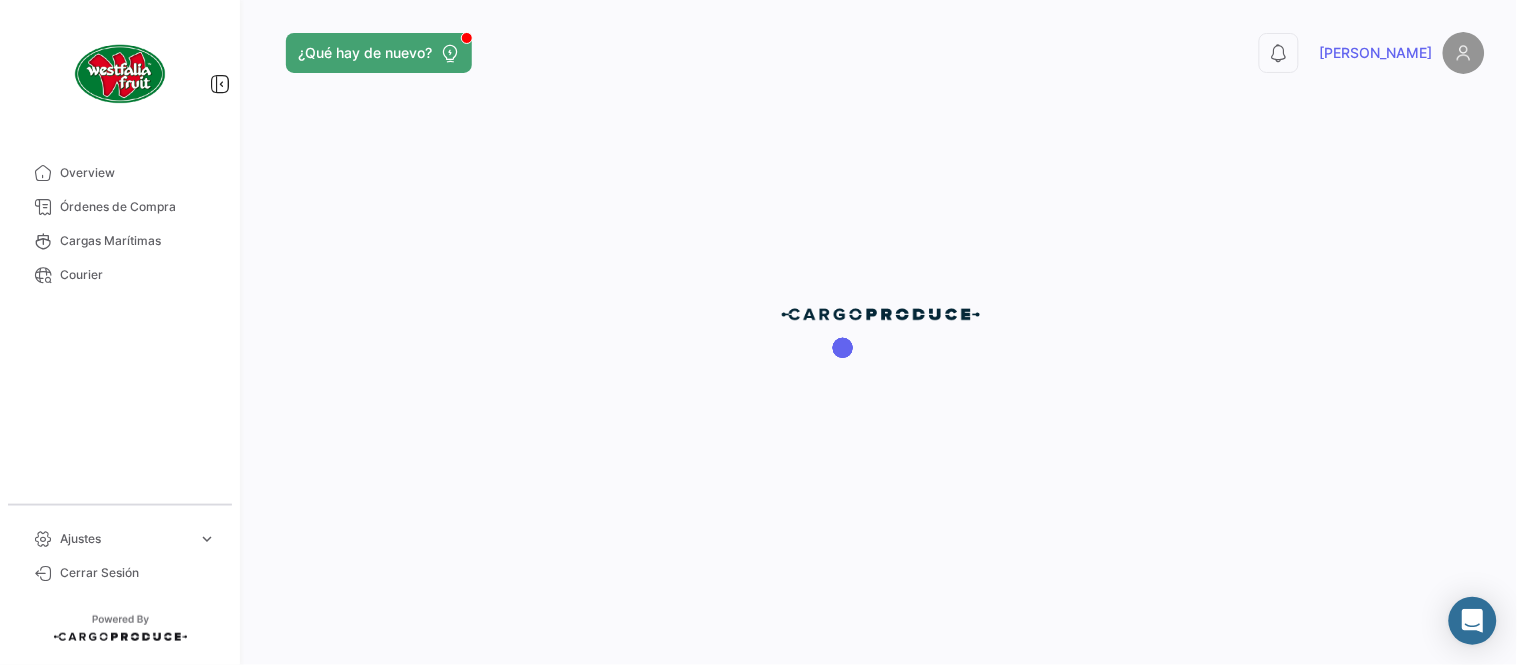 scroll, scrollTop: 0, scrollLeft: 0, axis: both 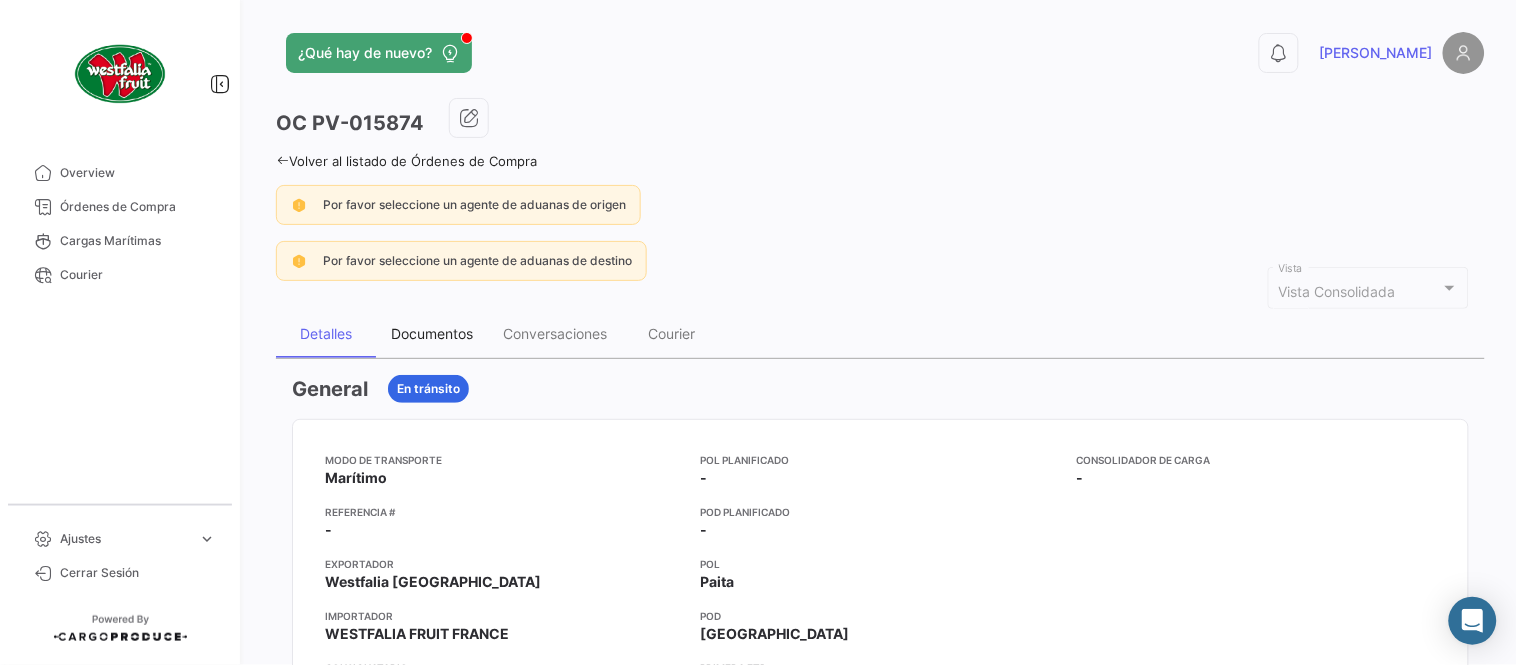 click on "Documentos" at bounding box center [432, 333] 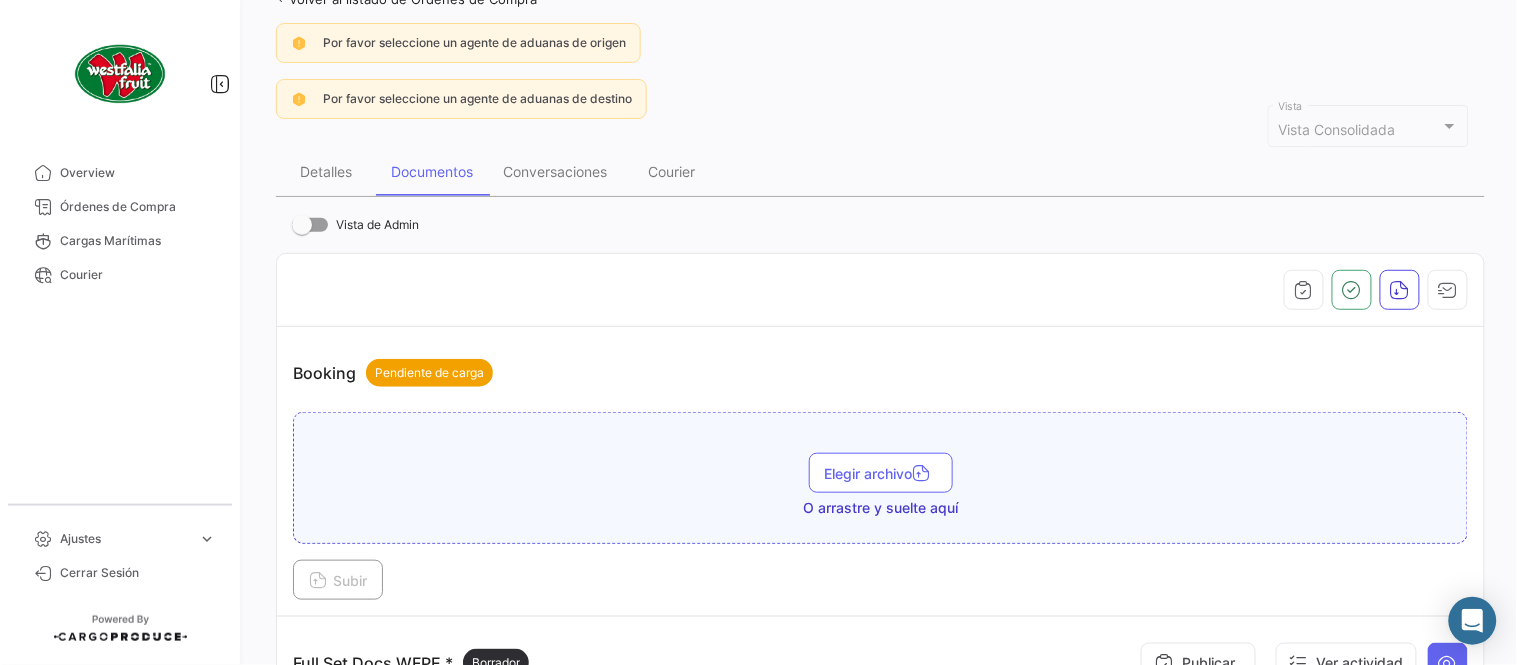 scroll, scrollTop: 444, scrollLeft: 0, axis: vertical 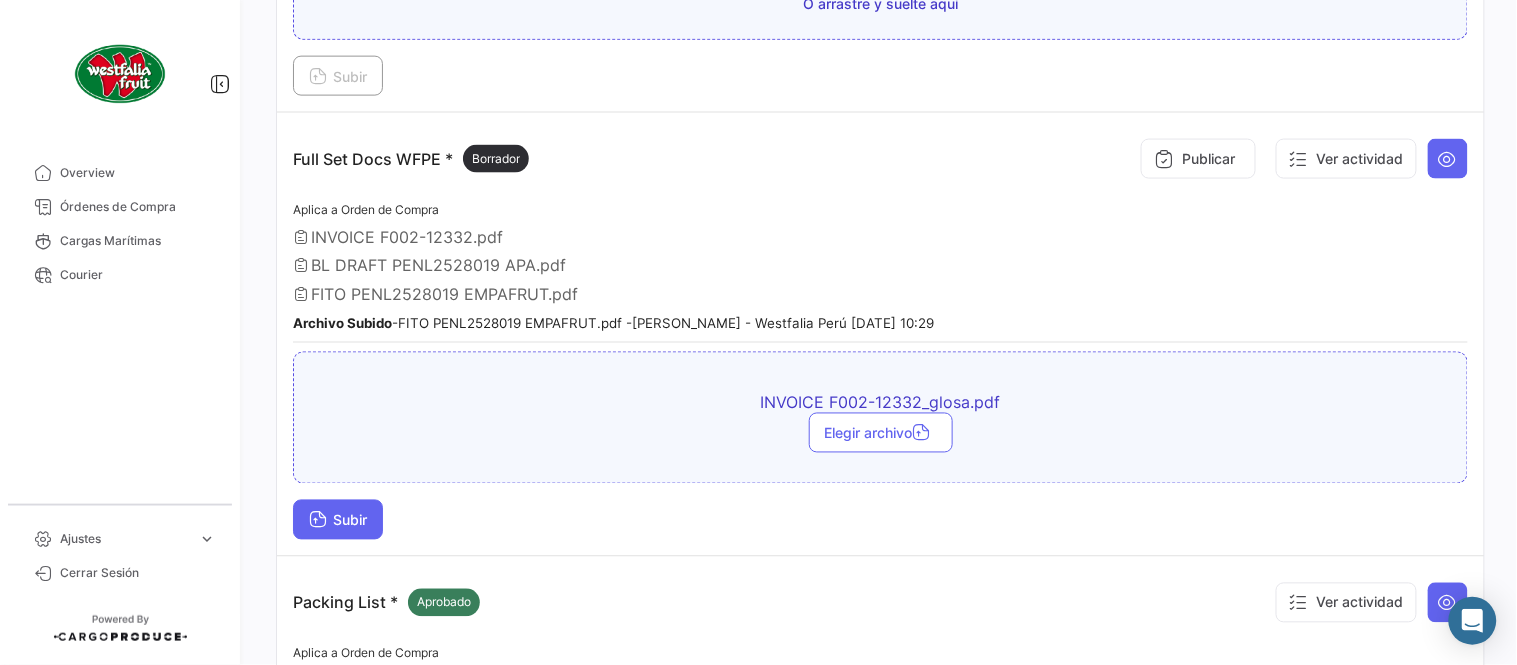 click on "Subir" at bounding box center (338, 520) 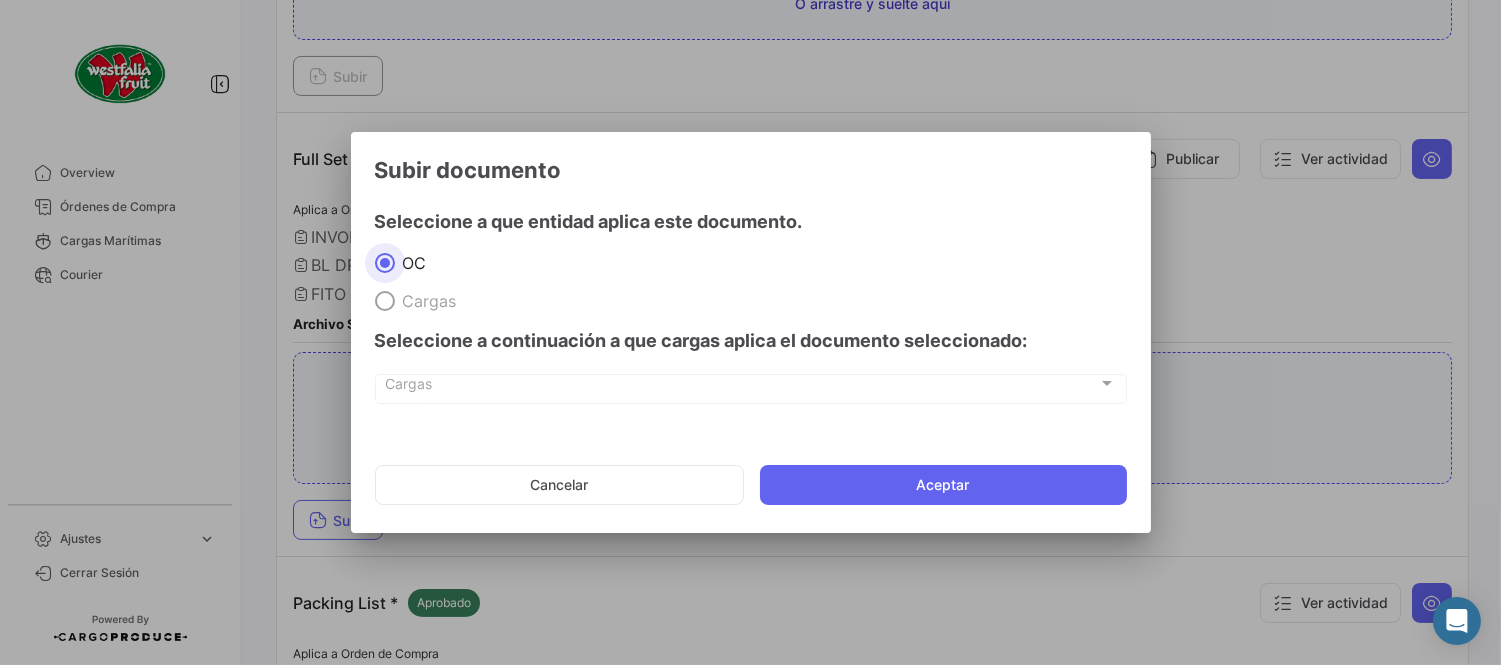 click on "Cancelar   Aceptar" 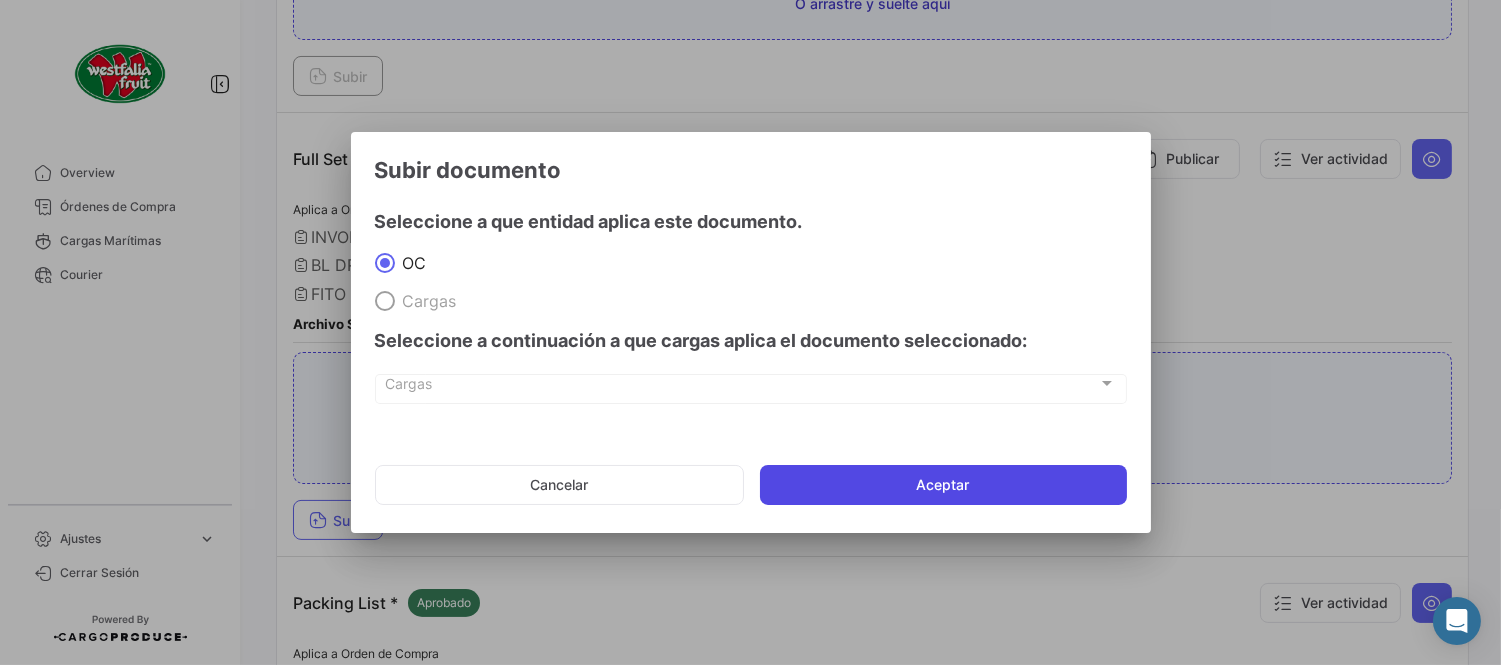 click on "Aceptar" 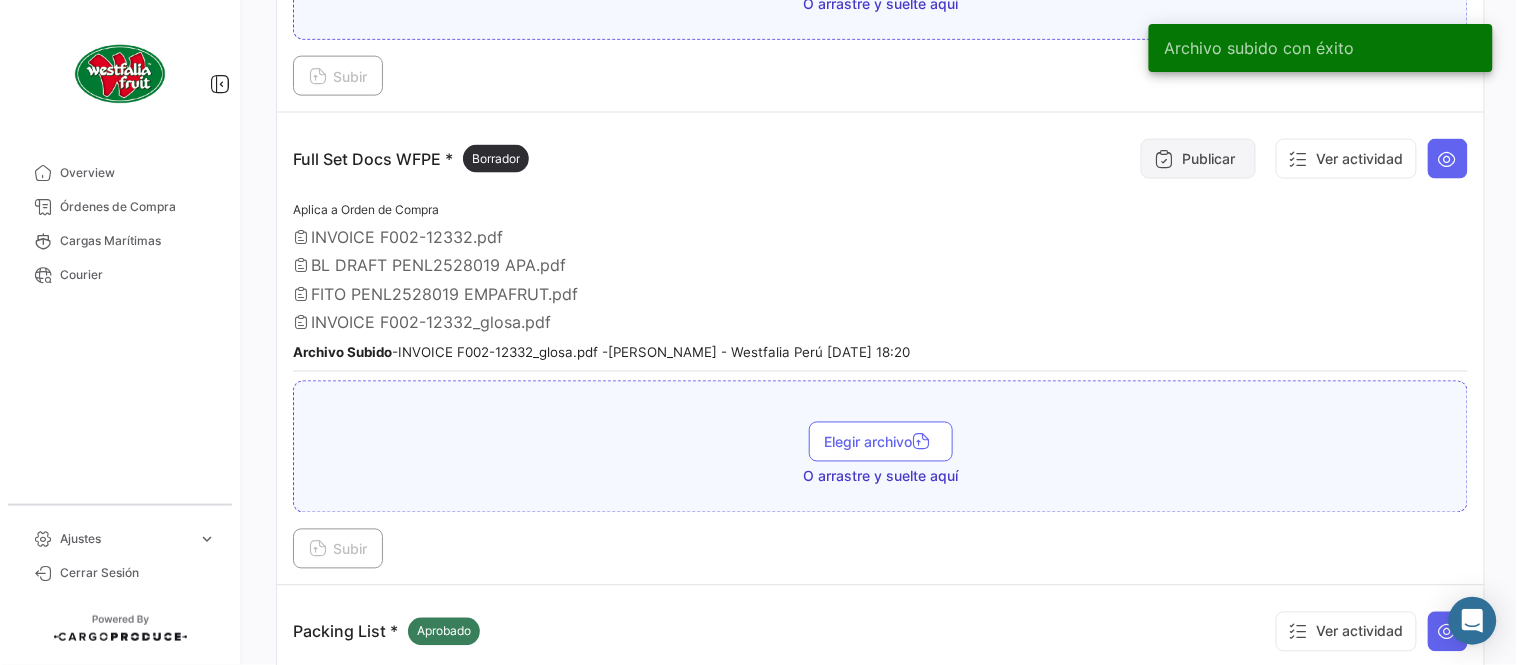 click on "Publicar" at bounding box center (1198, 159) 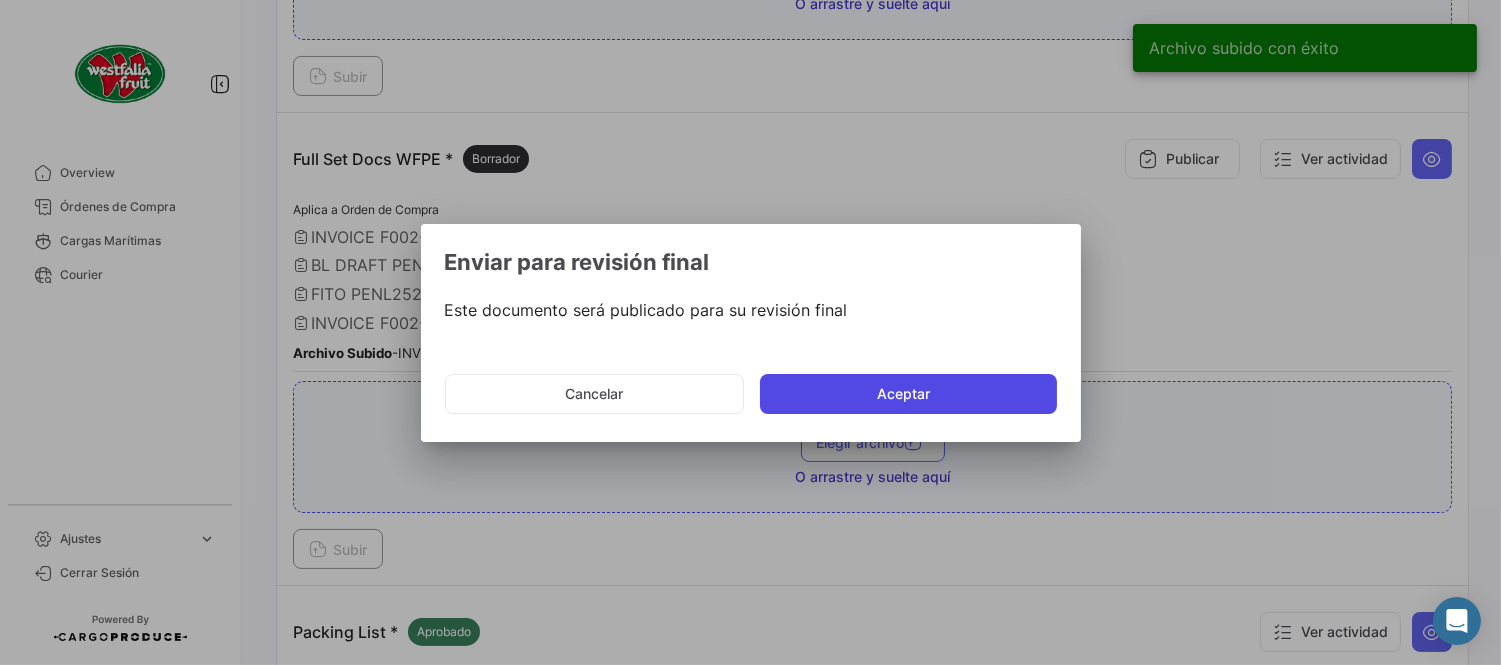 click on "Aceptar" 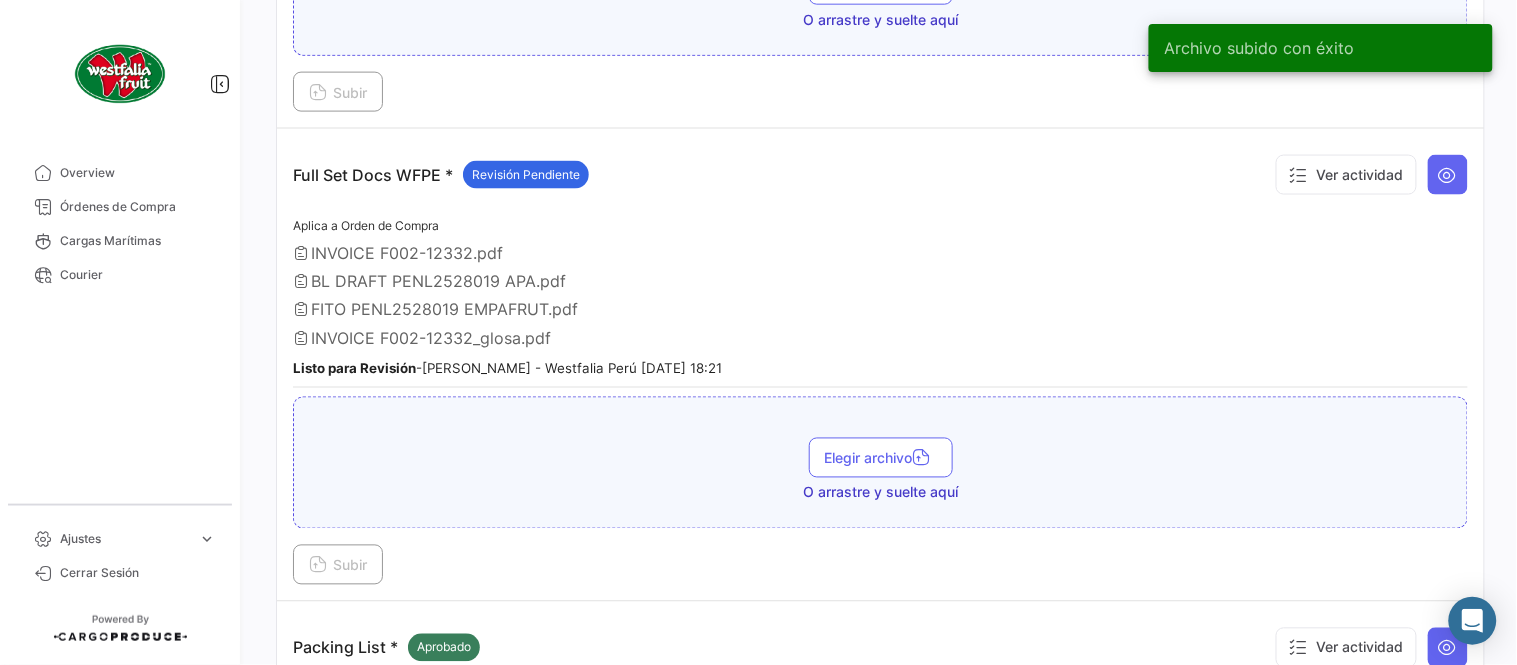 click on "FITO PENL2528019 EMPAFRUT.pdf" at bounding box center [444, 310] 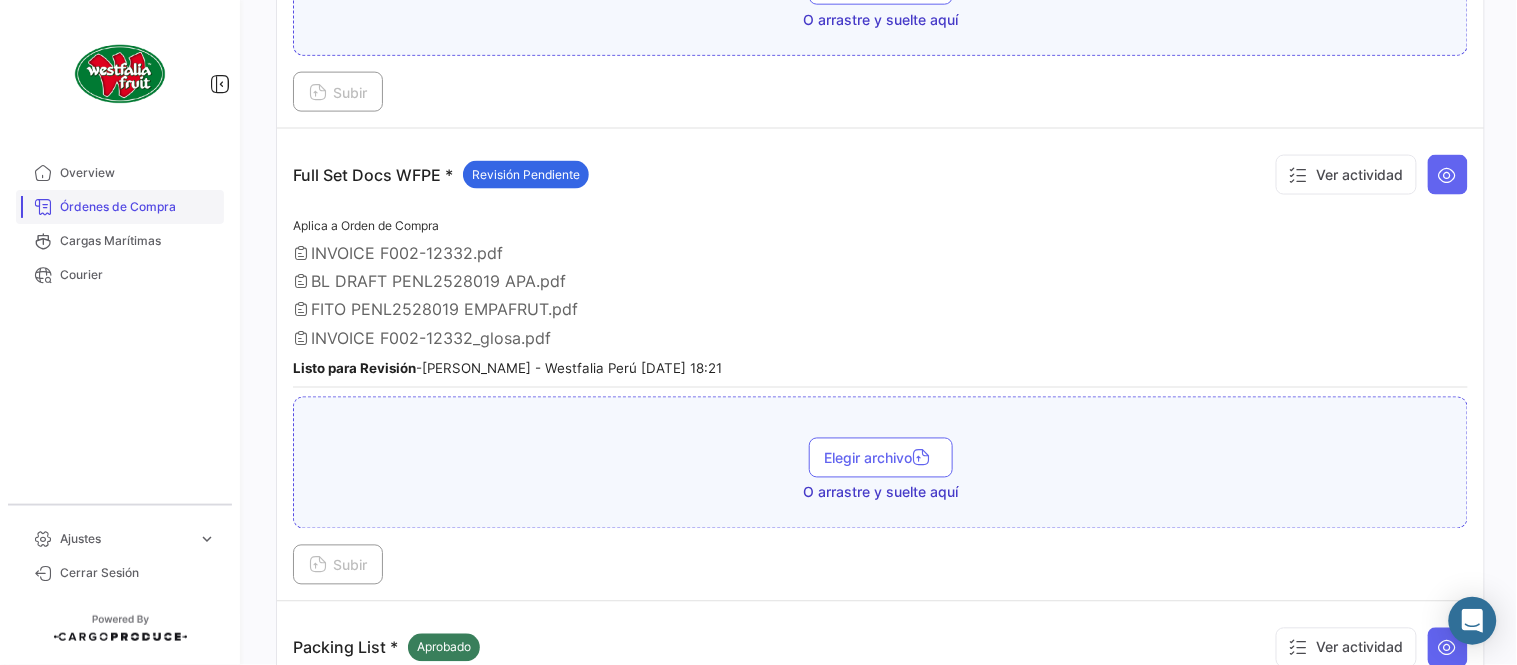 click on "Órdenes de Compra" at bounding box center [138, 207] 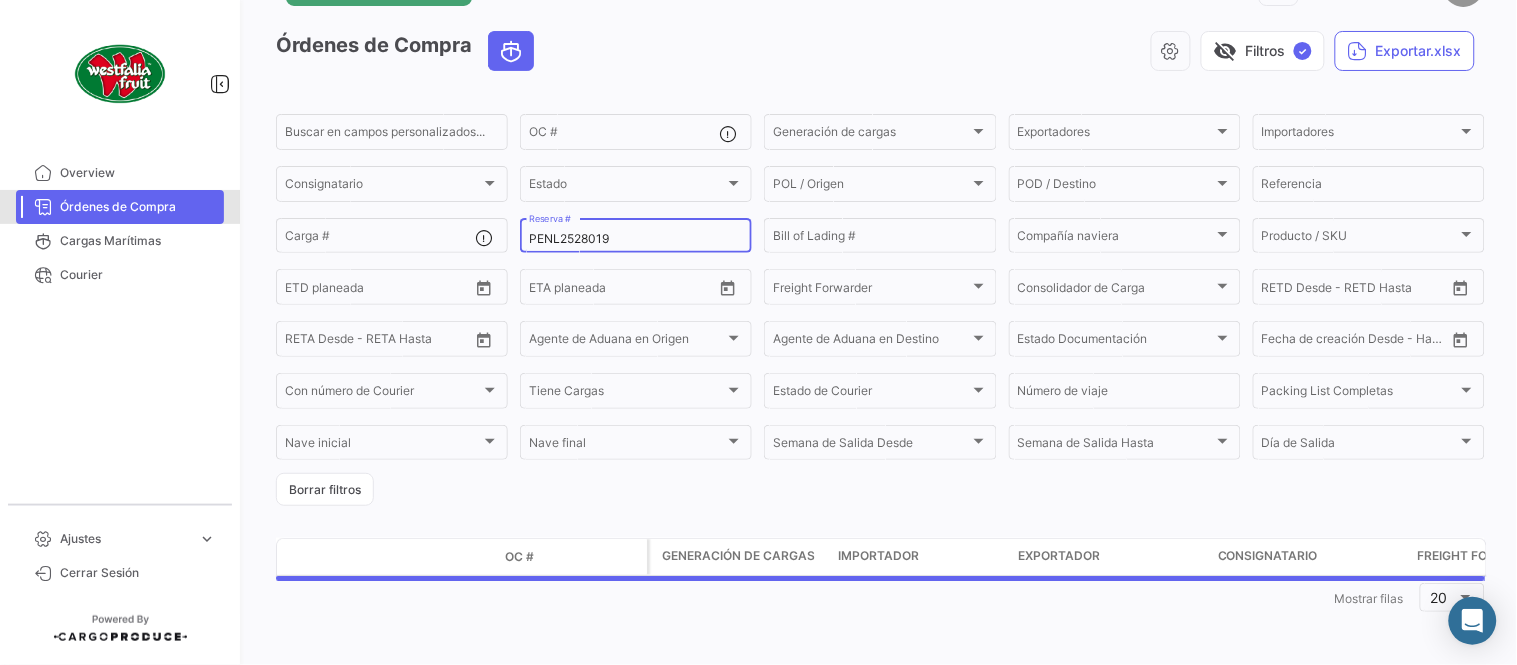 scroll, scrollTop: 0, scrollLeft: 0, axis: both 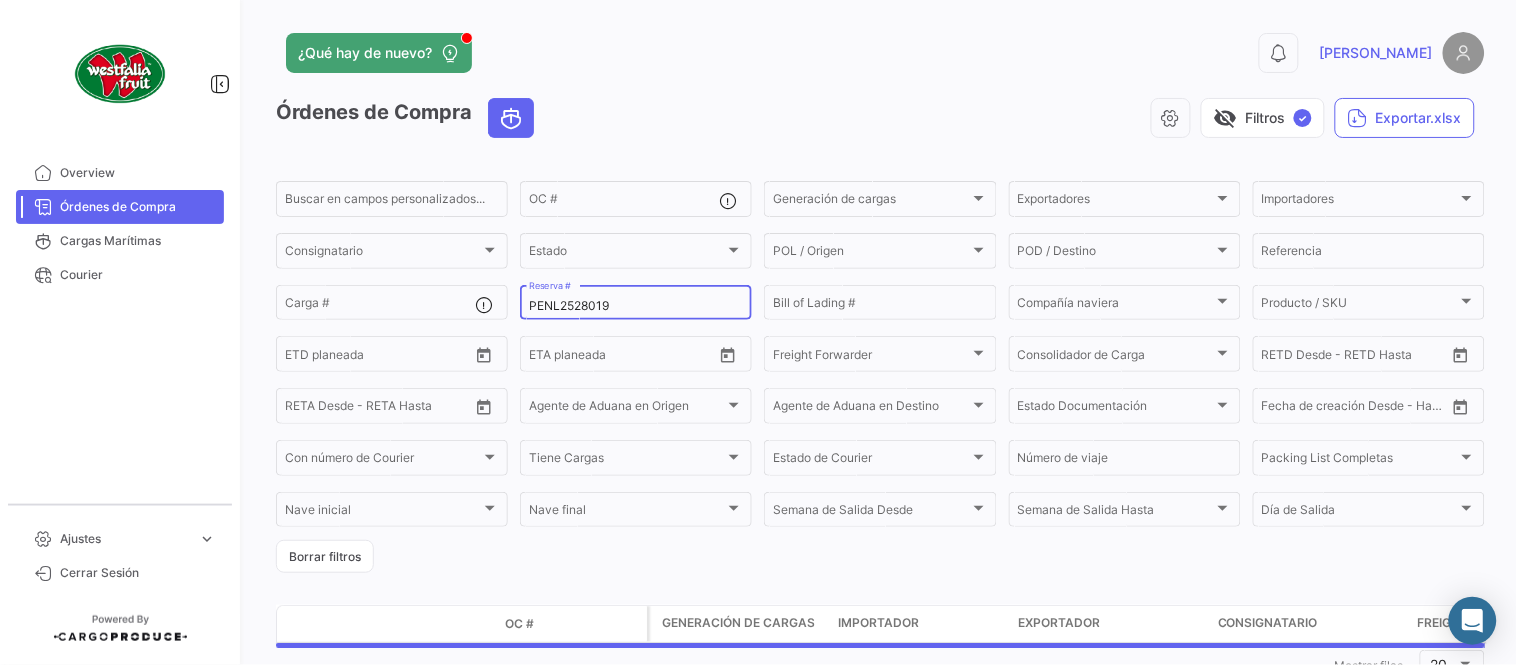 click on "PENL2528019" at bounding box center [636, 306] 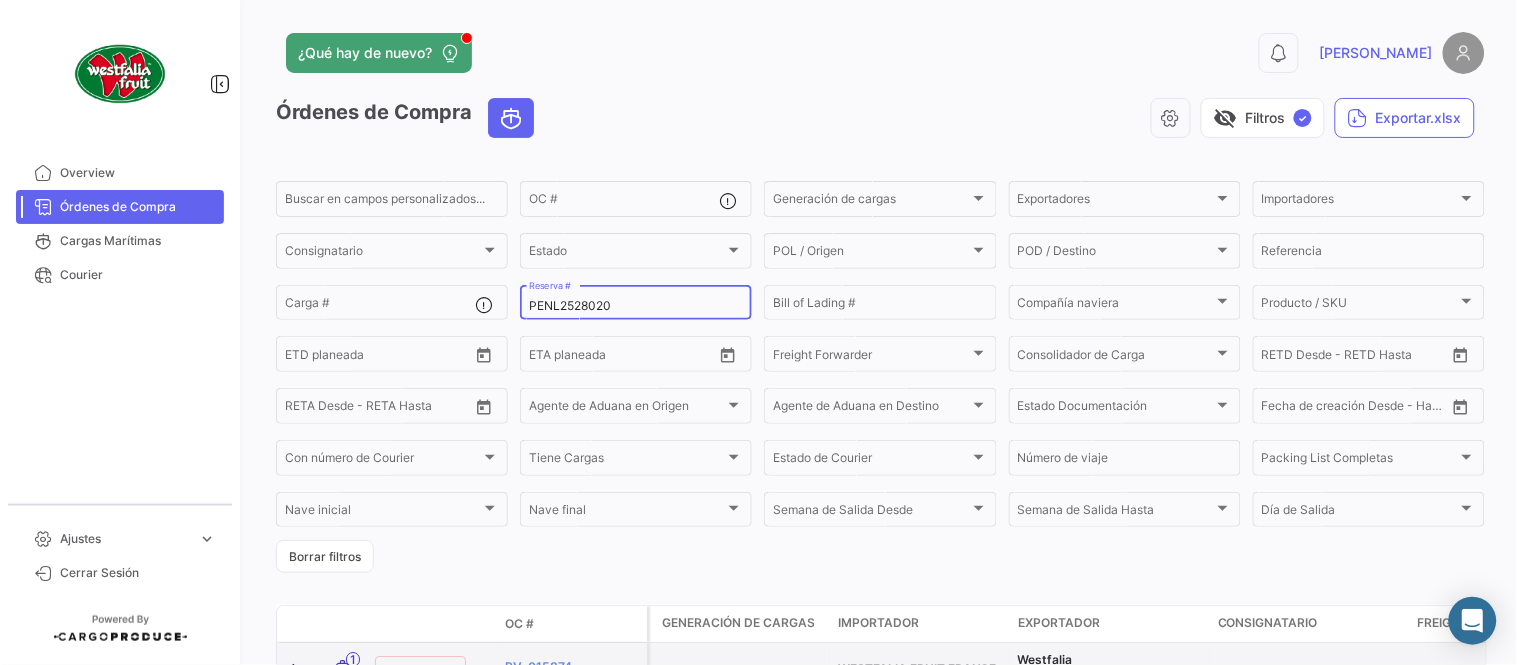 type on "PENL2528020" 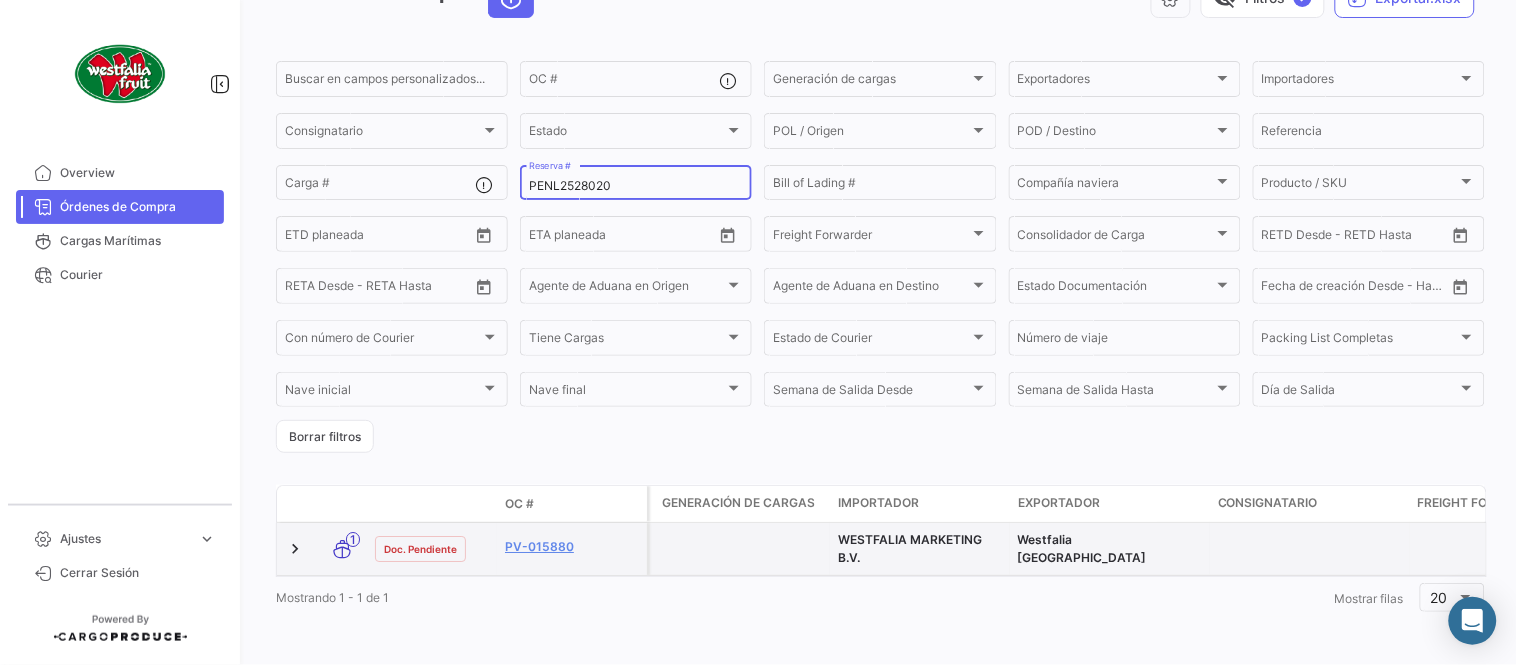 scroll, scrollTop: 136, scrollLeft: 0, axis: vertical 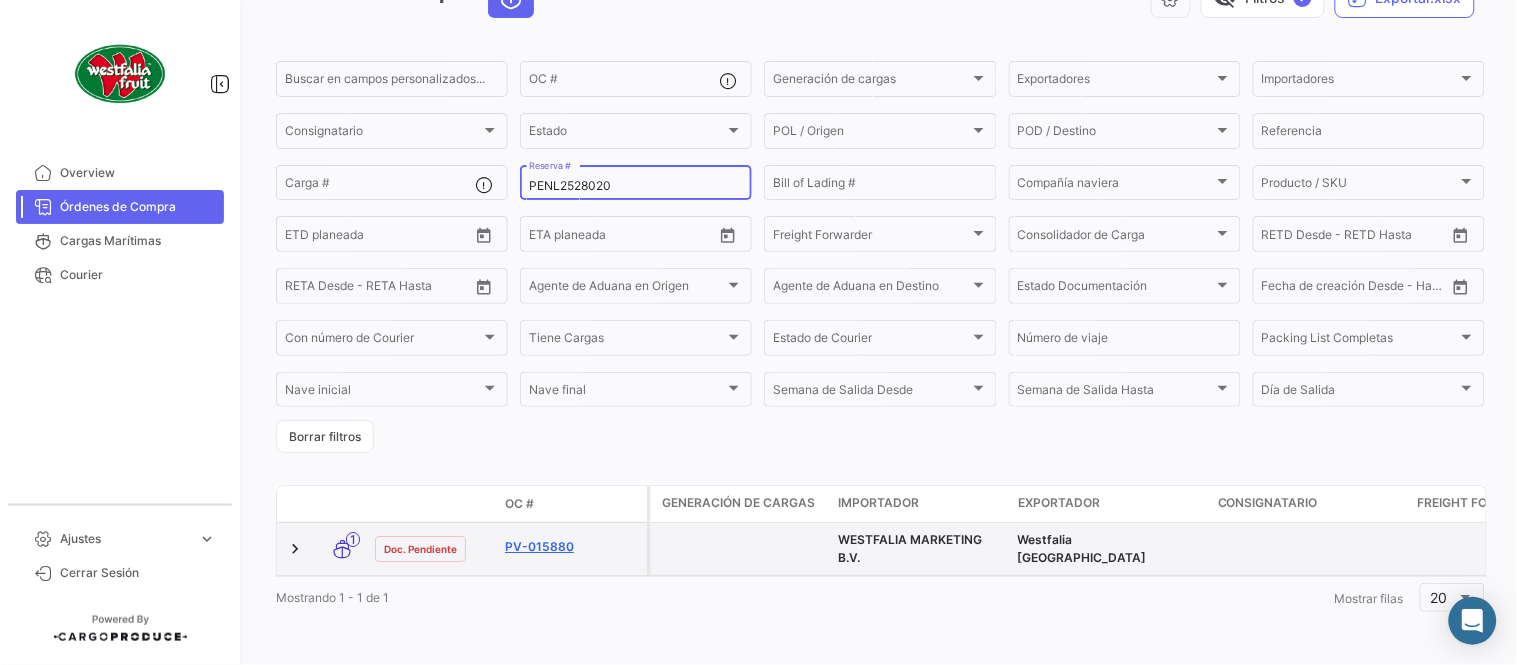 click on "PV-015880" 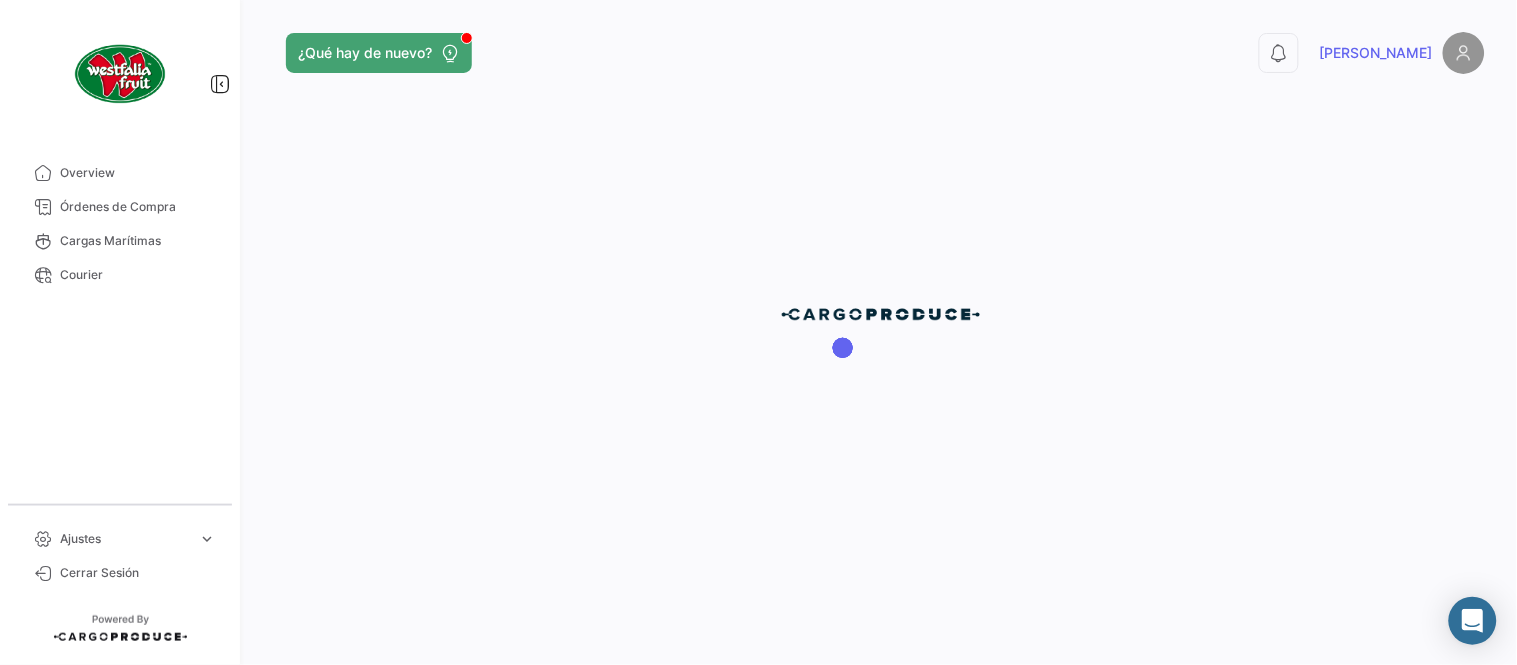 scroll, scrollTop: 0, scrollLeft: 0, axis: both 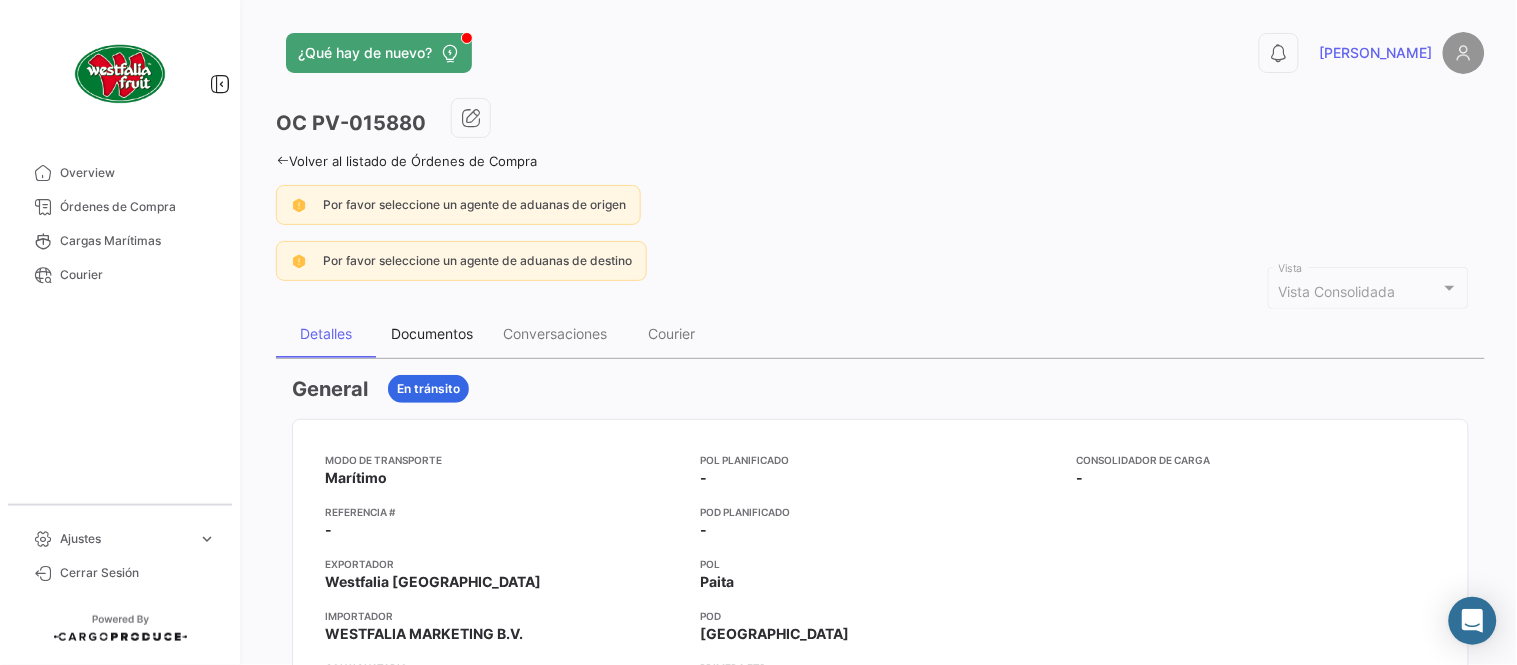 click on "Documentos" at bounding box center (432, 333) 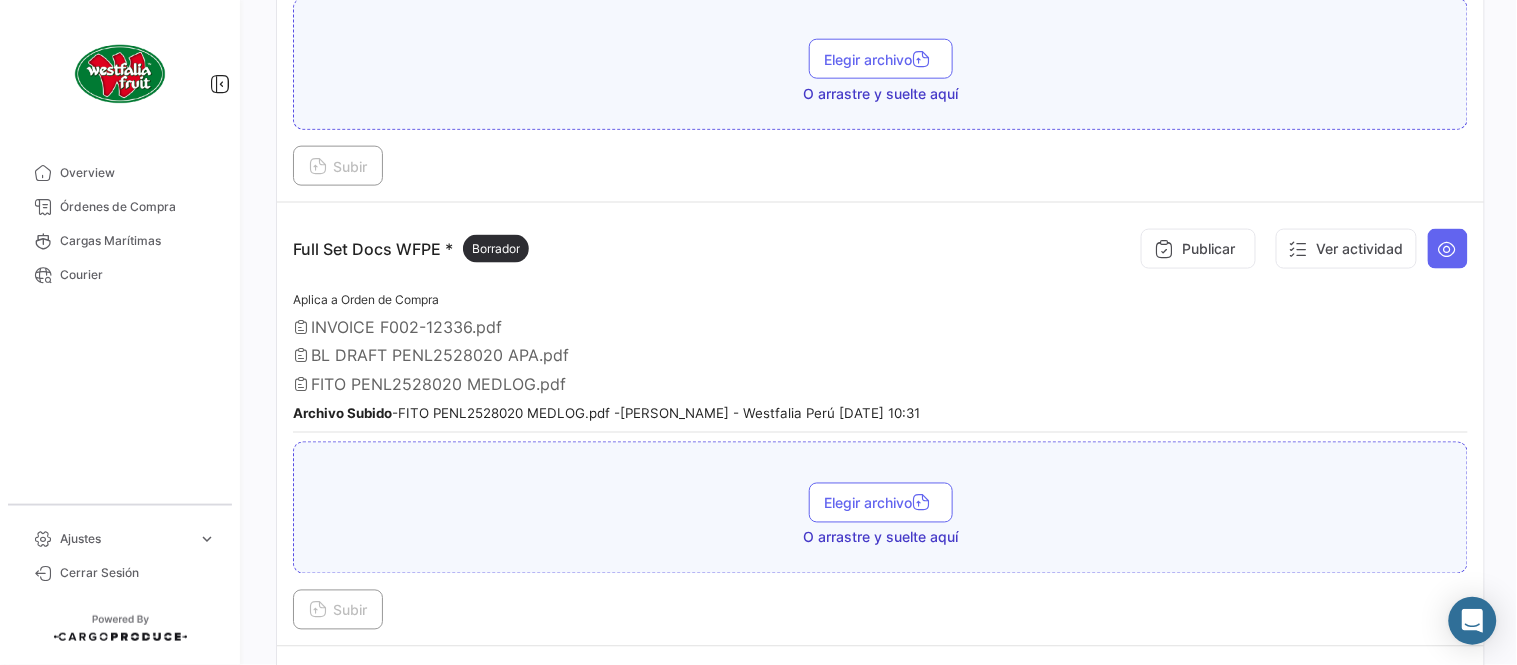 scroll, scrollTop: 443, scrollLeft: 0, axis: vertical 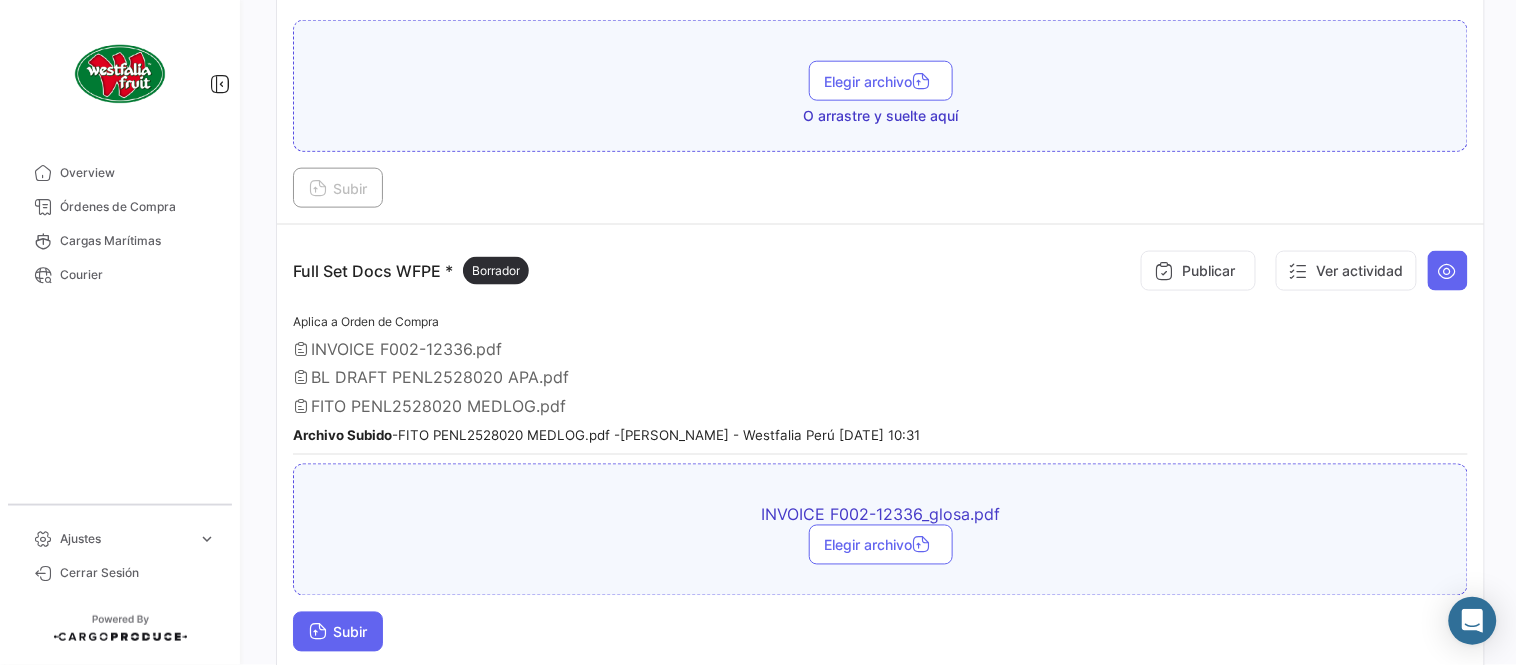 click on "Subir" at bounding box center [338, 632] 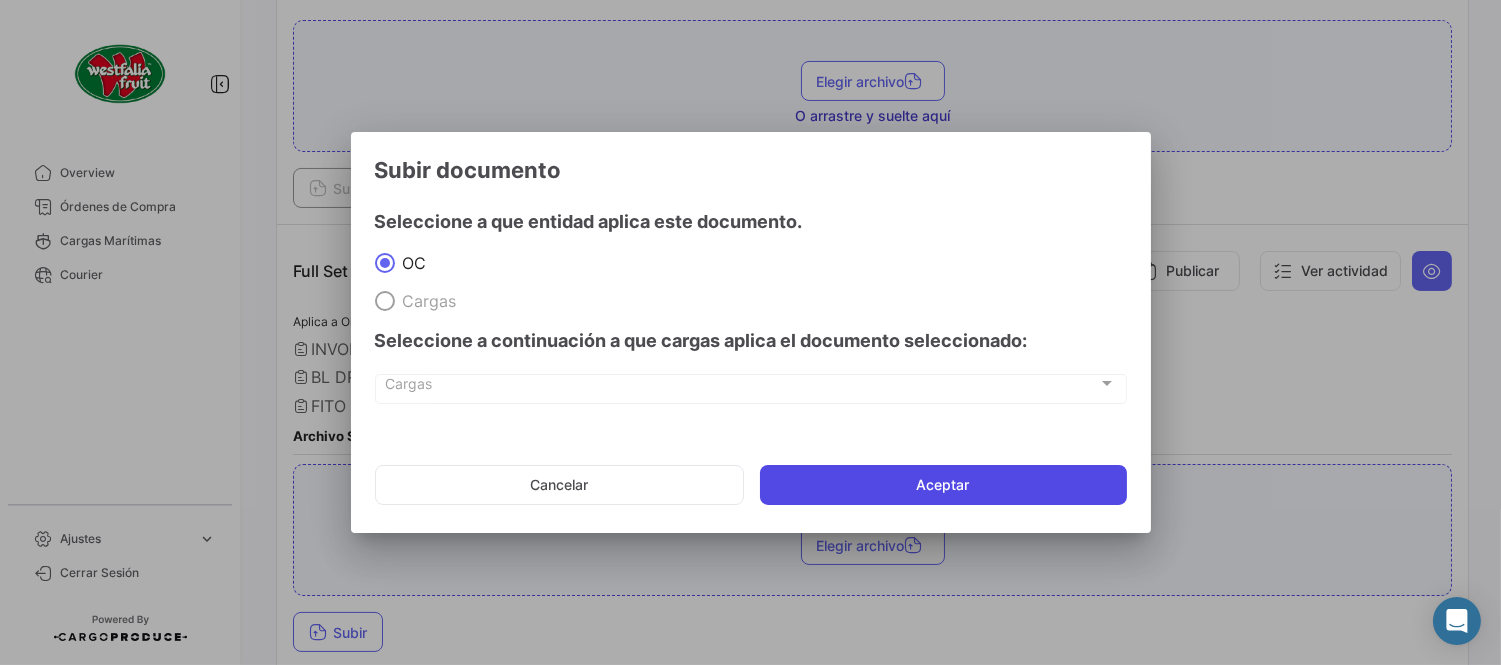 click on "Aceptar" 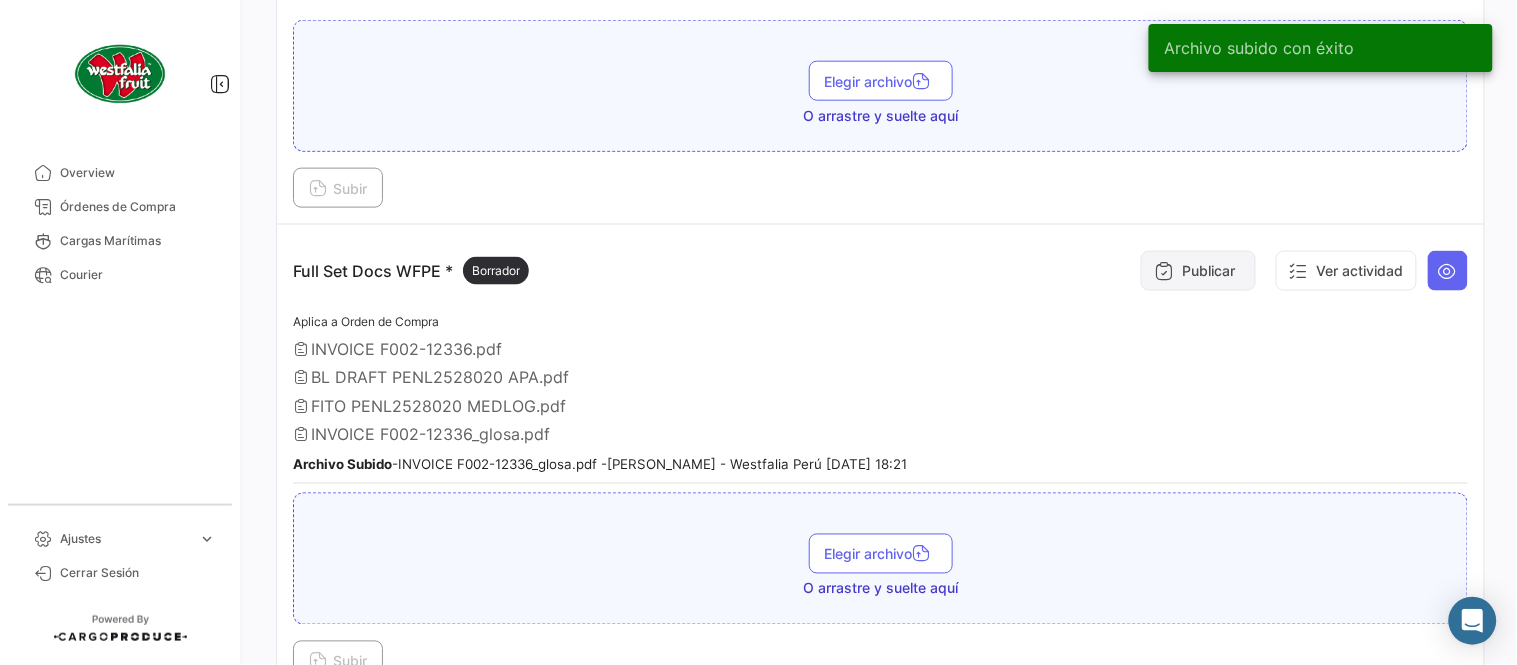click on "Publicar" at bounding box center [1198, 271] 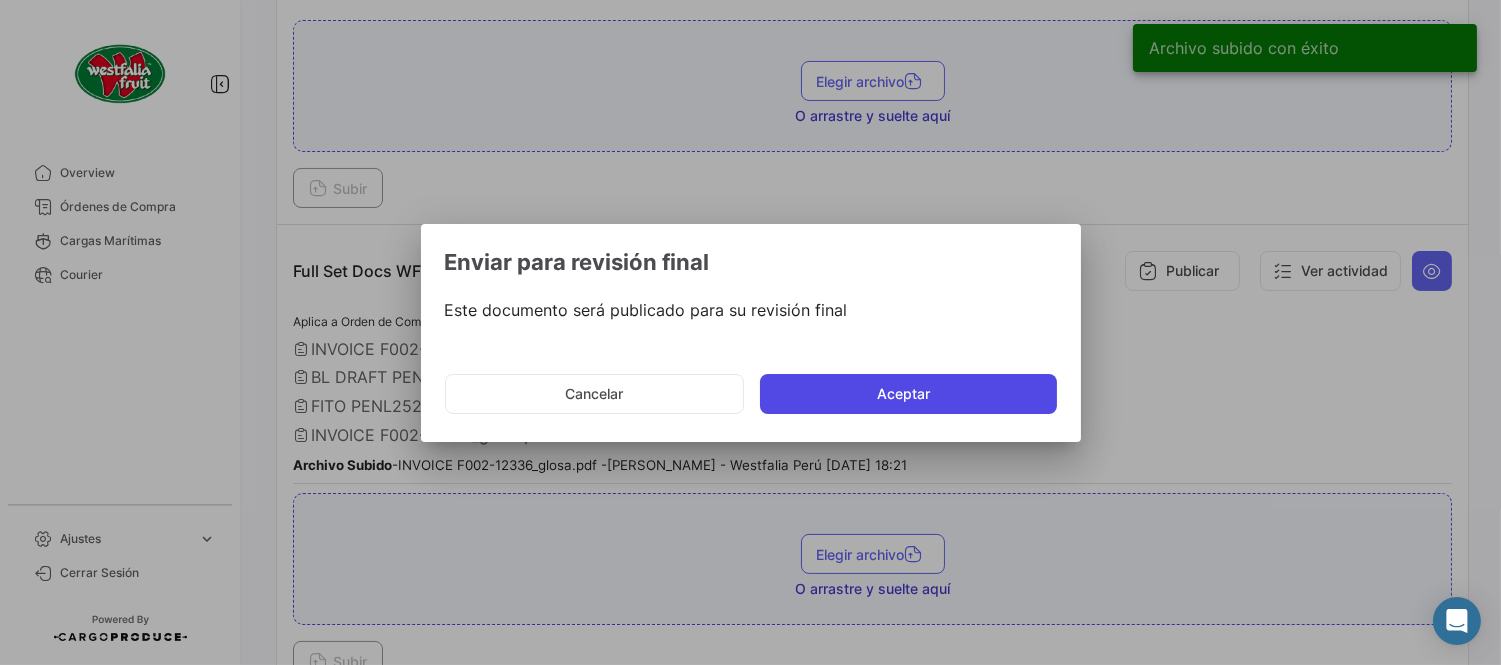 click on "Aceptar" 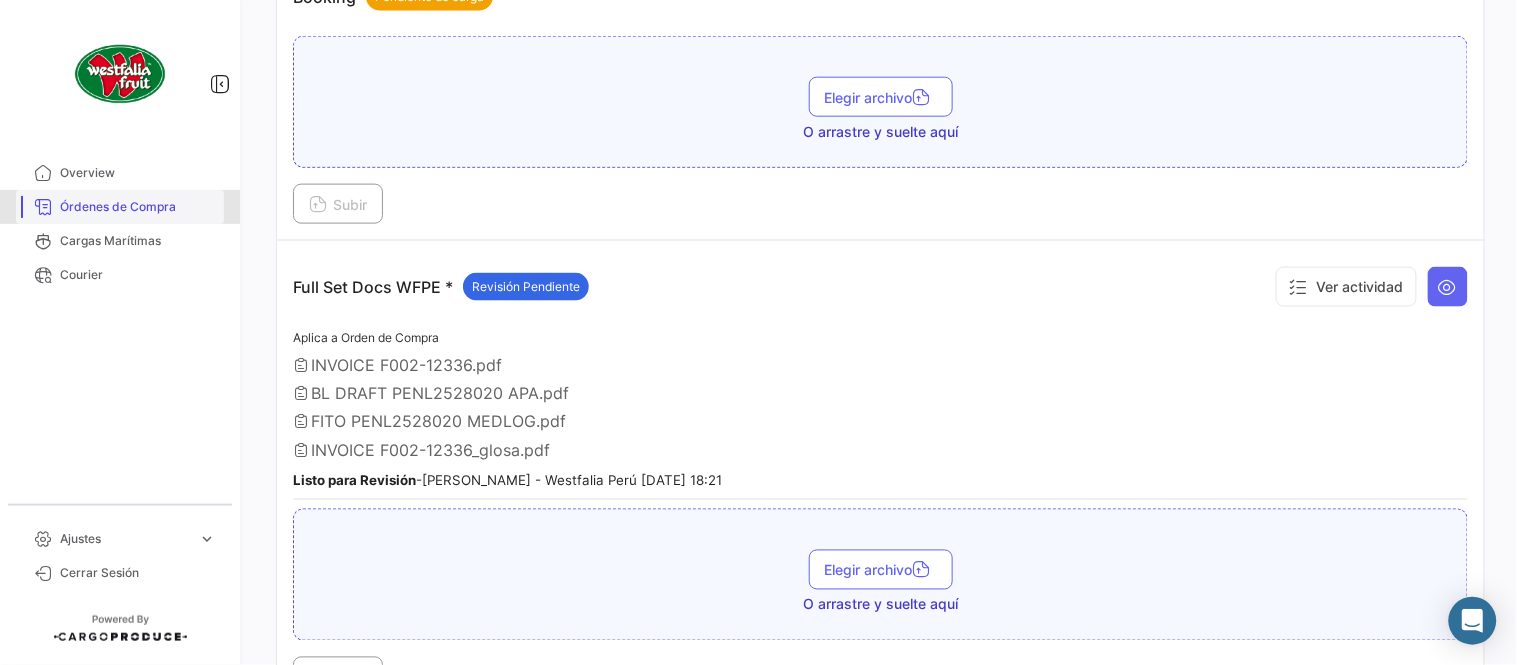 click on "Órdenes de Compra" at bounding box center (138, 207) 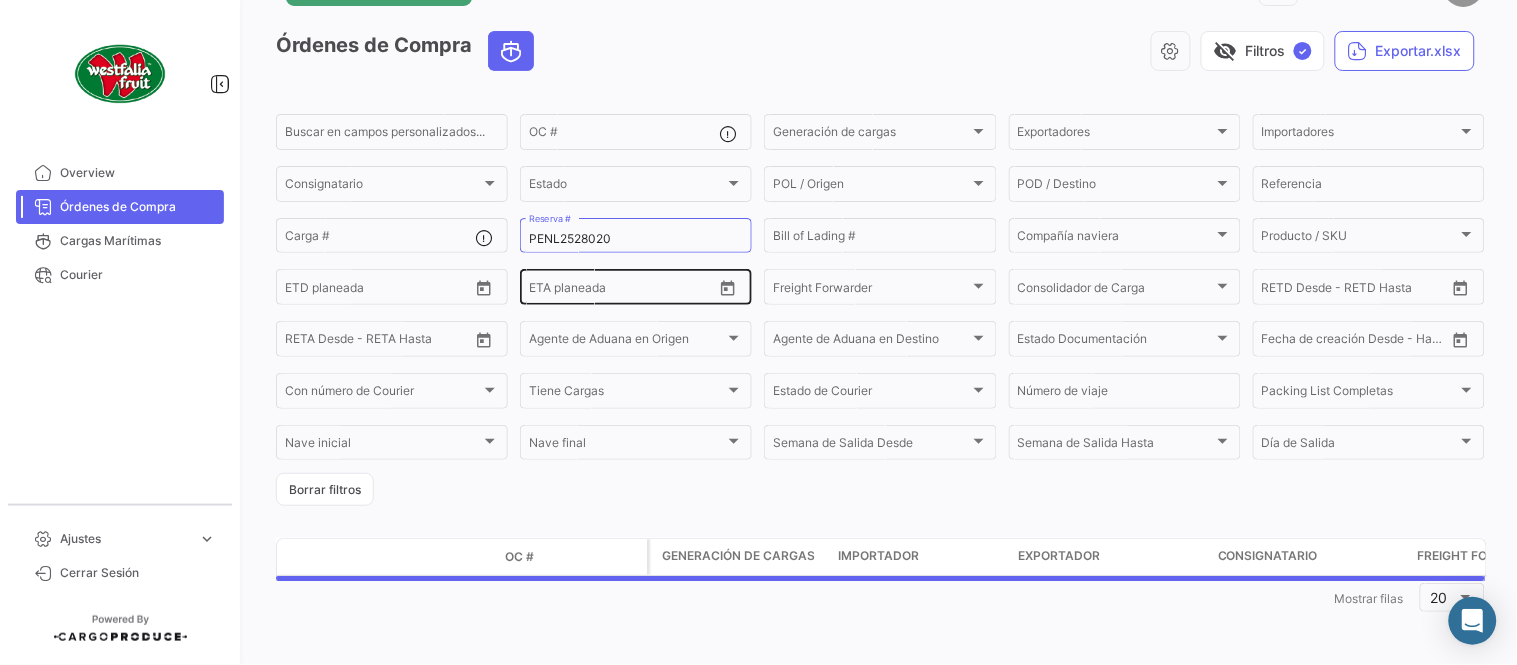 scroll, scrollTop: 0, scrollLeft: 0, axis: both 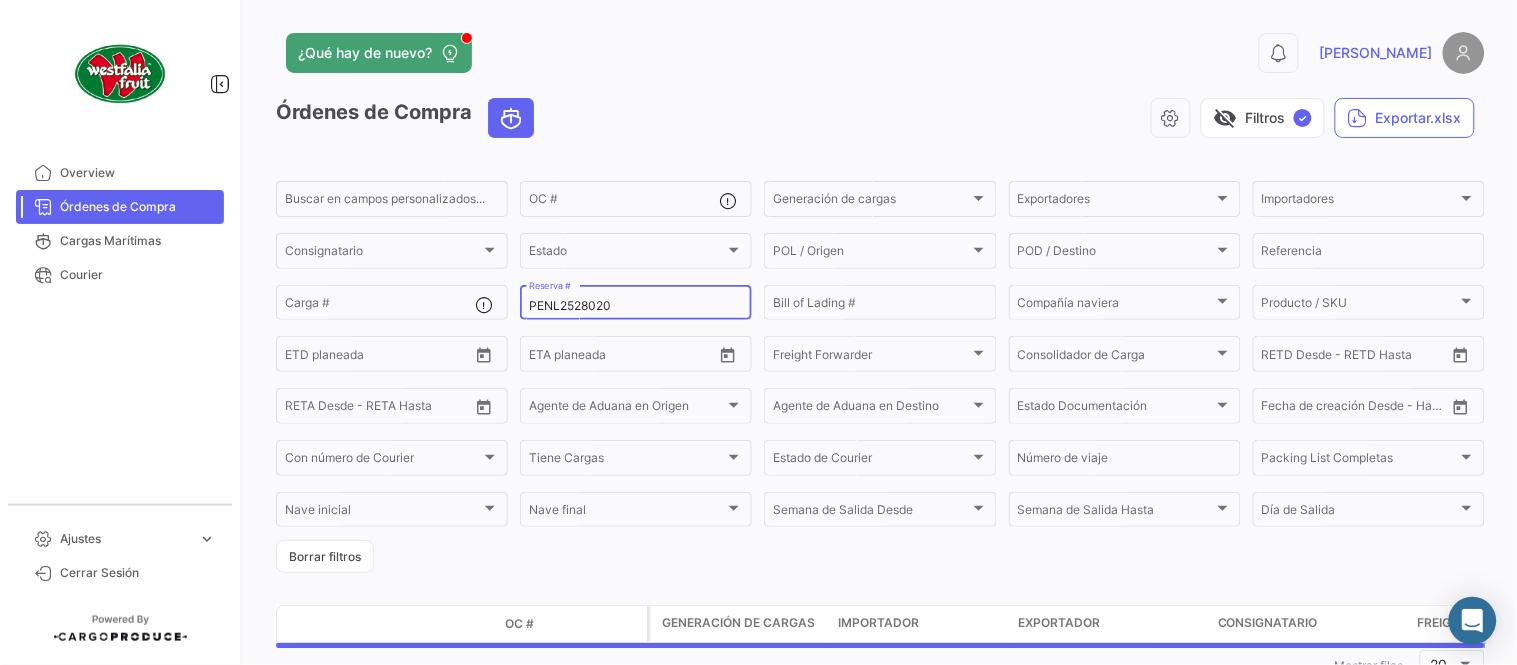 click on "PENL2528020 Reserva #" 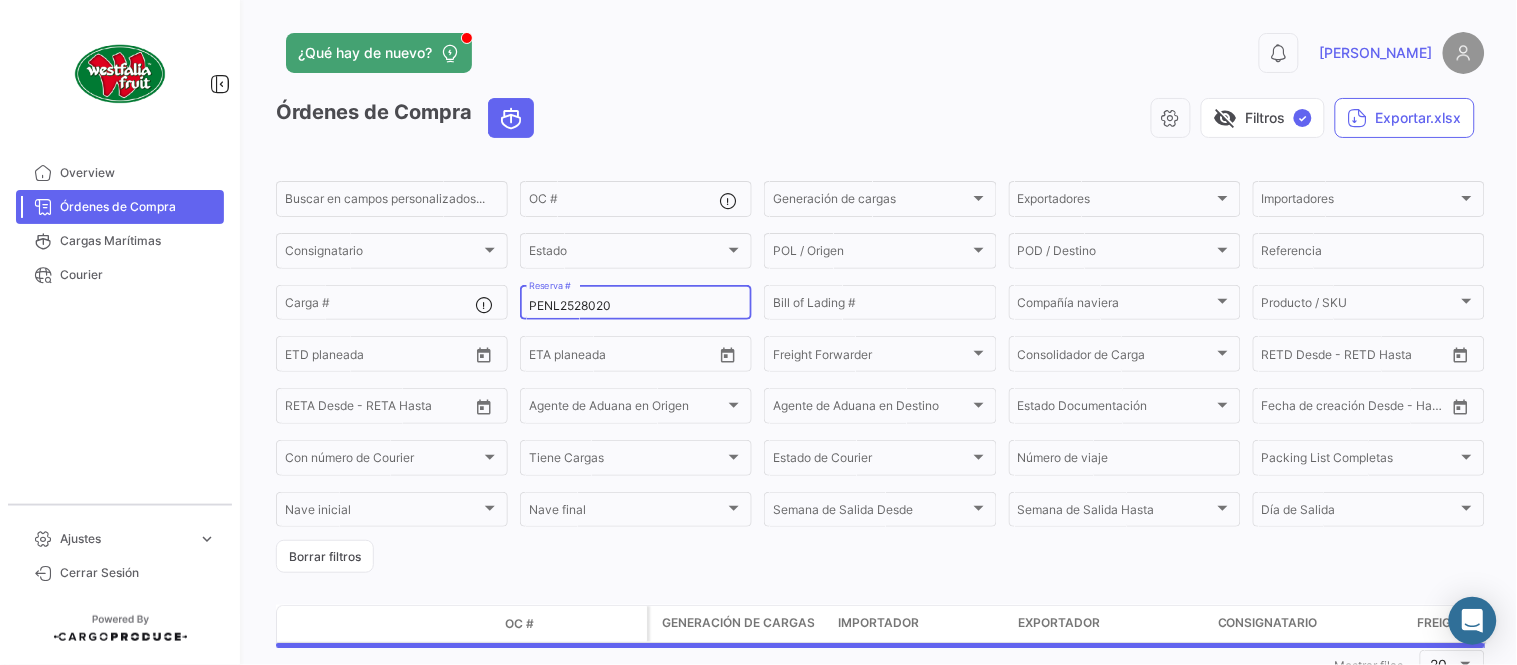drag, startPoint x: 570, startPoint y: 314, endPoint x: 564, endPoint y: 305, distance: 10.816654 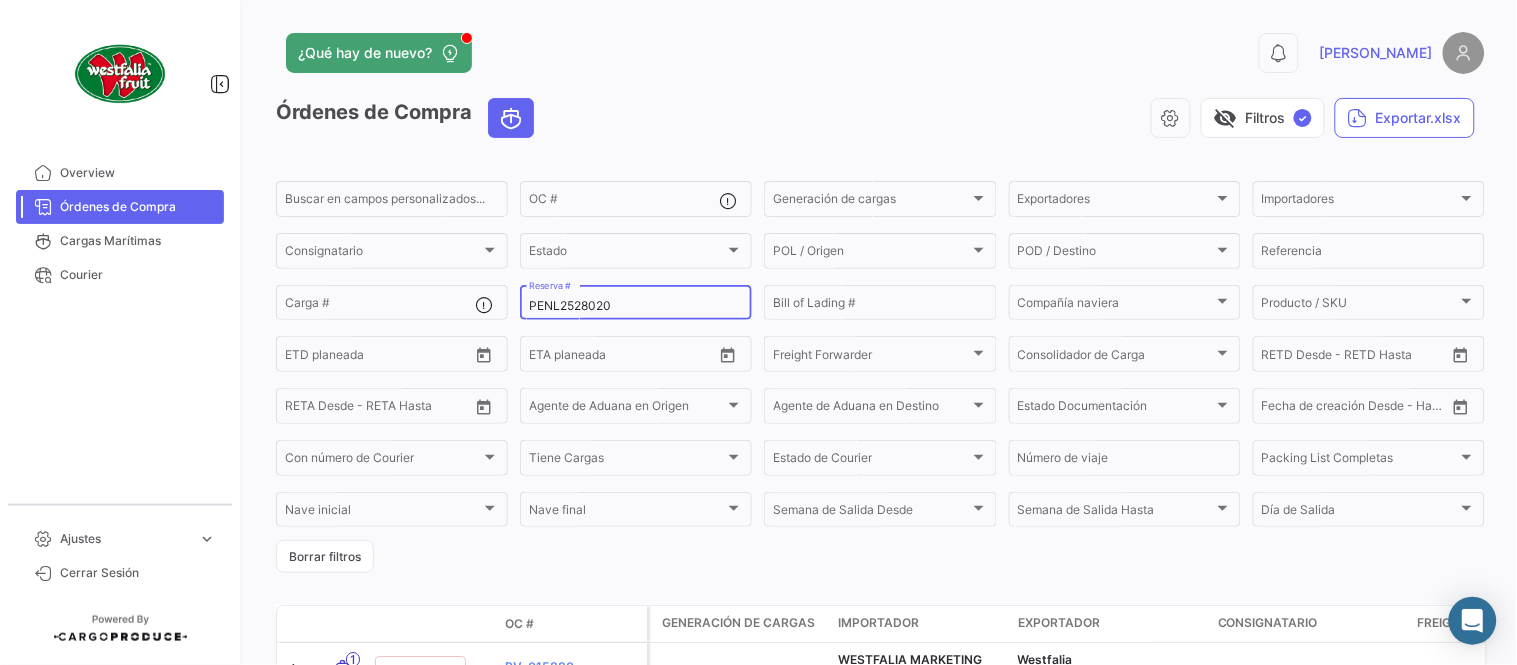 paste on "MBM230046404" 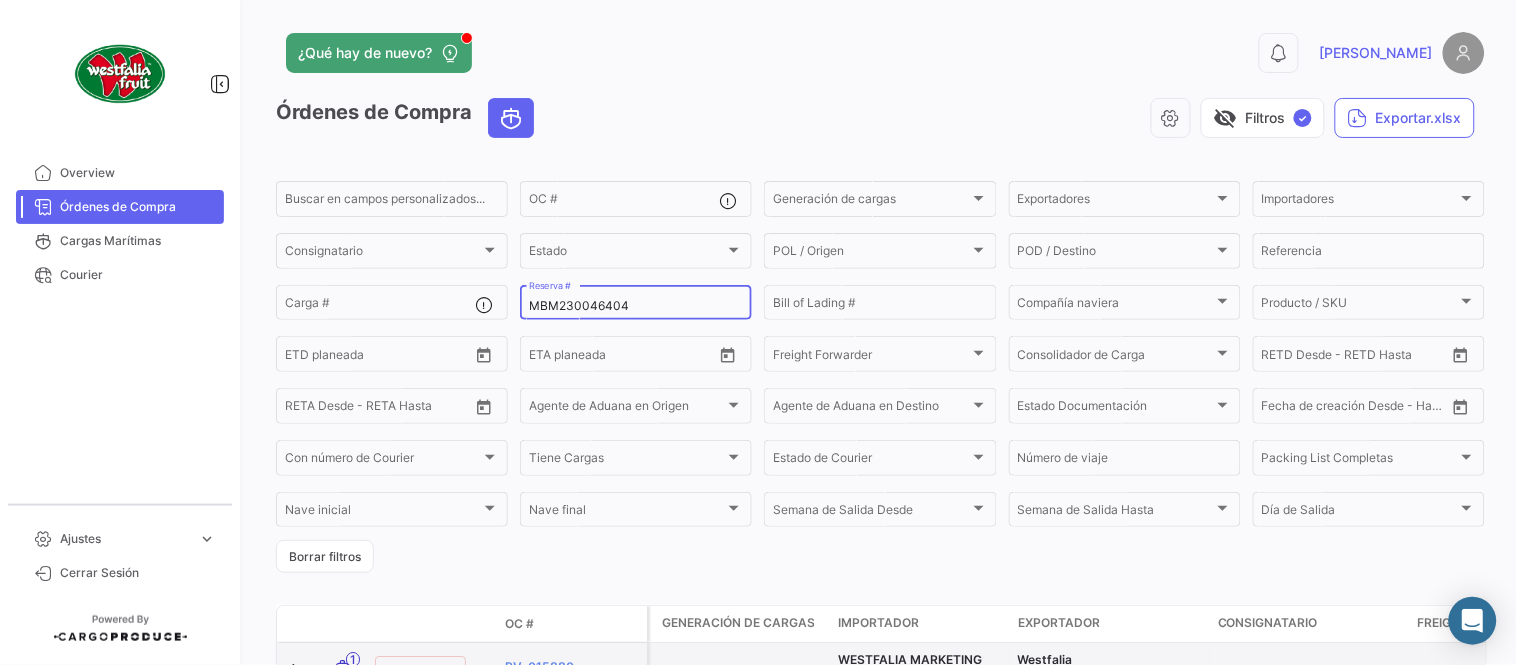 type on "MBM230046404" 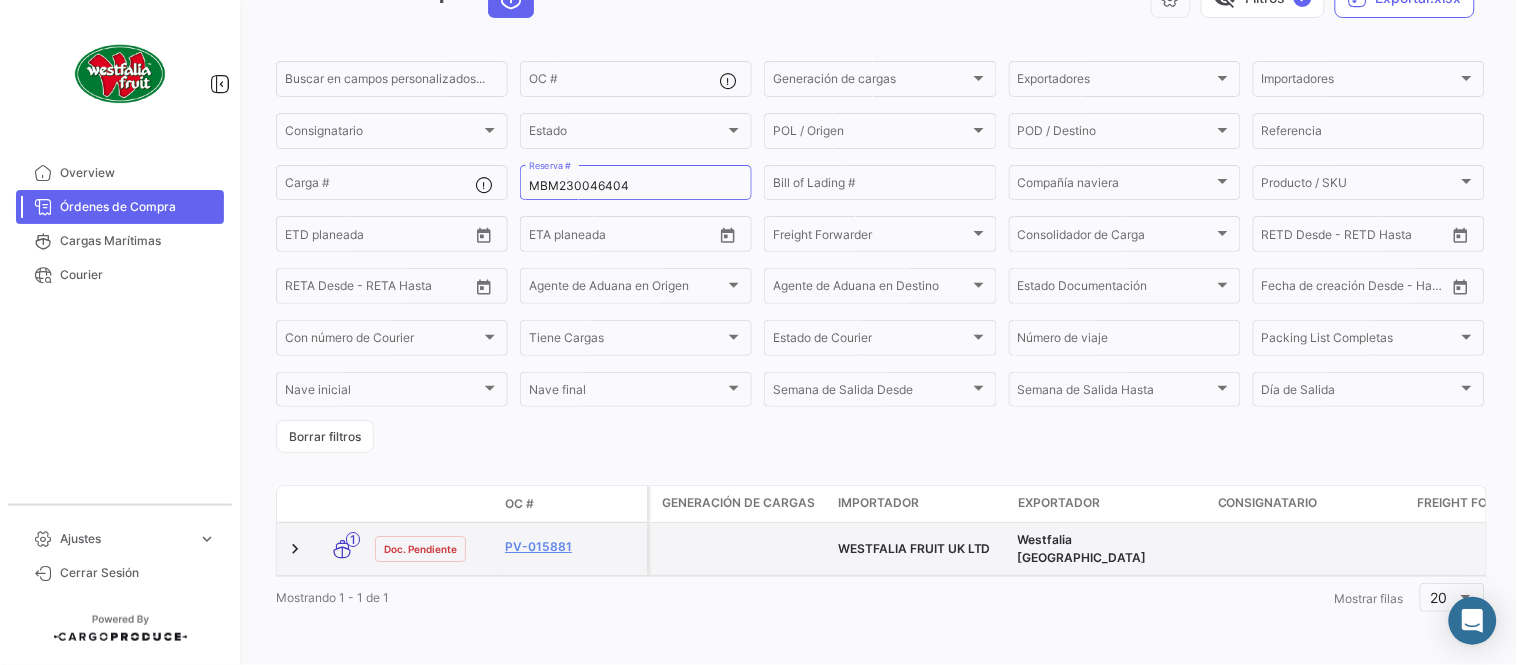 scroll, scrollTop: 128, scrollLeft: 0, axis: vertical 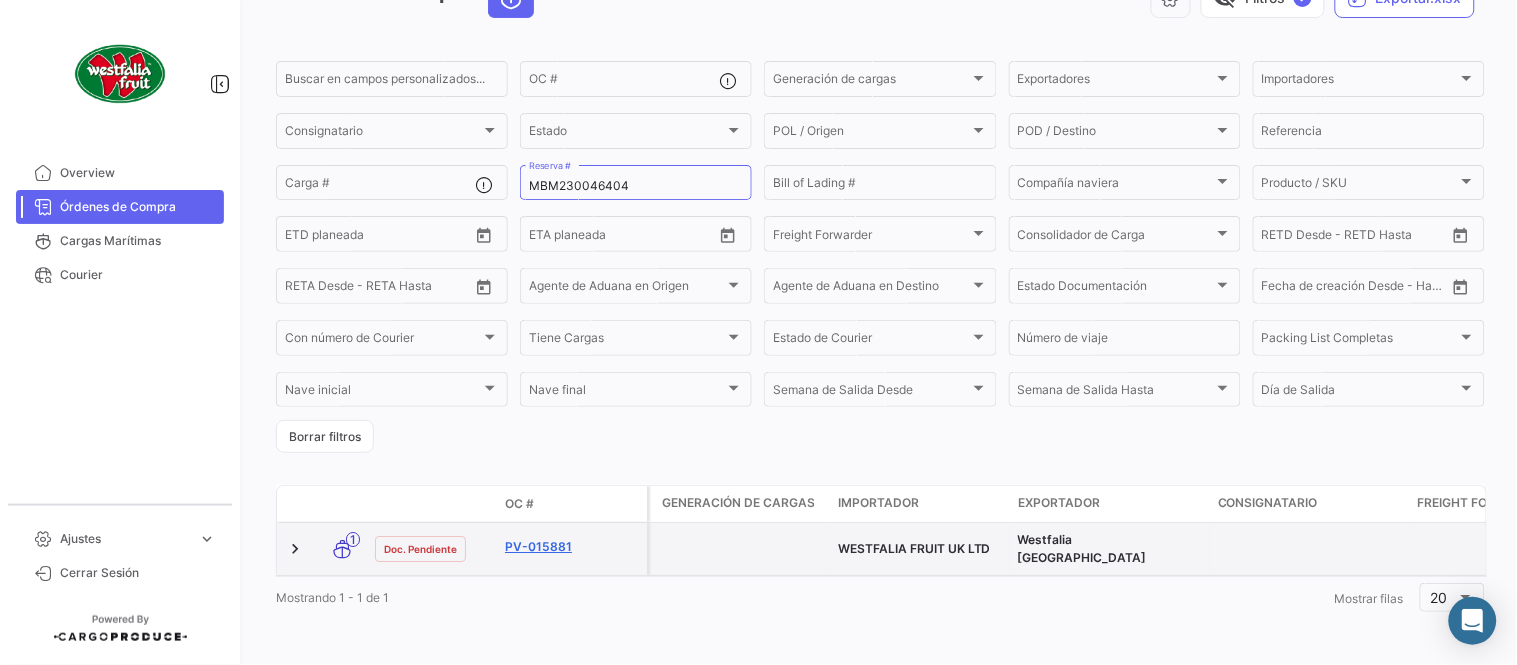 click on "PV-015881" 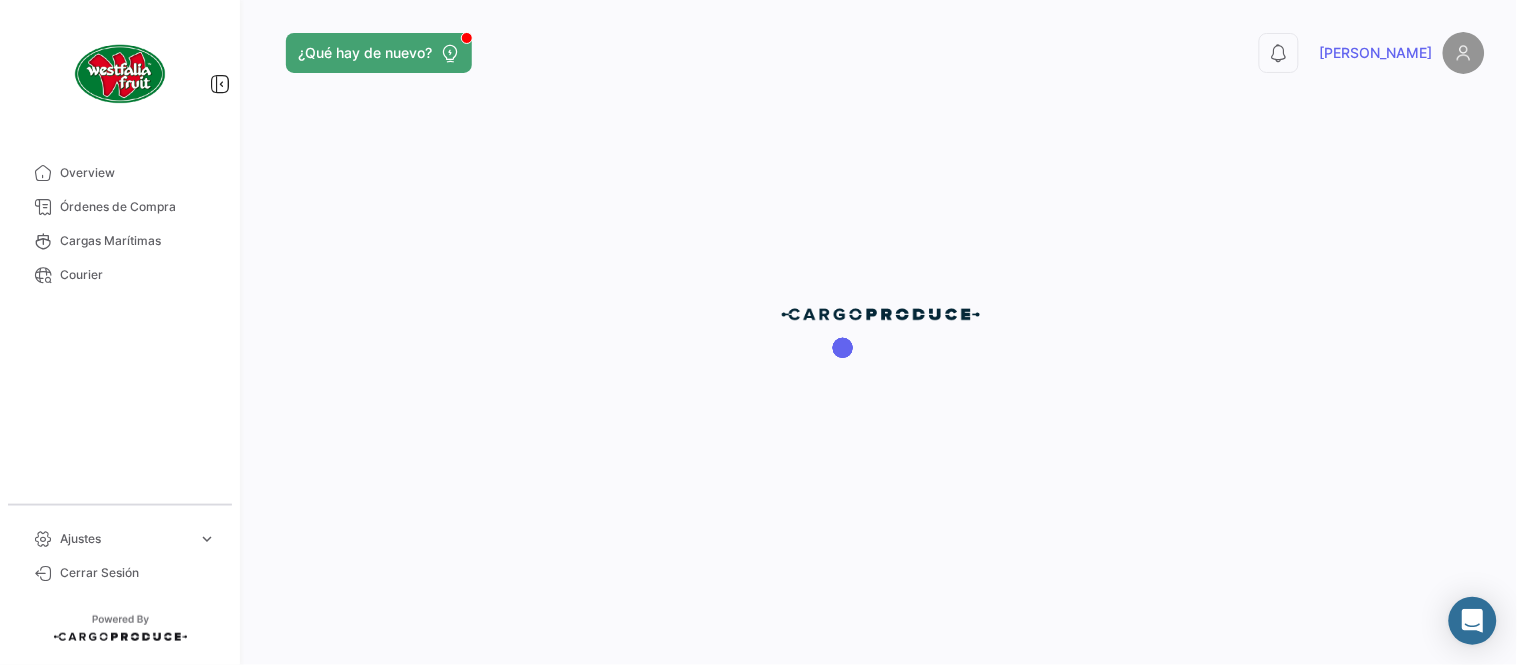scroll, scrollTop: 0, scrollLeft: 0, axis: both 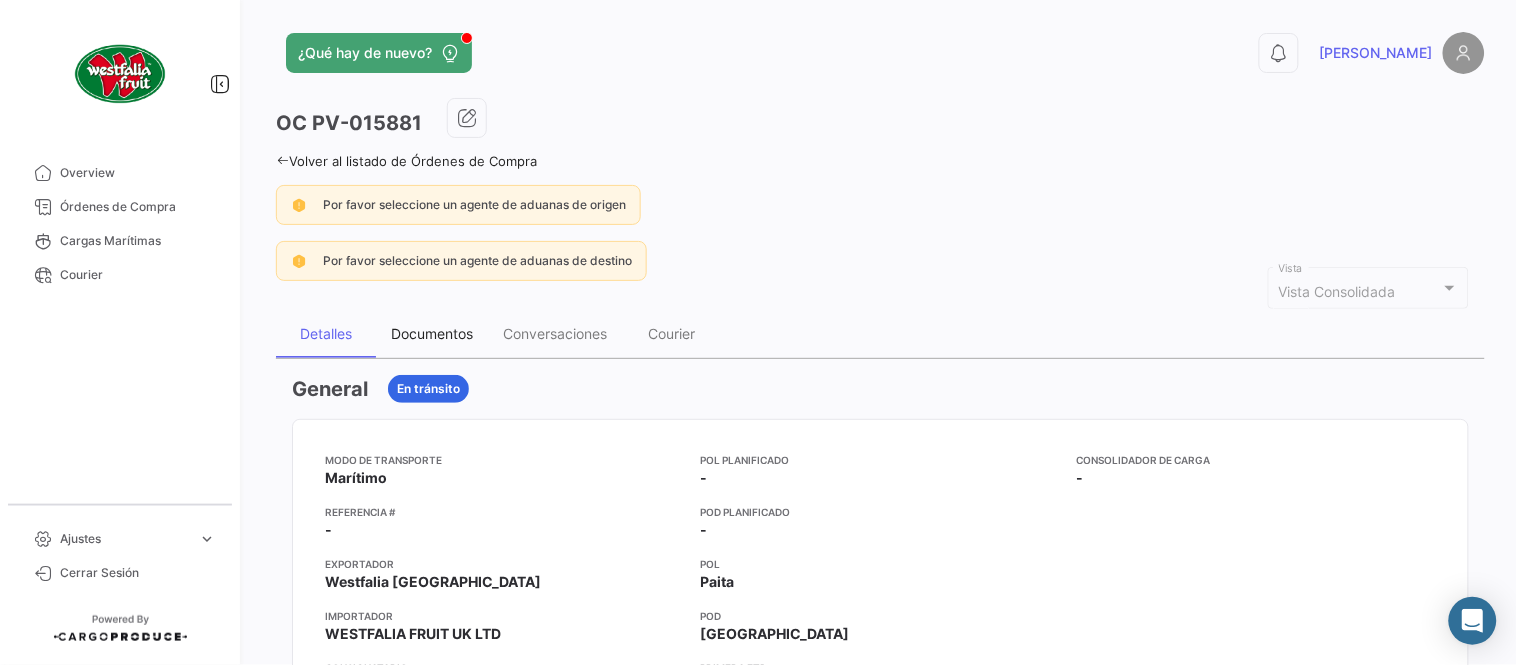 click on "Documentos" at bounding box center [432, 333] 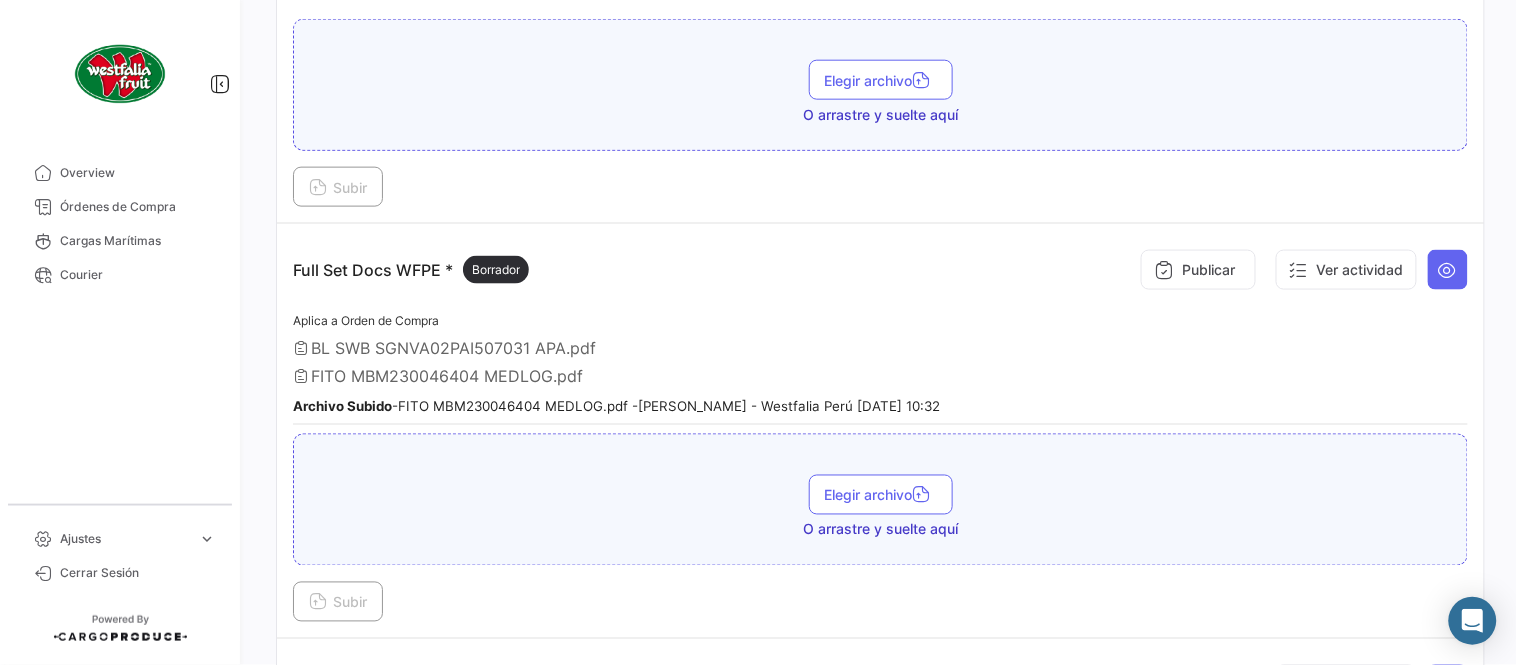 scroll, scrollTop: 554, scrollLeft: 0, axis: vertical 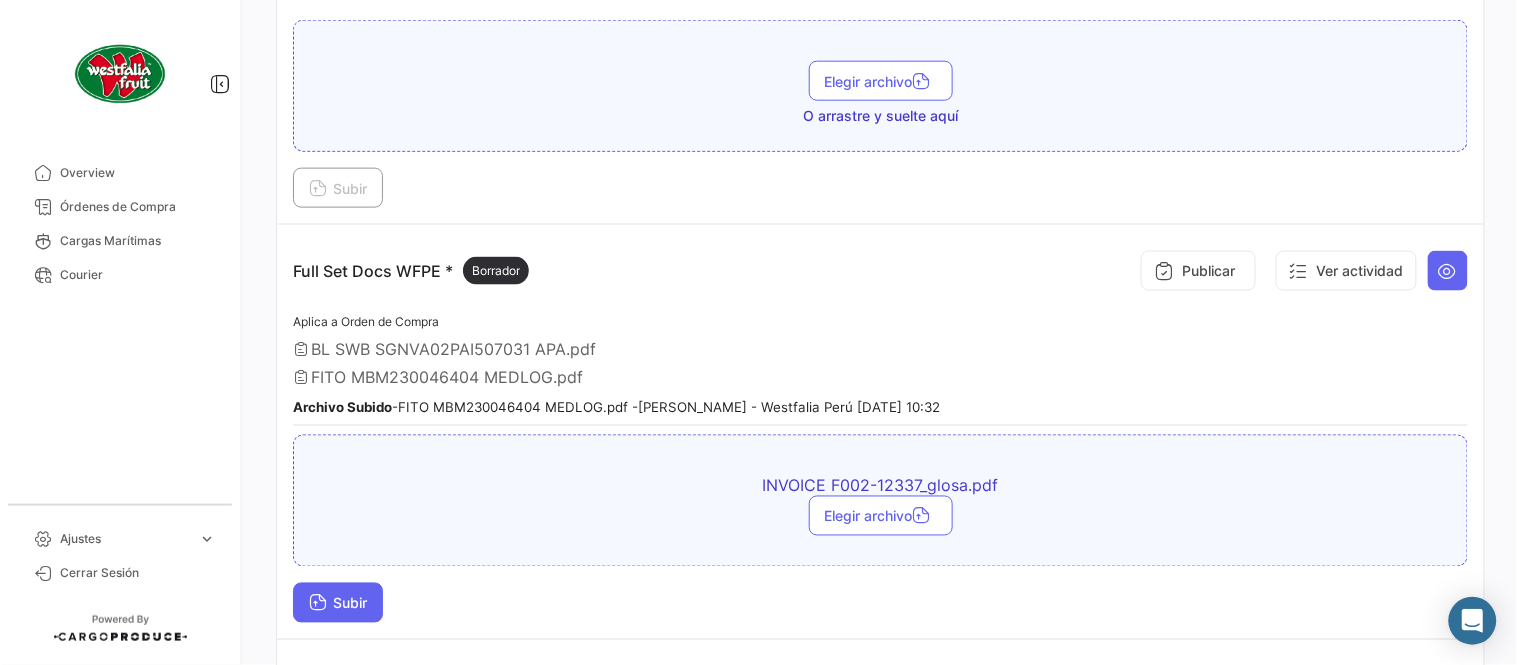 click on "Subir" at bounding box center [338, 603] 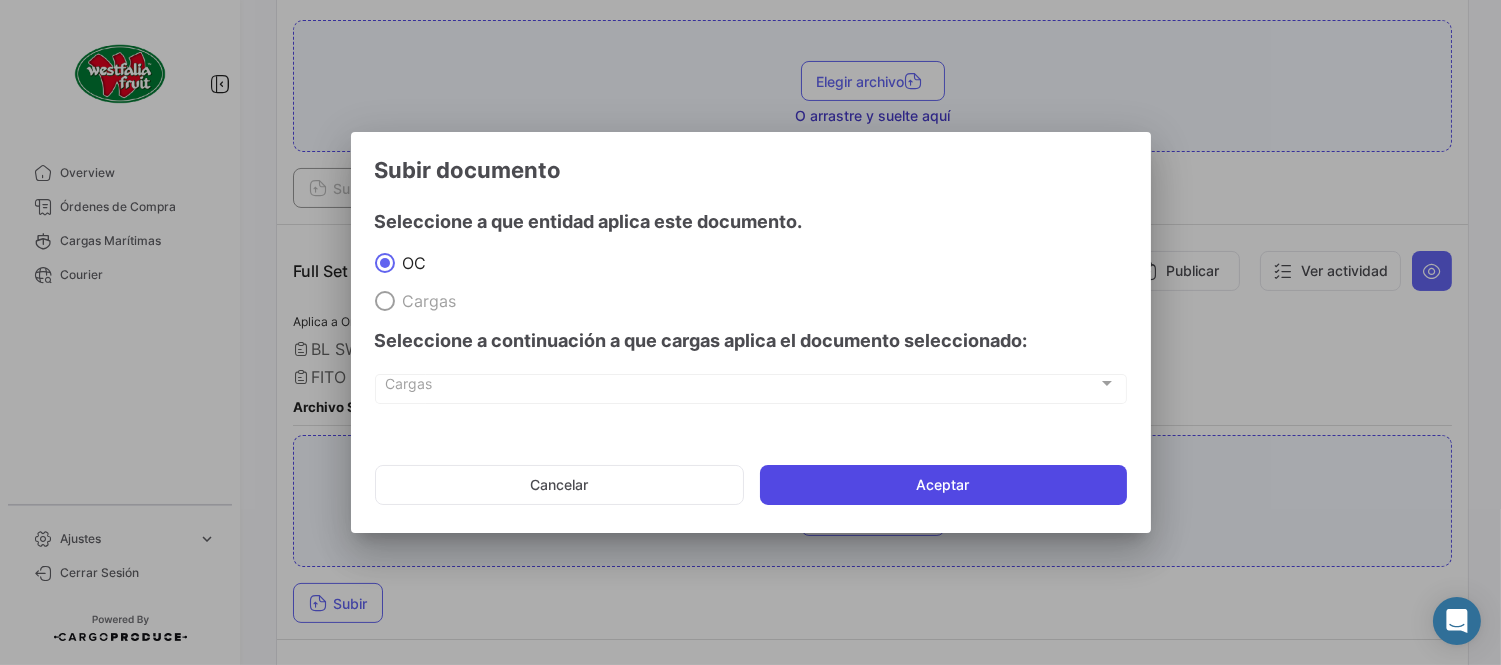 click on "Aceptar" 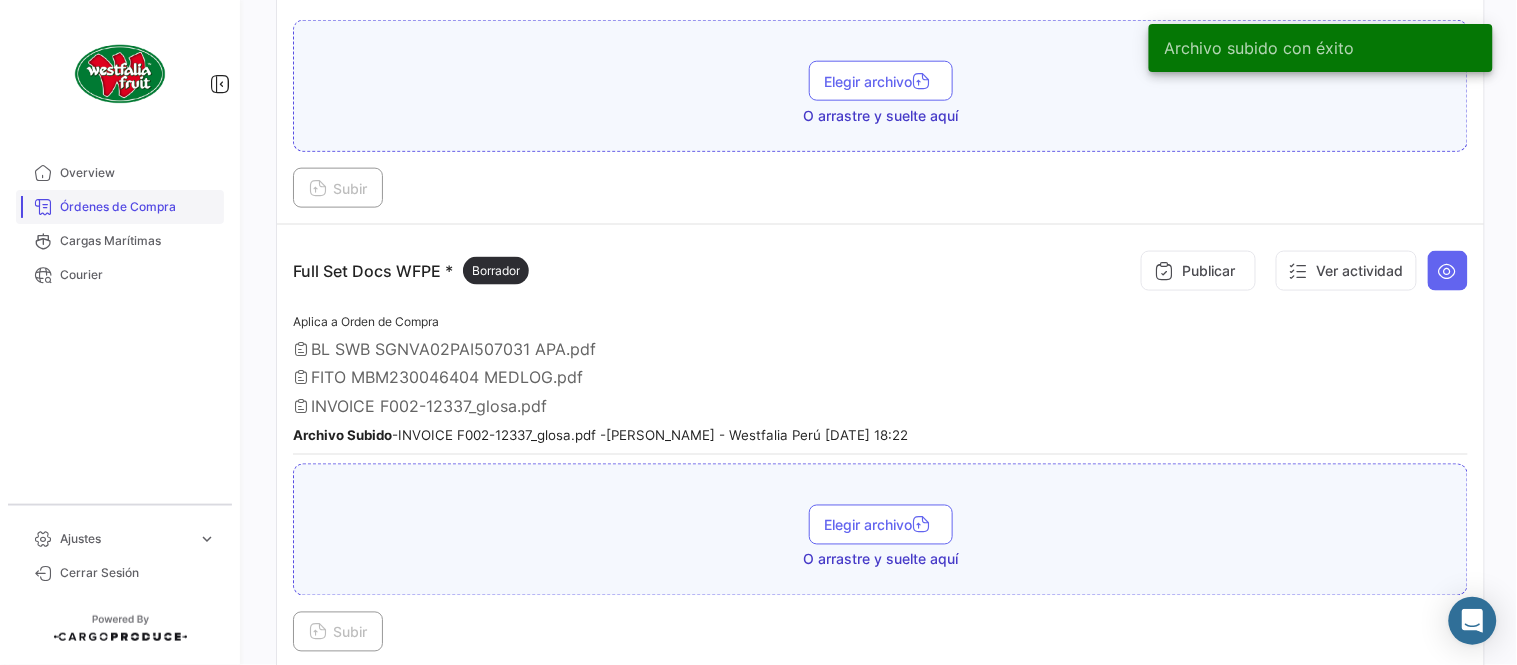 click on "Órdenes de Compra" at bounding box center [138, 207] 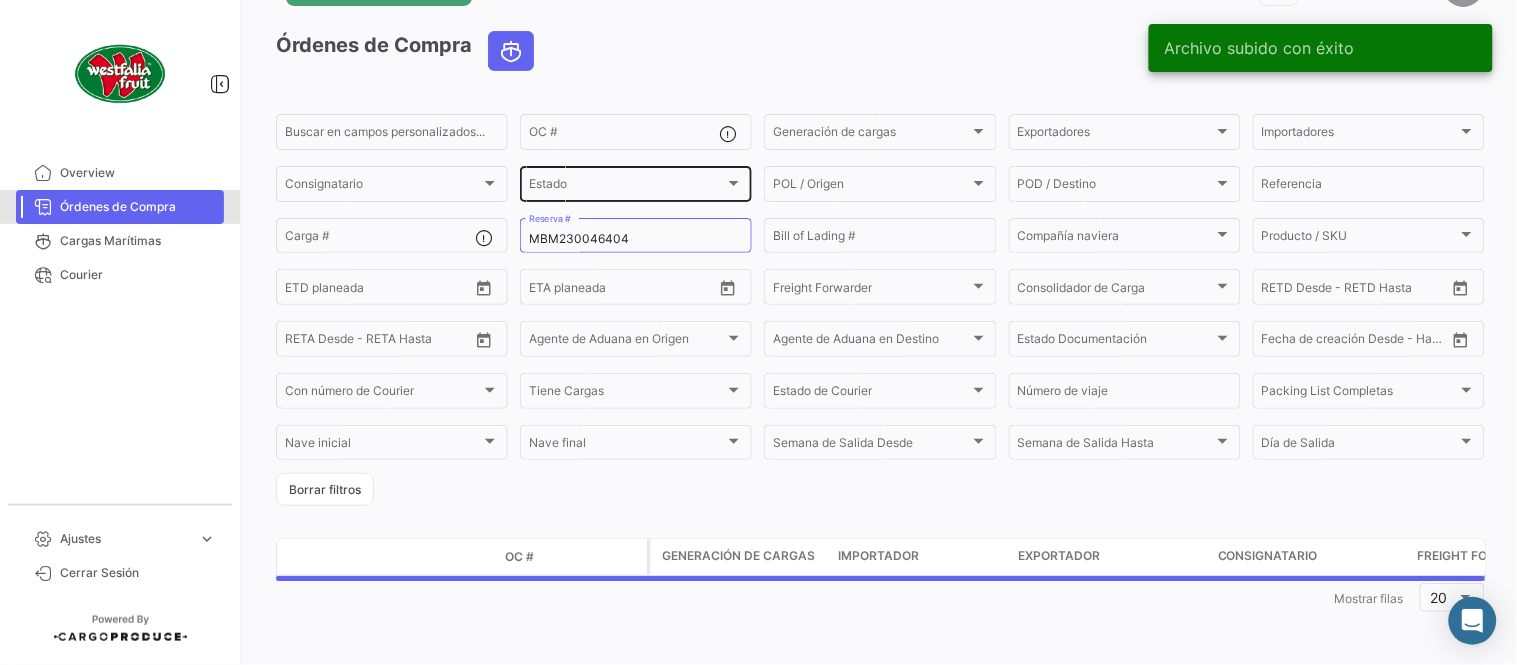 scroll, scrollTop: 0, scrollLeft: 0, axis: both 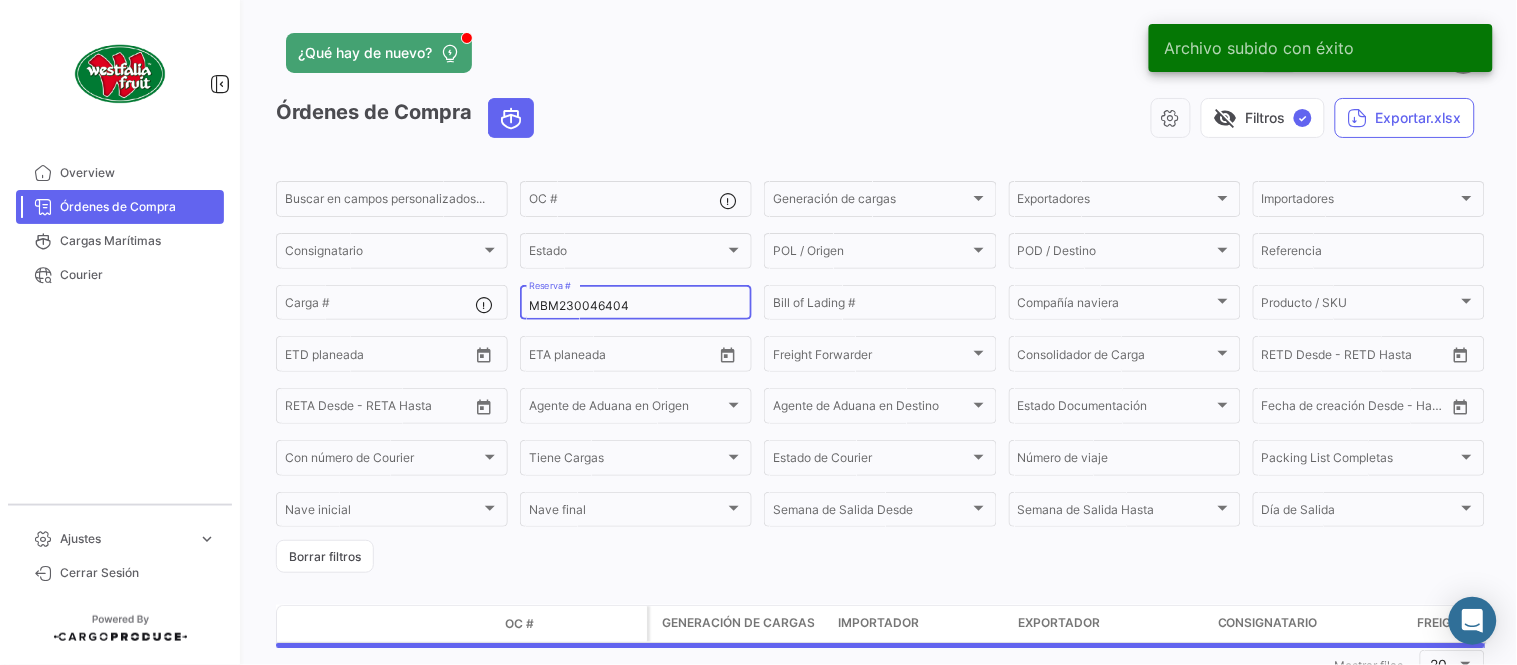 click on "MBM230046404" at bounding box center (636, 306) 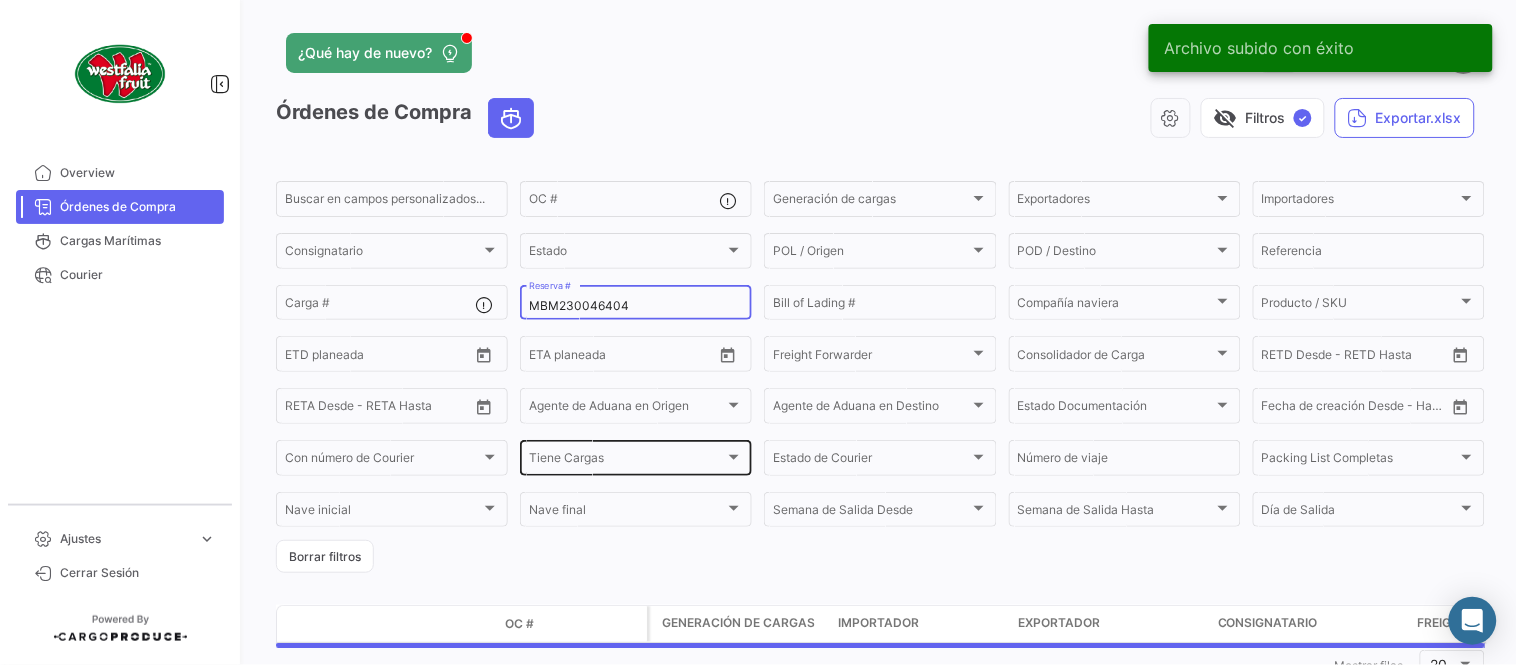 paste on "5" 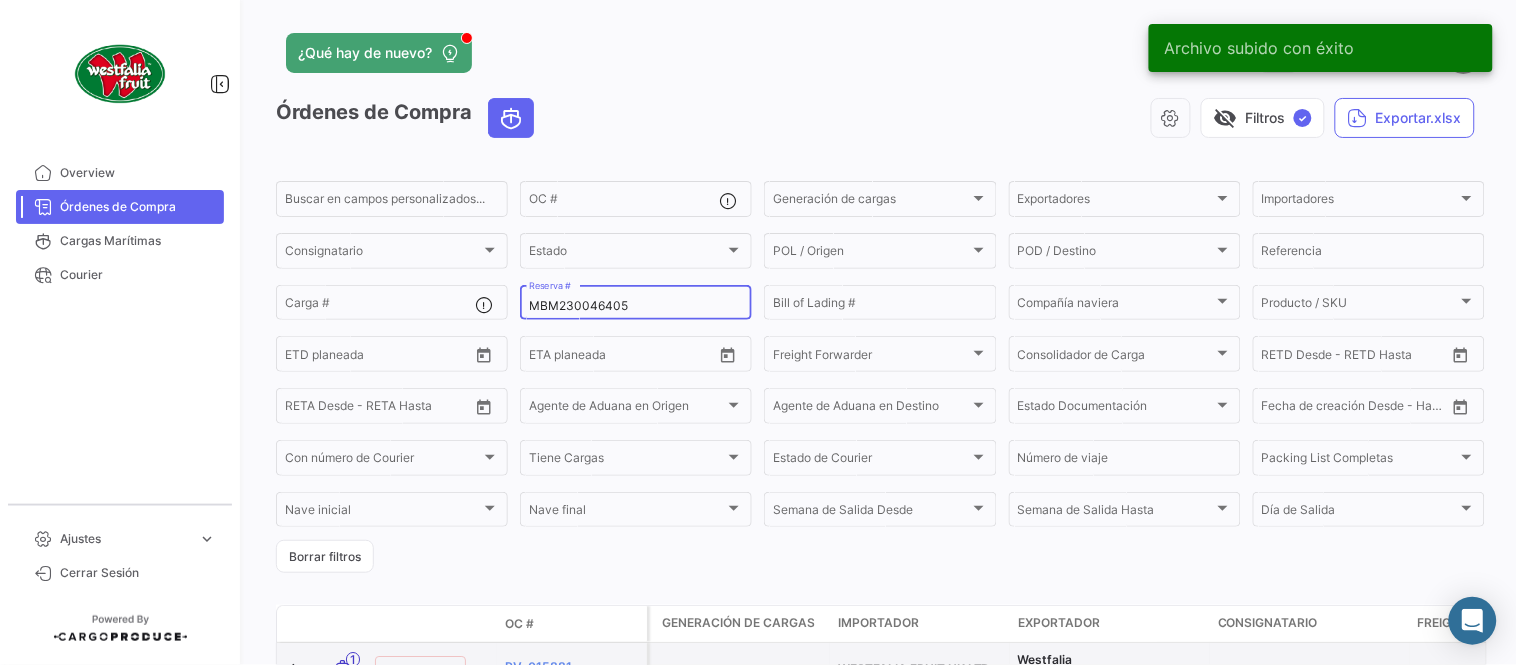 type on "MBM230046405" 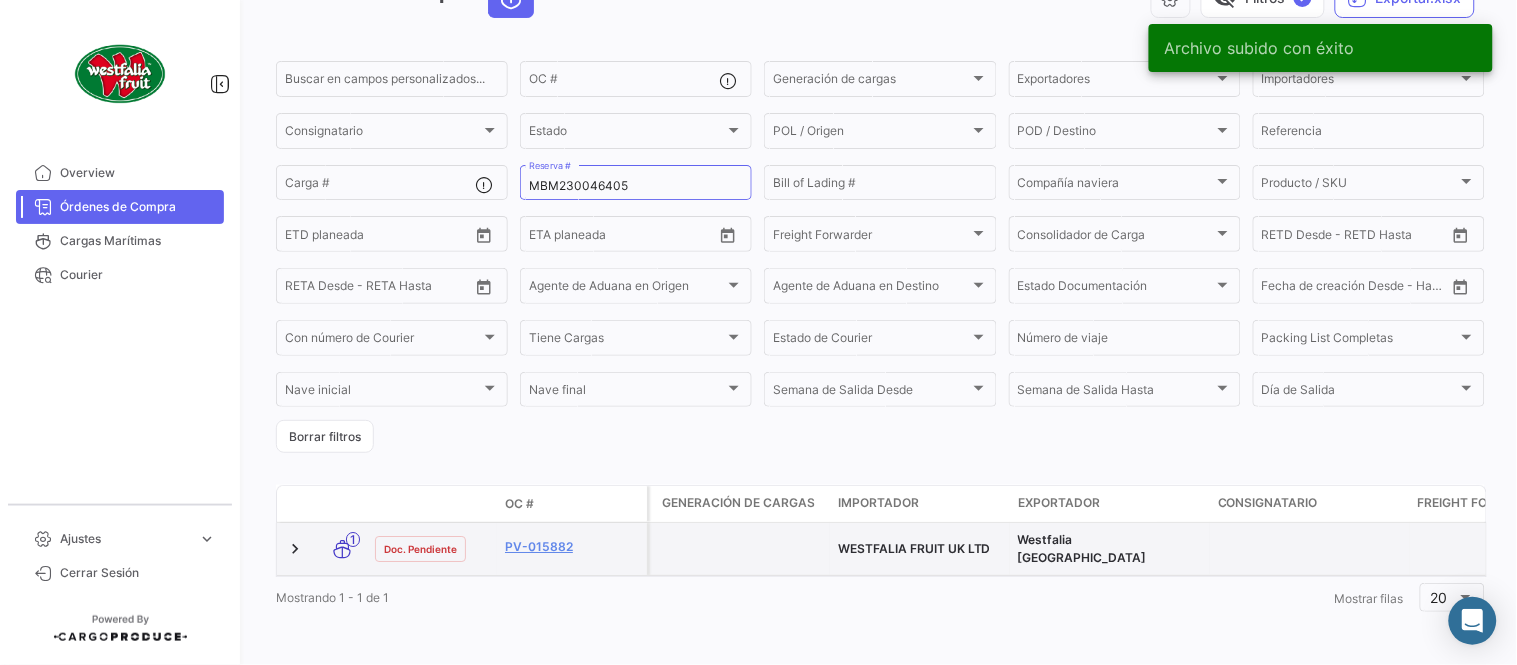 scroll, scrollTop: 128, scrollLeft: 0, axis: vertical 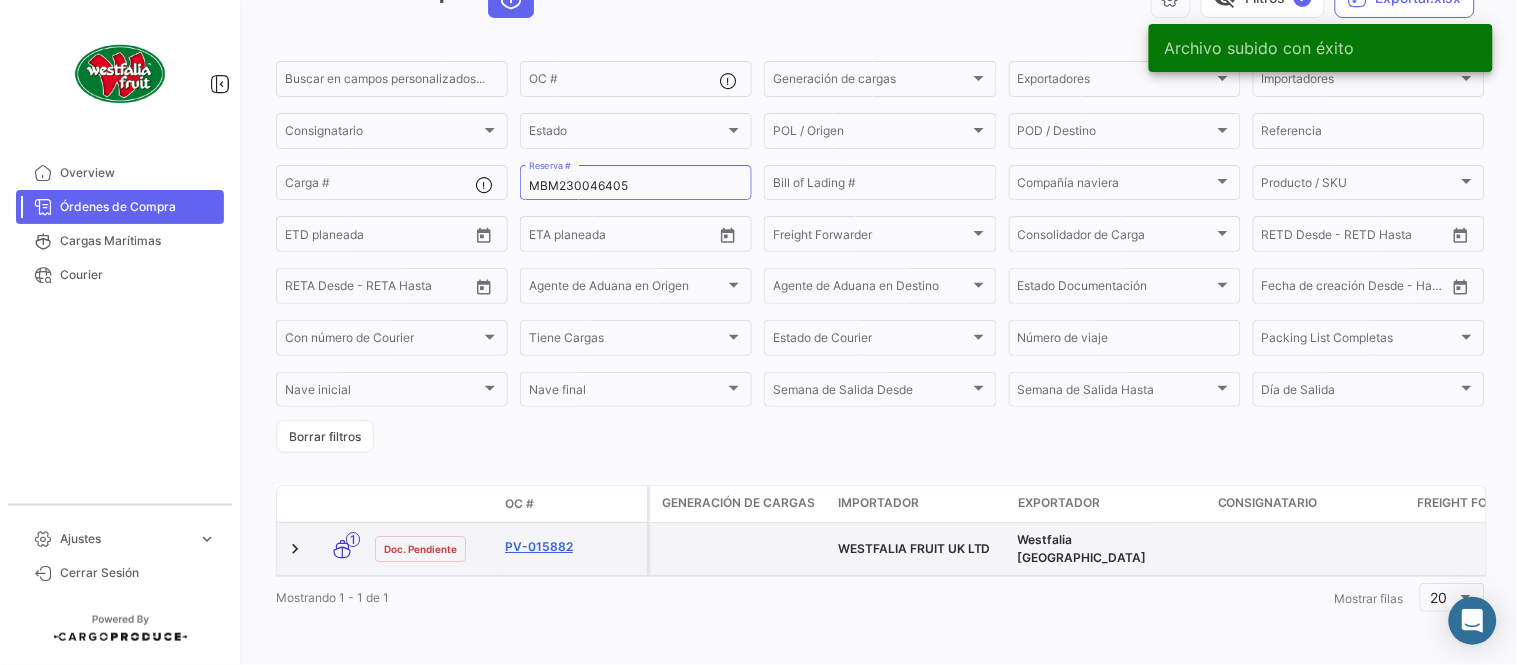click on "PV-015882" 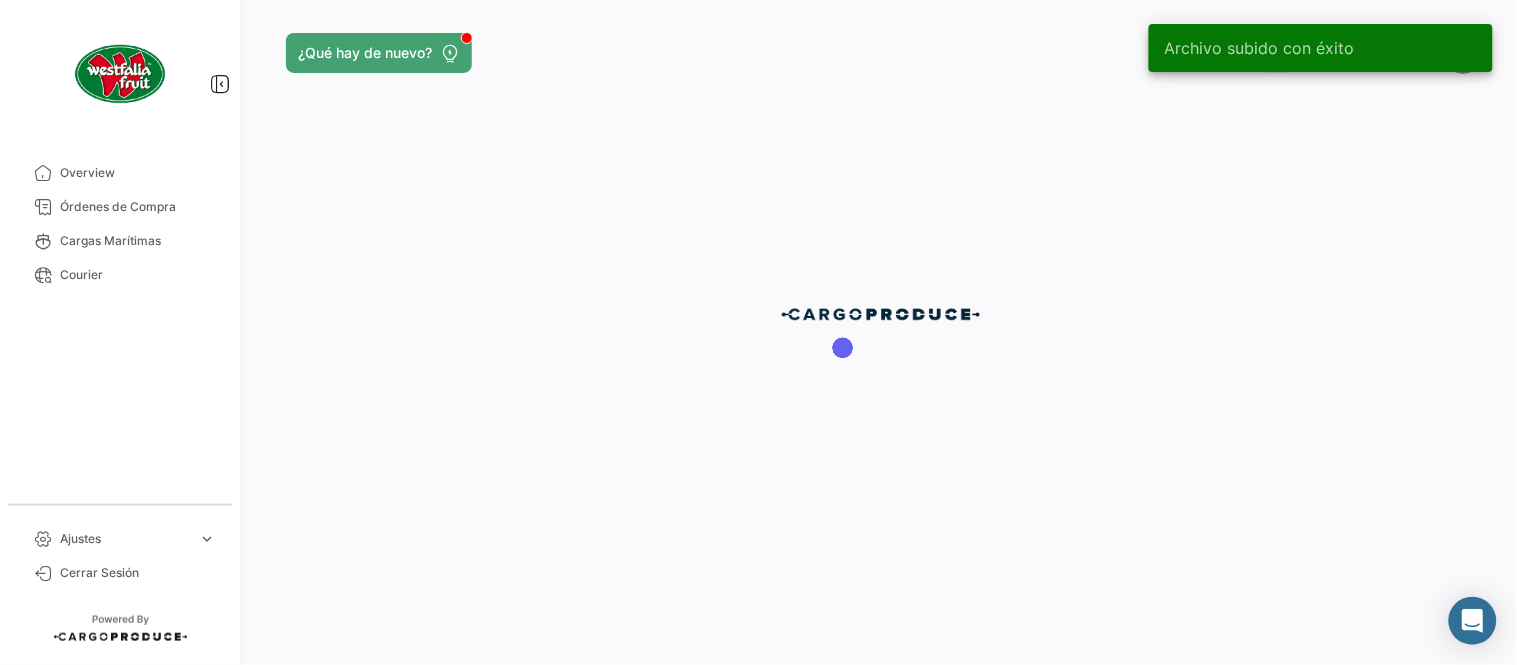 scroll, scrollTop: 0, scrollLeft: 0, axis: both 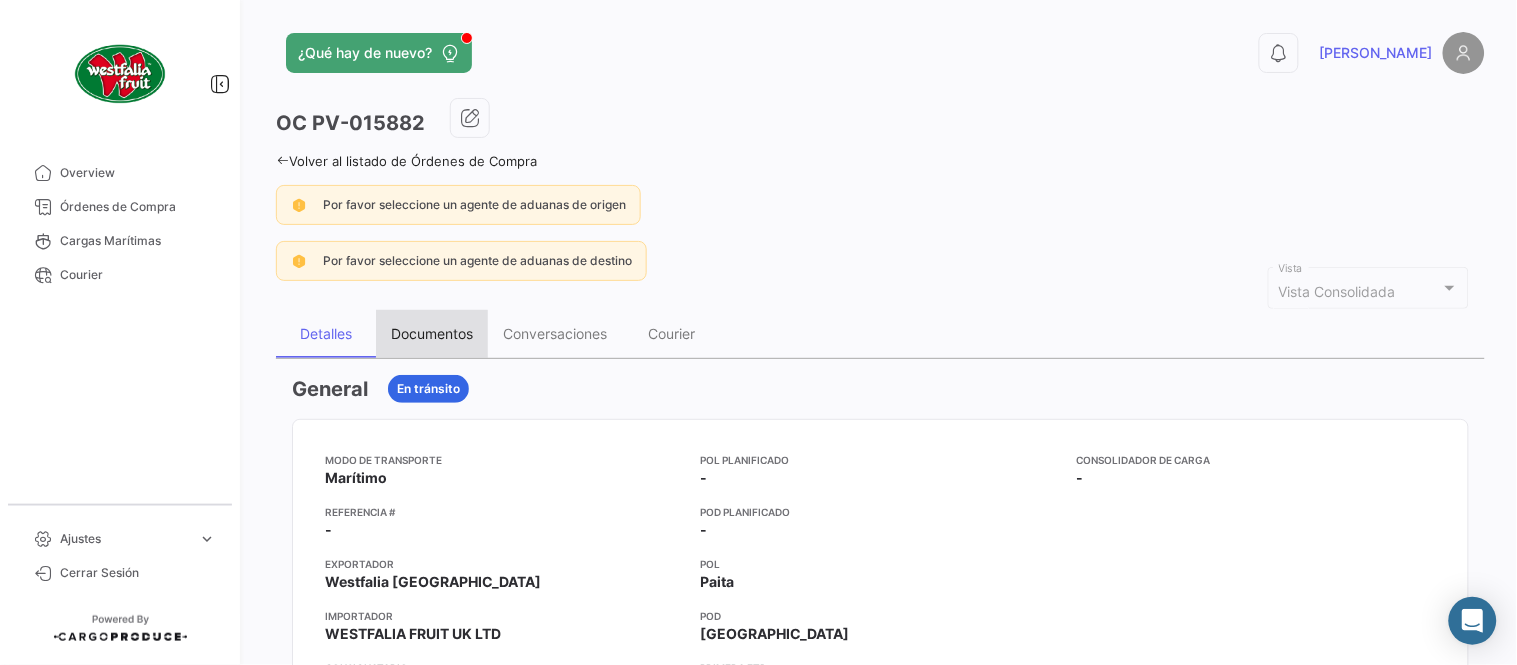 click on "Documentos" at bounding box center (432, 334) 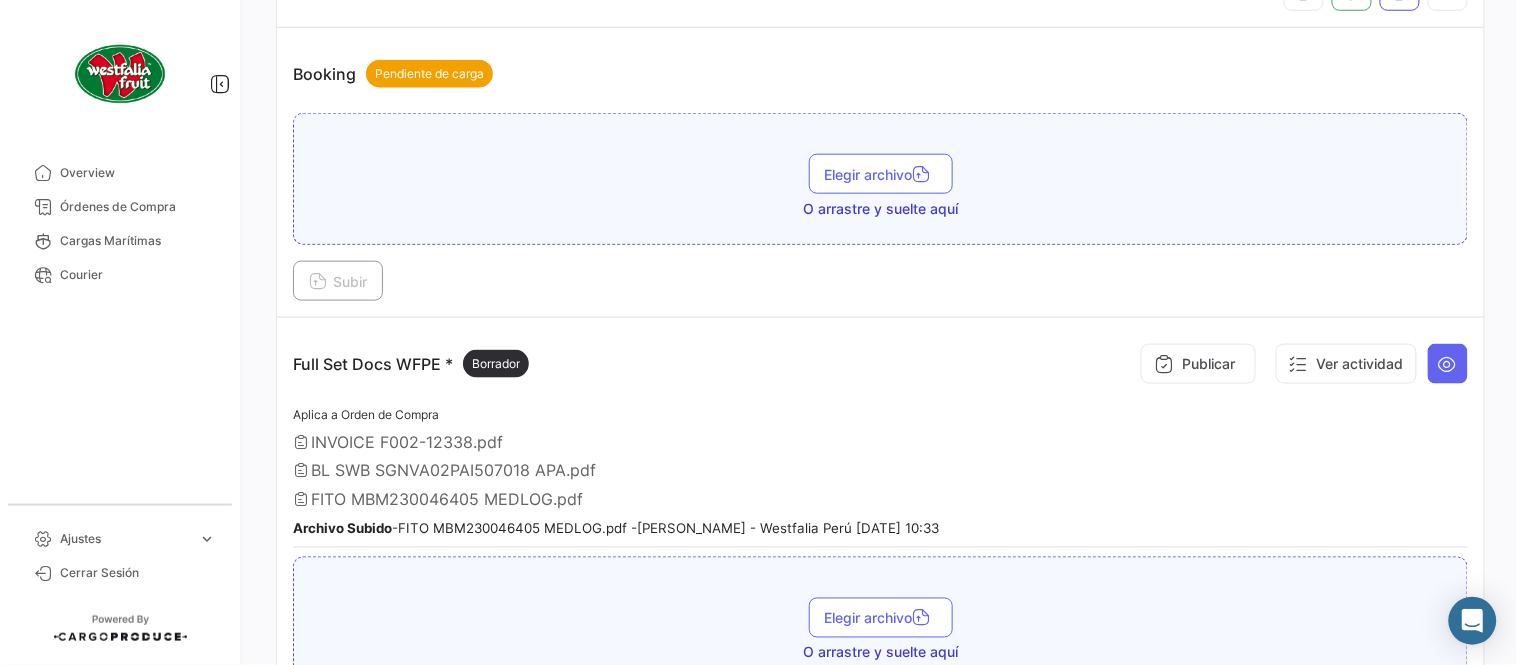 scroll, scrollTop: 554, scrollLeft: 0, axis: vertical 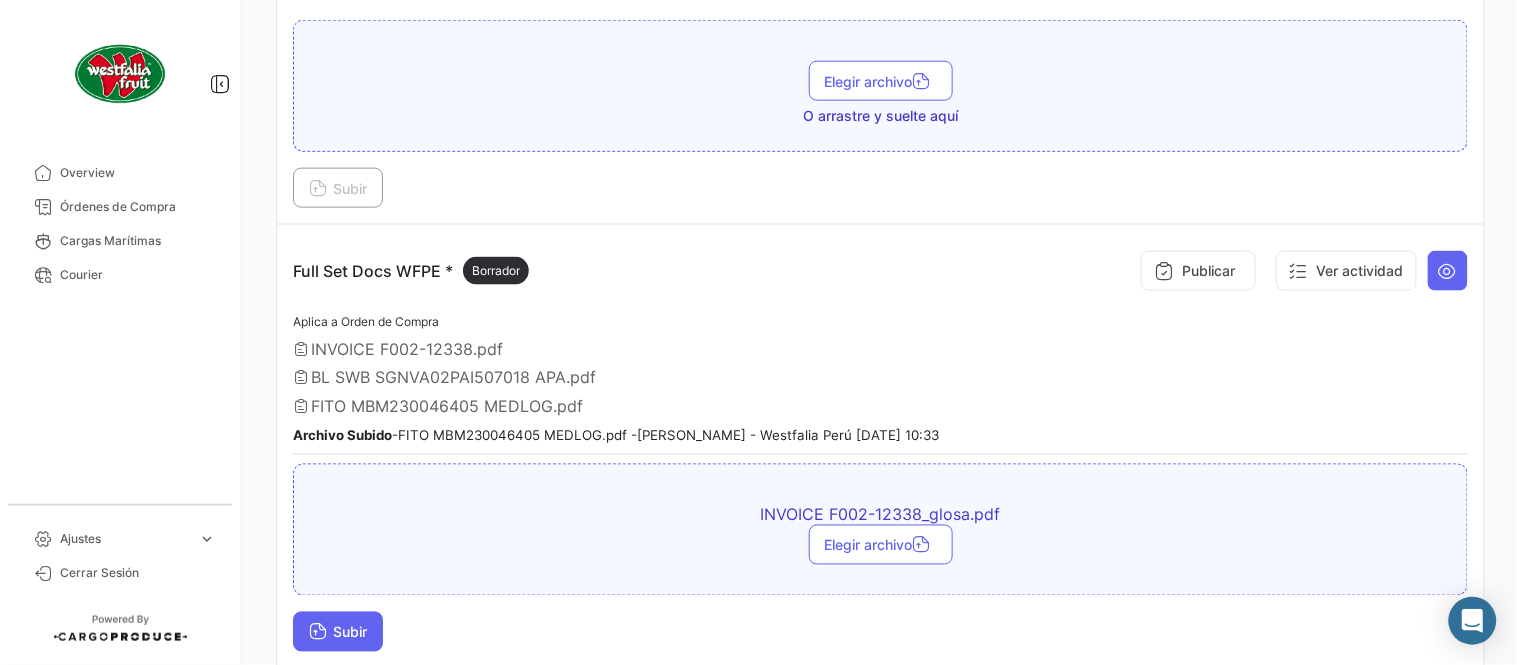 click on "Subir" at bounding box center [338, 632] 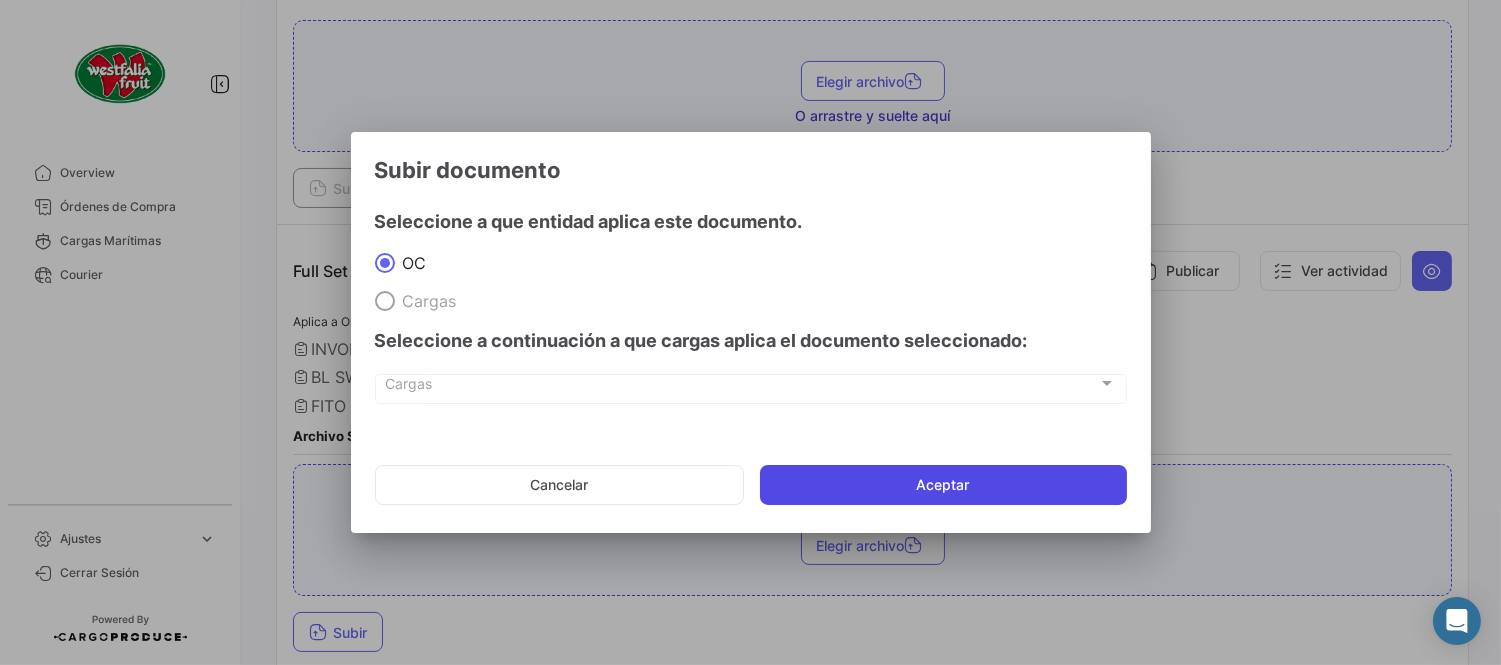 drag, startPoint x: 890, startPoint y: 477, endPoint x: 784, endPoint y: 612, distance: 171.64207 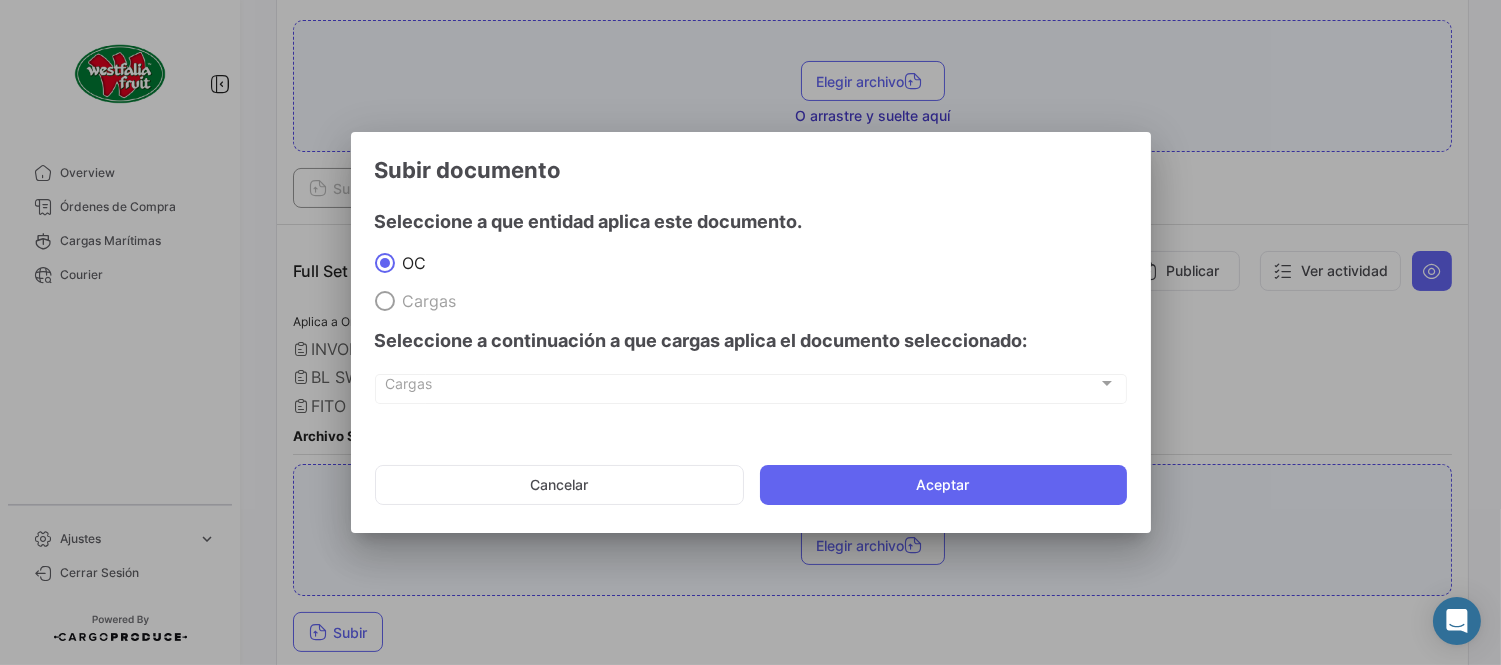 click on "Aceptar" 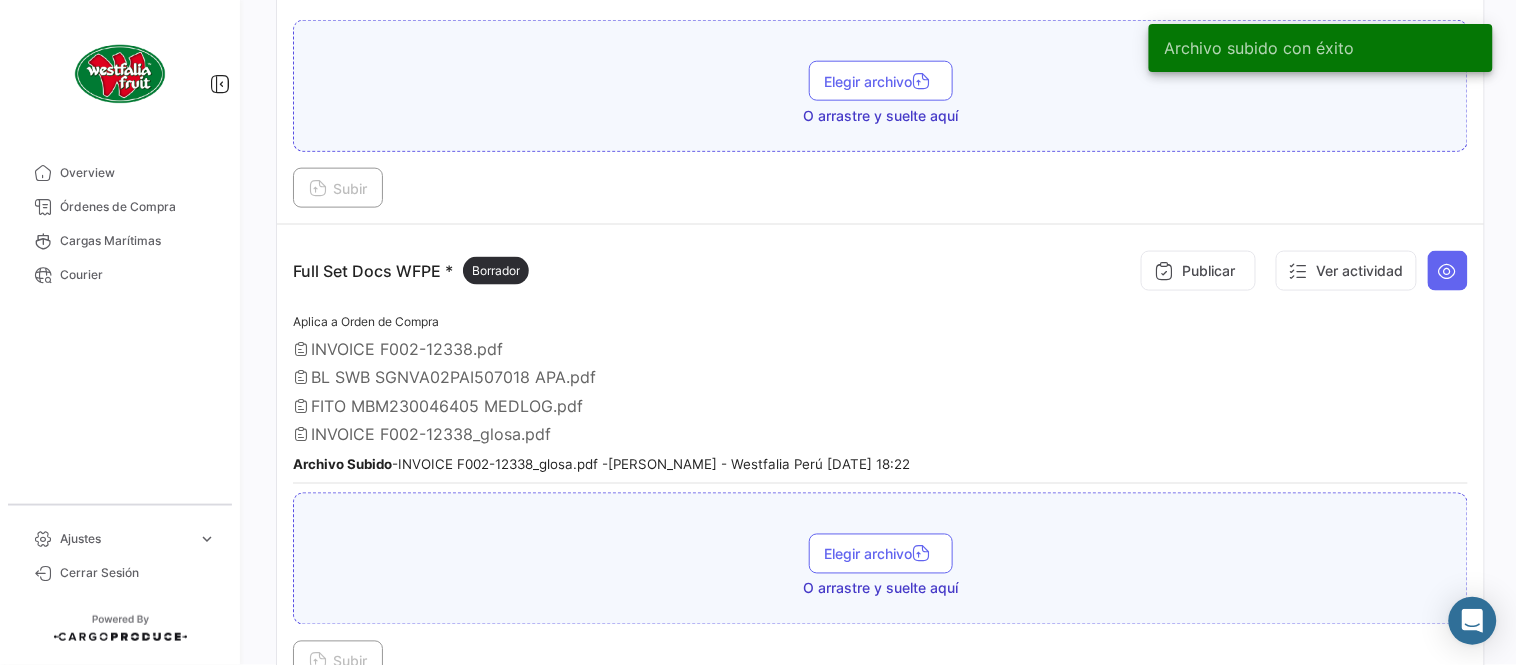 click on "Full Set Docs WFPE *   Borrador   Publicar   Ver actividad   Aplica a Orden de Compra   INVOICE F002-12338.pdf   BL SWB SGNVA02PAI507018 APA.pdf   FITO MBM230046405 MEDLOG.pdf   INVOICE F002-12338_glosa.pdf  Archivo Subido  -   INVOICE F002-12338_glosa.pdf -   [PERSON_NAME]  - Westfalia [GEOGRAPHIC_DATA] [DATE] 18:22      Elegir archivo  O arrastre y suelte aquí  Subir" at bounding box center [880, 461] 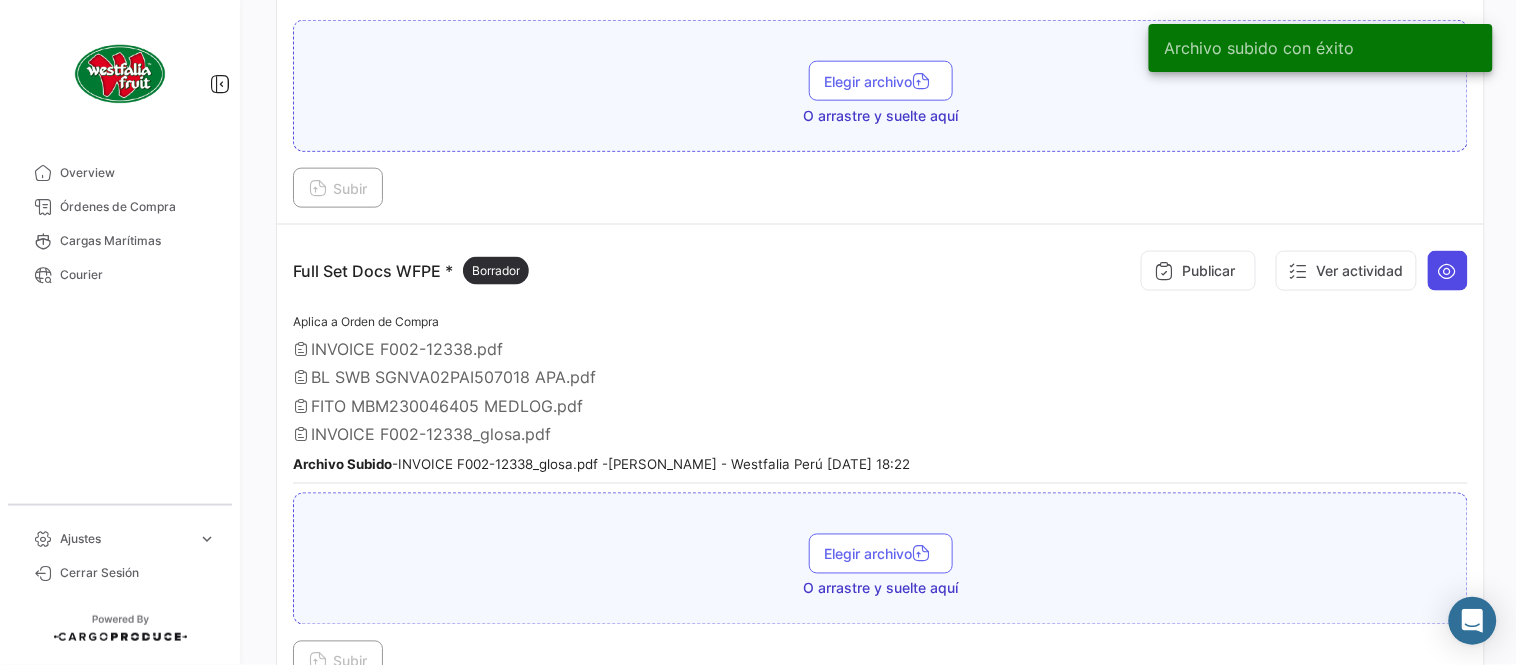 click at bounding box center (1448, 271) 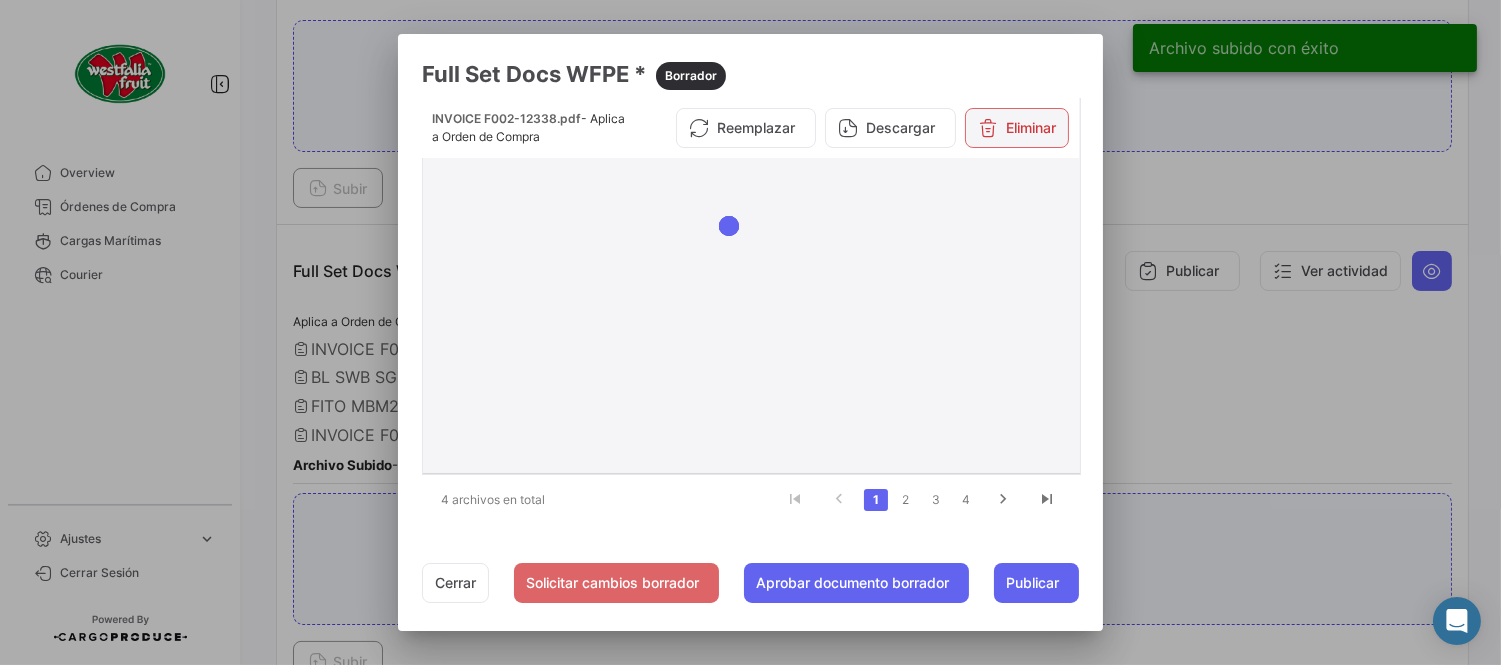 click on "Eliminar" at bounding box center [1017, 128] 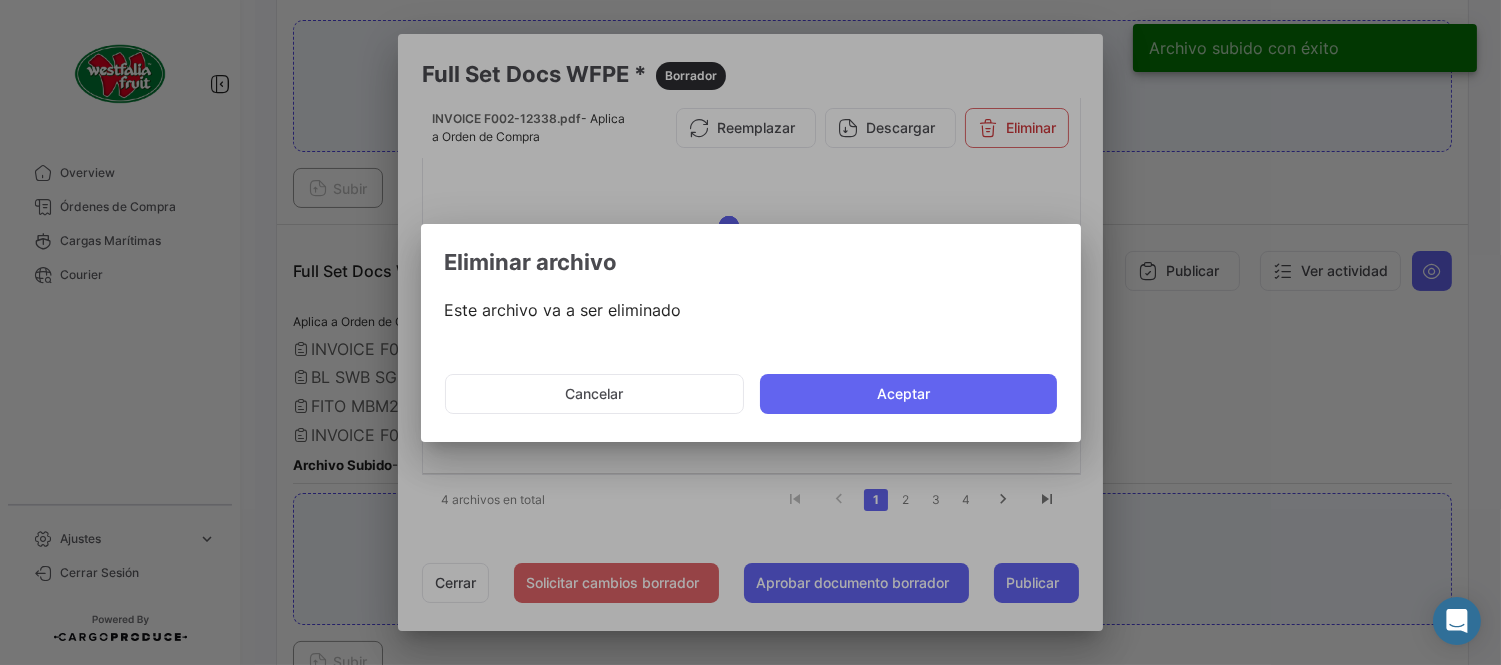 click on "Aceptar" 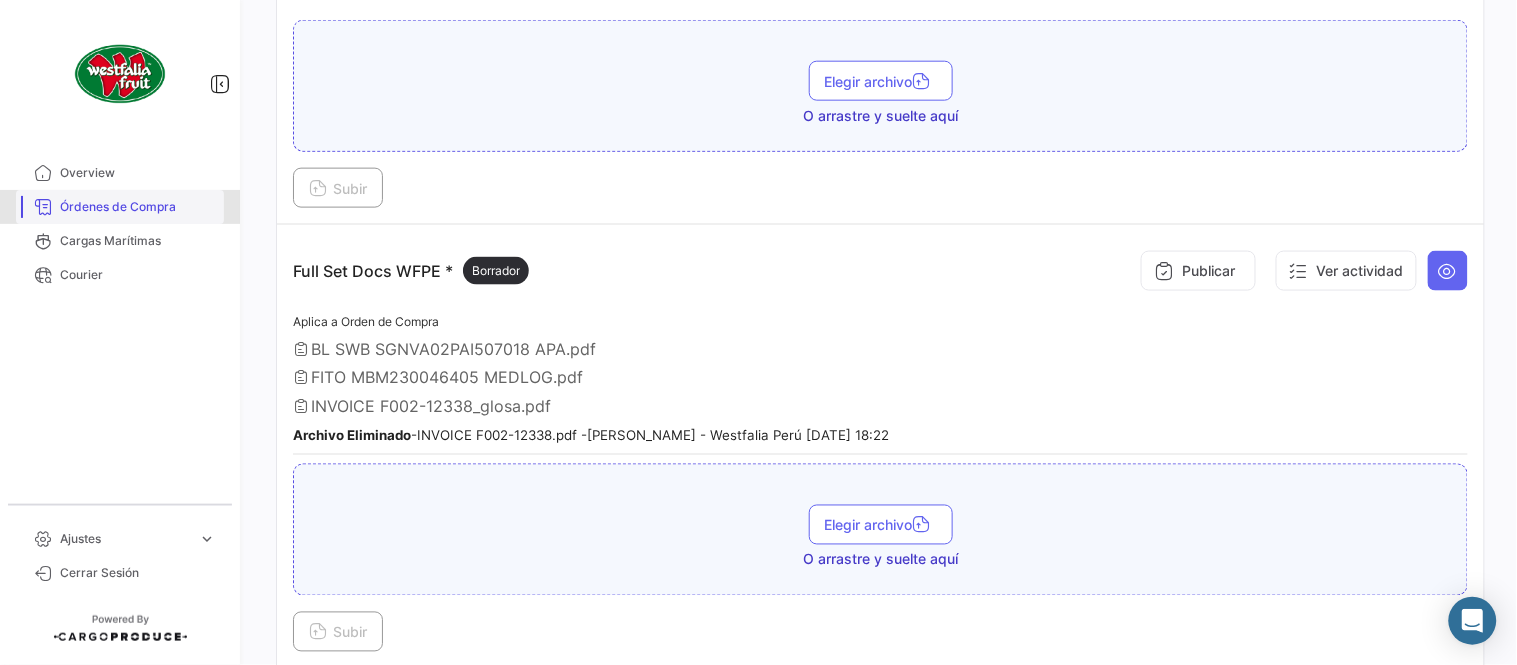 click on "Órdenes de Compra" at bounding box center [138, 207] 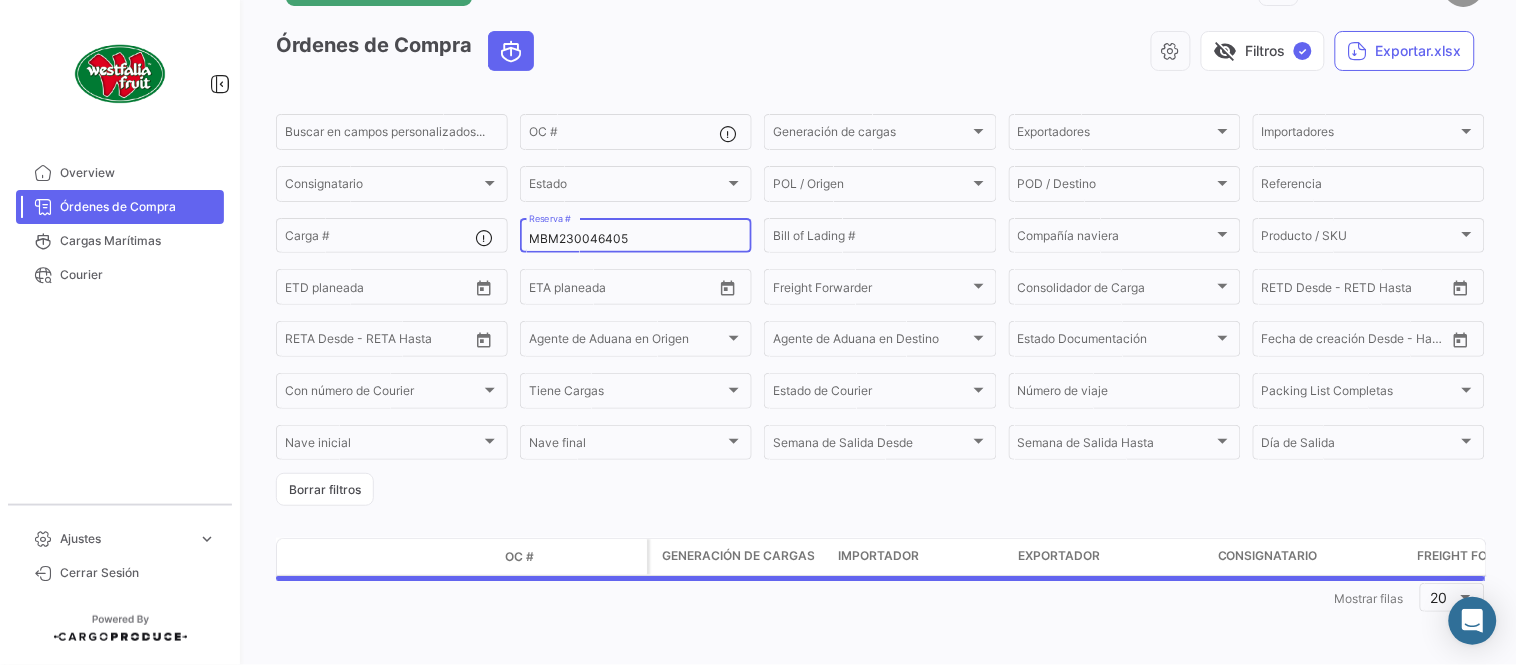 scroll, scrollTop: 0, scrollLeft: 0, axis: both 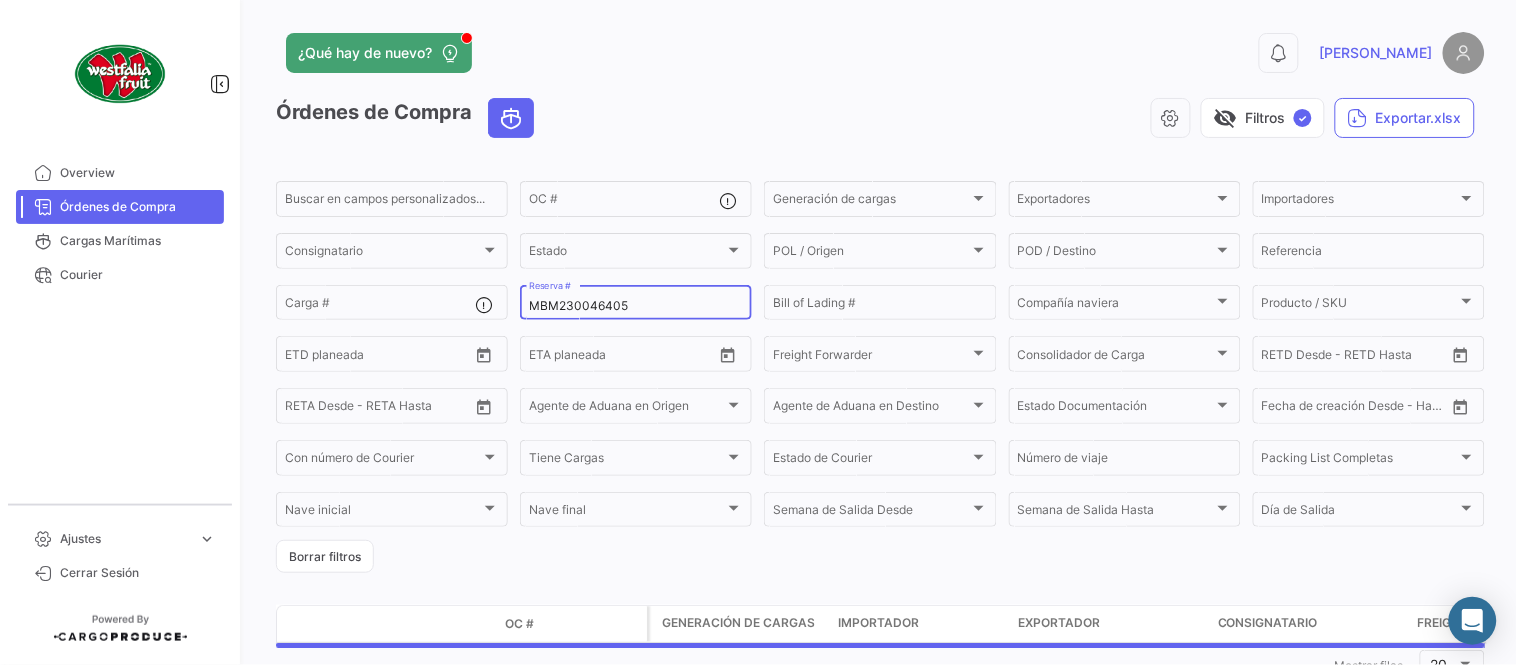 click on "MBM230046405" at bounding box center [636, 306] 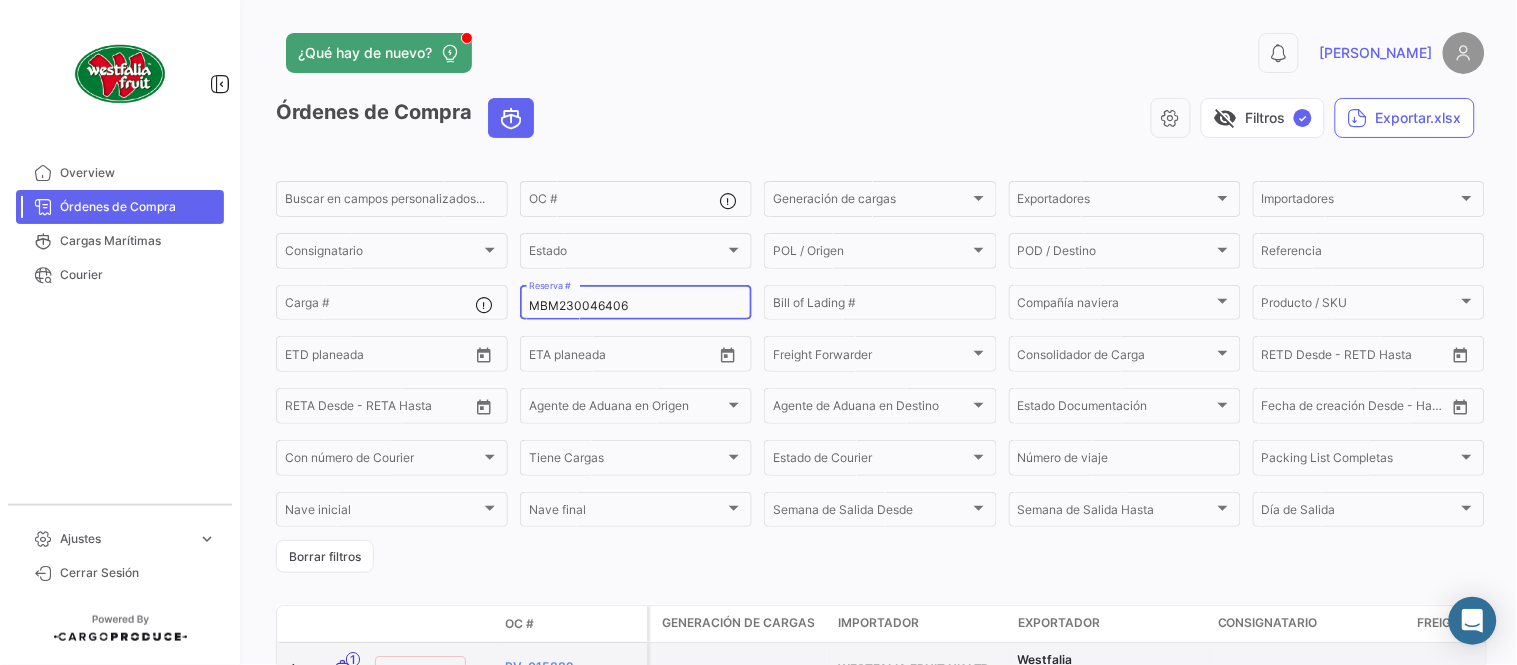 type on "MBM230046406" 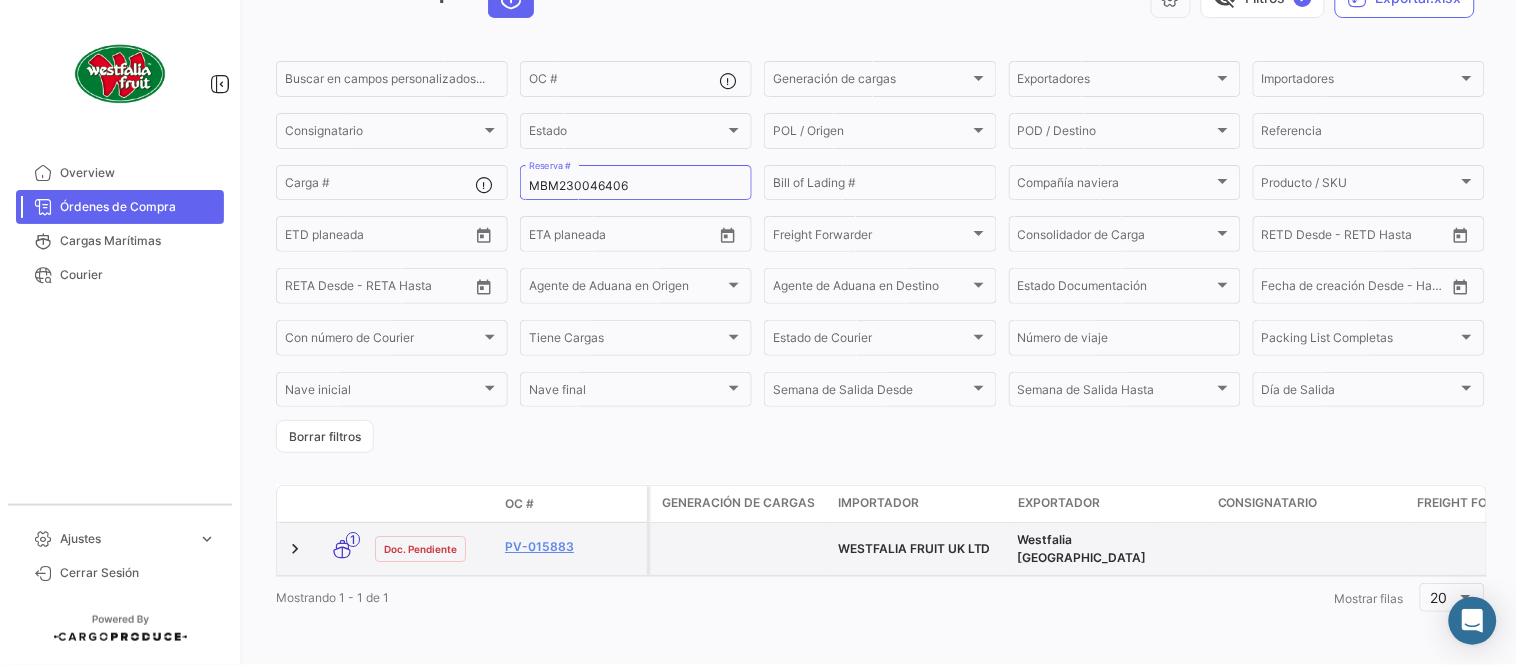 scroll, scrollTop: 128, scrollLeft: 0, axis: vertical 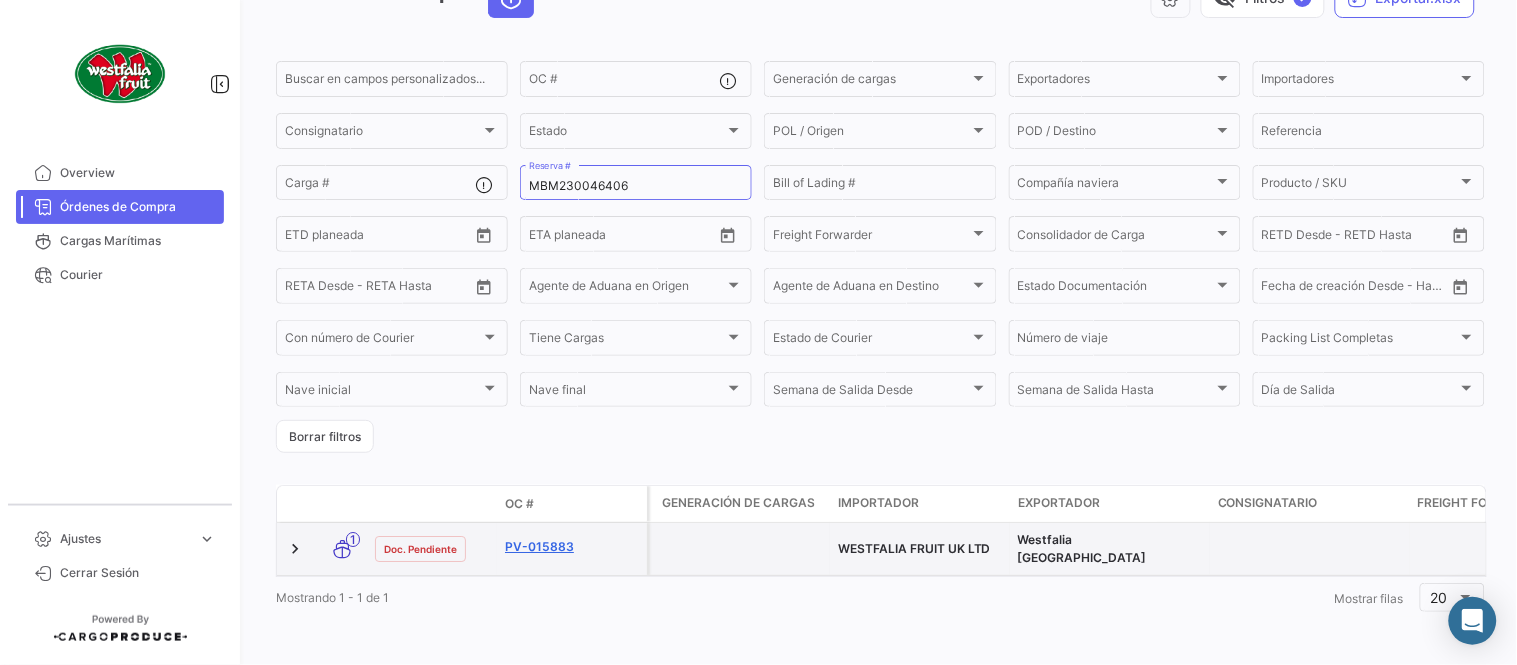click on "PV-015883" 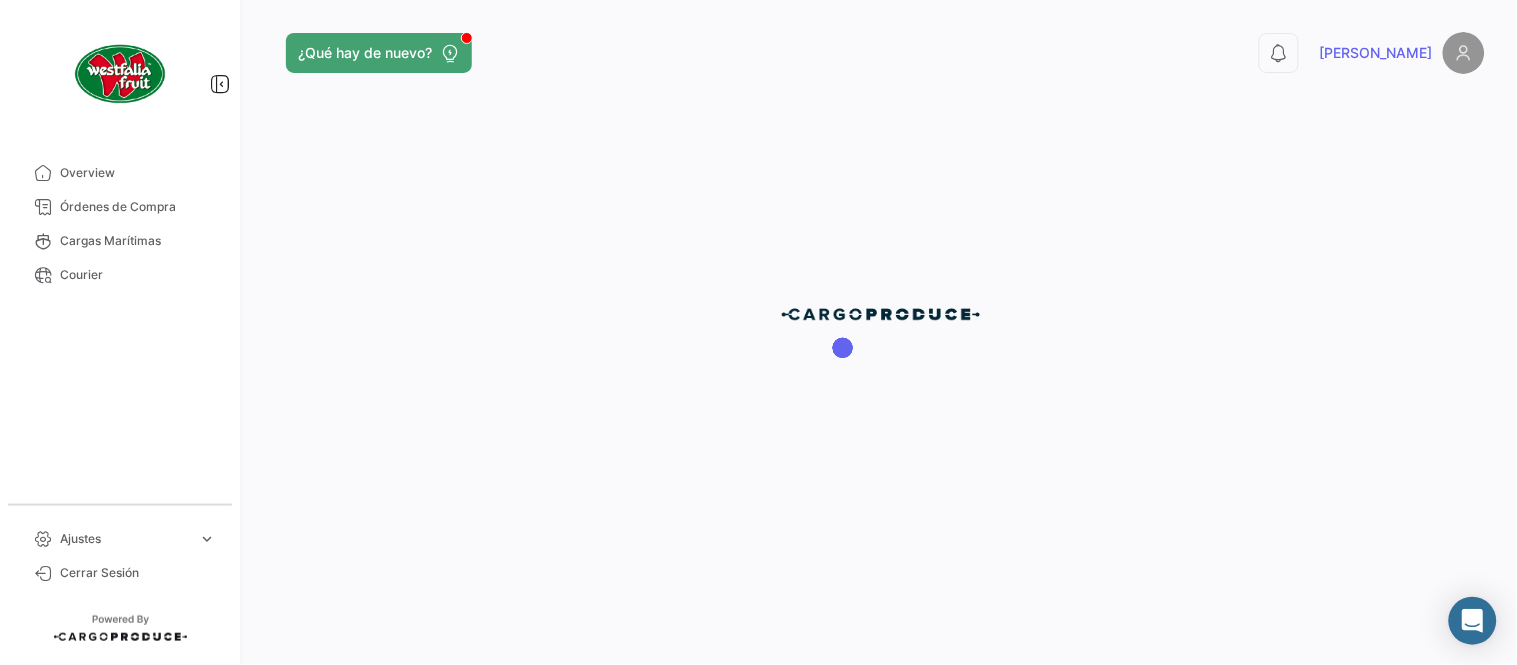 scroll, scrollTop: 0, scrollLeft: 0, axis: both 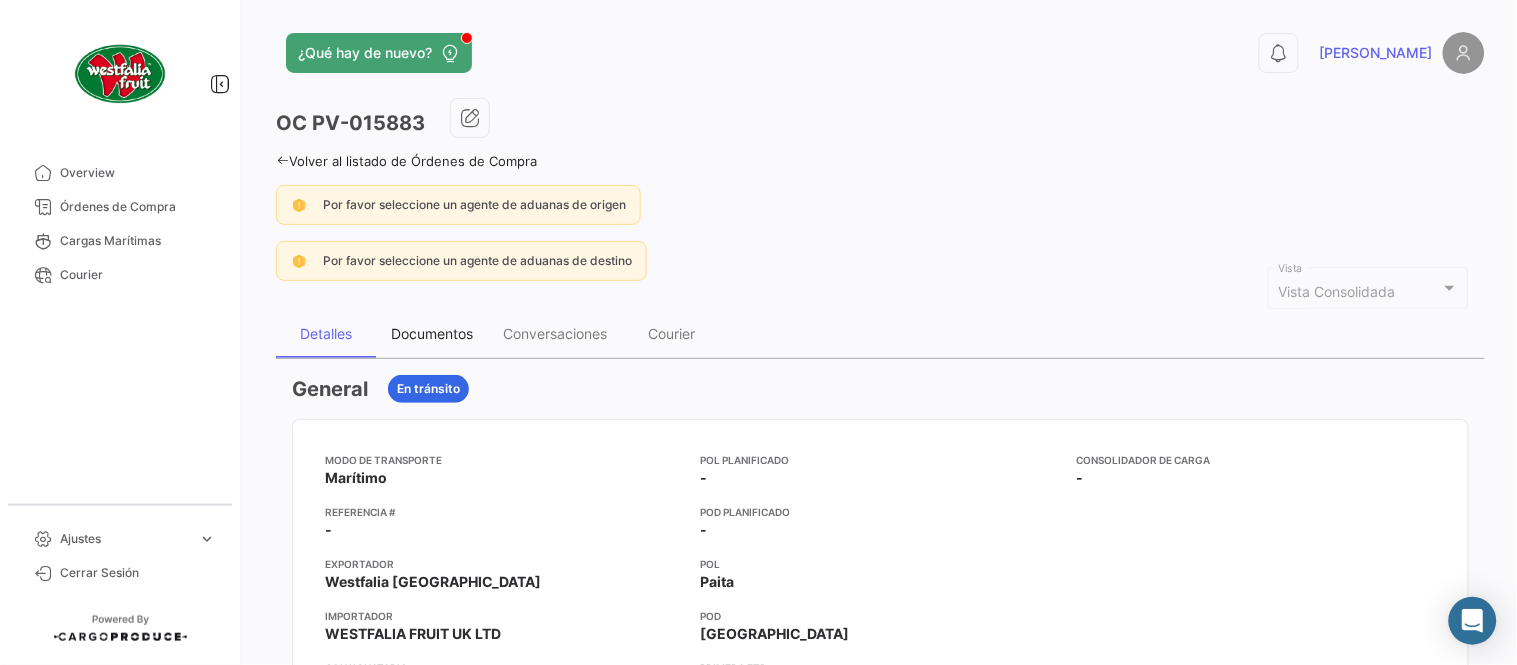 click on "Documentos" at bounding box center [432, 334] 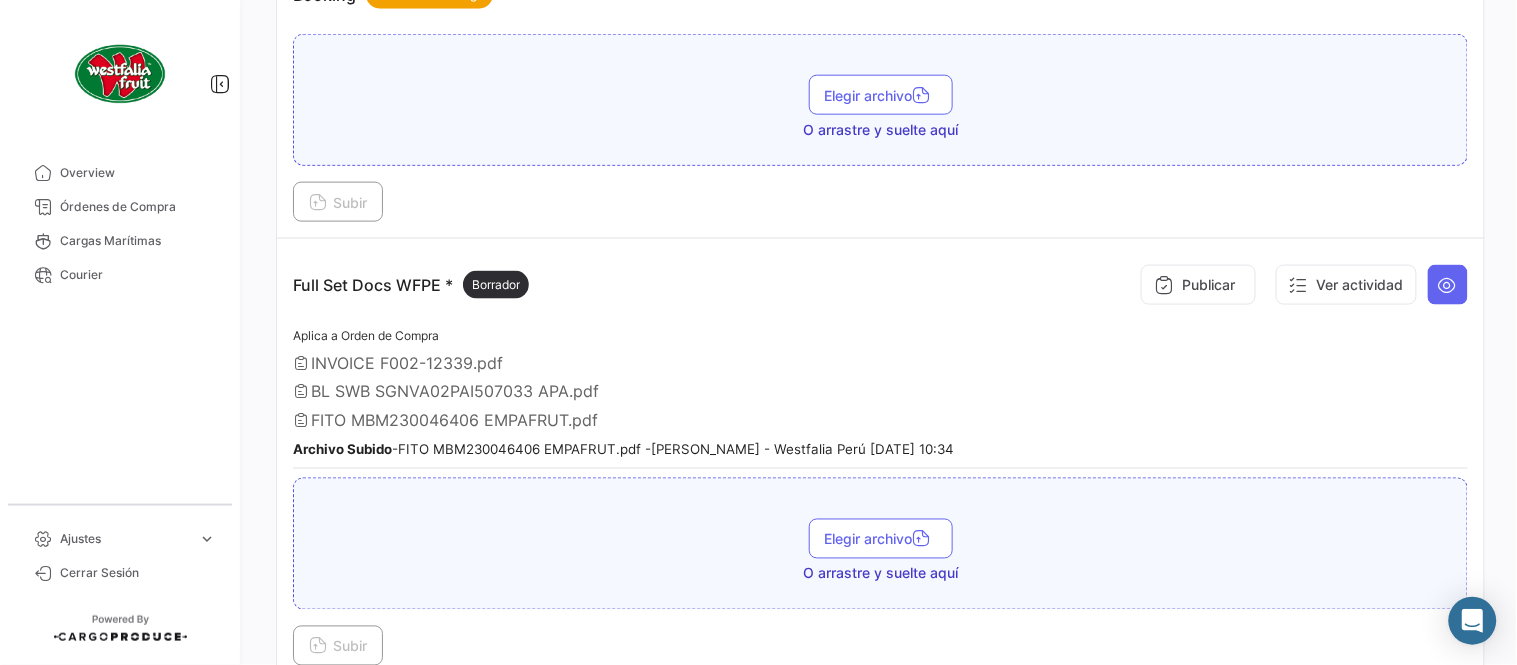 scroll, scrollTop: 554, scrollLeft: 0, axis: vertical 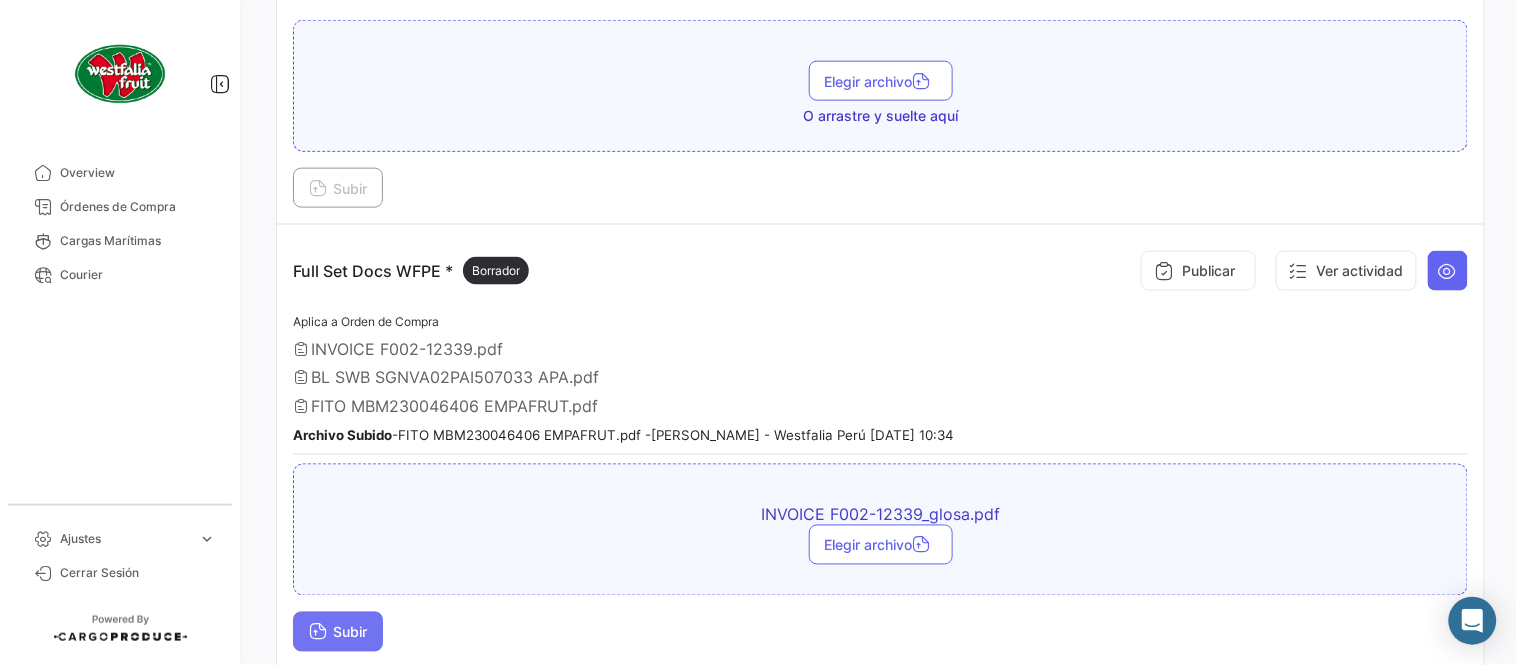 click on "Subir" at bounding box center (338, 632) 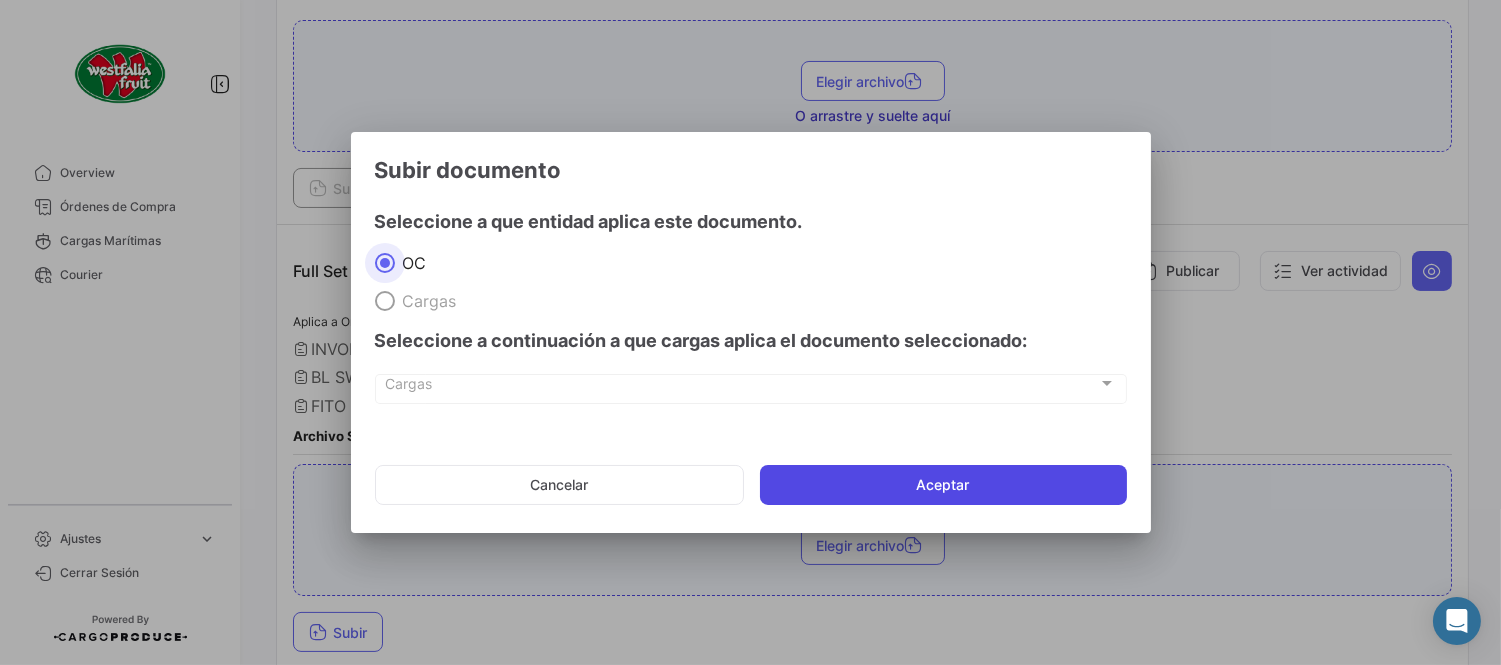 click on "Aceptar" 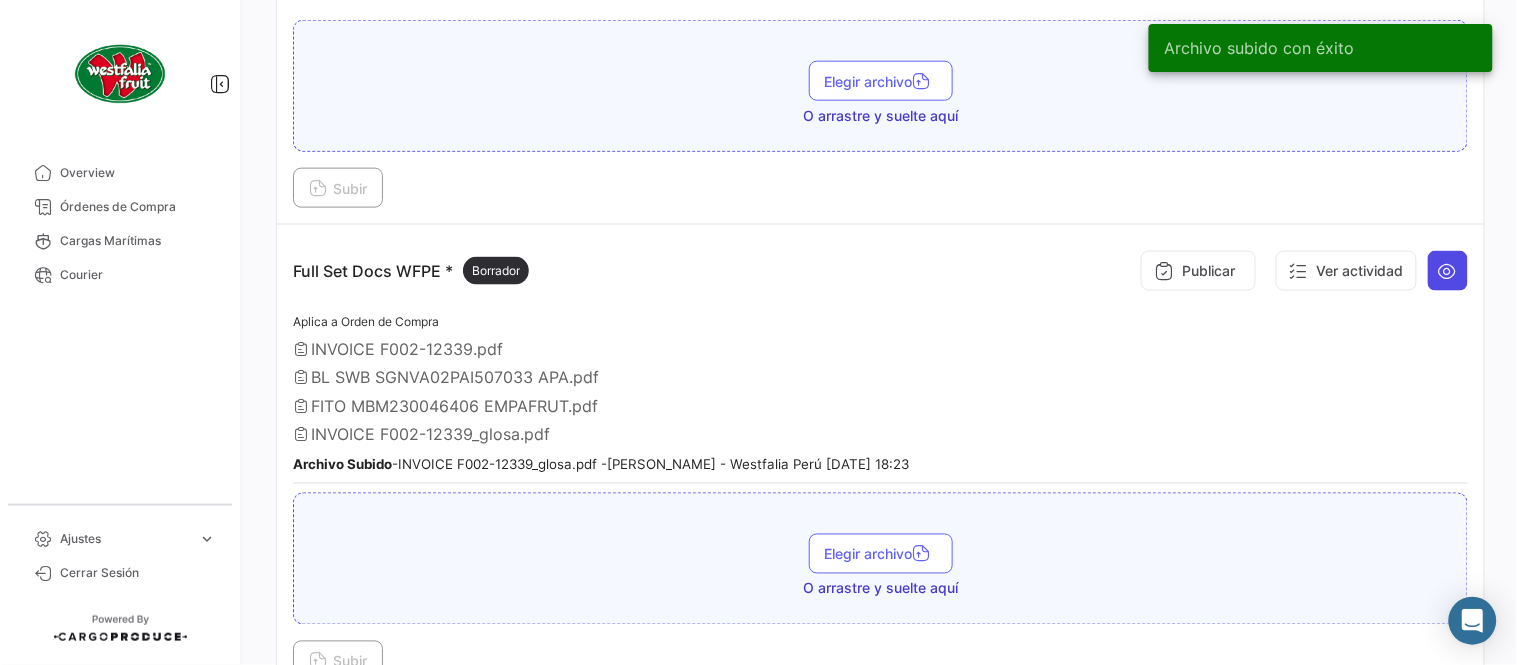 click at bounding box center (1448, 271) 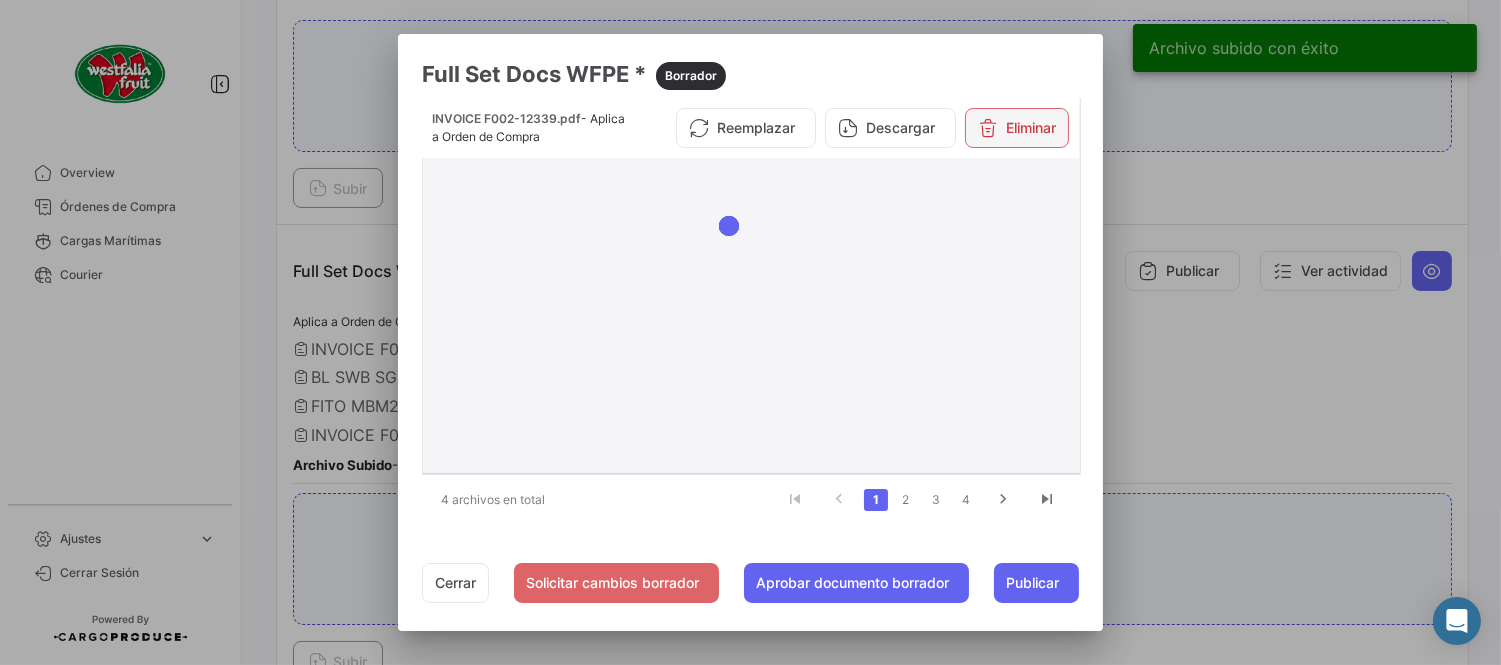 click on "Eliminar" at bounding box center [1017, 128] 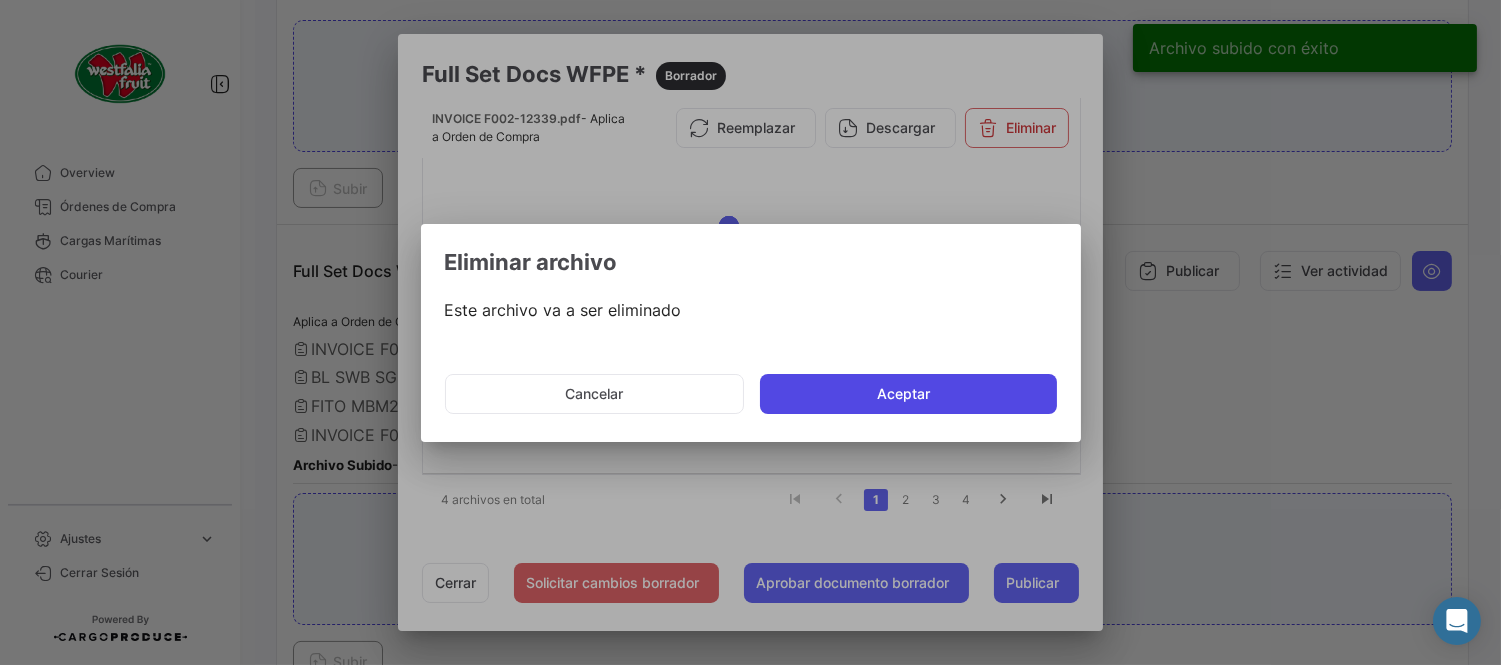 click on "Aceptar" 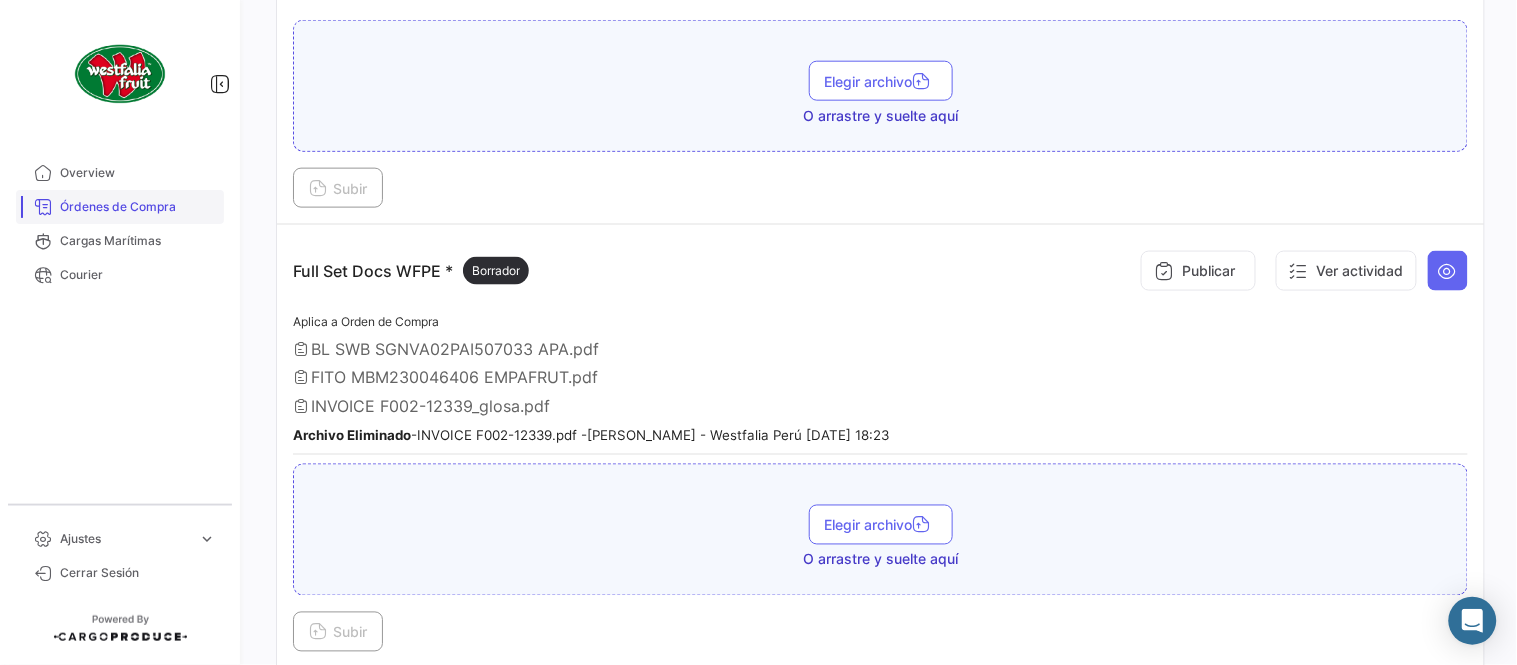 click on "Órdenes de Compra" at bounding box center (138, 207) 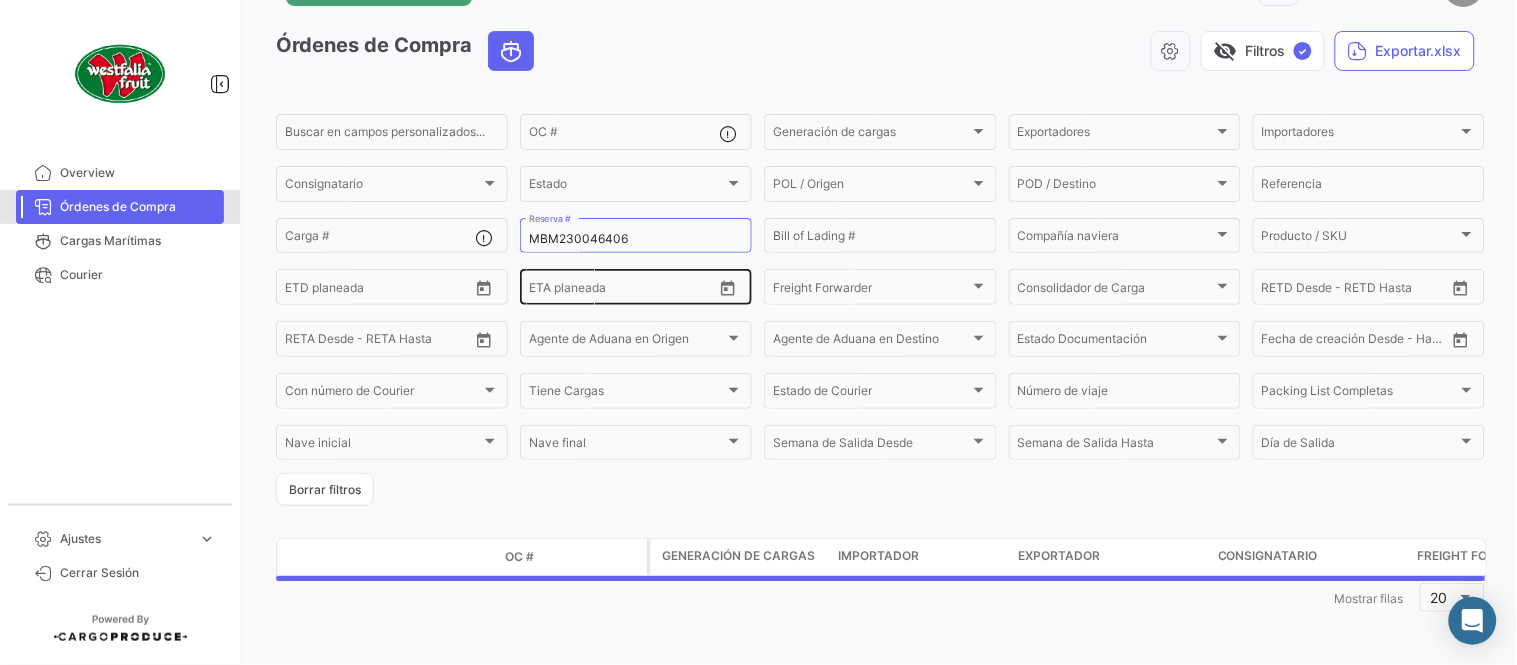 scroll, scrollTop: 0, scrollLeft: 0, axis: both 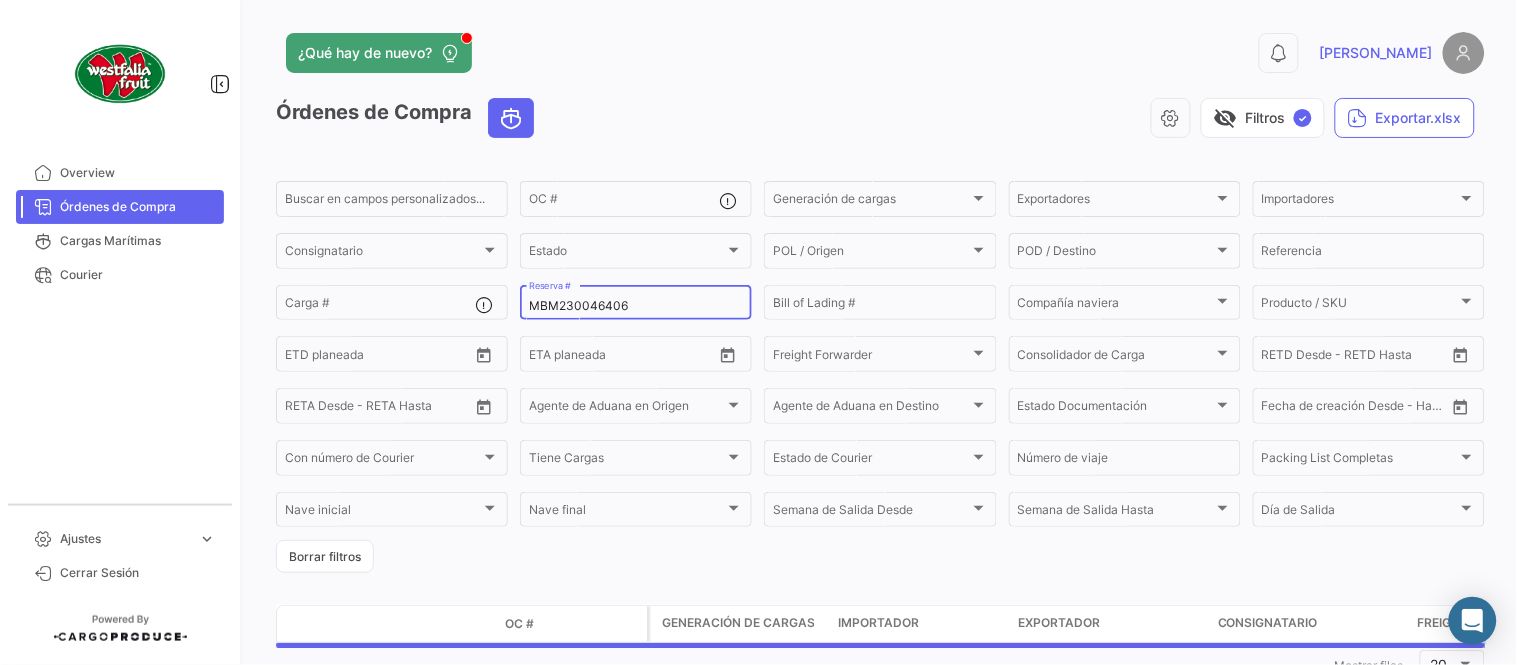 click on "MBM230046406" at bounding box center (636, 306) 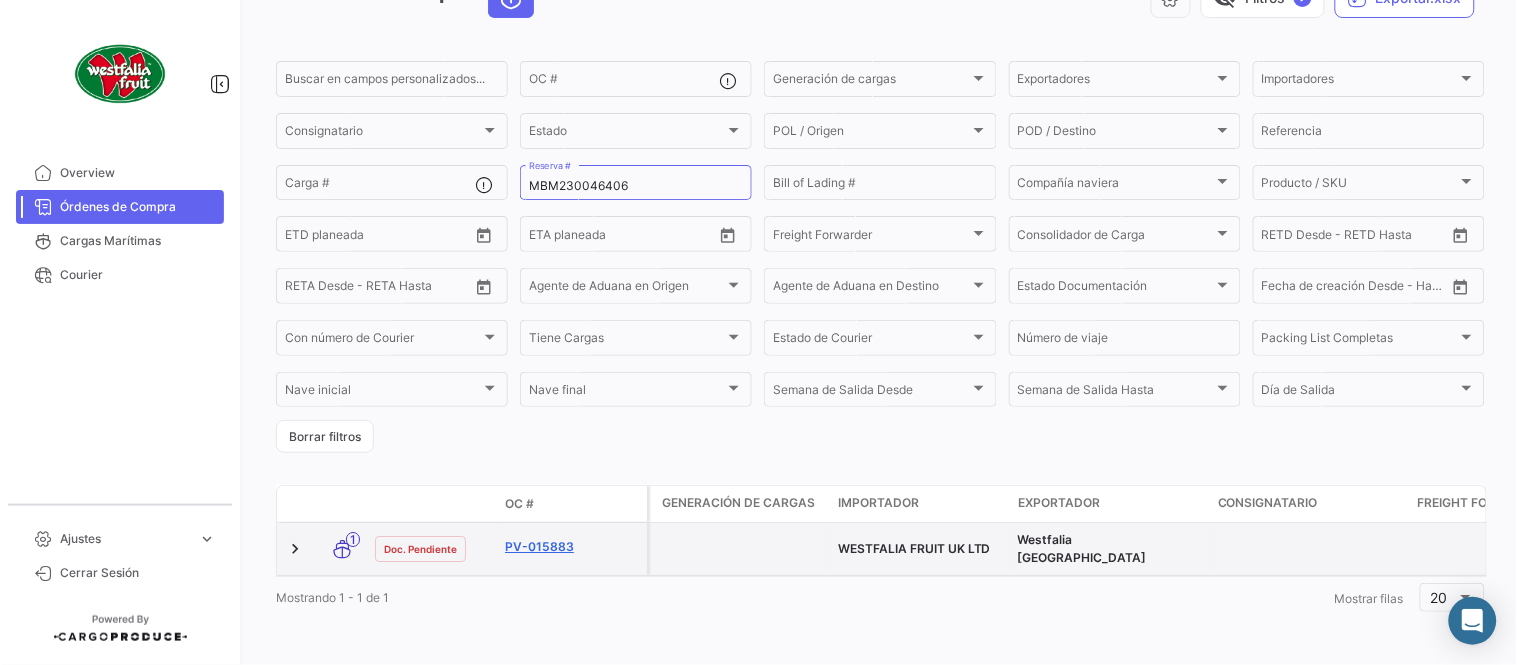 scroll, scrollTop: 128, scrollLeft: 0, axis: vertical 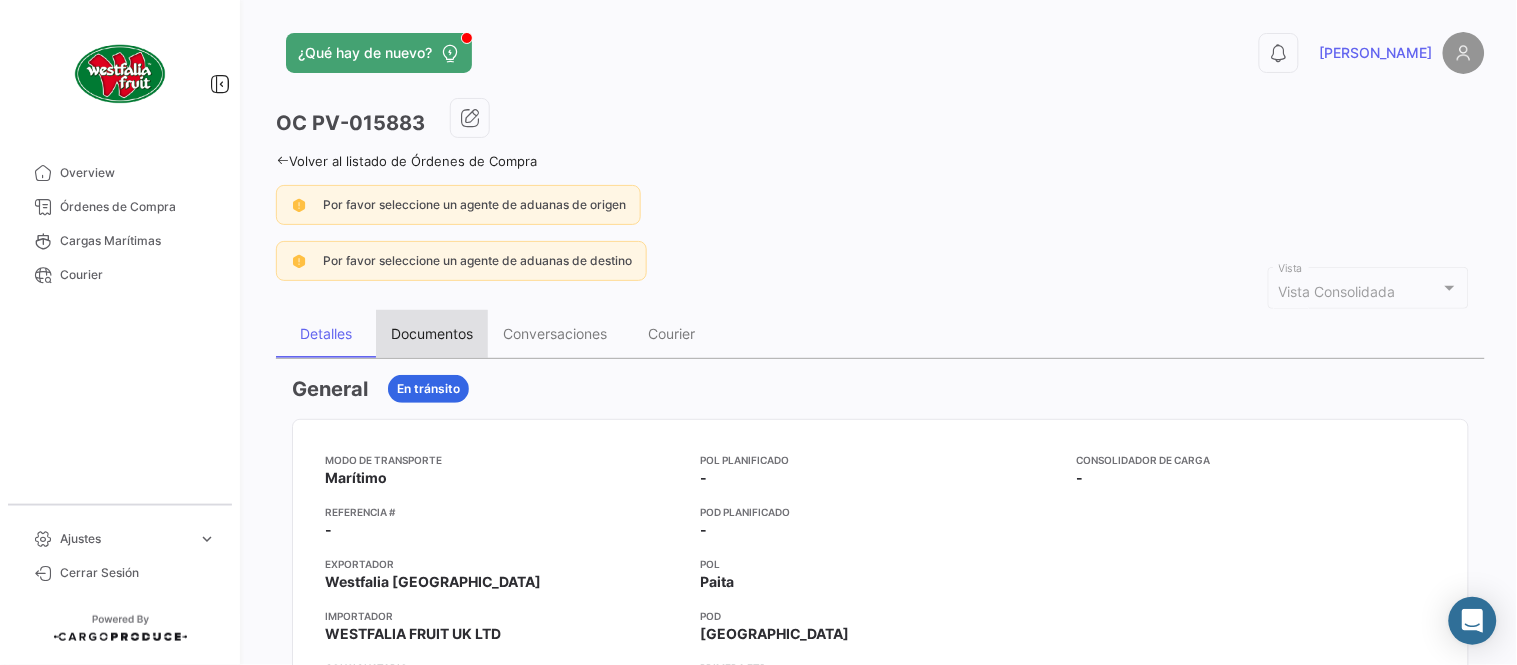 click on "Documentos" at bounding box center [432, 333] 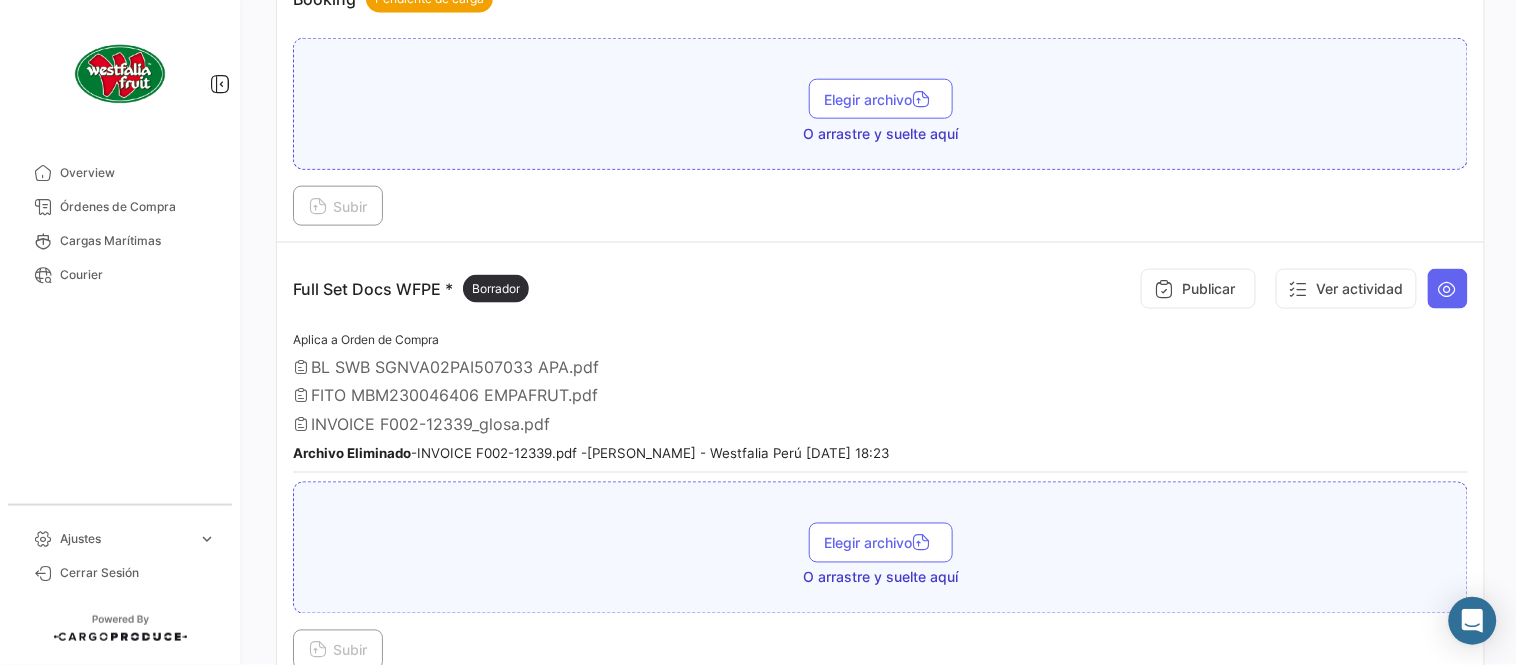 scroll, scrollTop: 555, scrollLeft: 0, axis: vertical 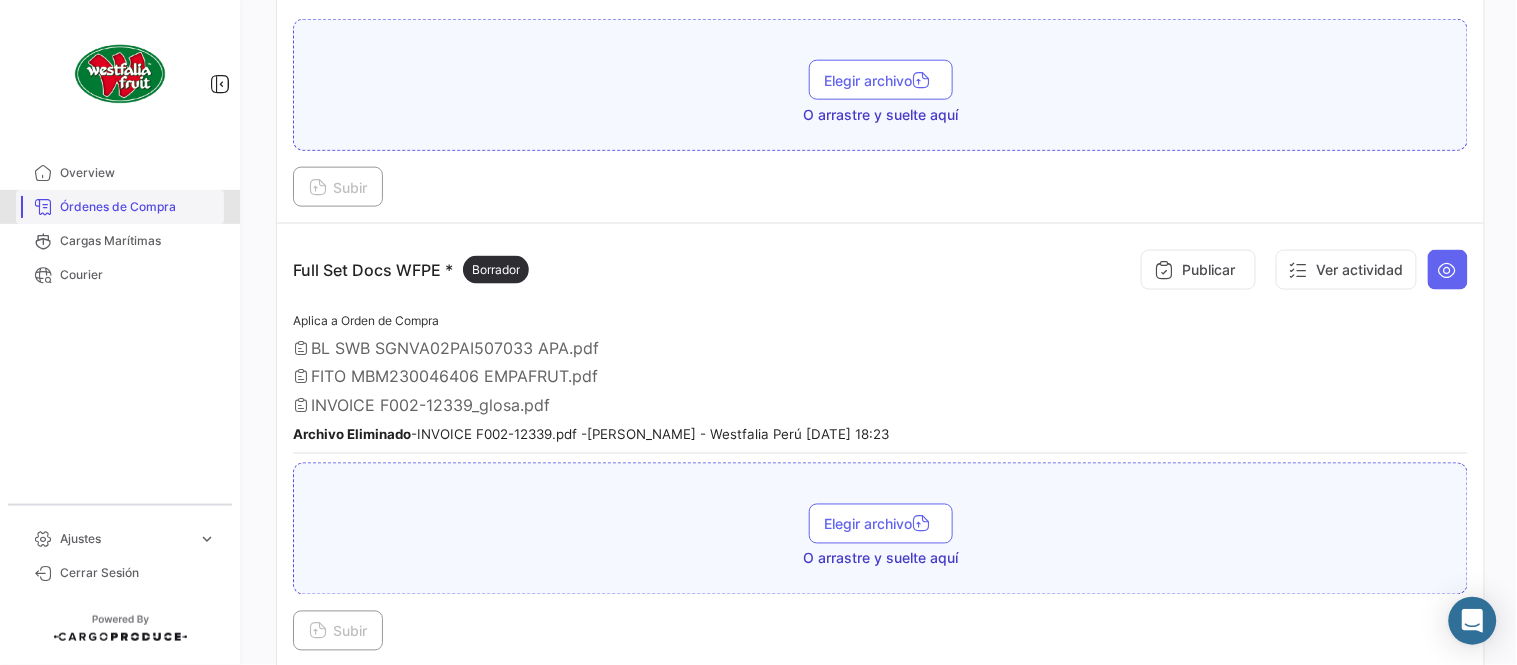 click on "Órdenes de Compra" at bounding box center (120, 207) 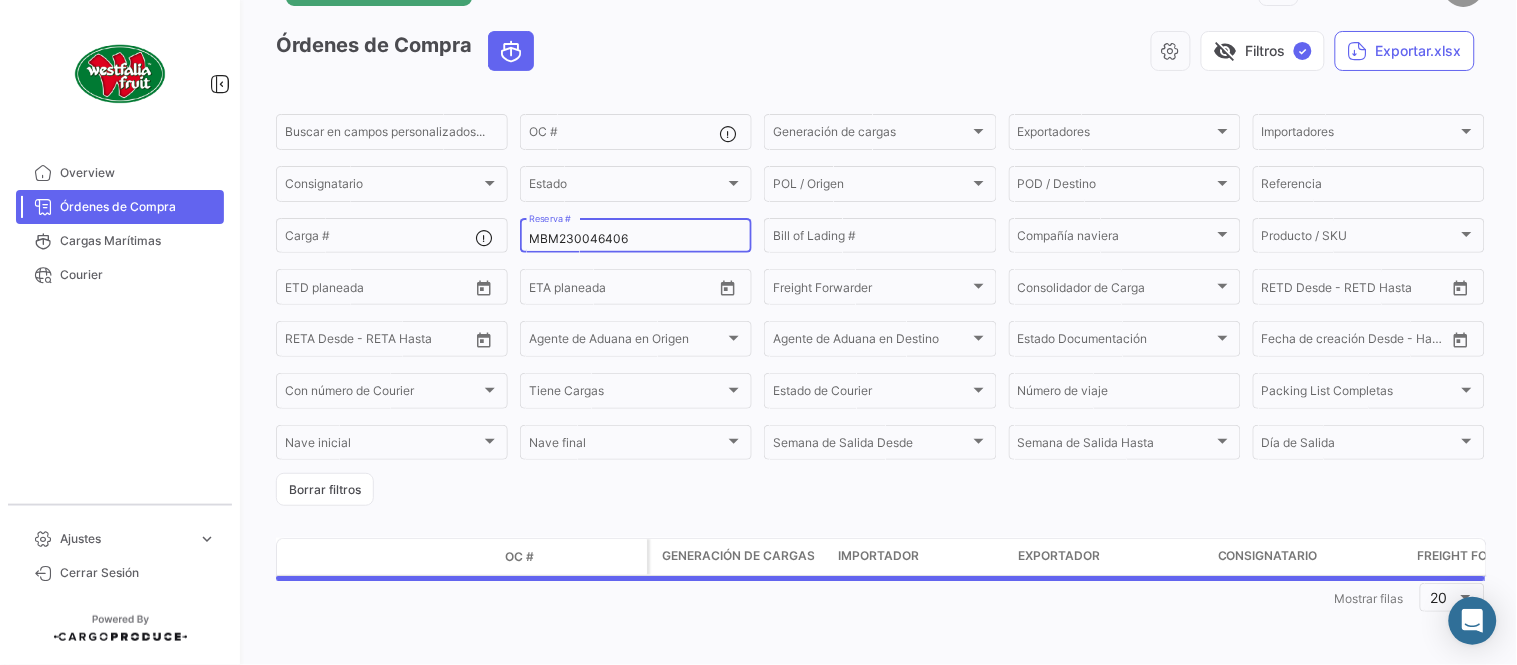 scroll, scrollTop: 0, scrollLeft: 0, axis: both 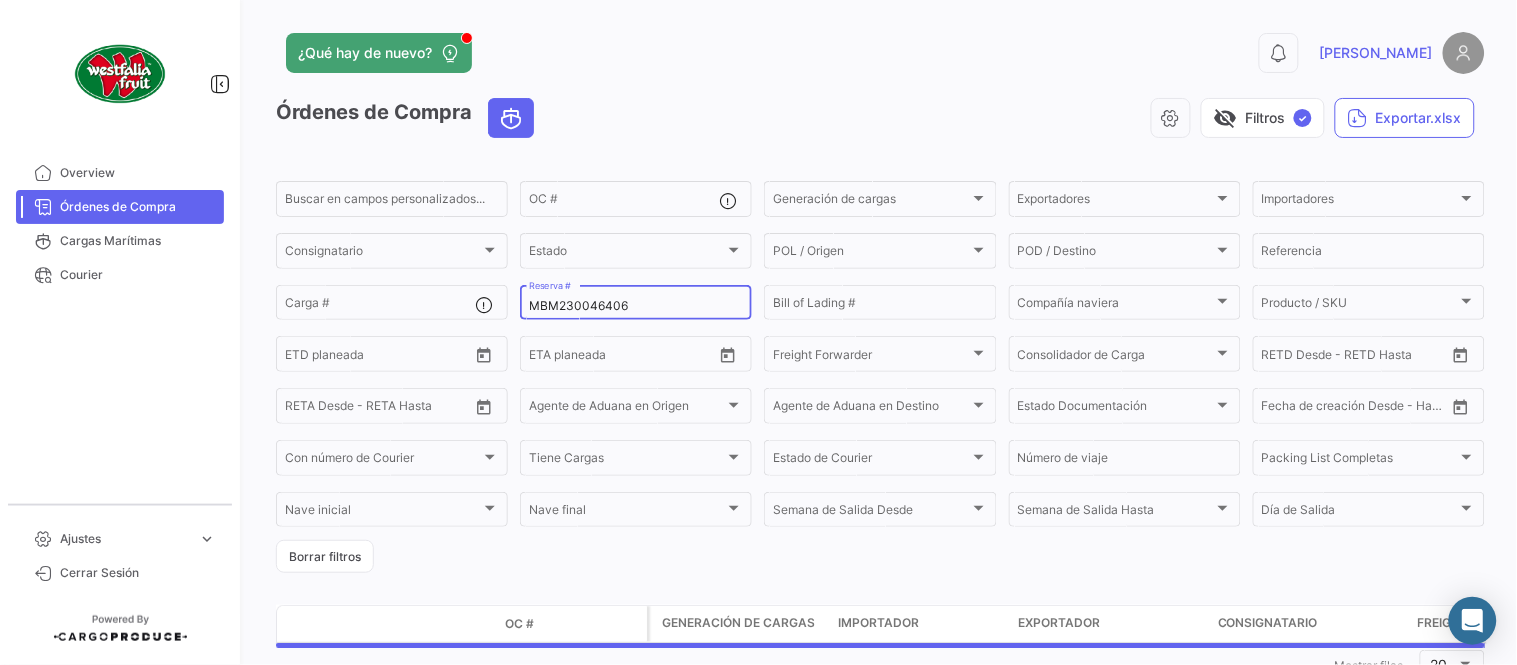 click on "MBM230046406 Reserva #" 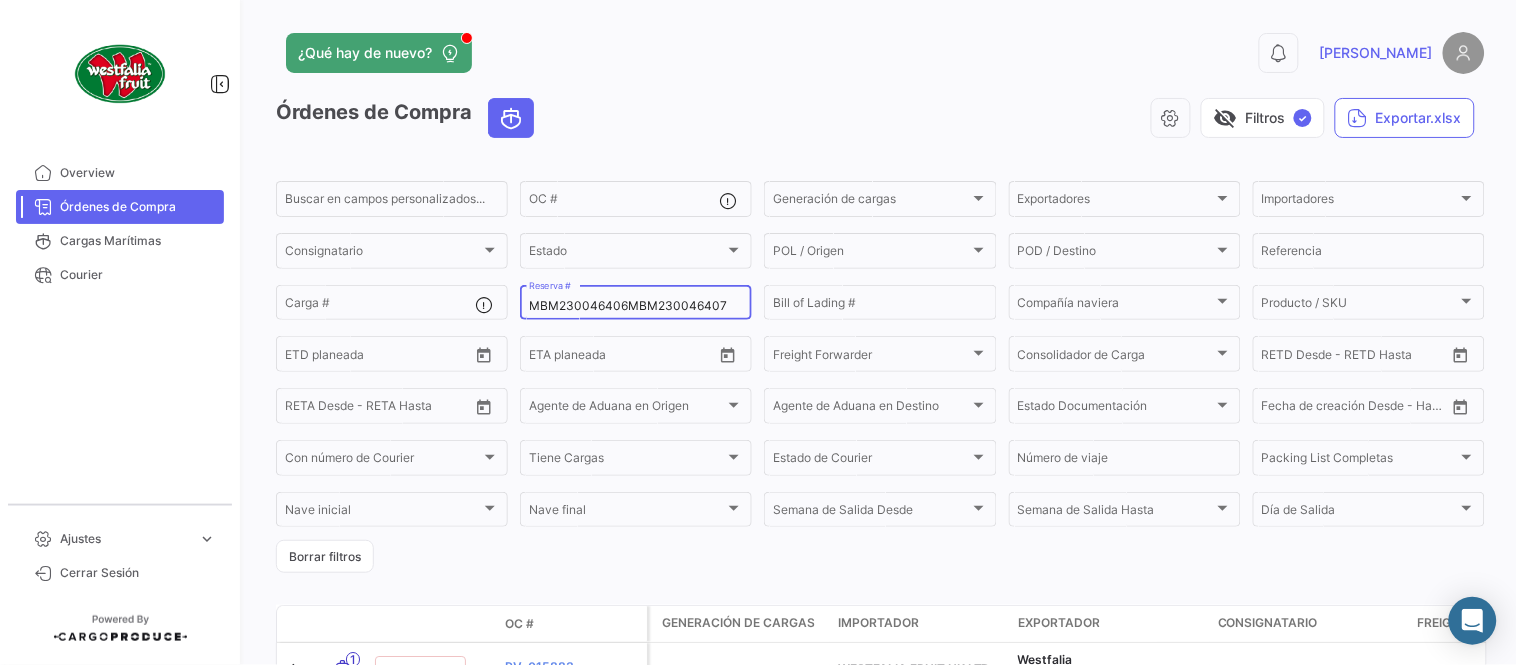 click on "MBM230046406MBM230046407" at bounding box center [636, 306] 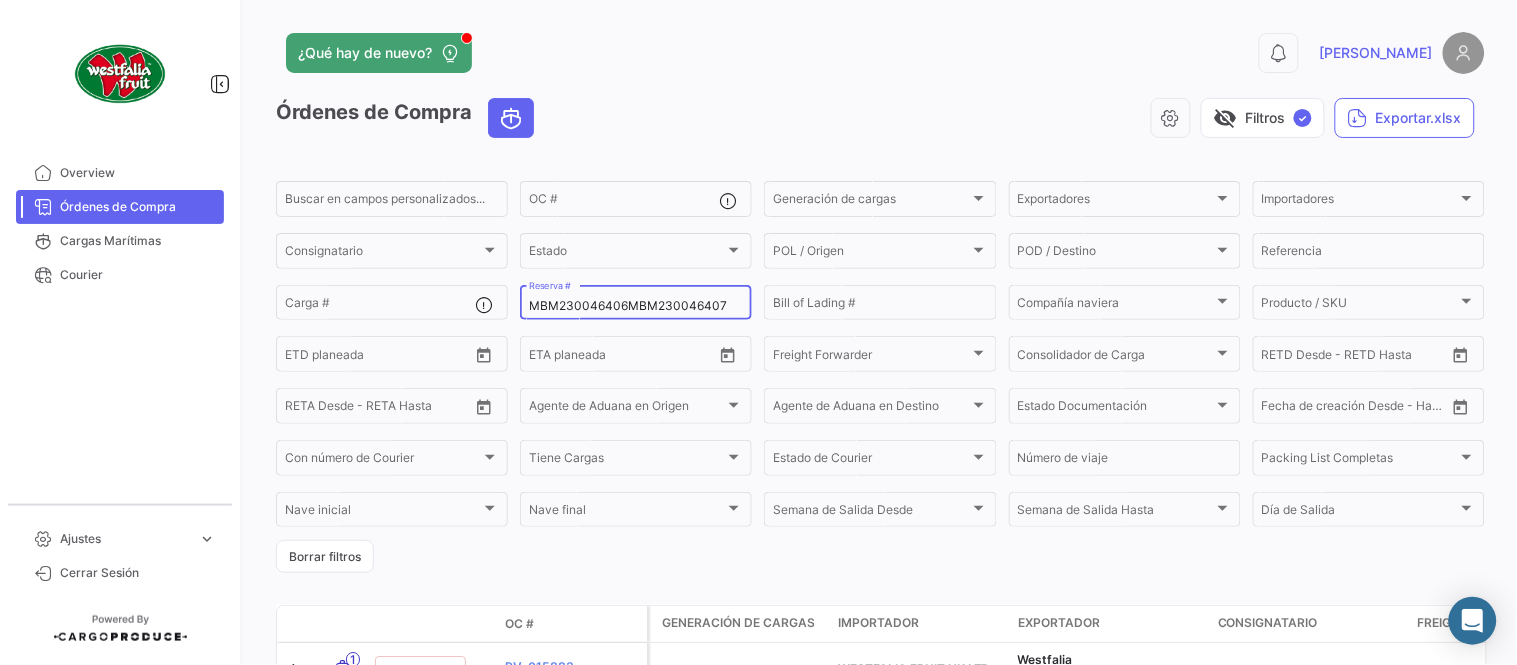 click on "MBM230046406MBM230046407" at bounding box center (636, 306) 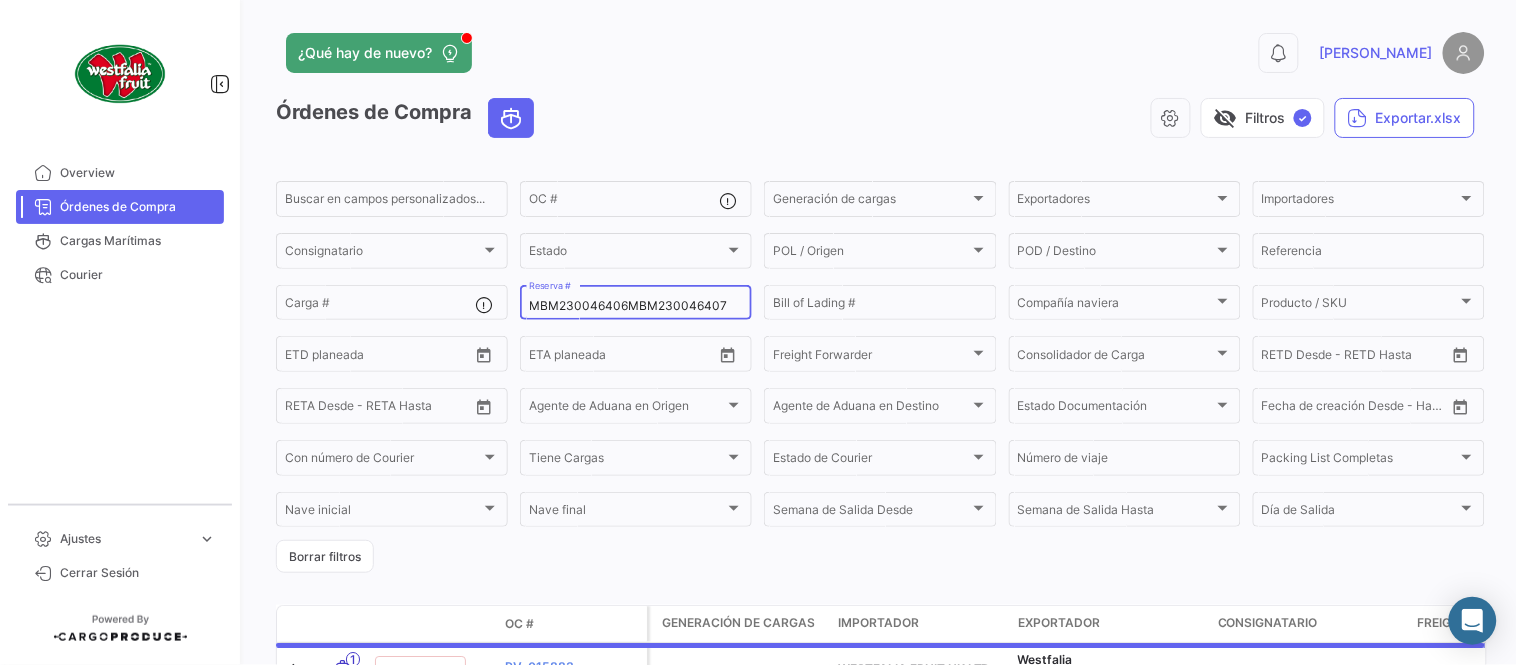 paste 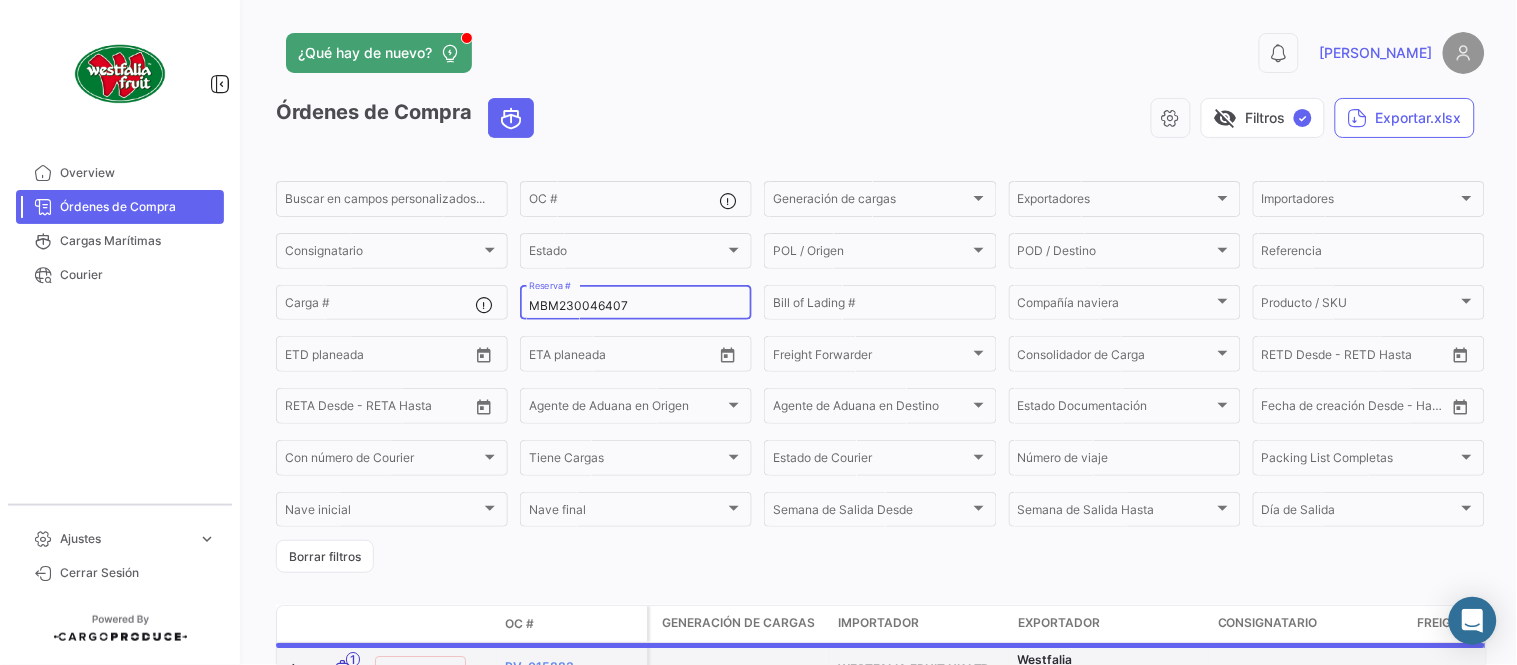 type on "MBM230046407" 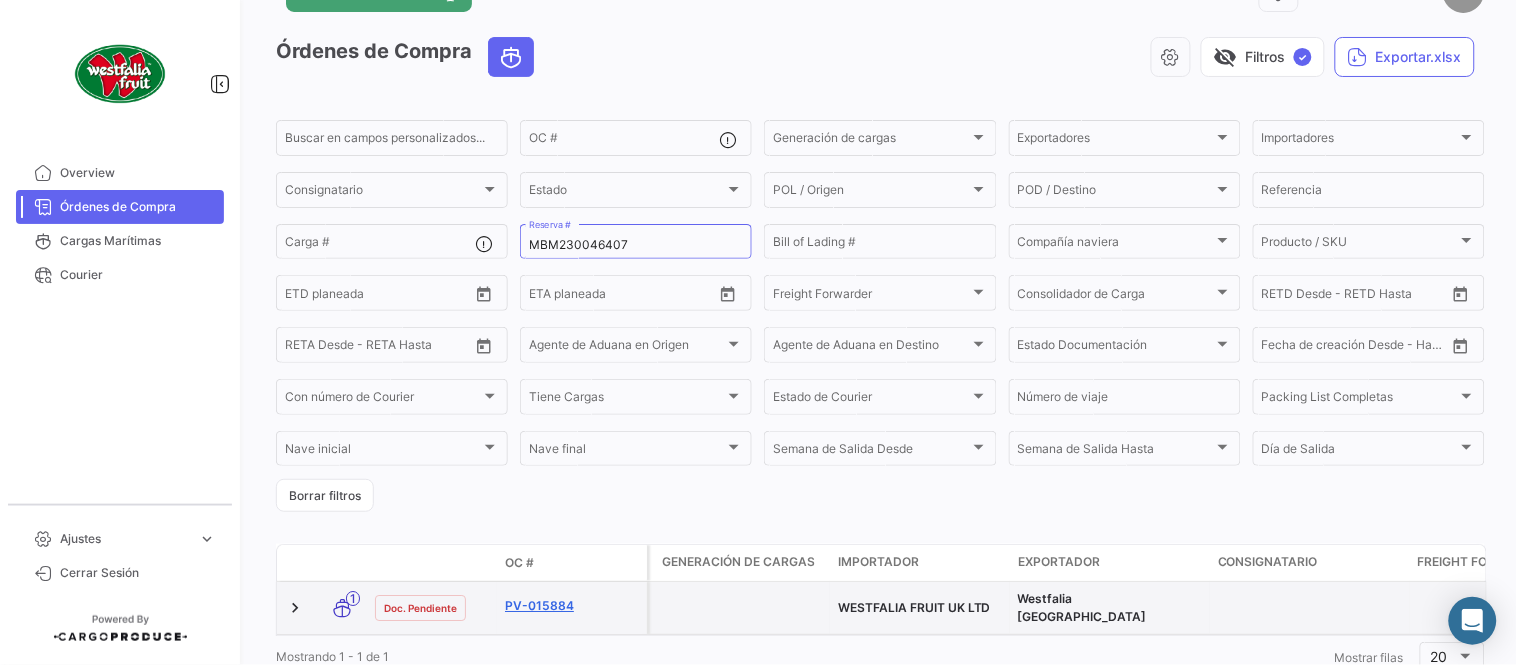 scroll, scrollTop: 111, scrollLeft: 0, axis: vertical 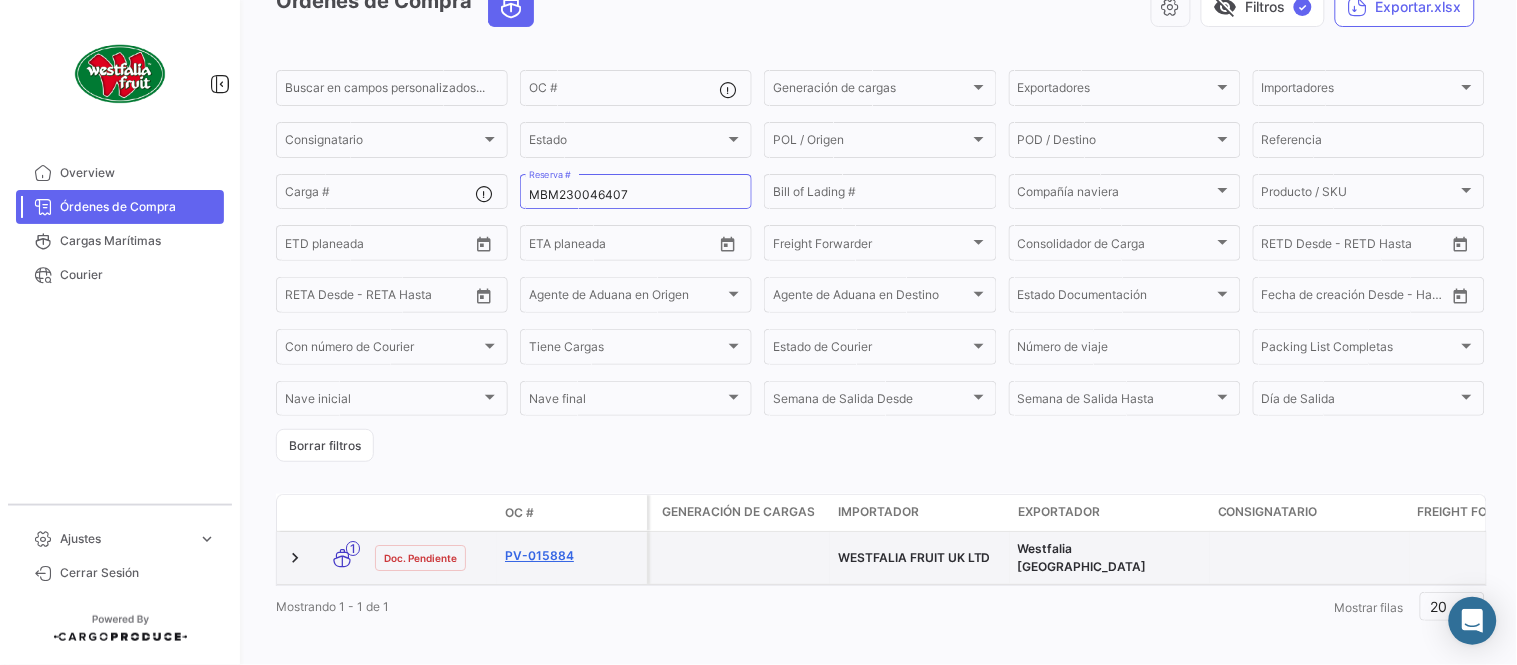 click on "PV-015884" 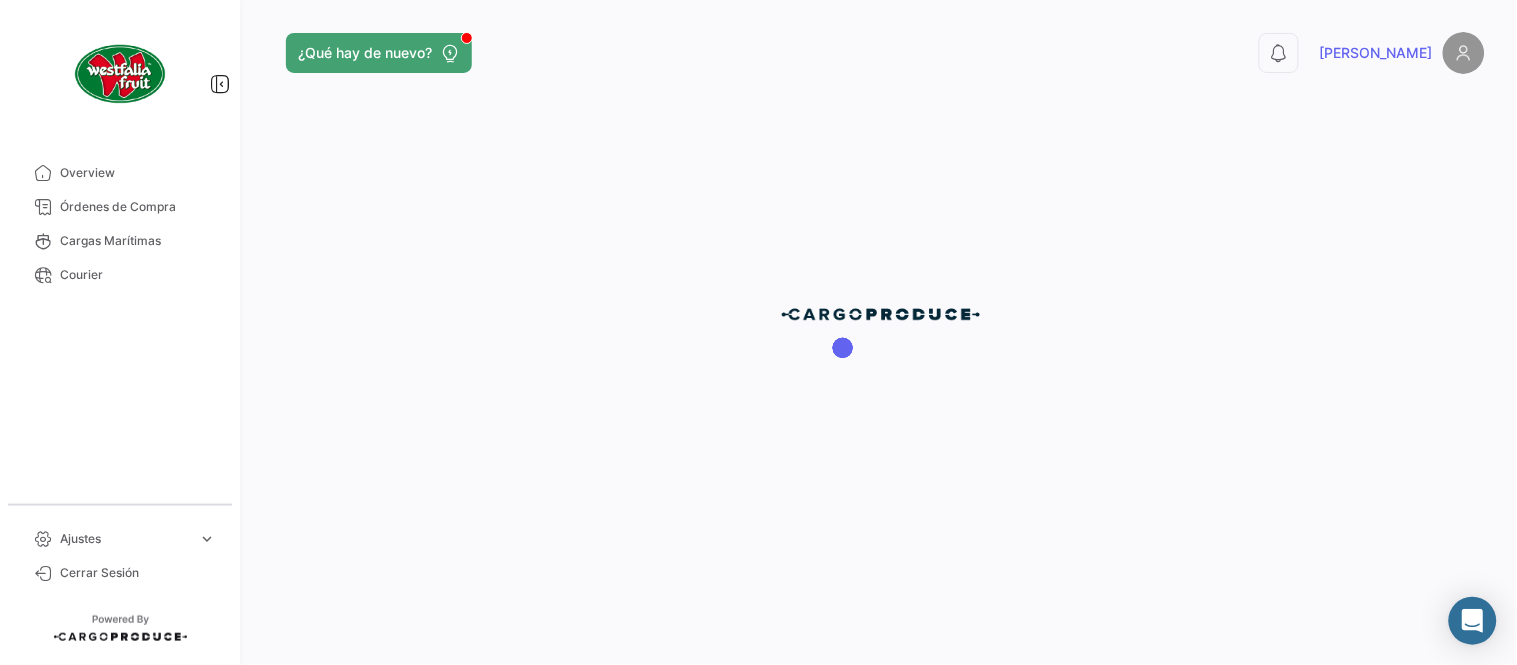 scroll, scrollTop: 0, scrollLeft: 0, axis: both 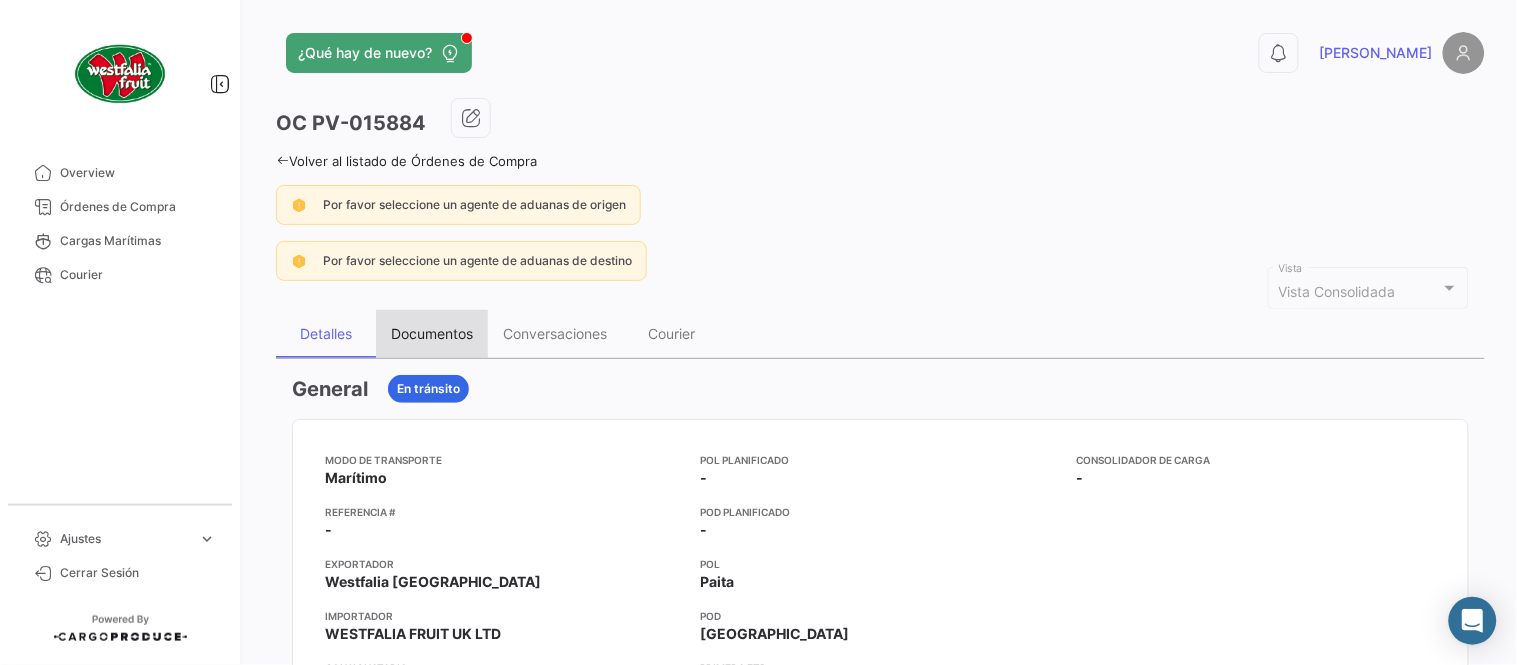 click on "Documentos" at bounding box center [432, 333] 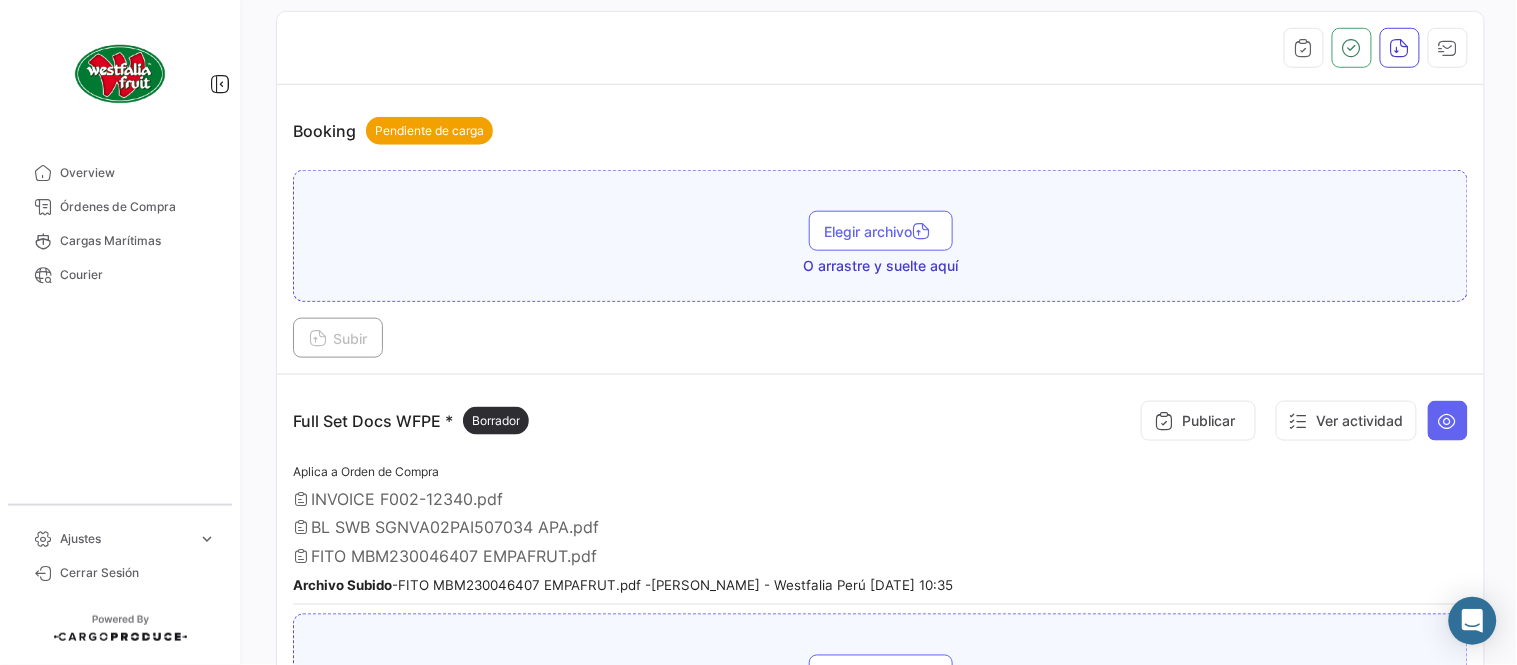 scroll, scrollTop: 554, scrollLeft: 0, axis: vertical 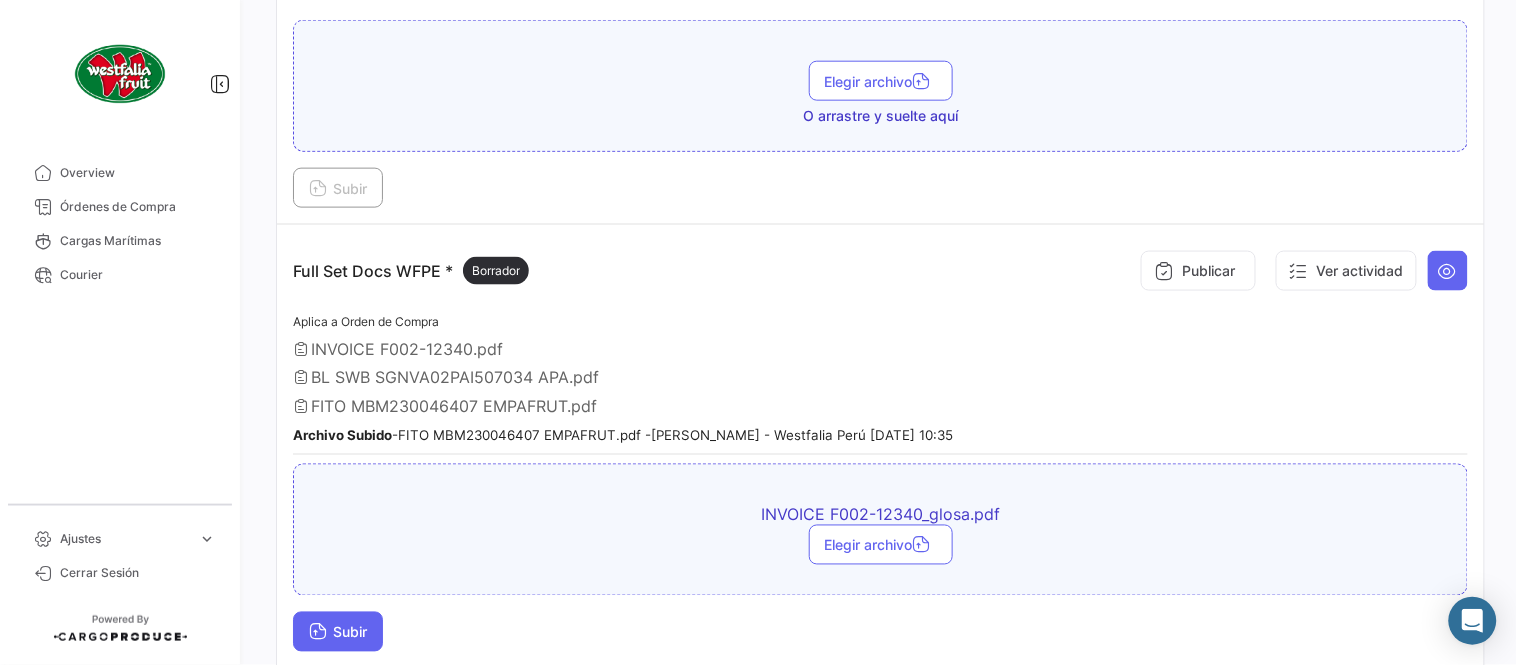 click on "Subir" at bounding box center (338, 632) 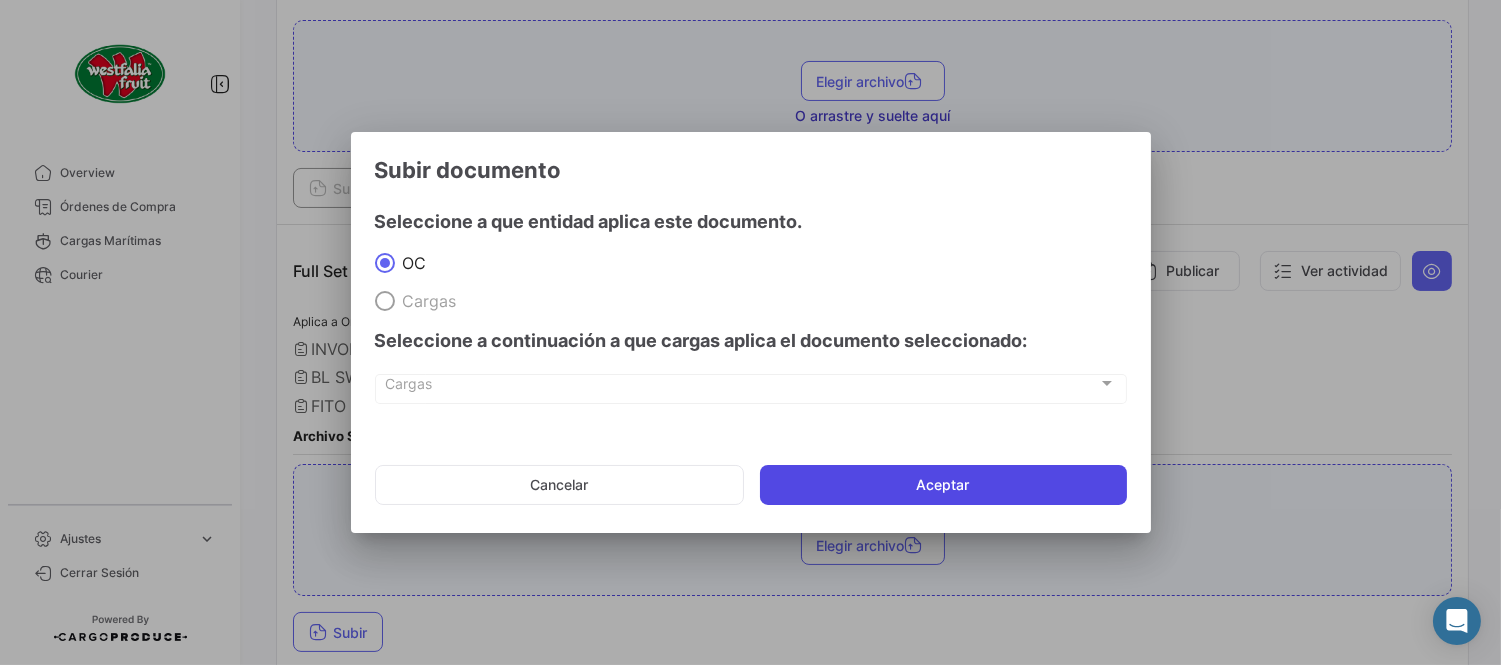 click on "Aceptar" 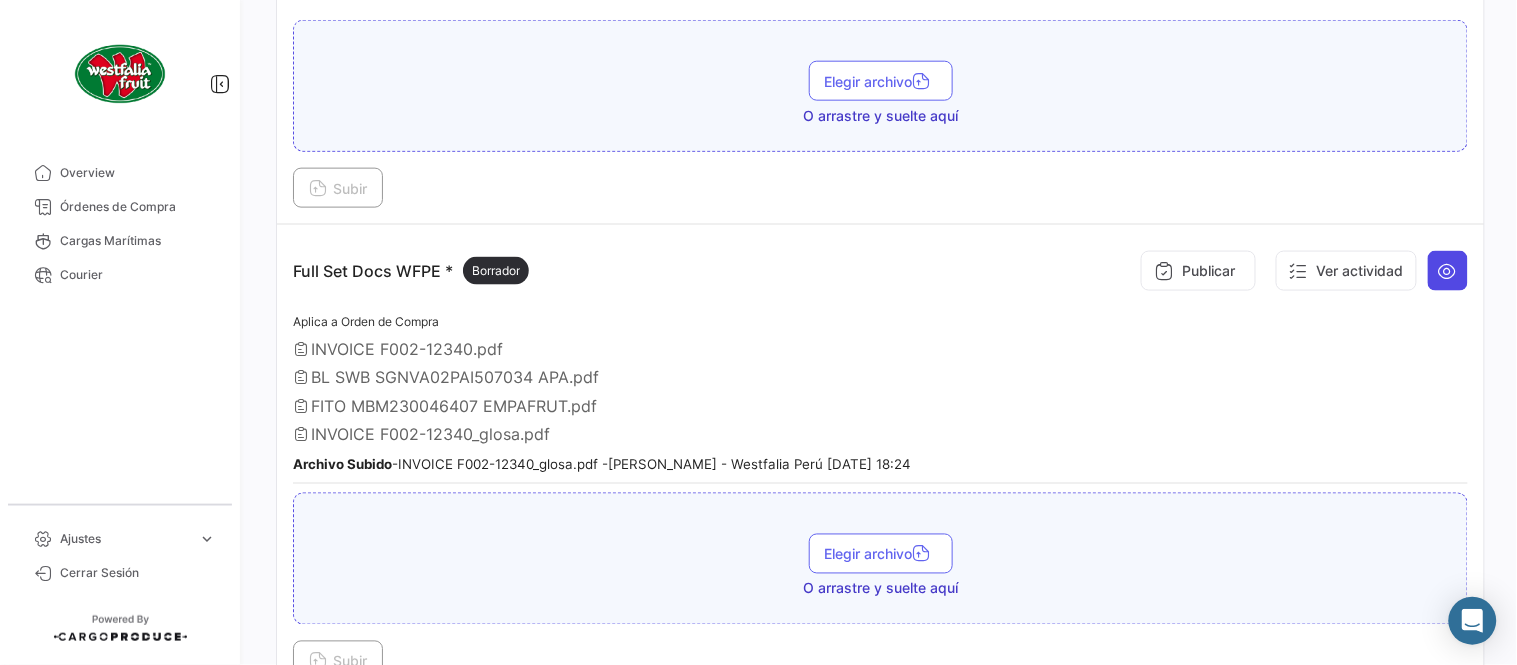 click at bounding box center [1448, 271] 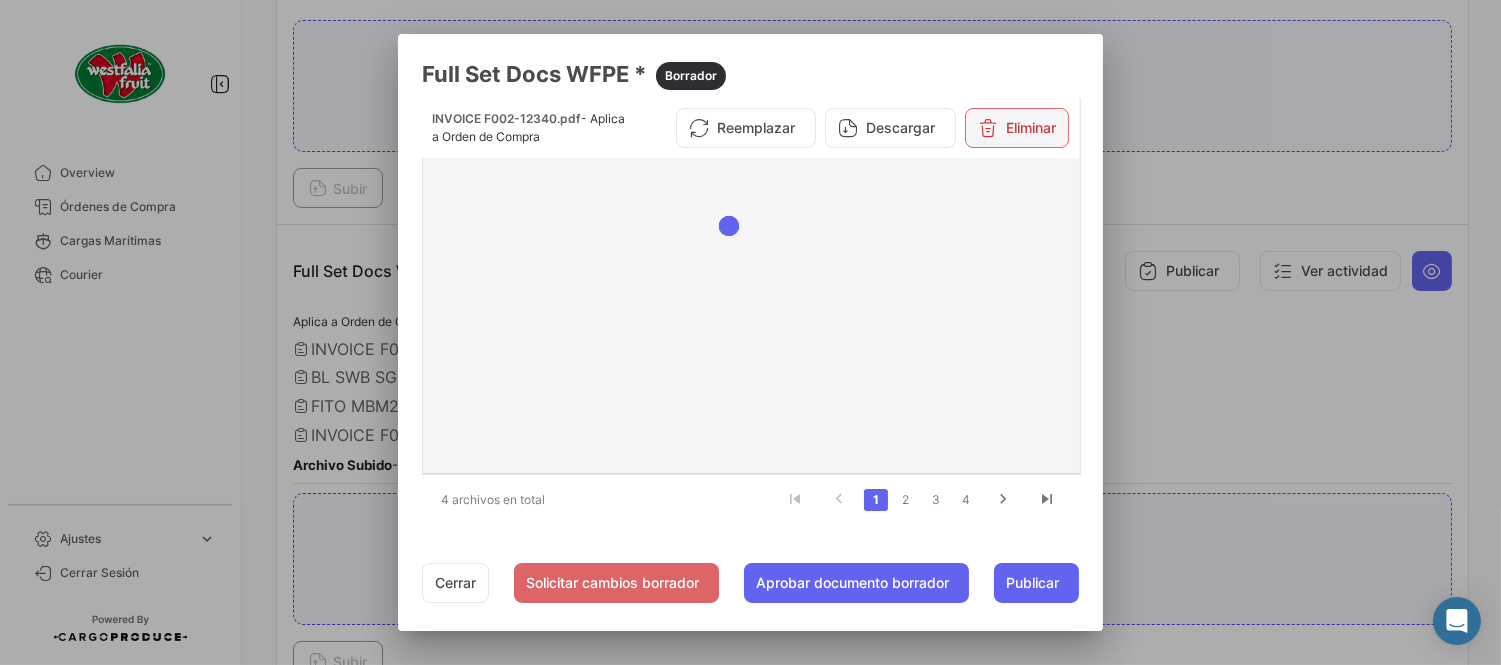 click on "Eliminar" at bounding box center (1017, 128) 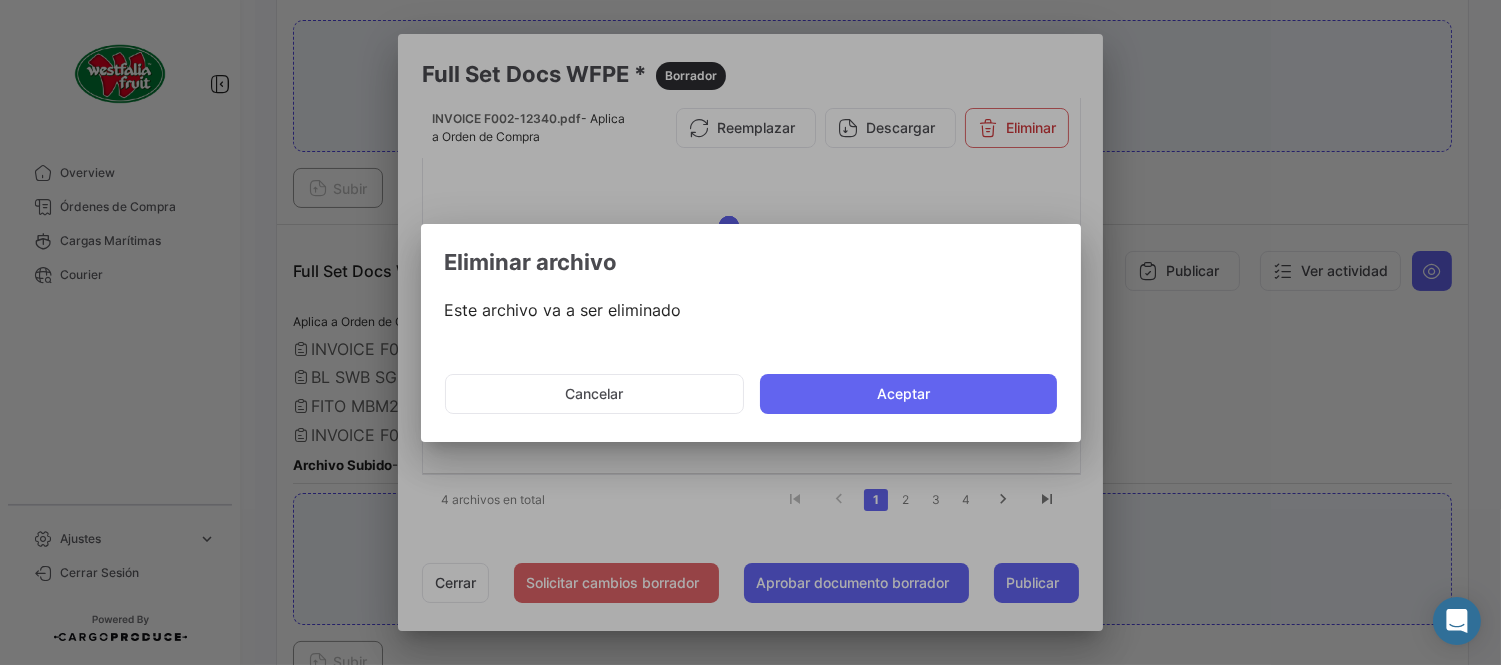 drag, startPoint x: 938, startPoint y: 398, endPoint x: 952, endPoint y: 412, distance: 19.79899 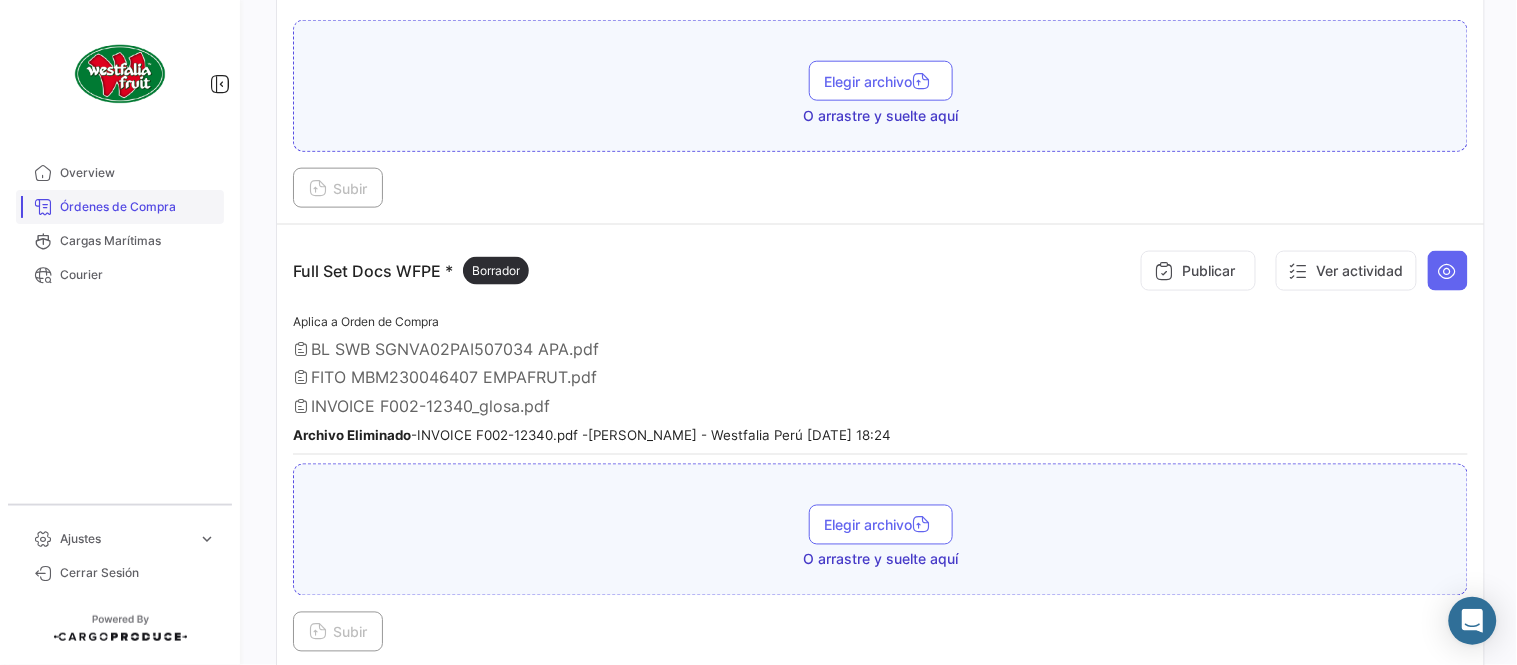 click on "Órdenes de Compra" at bounding box center [138, 207] 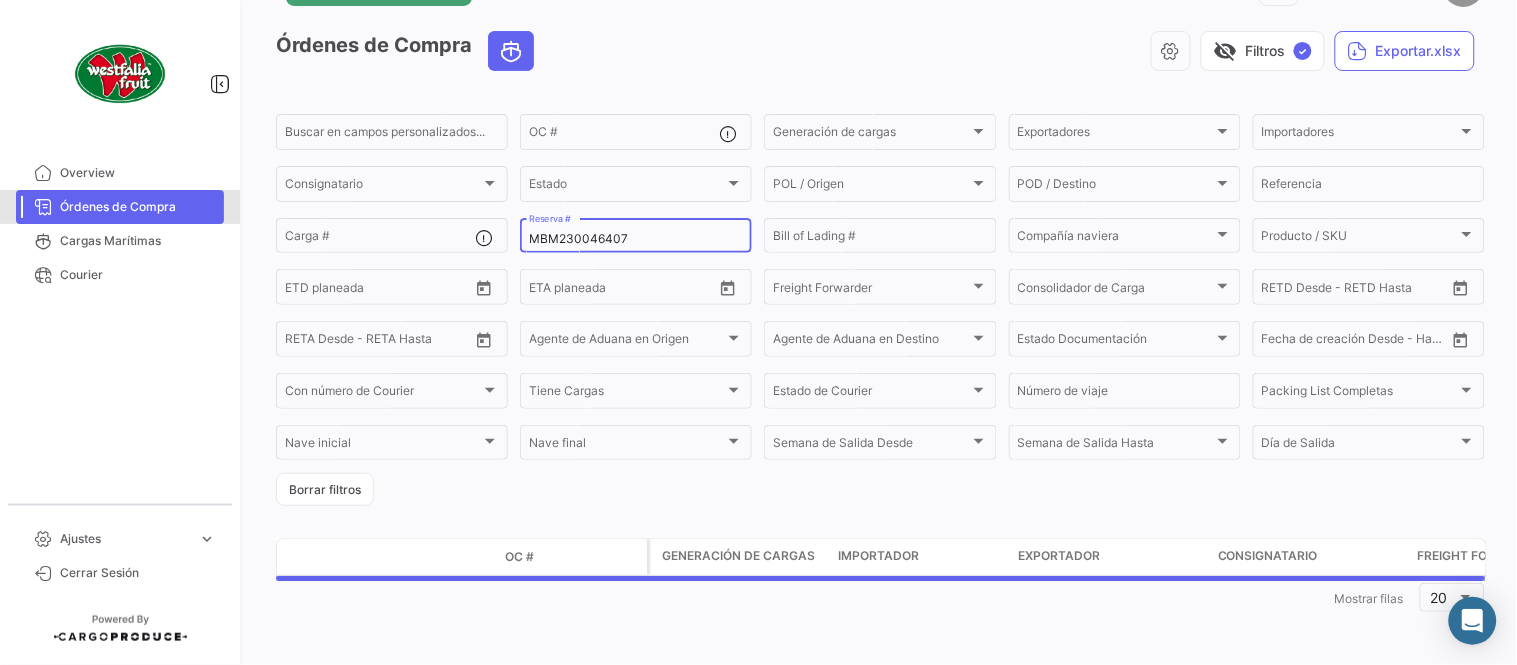 scroll, scrollTop: 0, scrollLeft: 0, axis: both 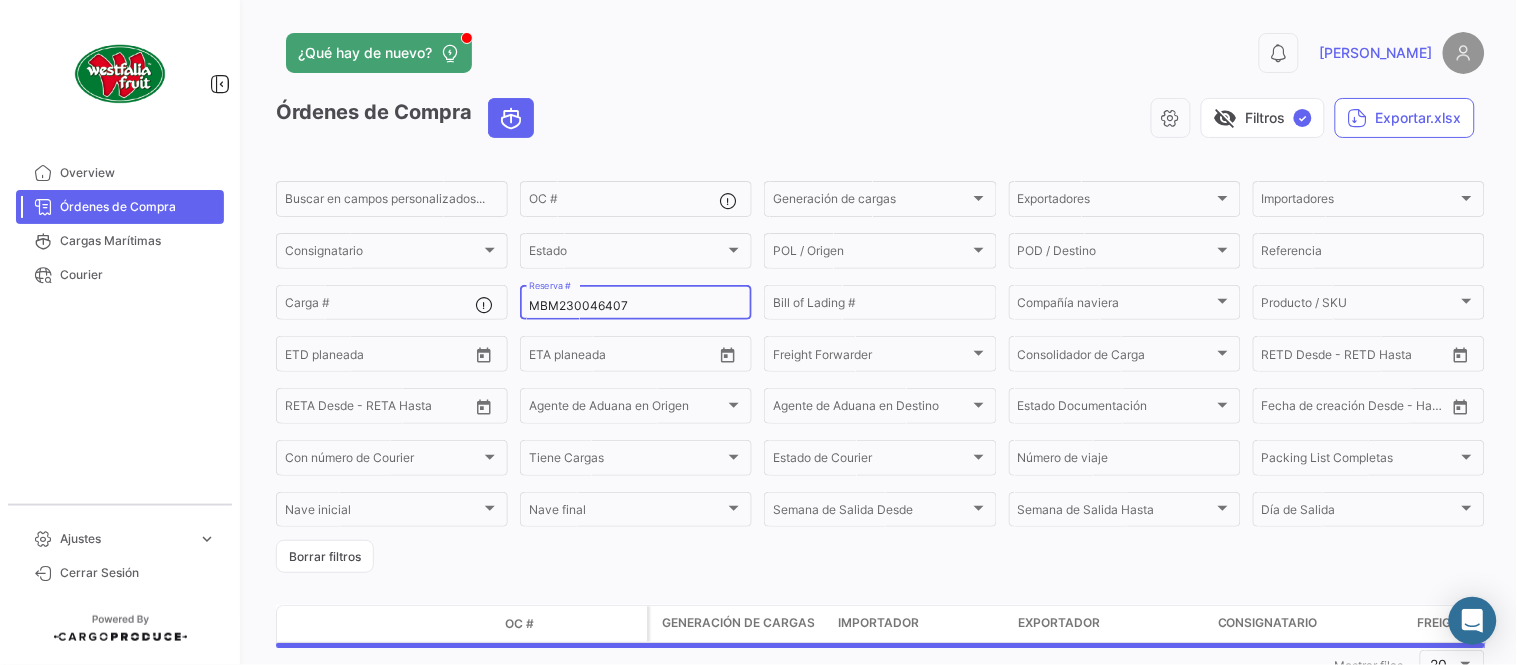 click on "MBM230046407" at bounding box center [636, 306] 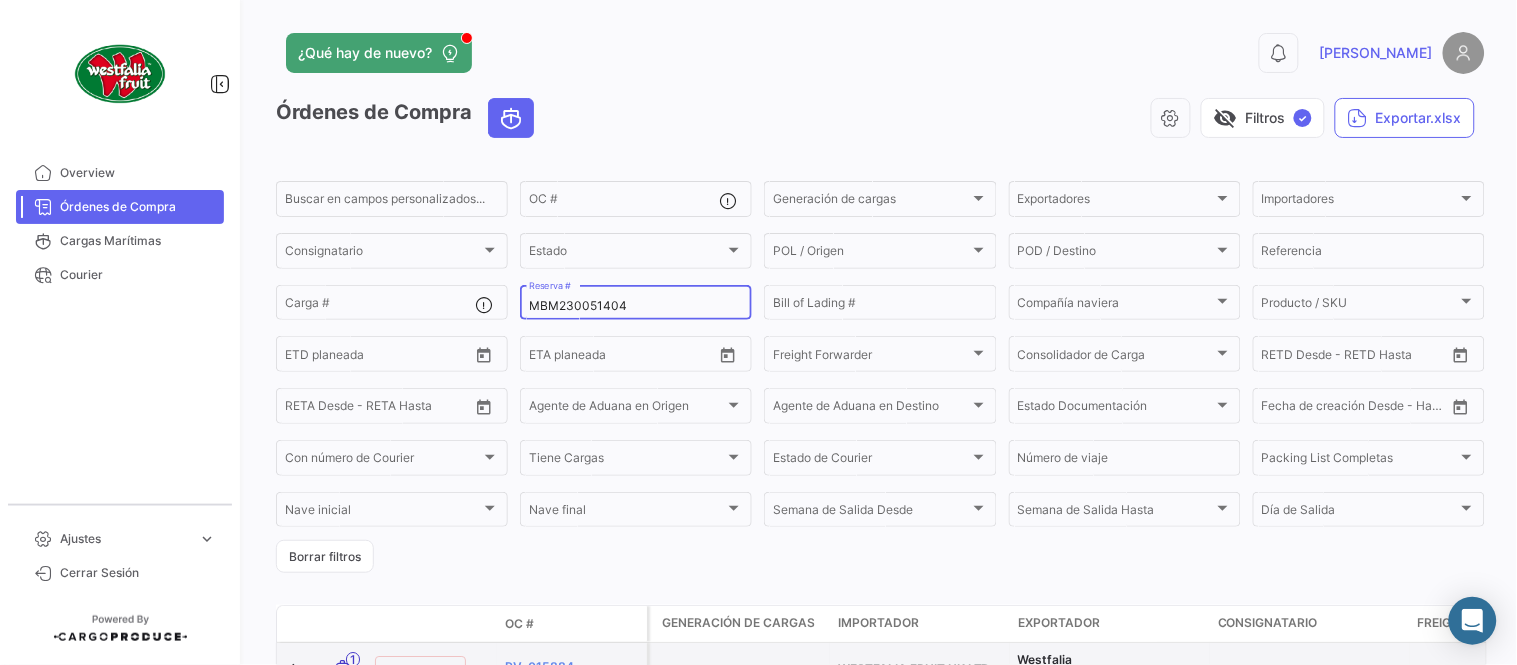 type on "MBM230051404" 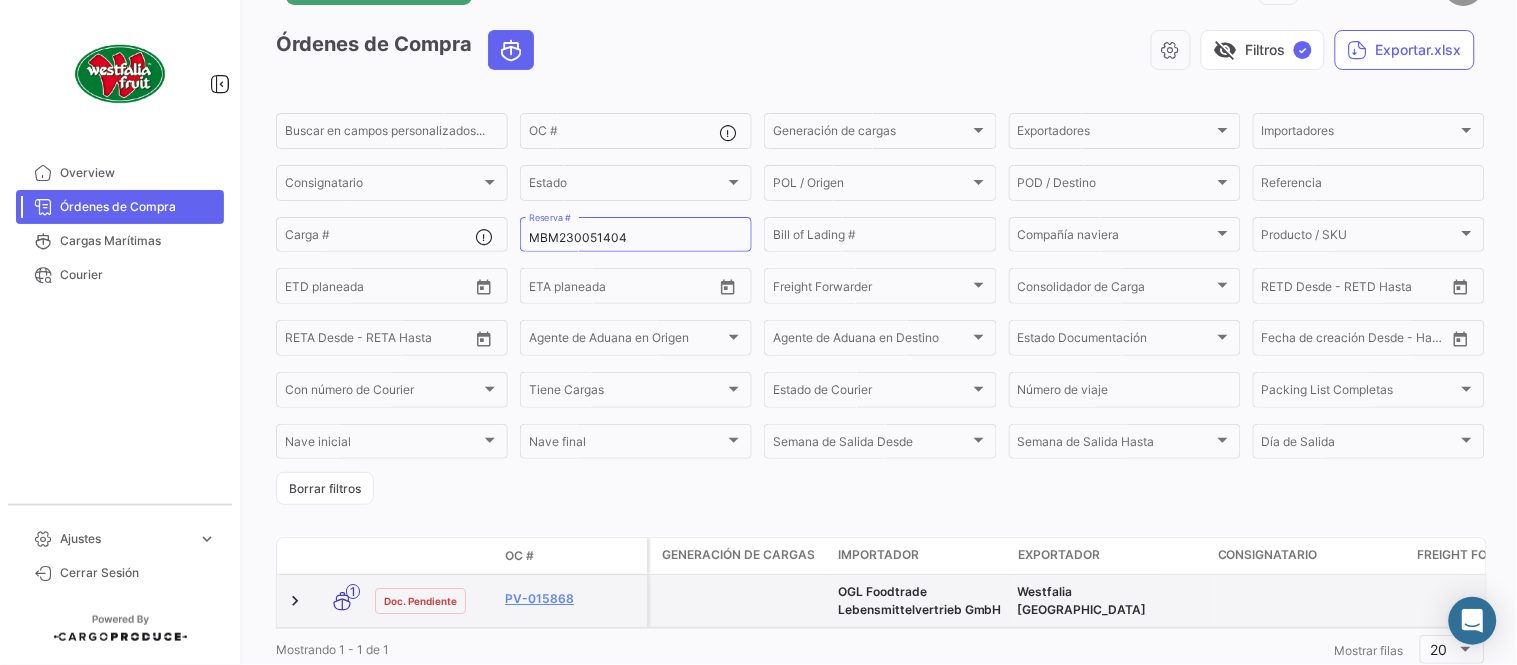 scroll, scrollTop: 136, scrollLeft: 0, axis: vertical 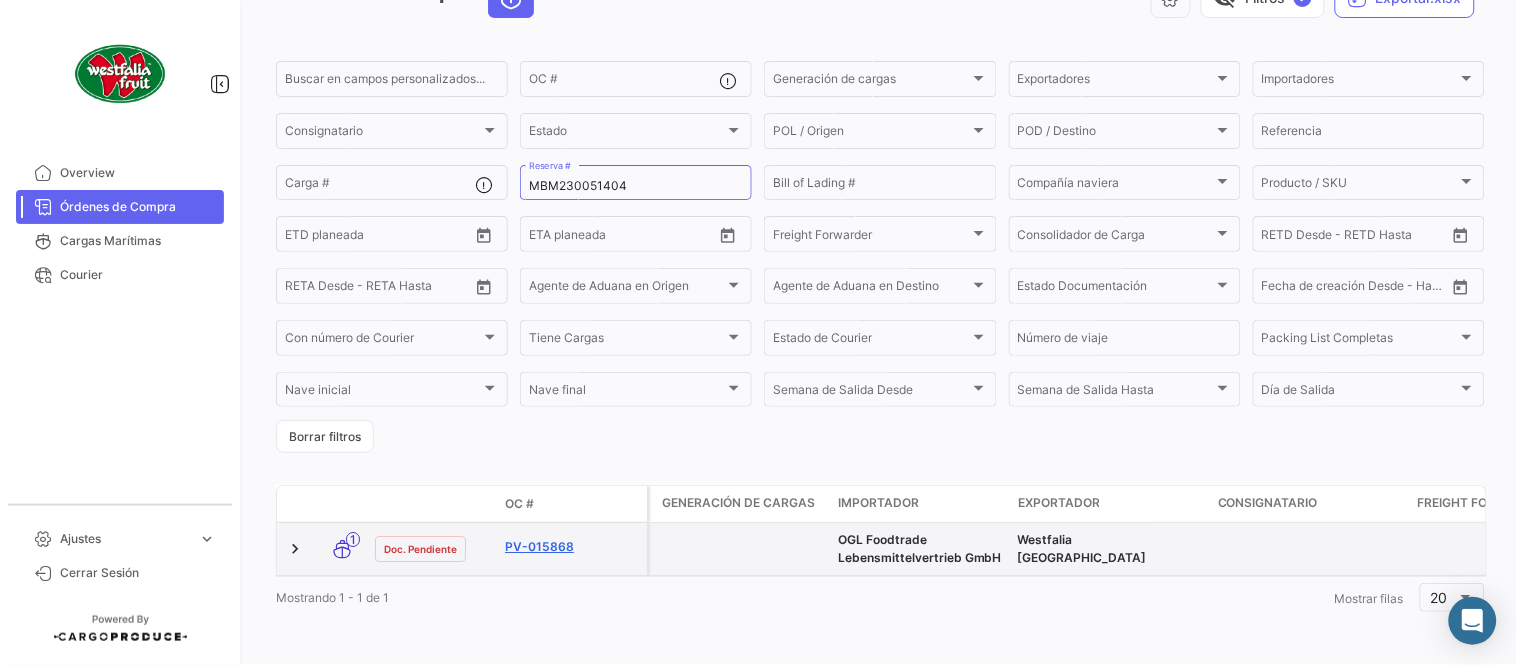 click on "PV-015868" 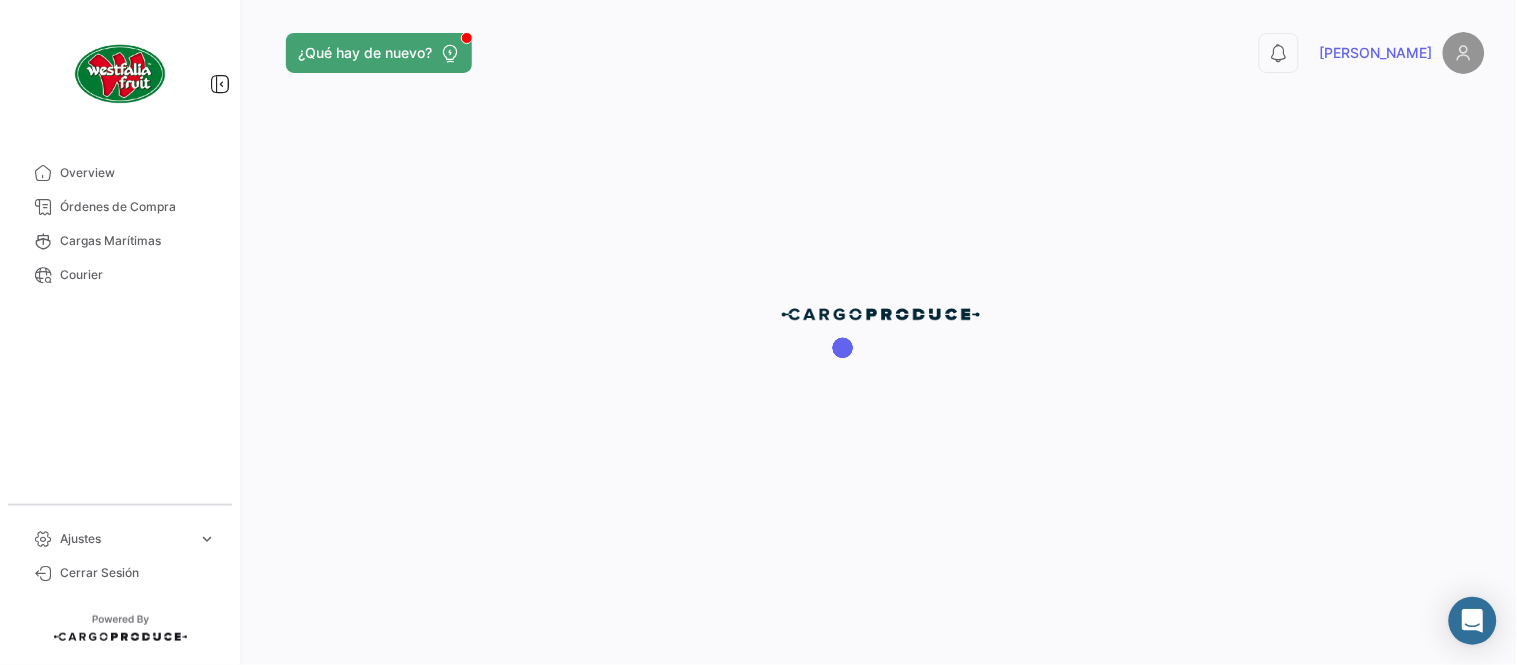 scroll, scrollTop: 0, scrollLeft: 0, axis: both 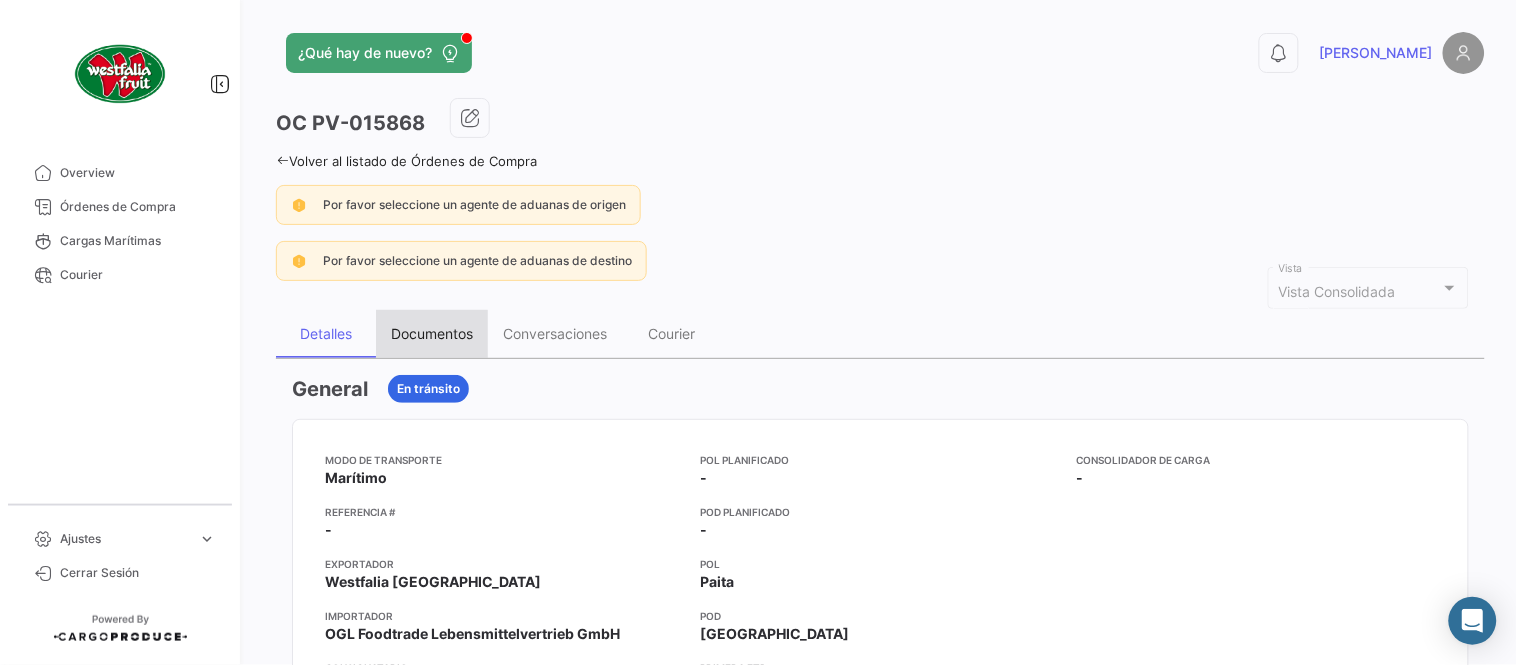 click on "Documentos" at bounding box center [432, 333] 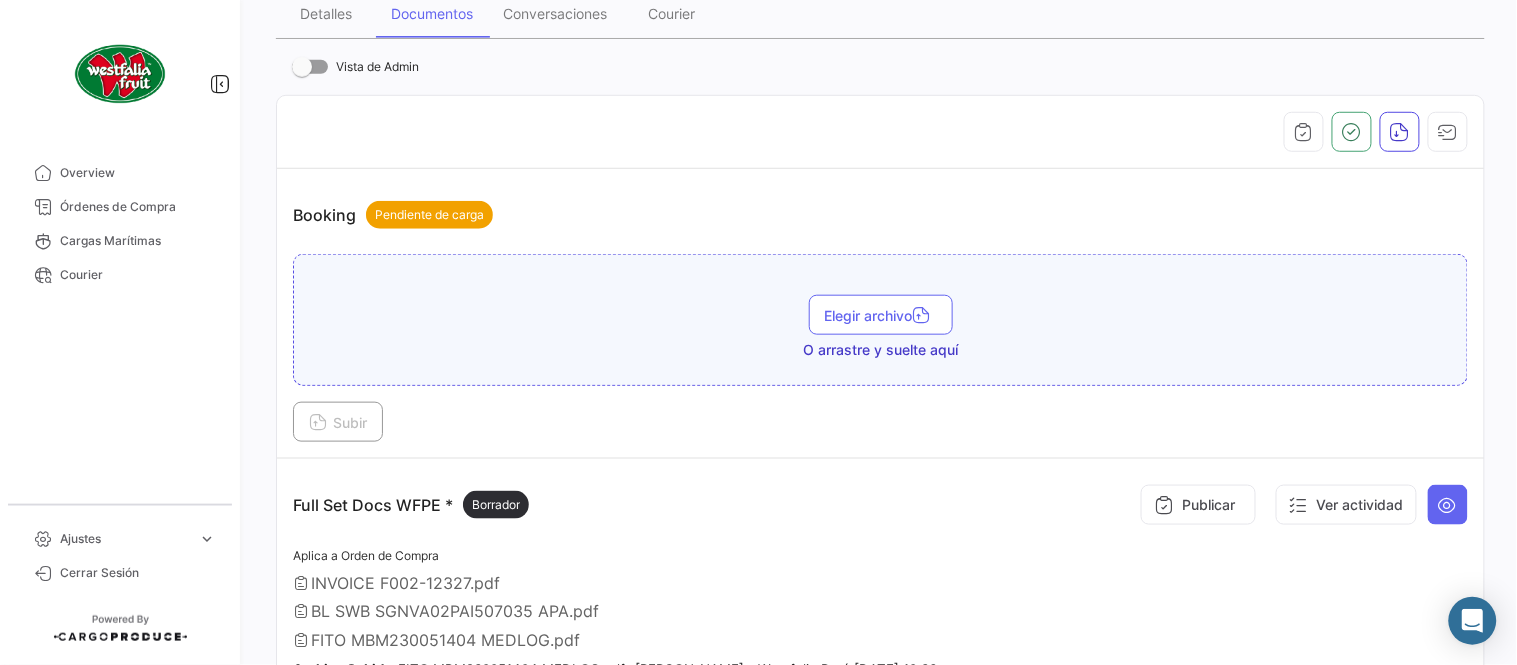 scroll, scrollTop: 444, scrollLeft: 0, axis: vertical 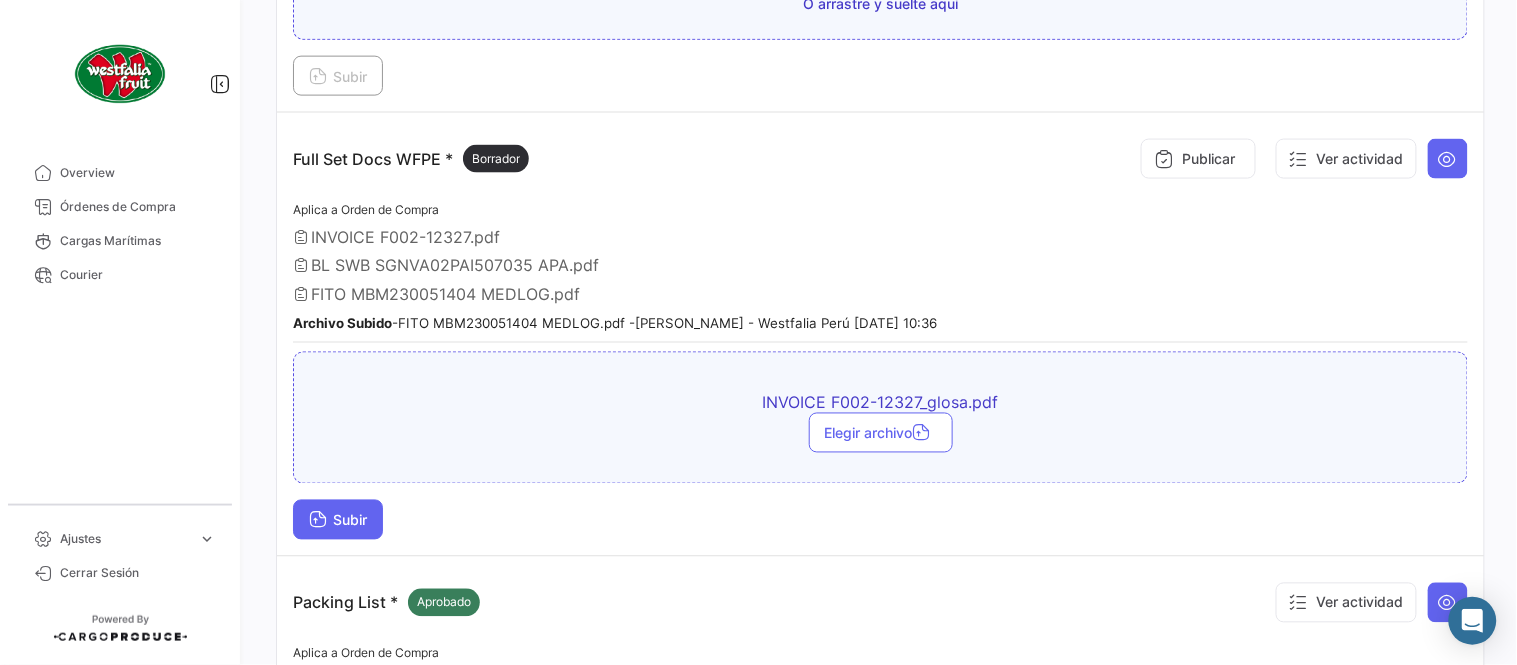 click on "Subir" at bounding box center (338, 520) 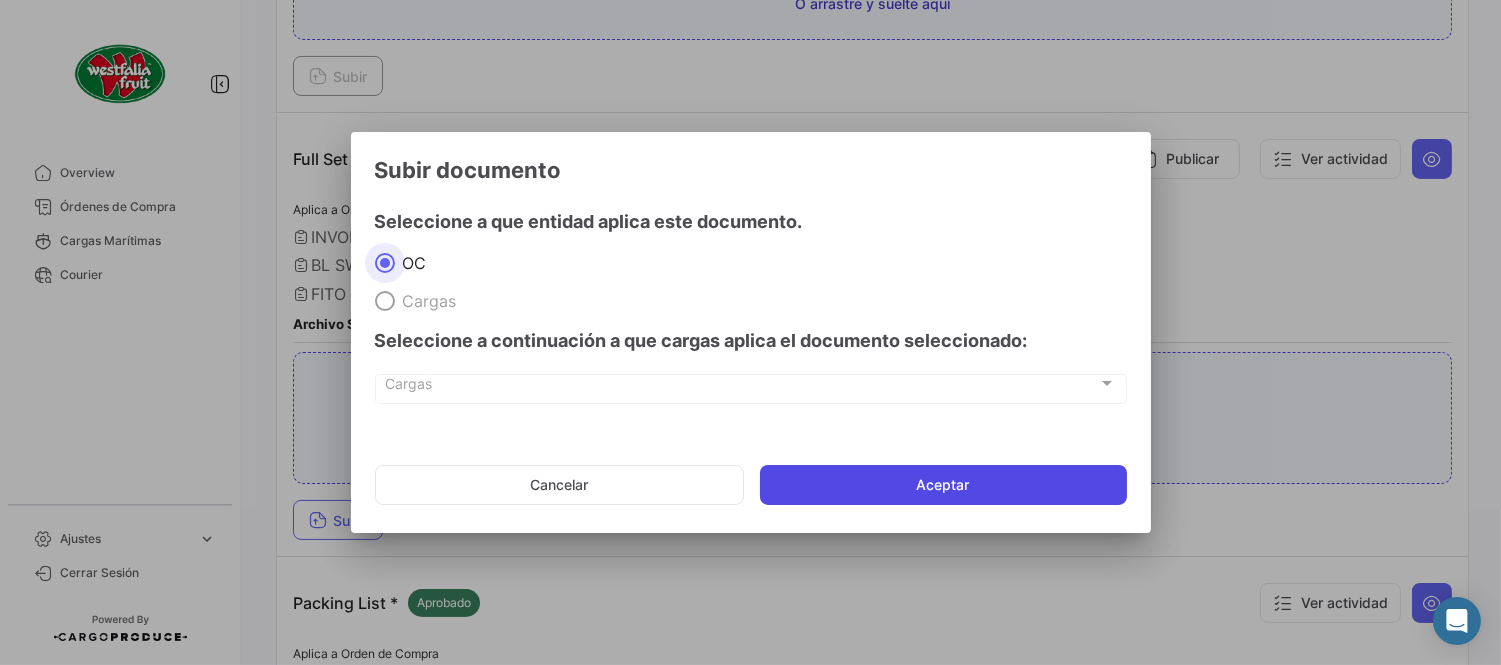 click on "Aceptar" 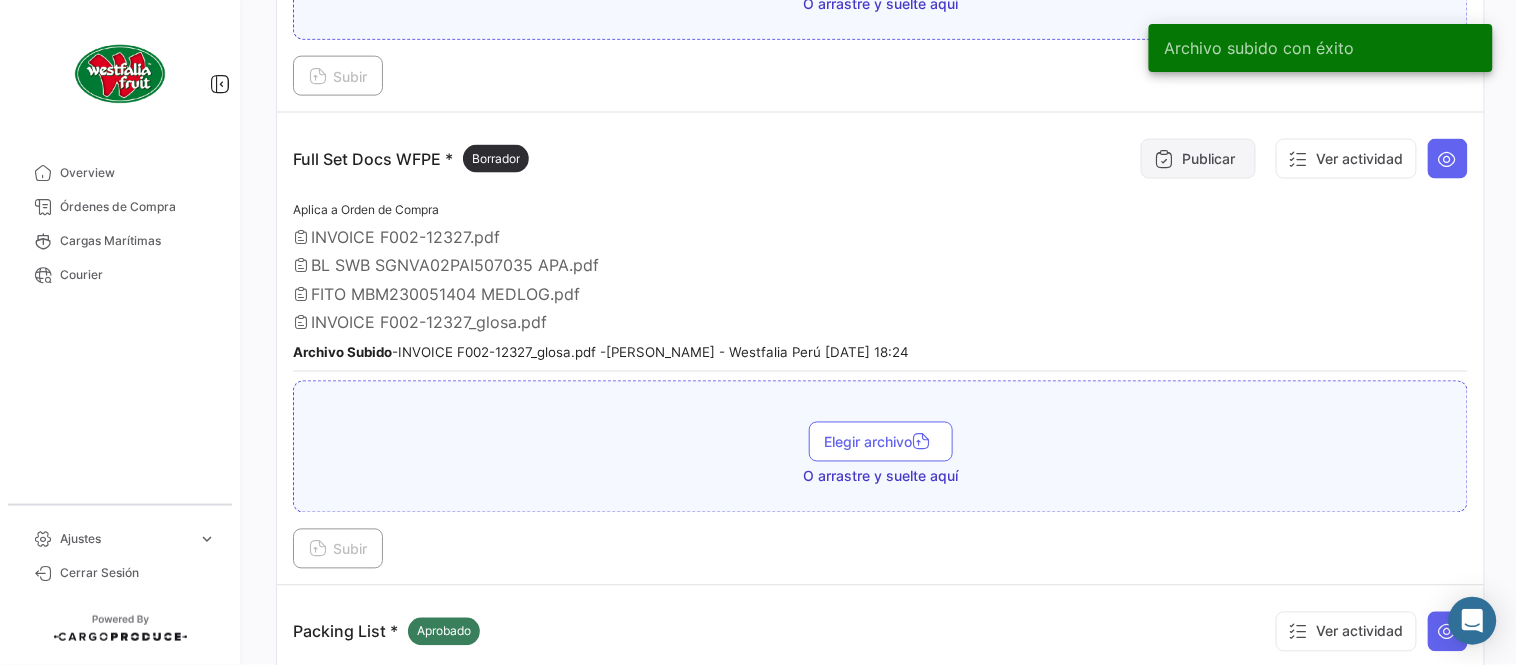click on "Publicar" at bounding box center [1198, 159] 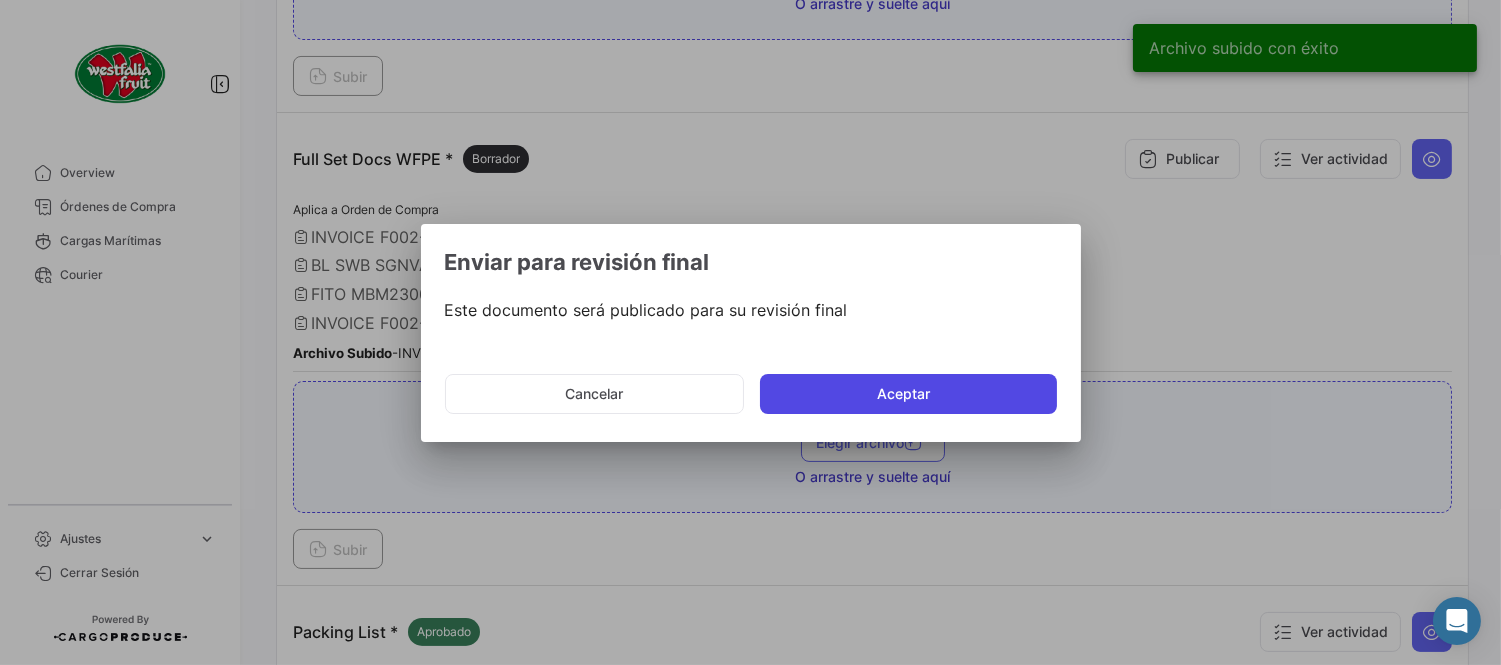 click on "Aceptar" 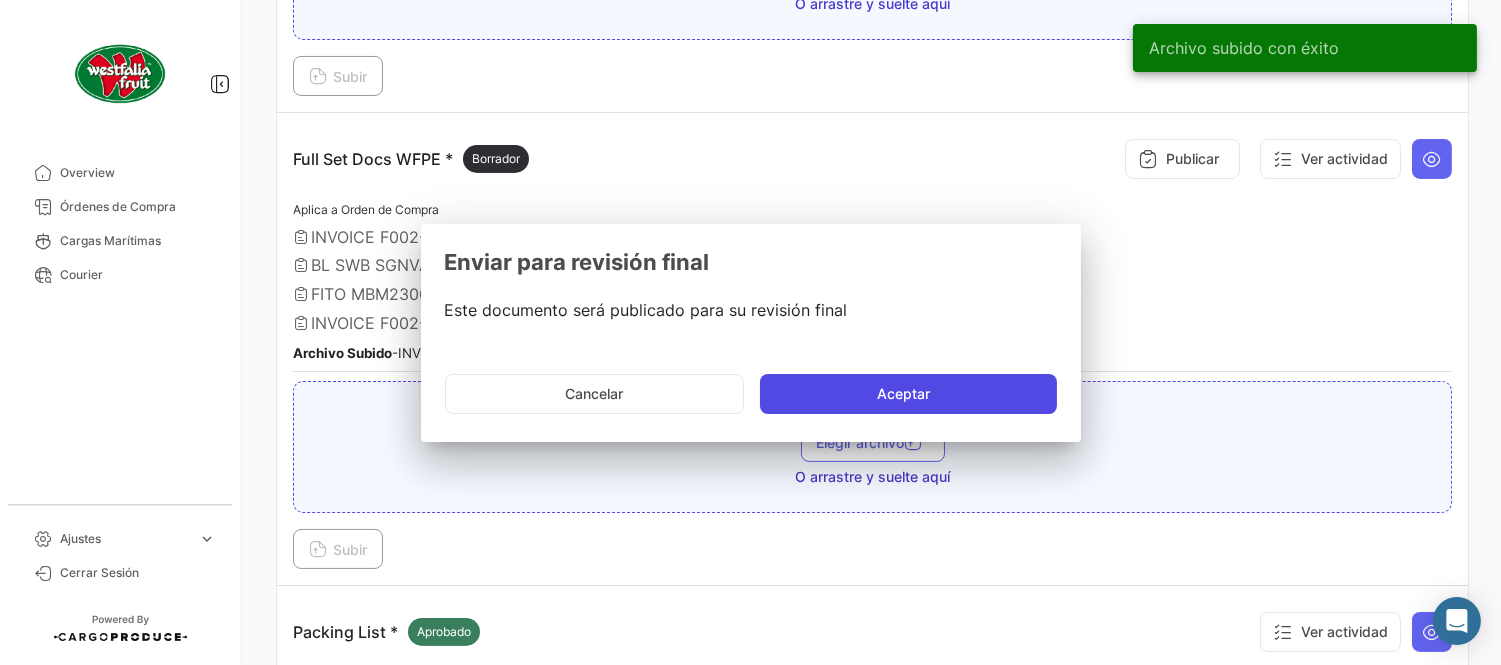 type 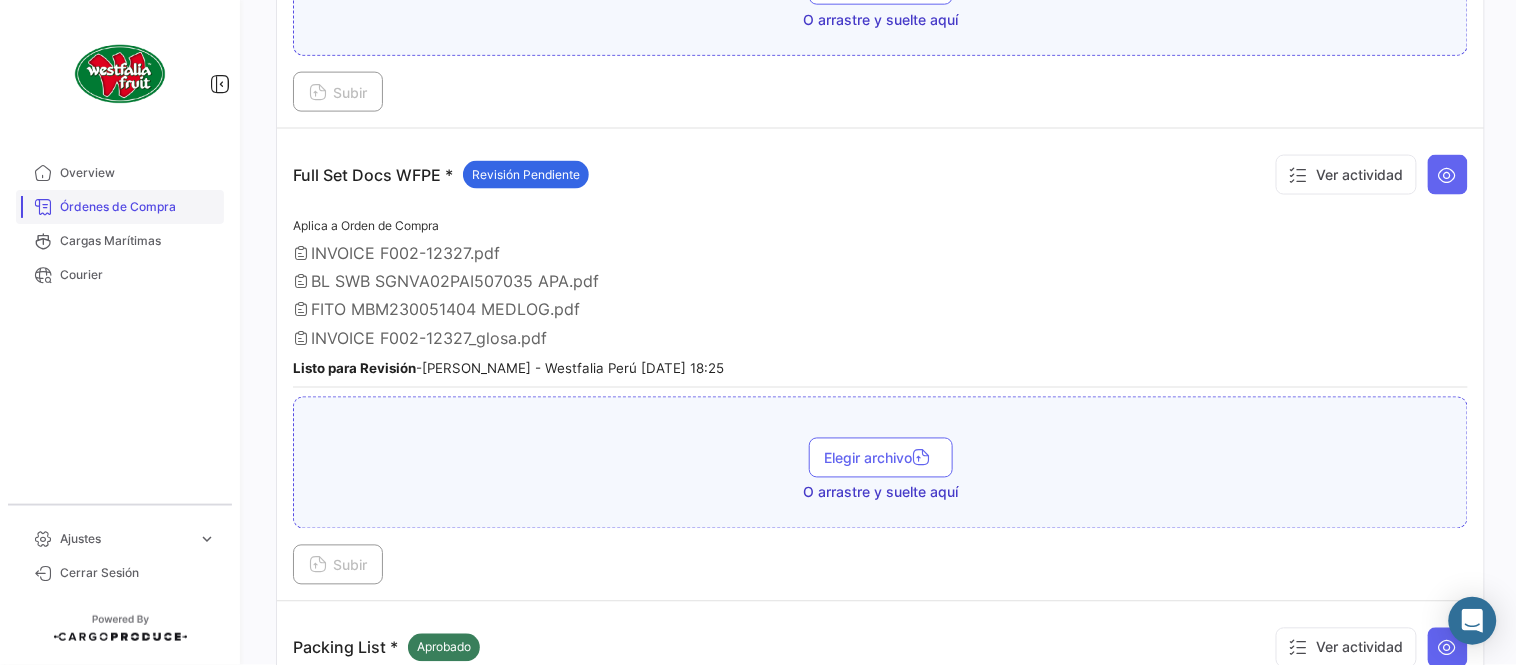 click on "Órdenes de Compra" at bounding box center (138, 207) 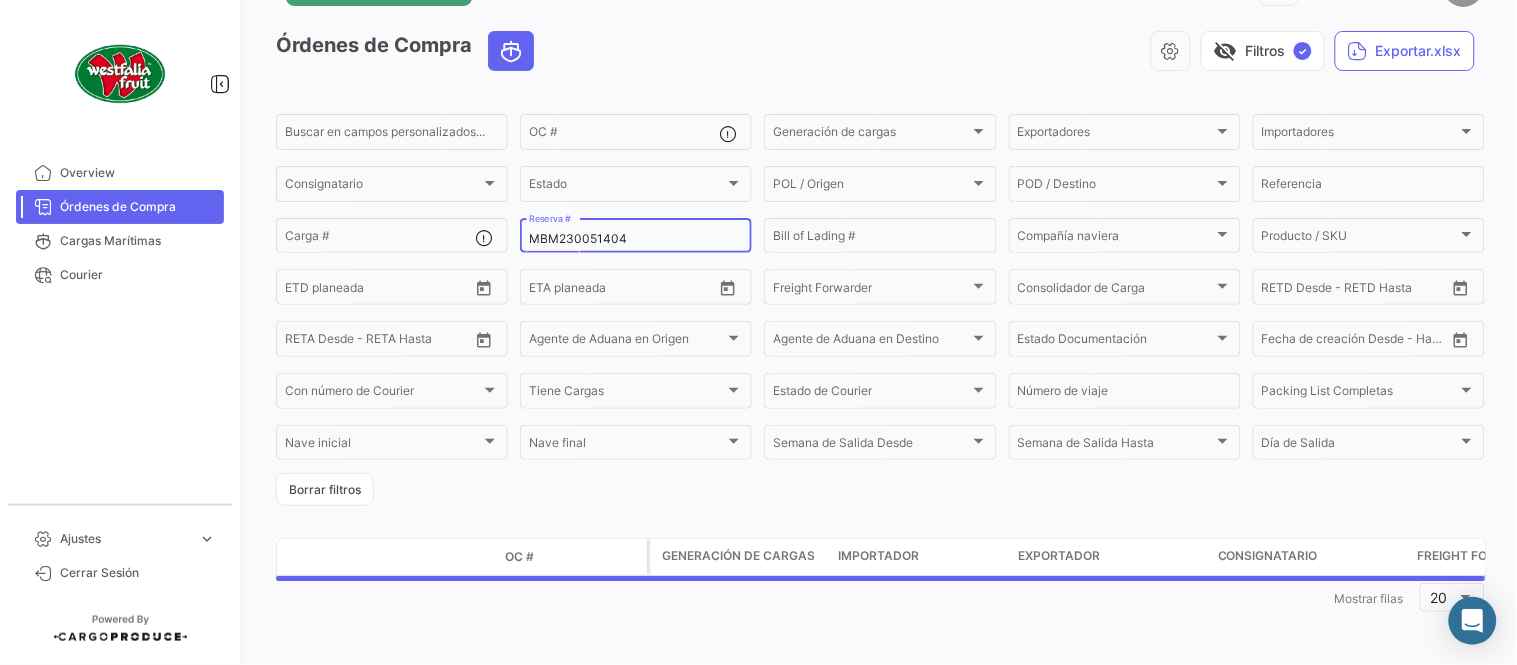 scroll, scrollTop: 0, scrollLeft: 0, axis: both 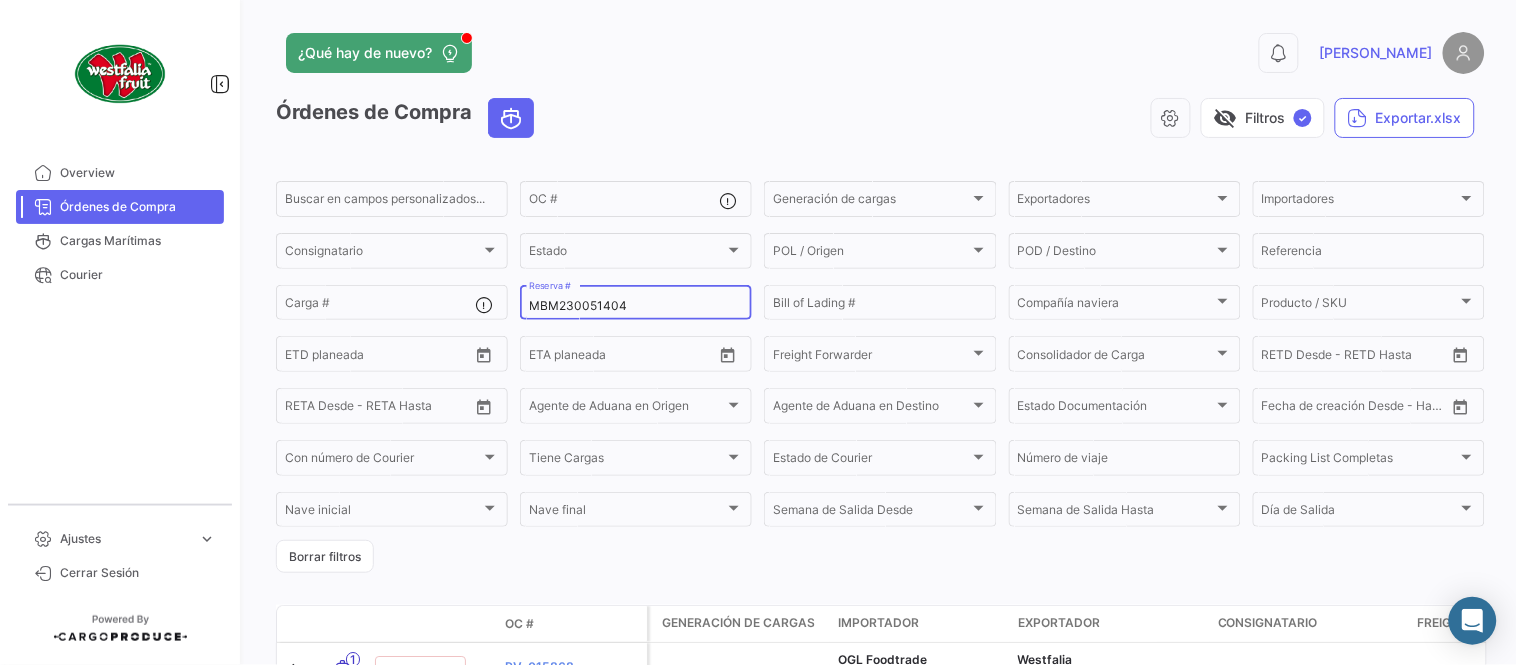 click on "MBM230051404" at bounding box center (636, 306) 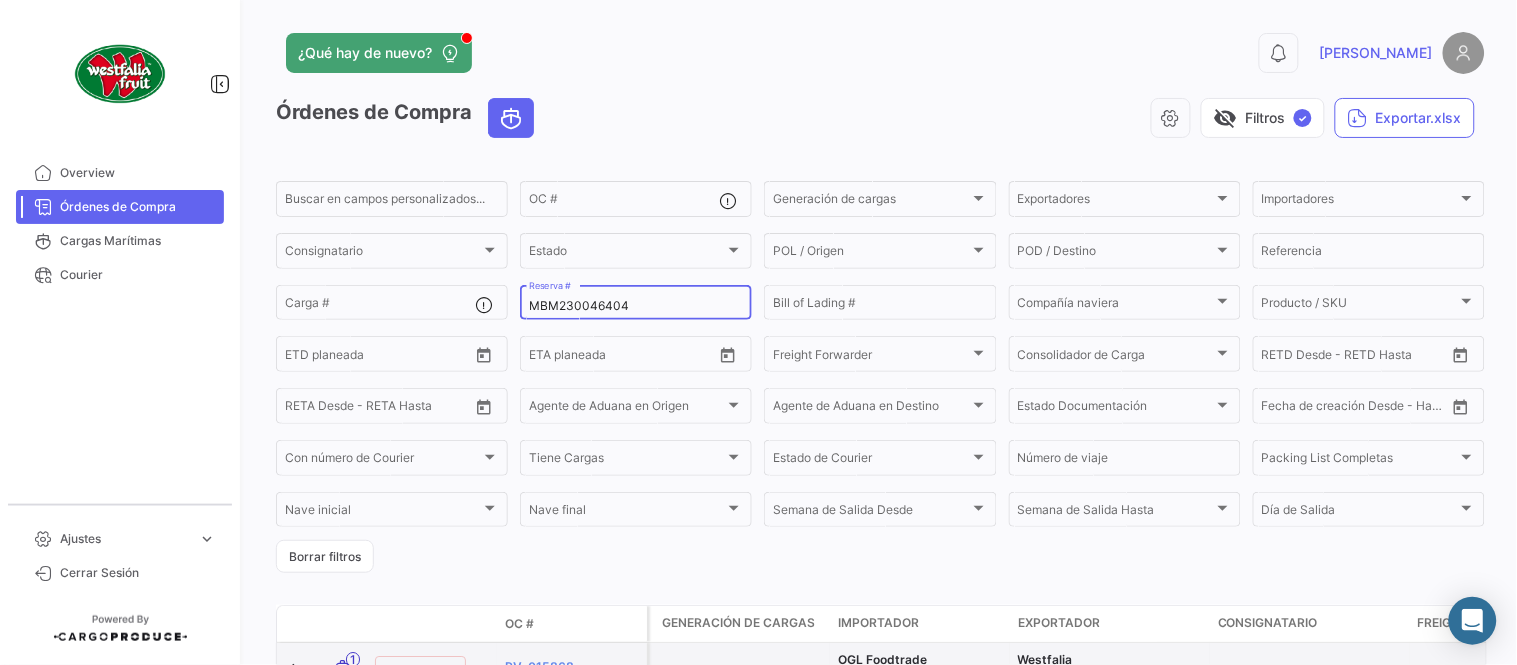 type on "MBM230046404" 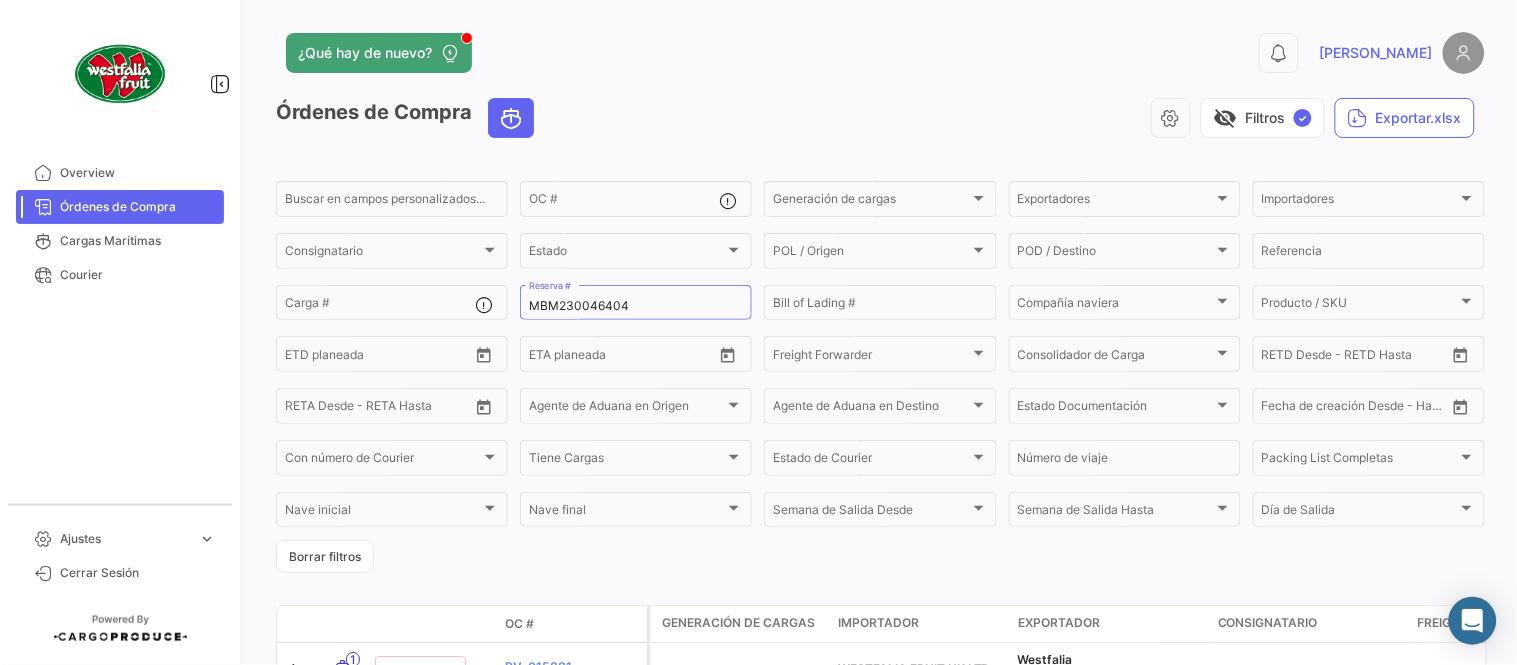 click on "Órdenes de Compra   visibility_off   Filtros  ✓  Exportar.xlsx" 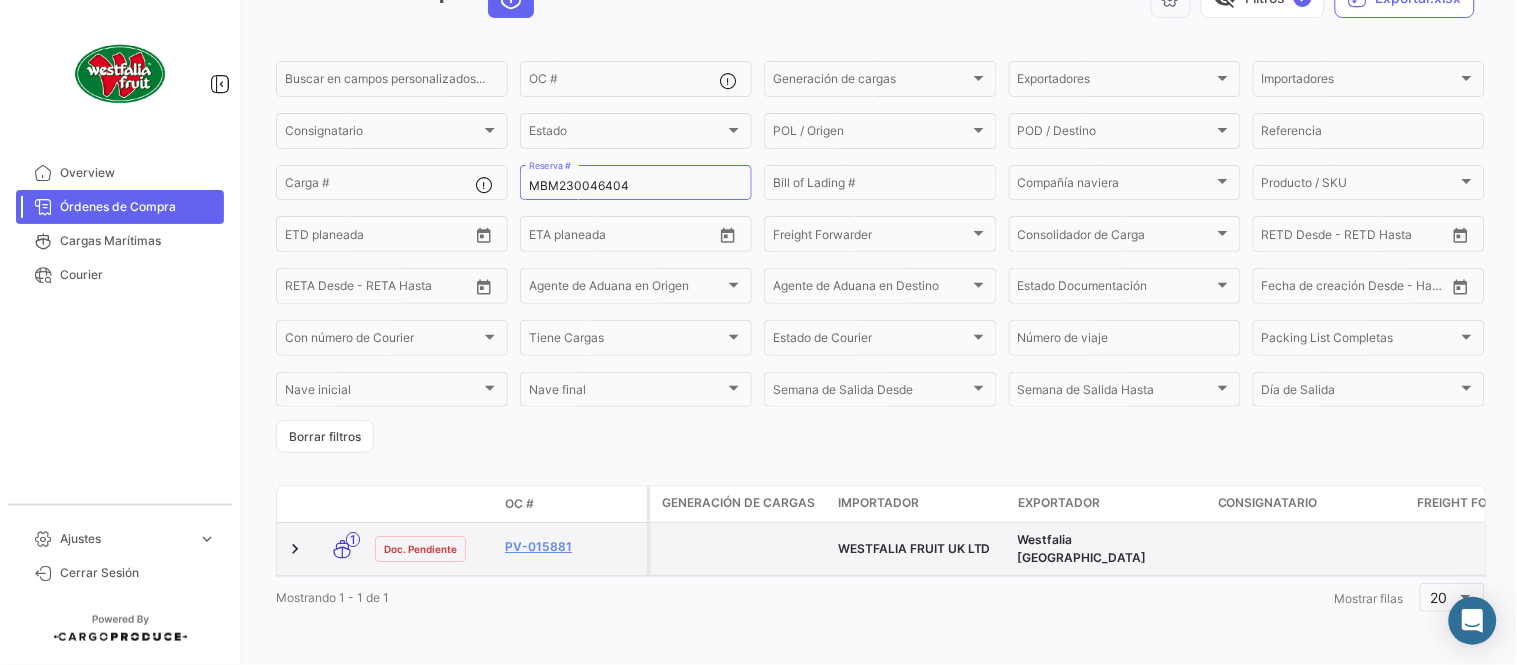 scroll, scrollTop: 128, scrollLeft: 0, axis: vertical 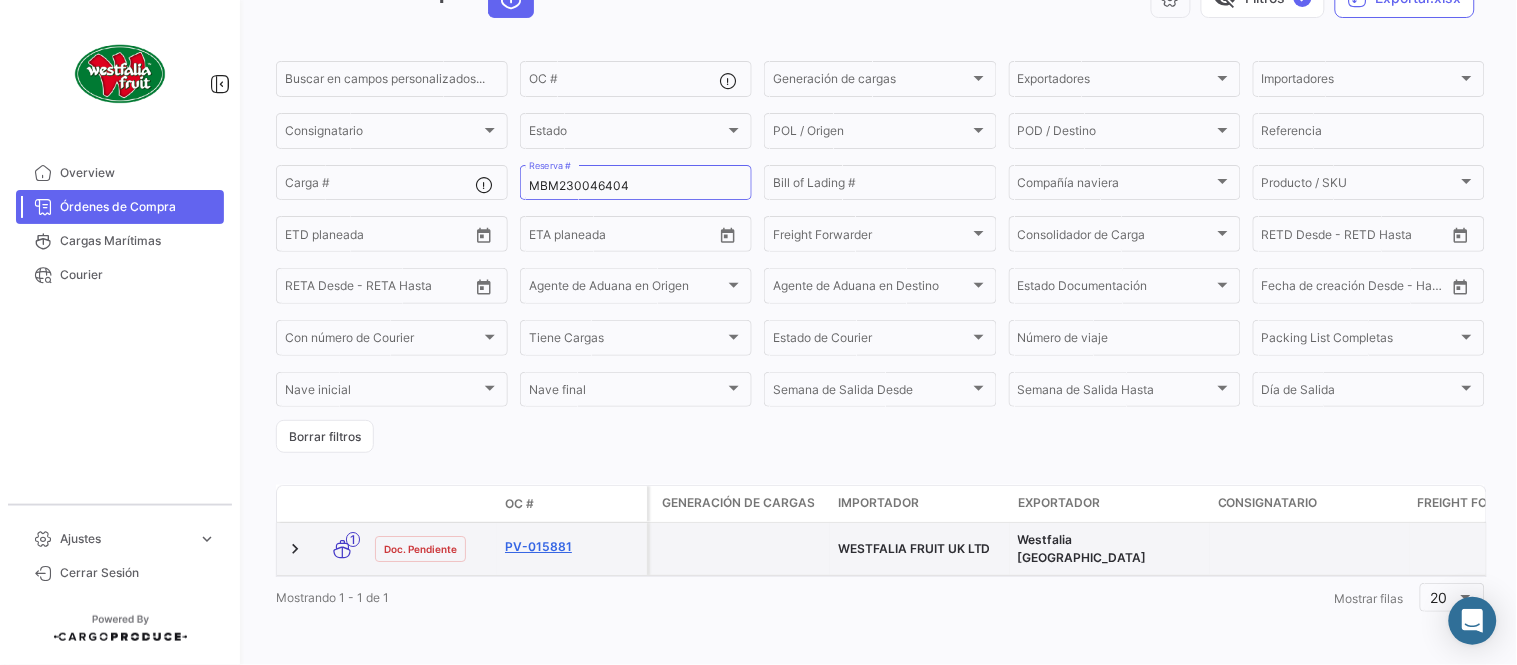 click on "PV-015881" 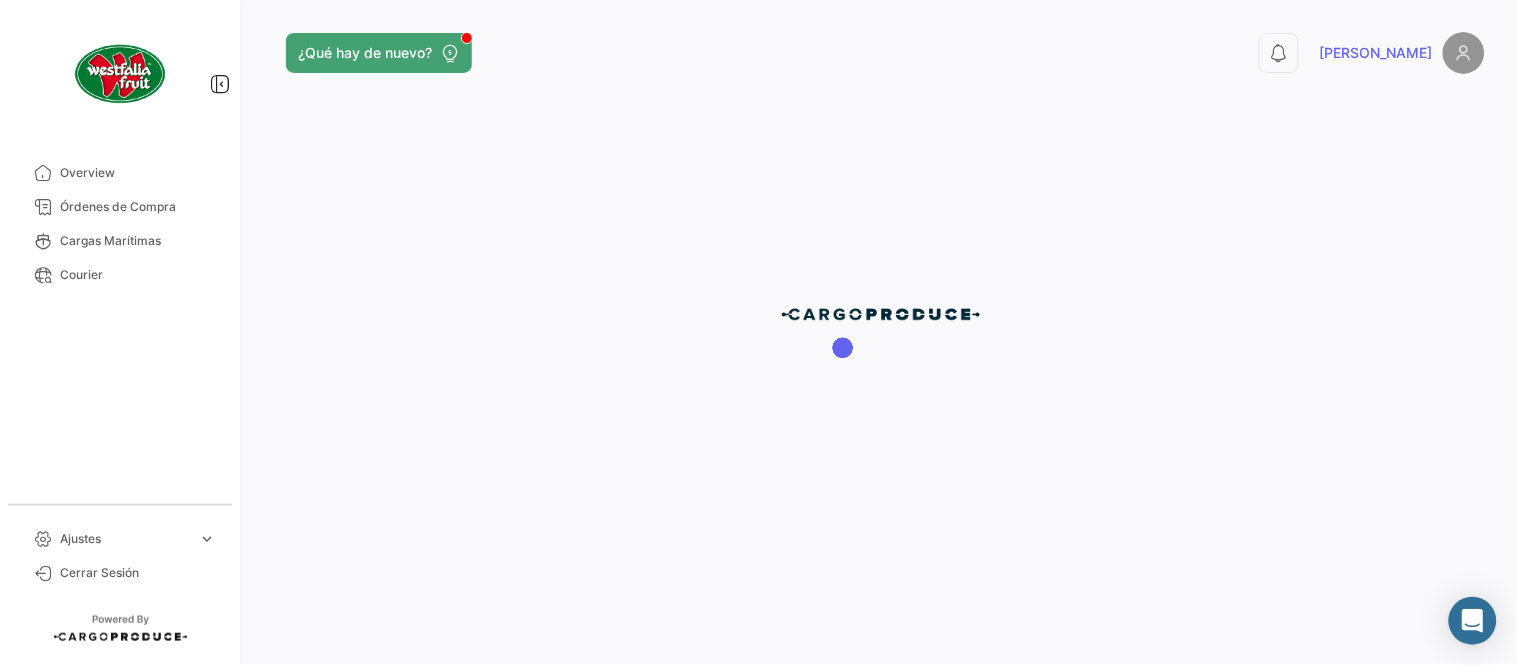 scroll, scrollTop: 0, scrollLeft: 0, axis: both 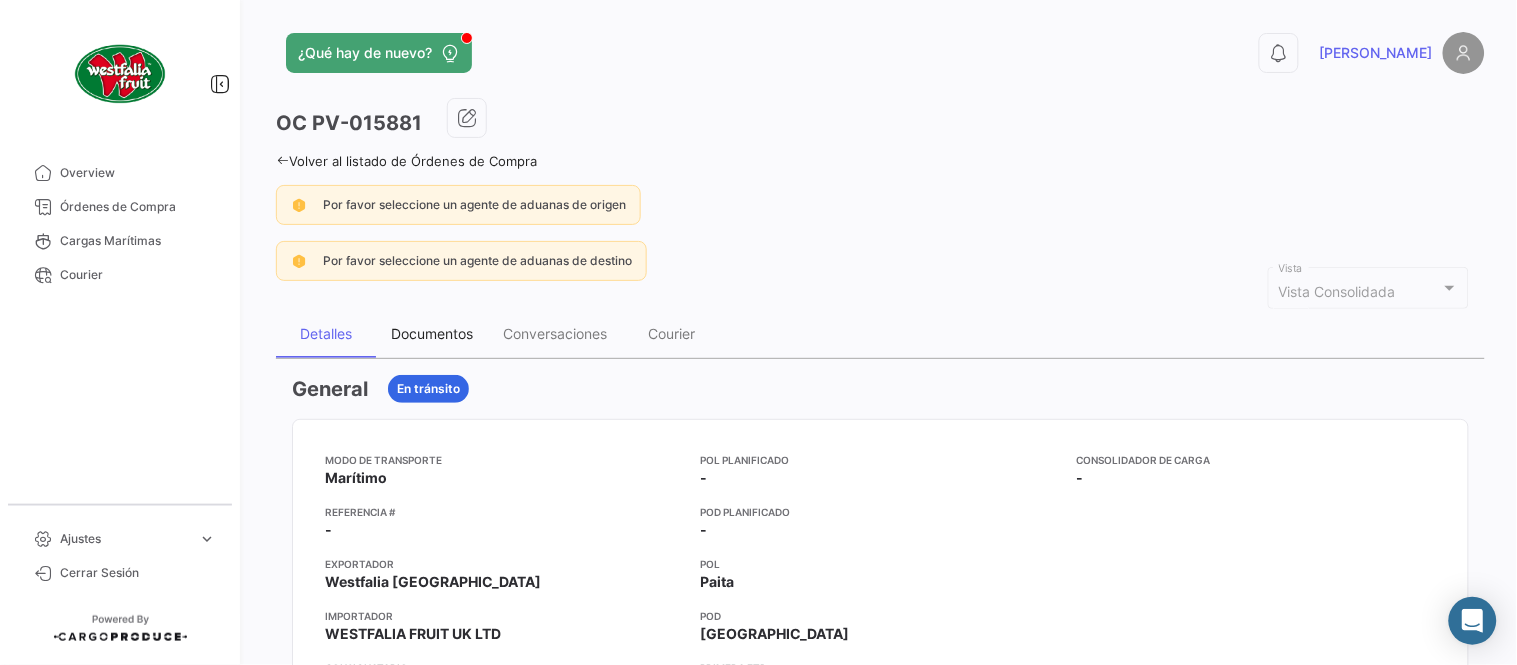 click on "Documentos" at bounding box center [432, 334] 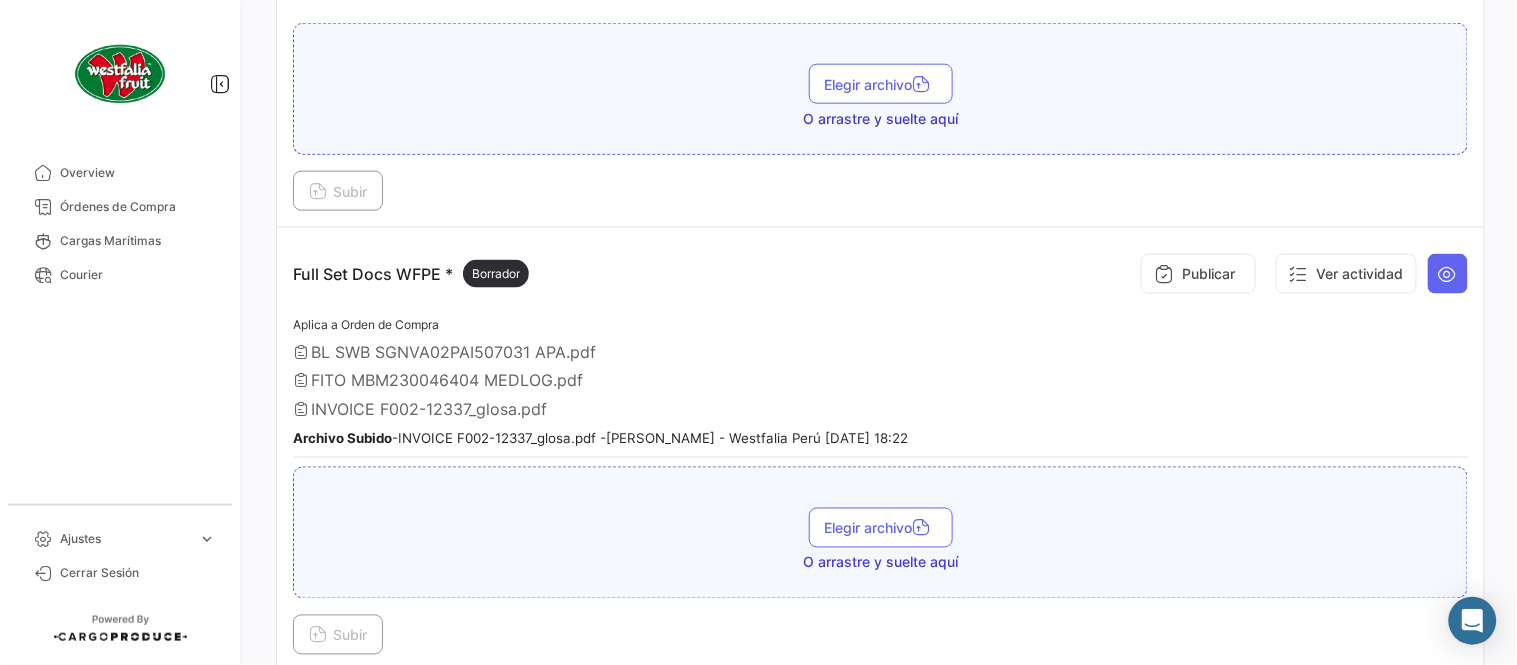 scroll, scrollTop: 555, scrollLeft: 0, axis: vertical 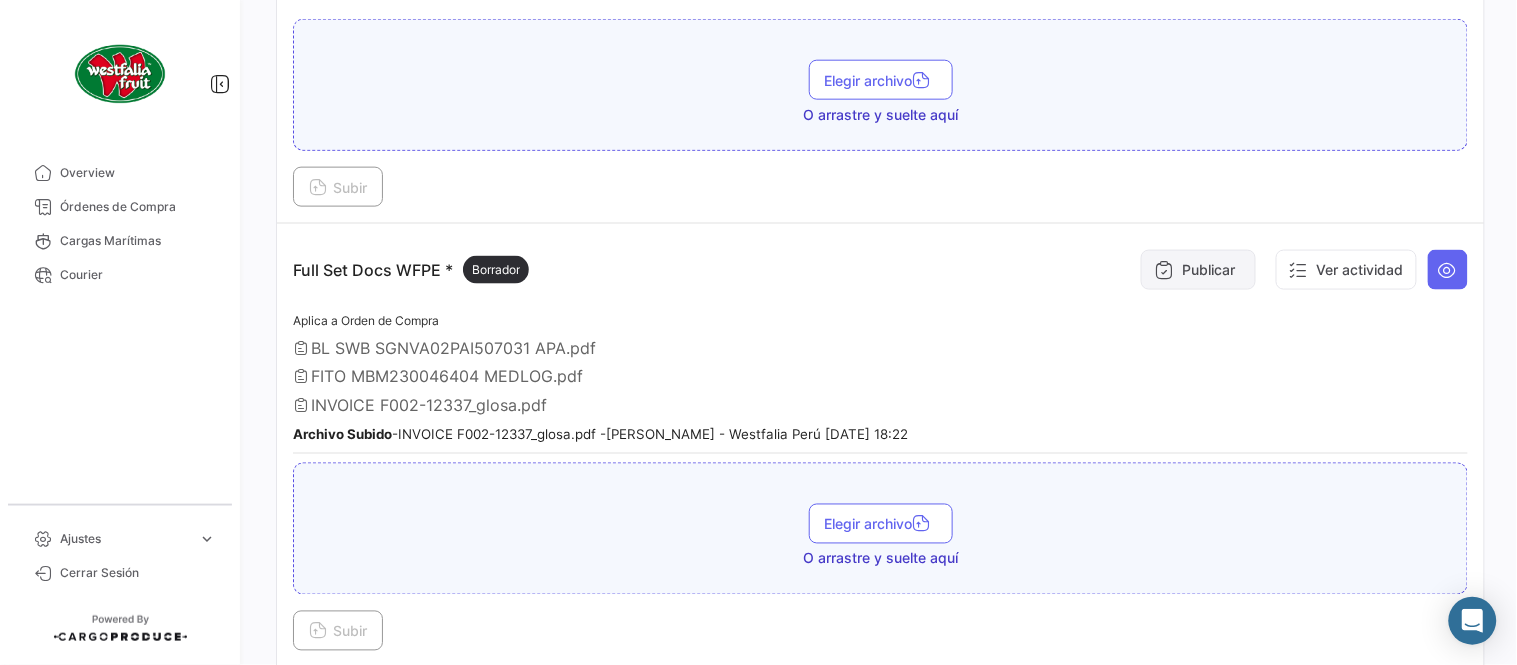 click on "Publicar" at bounding box center [1198, 270] 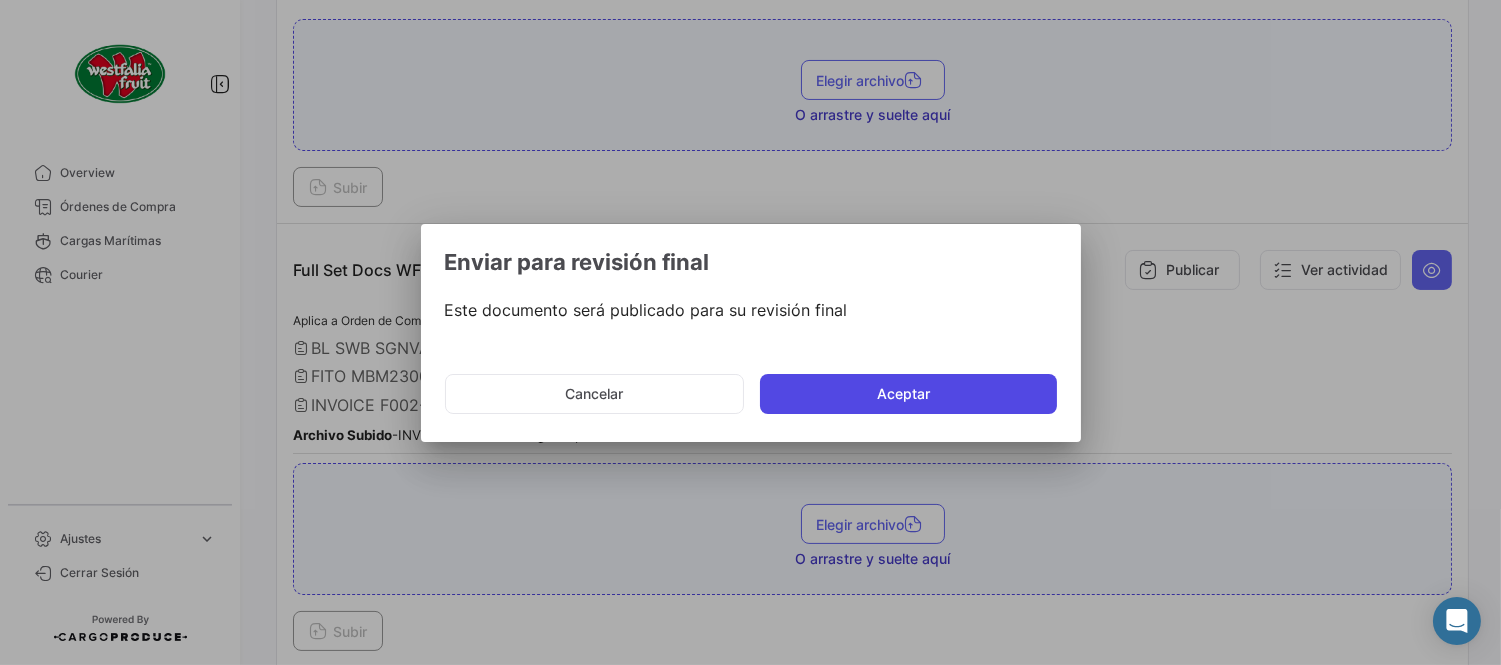 click on "Aceptar" 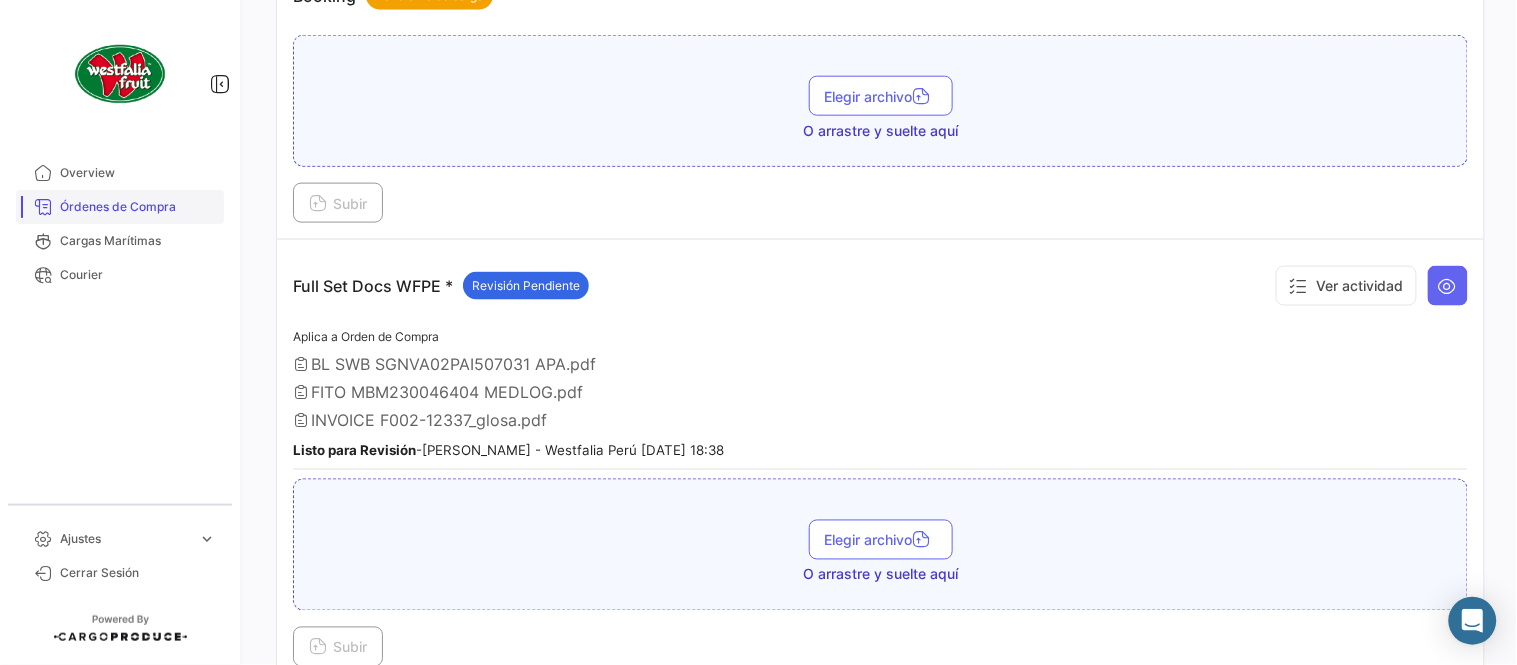 click on "Órdenes de Compra" at bounding box center [120, 207] 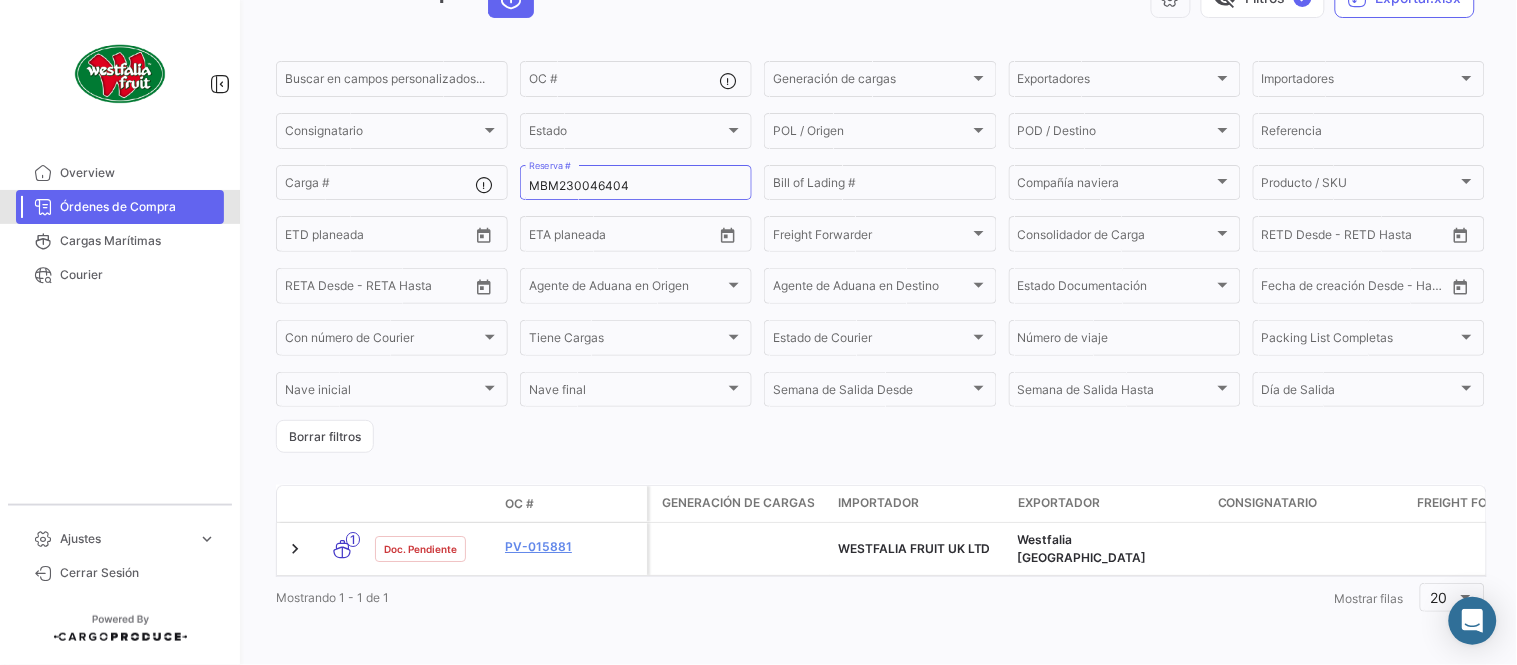 scroll, scrollTop: 0, scrollLeft: 0, axis: both 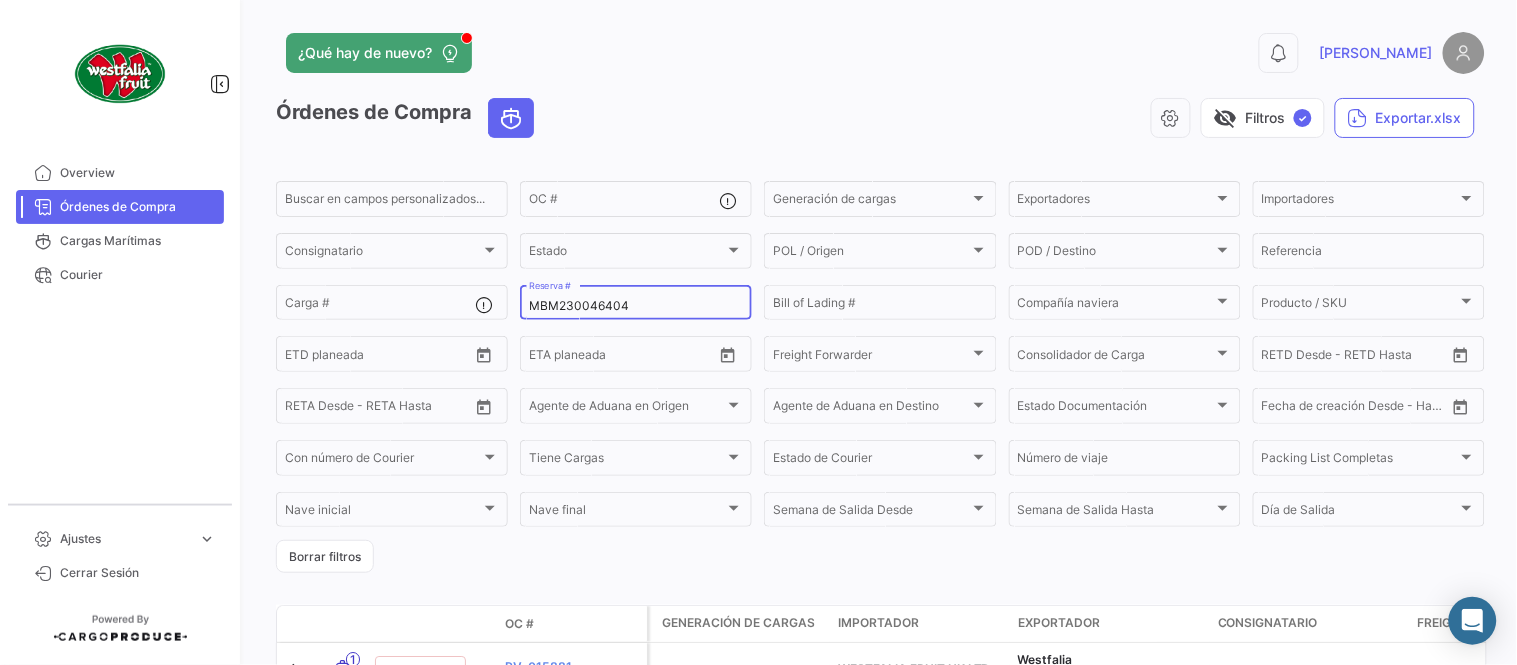 click on "MBM230046404" at bounding box center (636, 306) 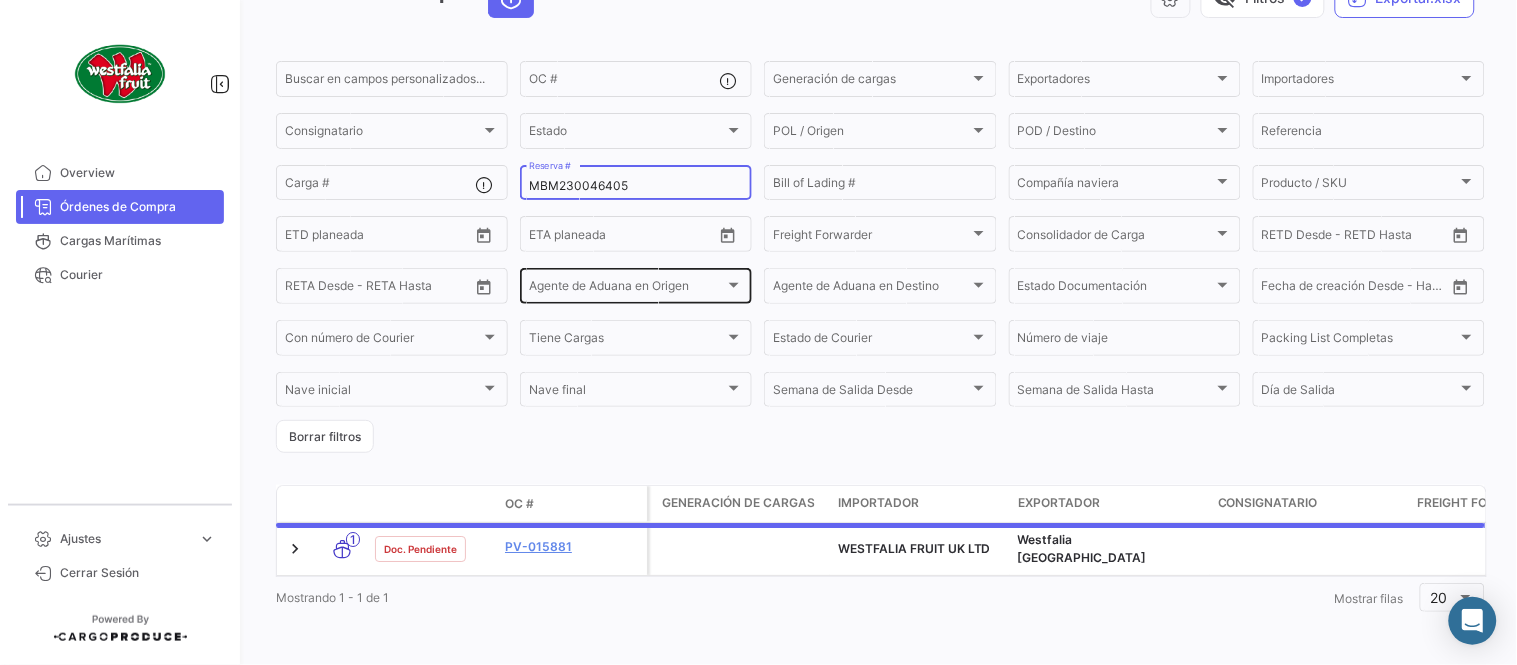 scroll, scrollTop: 128, scrollLeft: 0, axis: vertical 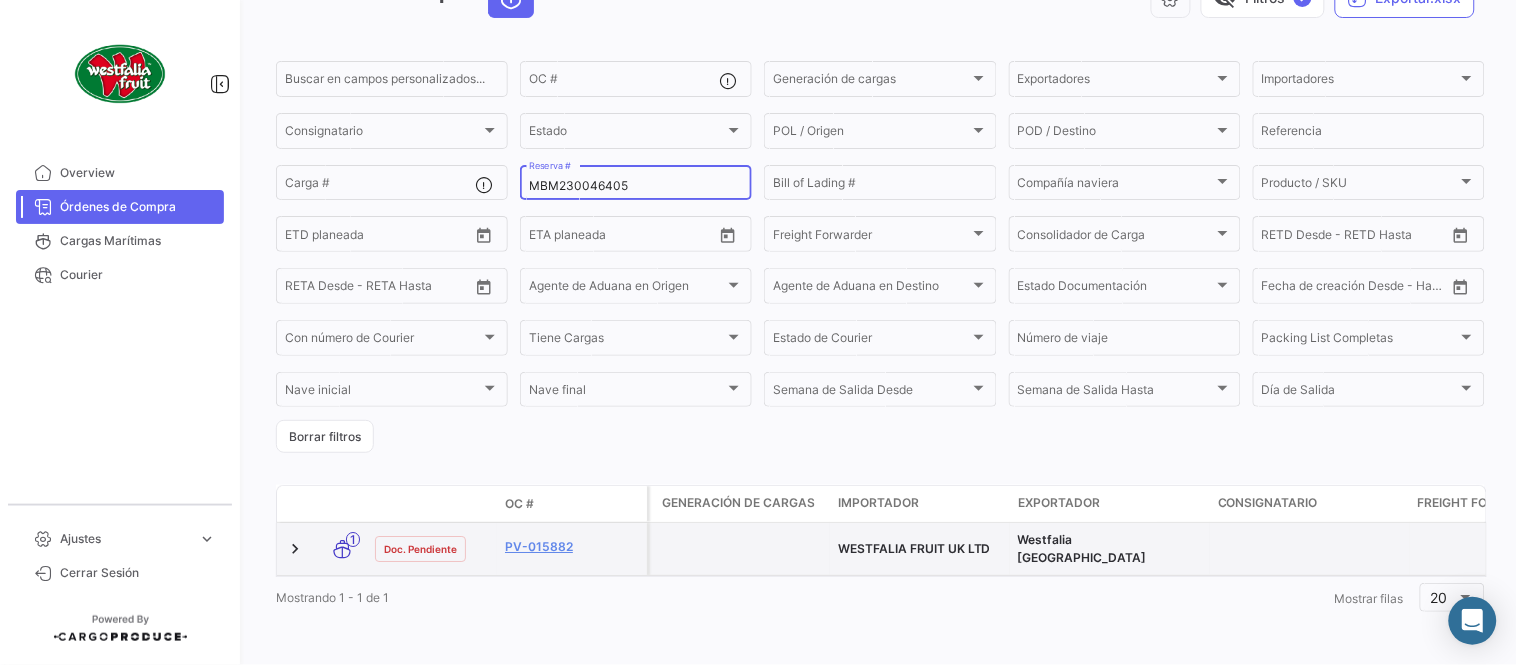 type on "MBM230046405" 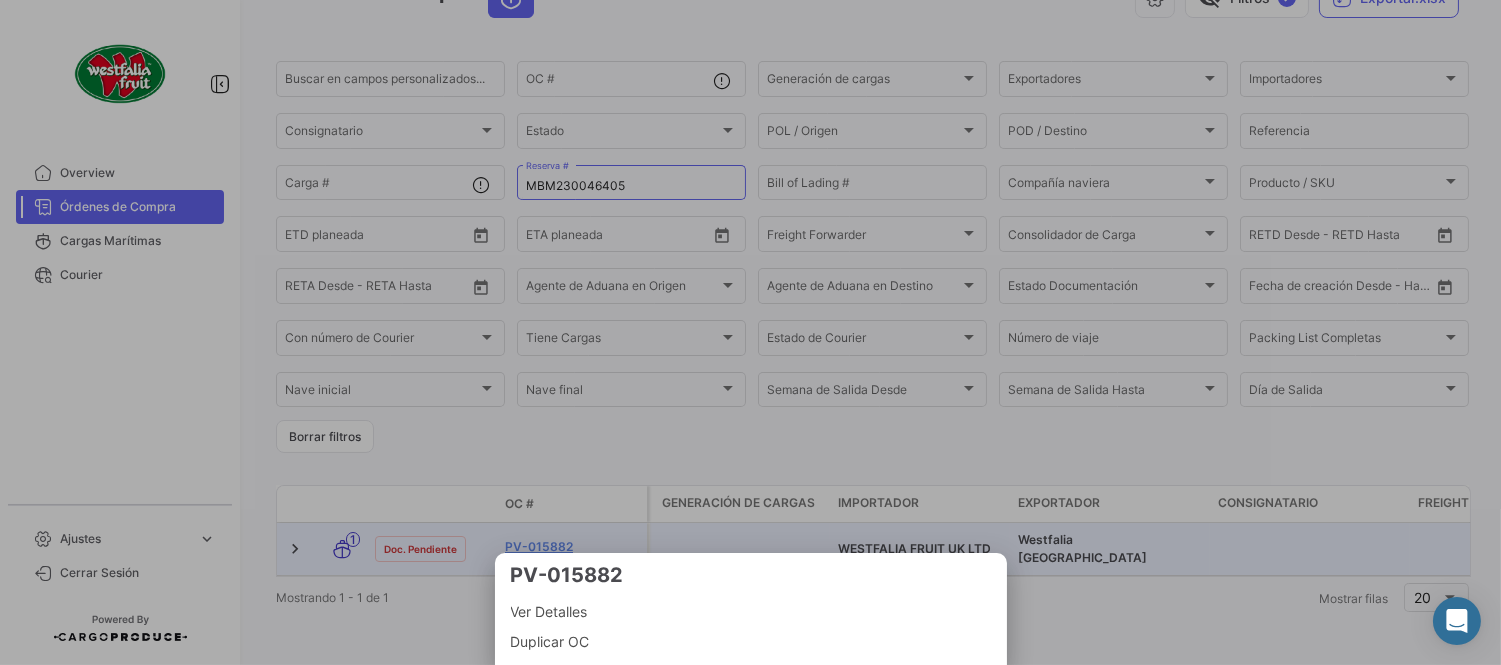 click at bounding box center (750, 332) 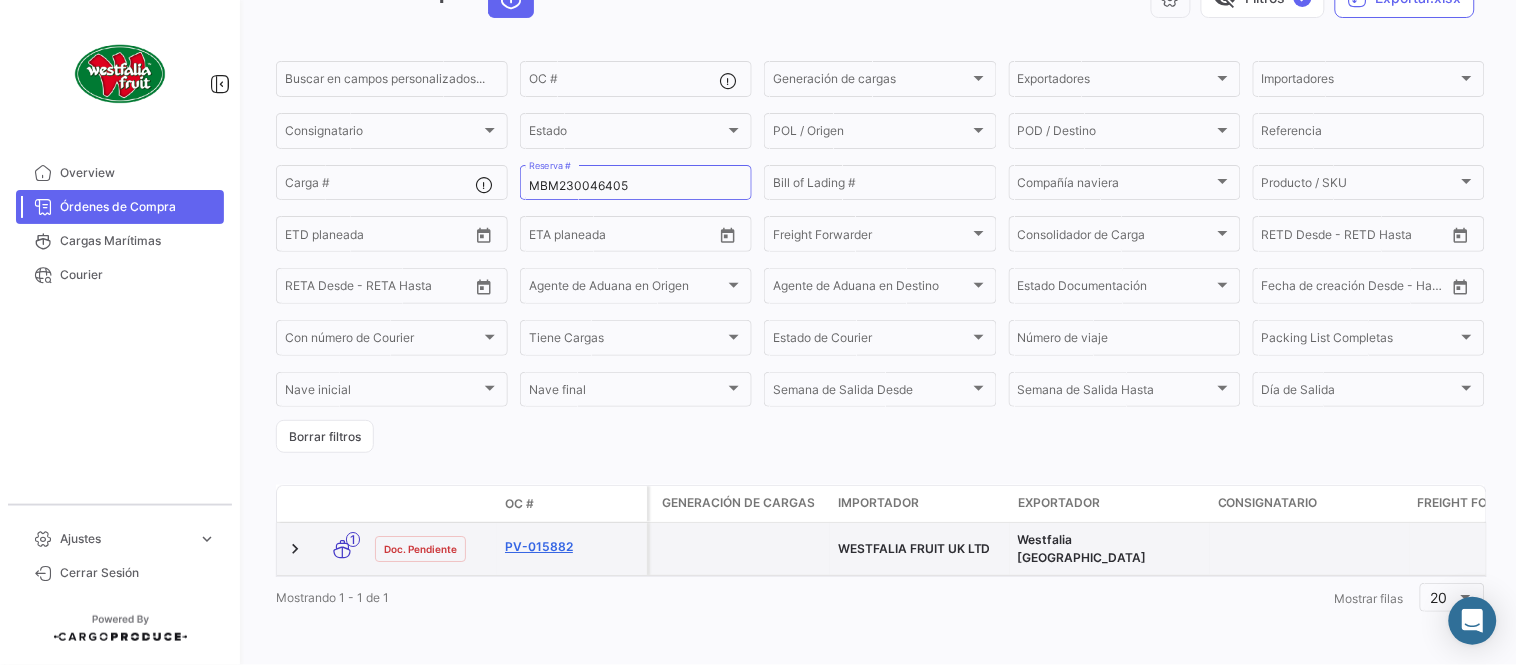click on "PV-015882" 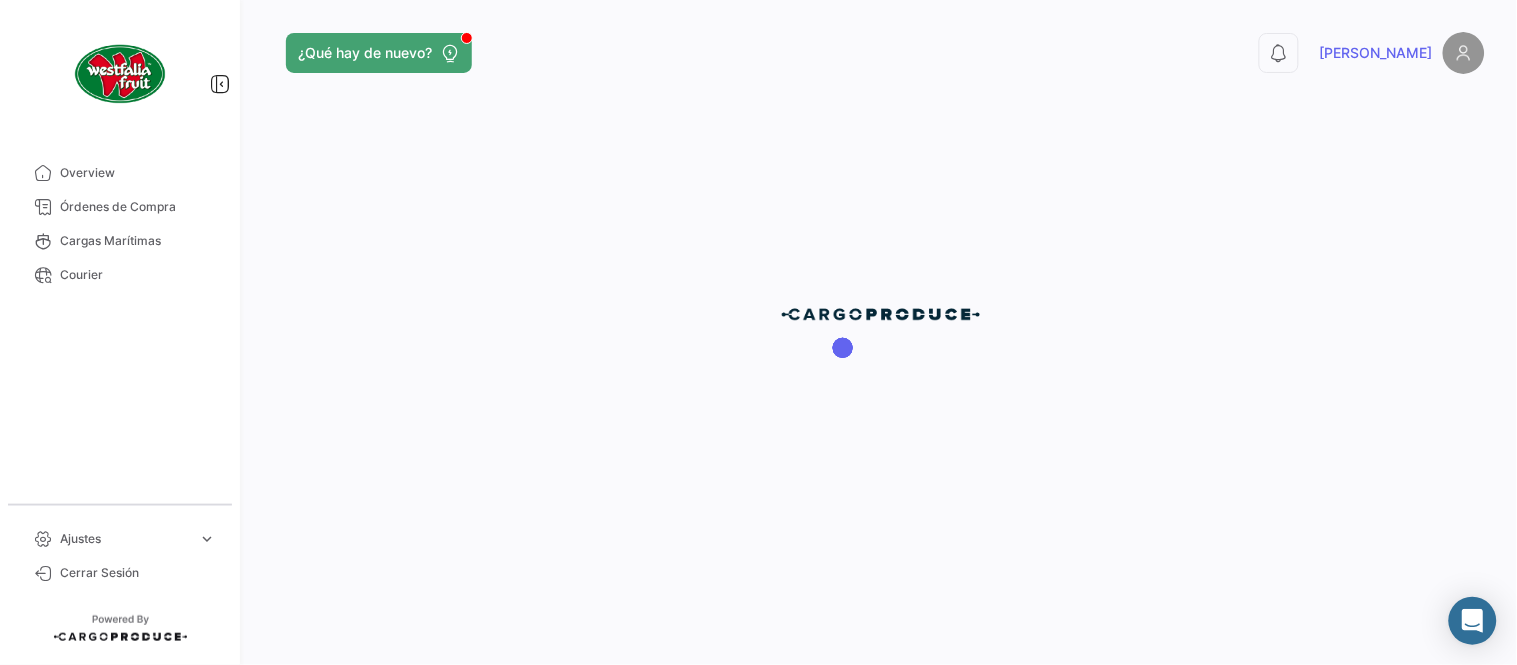 scroll, scrollTop: 0, scrollLeft: 0, axis: both 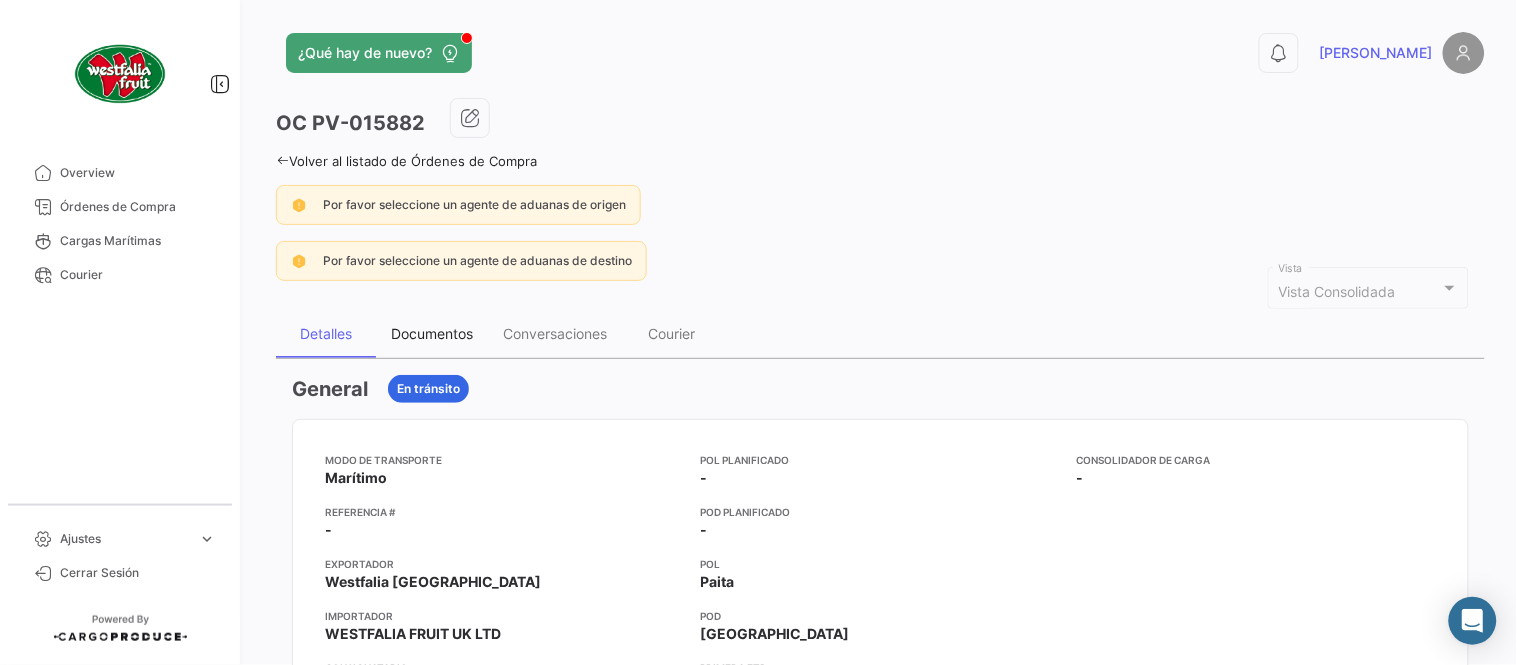 click on "Documentos" at bounding box center (432, 334) 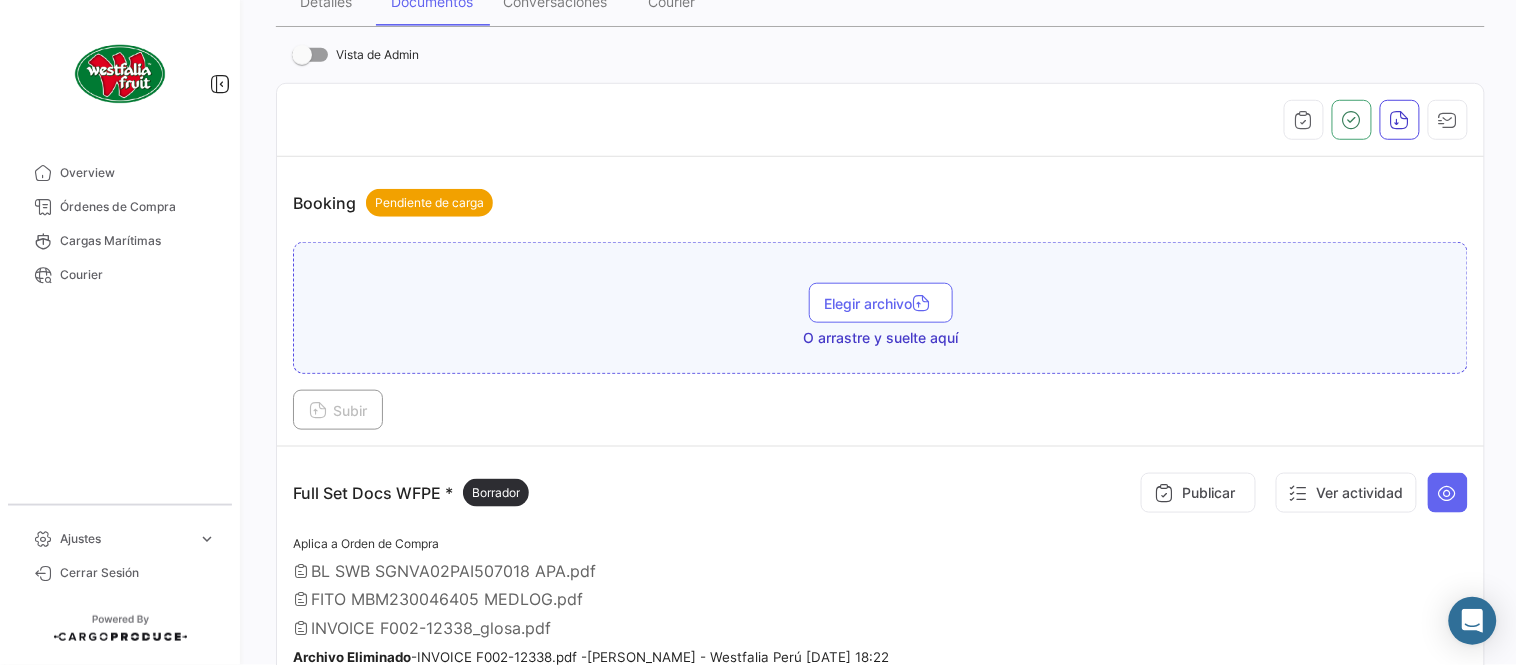 scroll, scrollTop: 665, scrollLeft: 0, axis: vertical 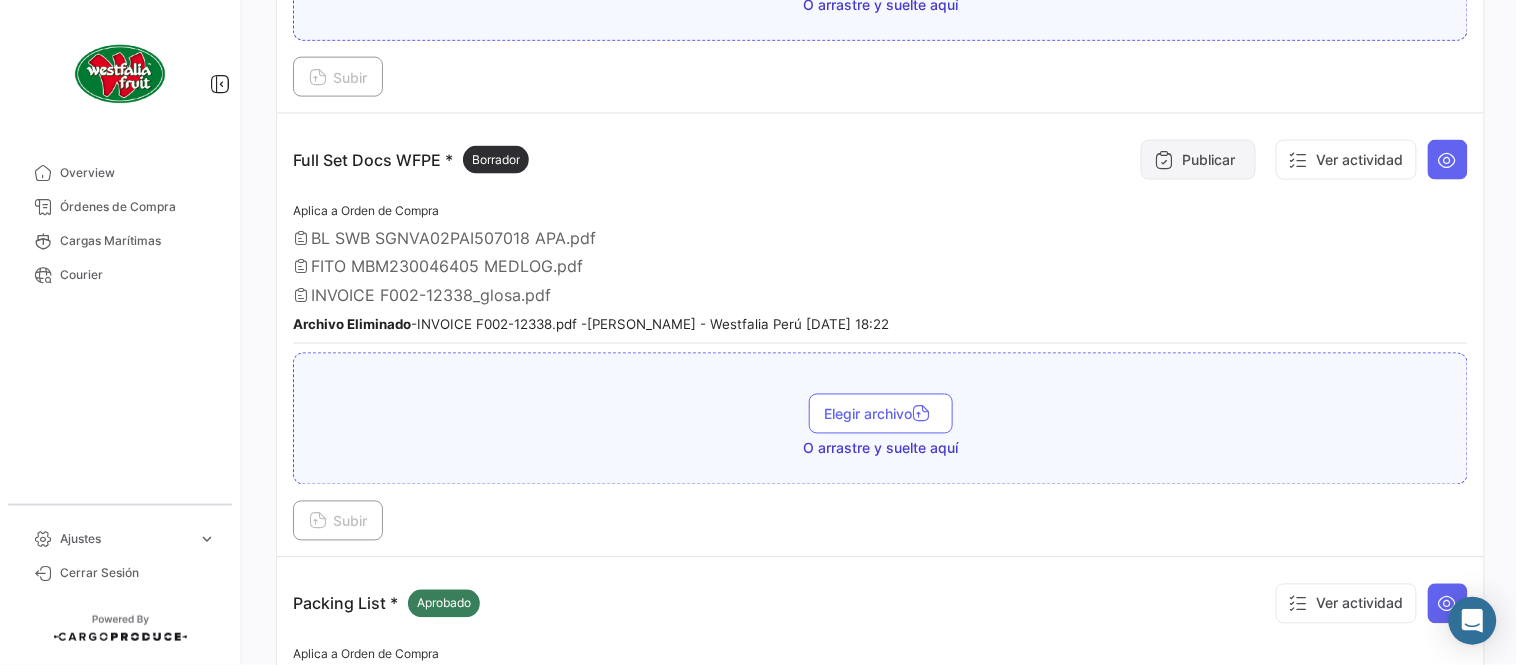 click on "Publicar" at bounding box center (1198, 160) 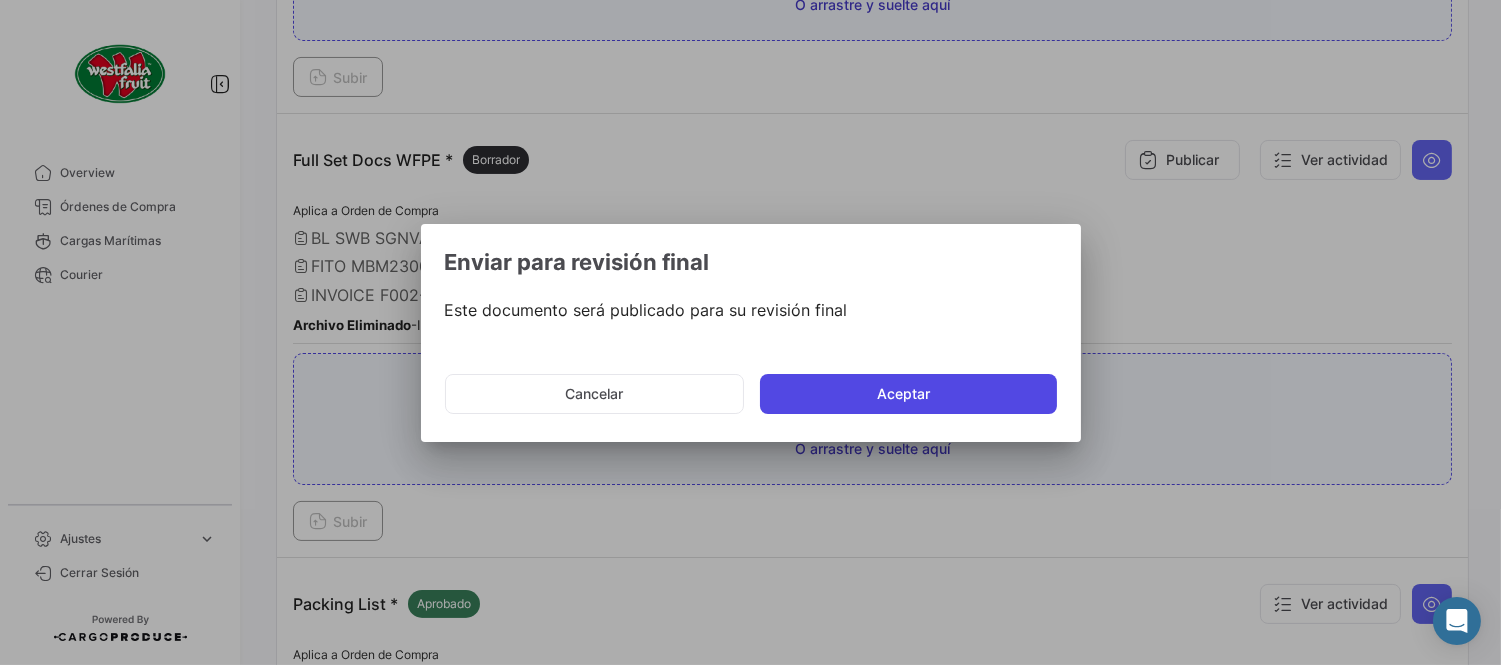 click on "Aceptar" 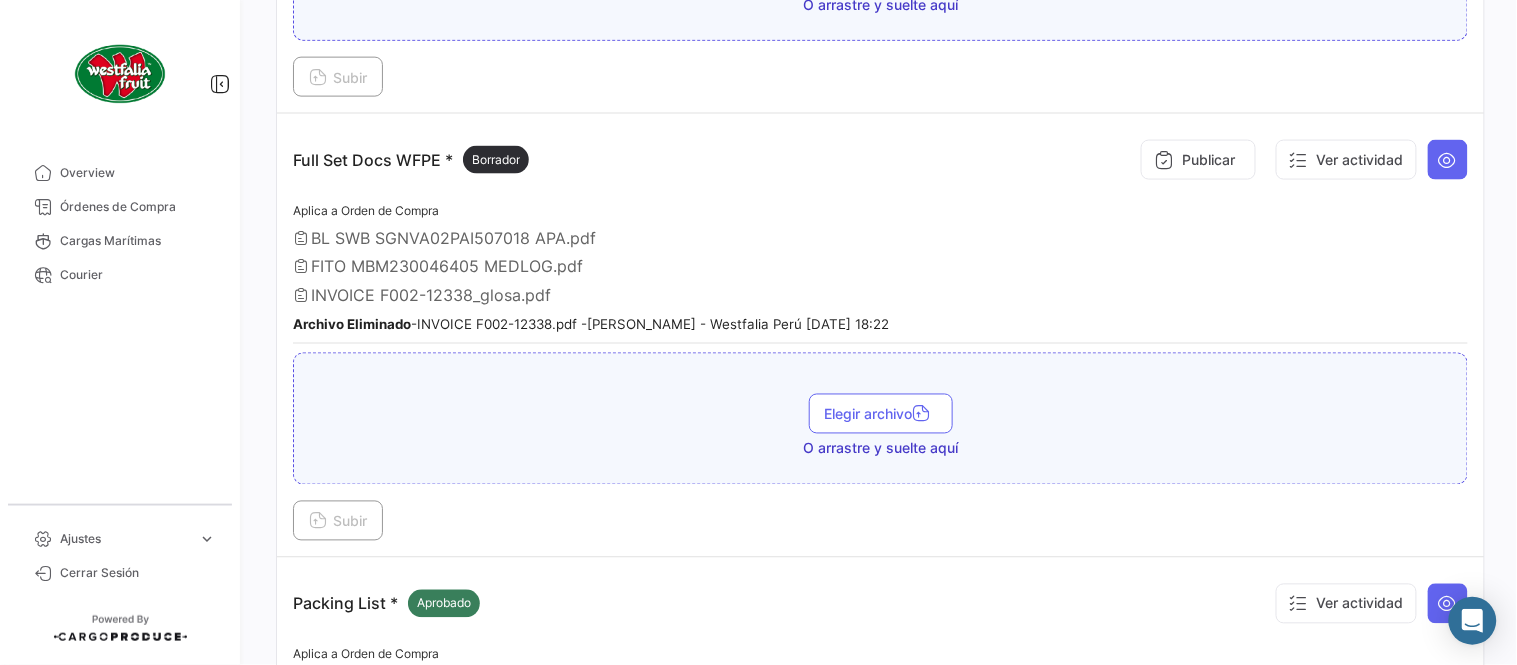 type 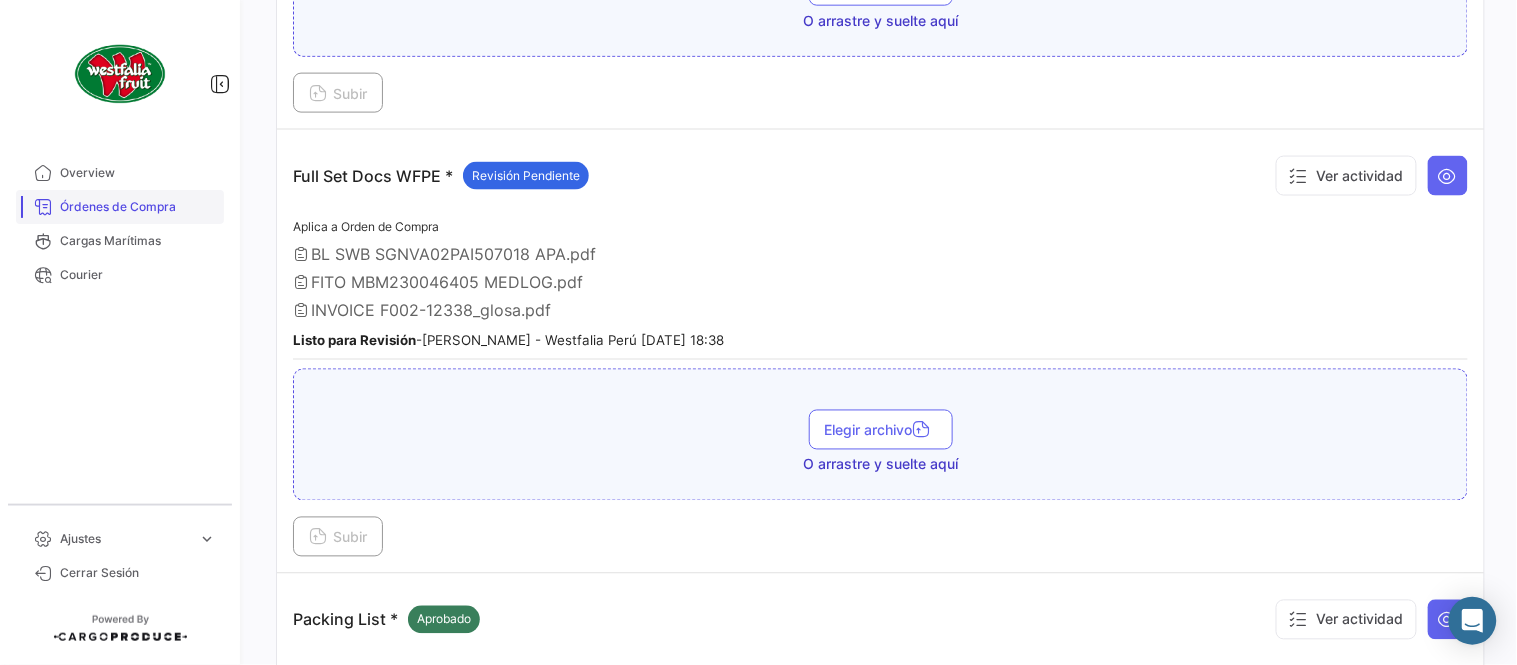 click on "Órdenes de Compra" at bounding box center [138, 207] 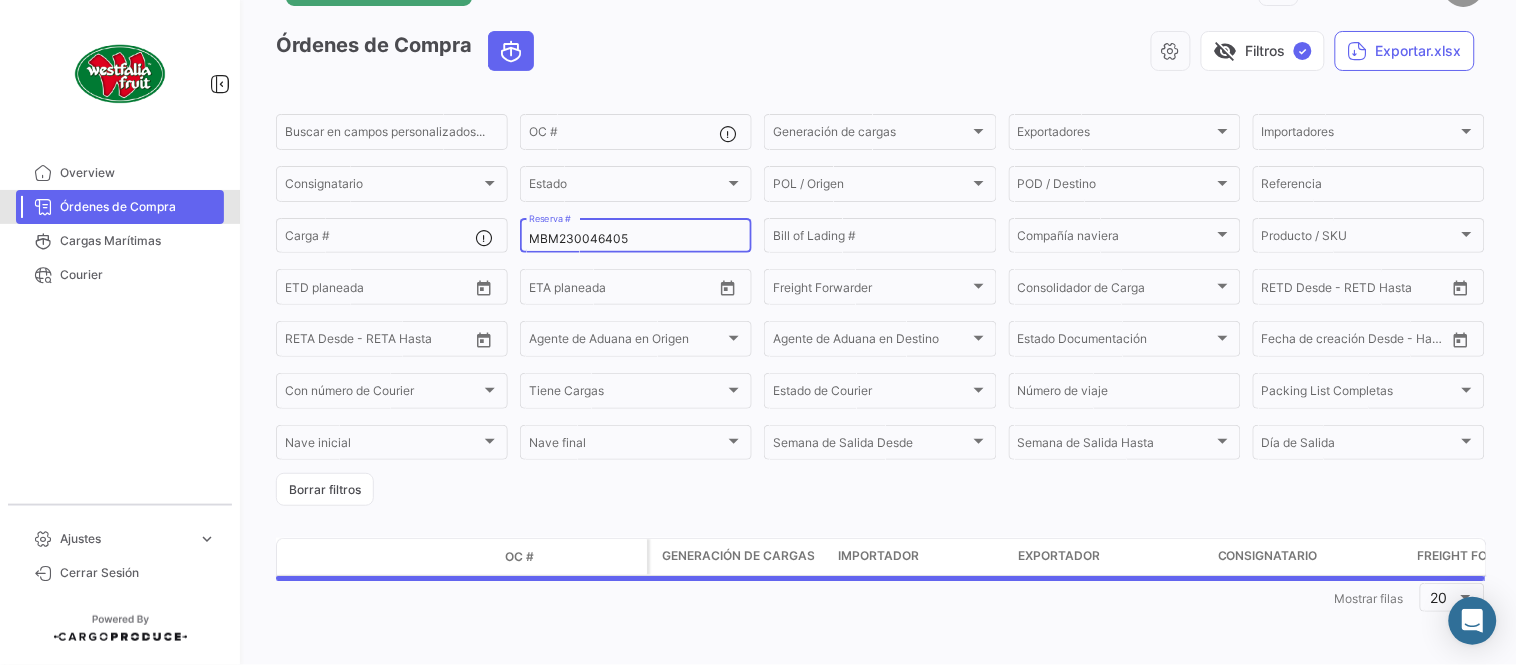 scroll, scrollTop: 0, scrollLeft: 0, axis: both 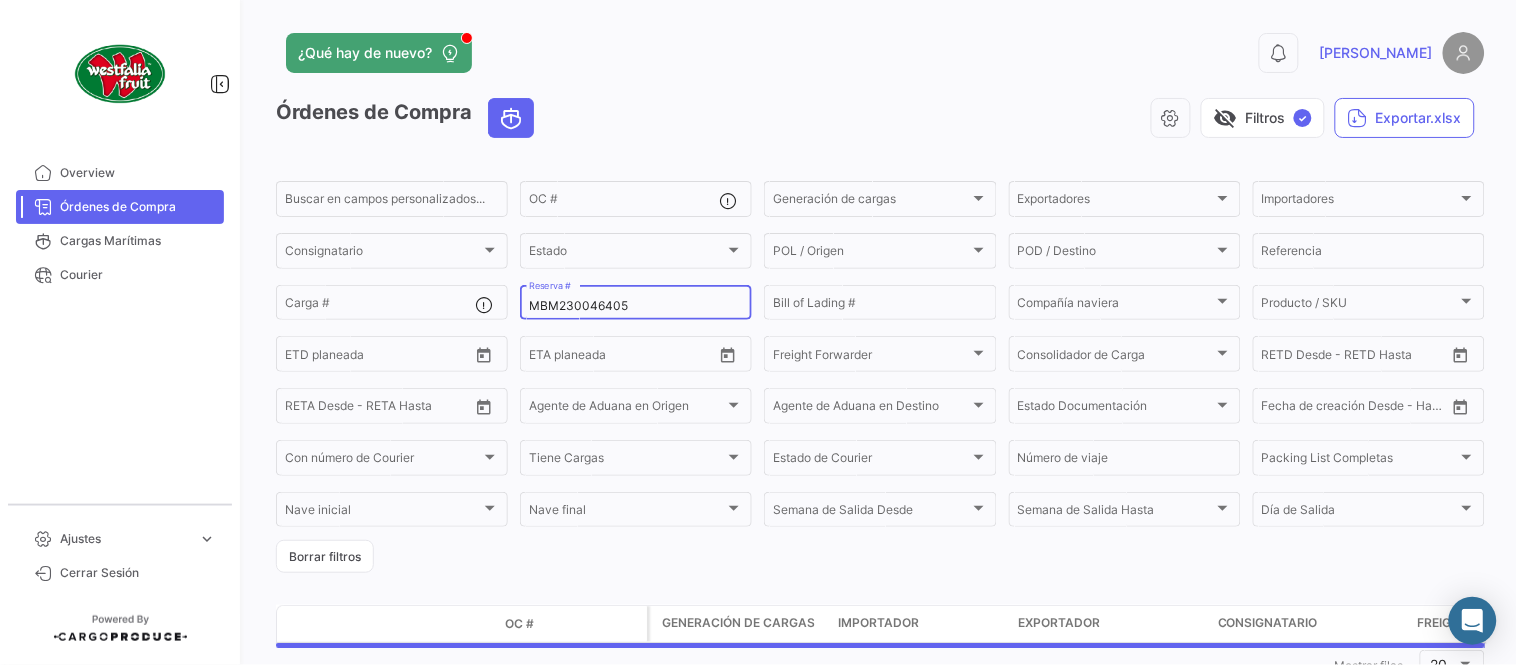 click on "MBM230046405" at bounding box center (636, 306) 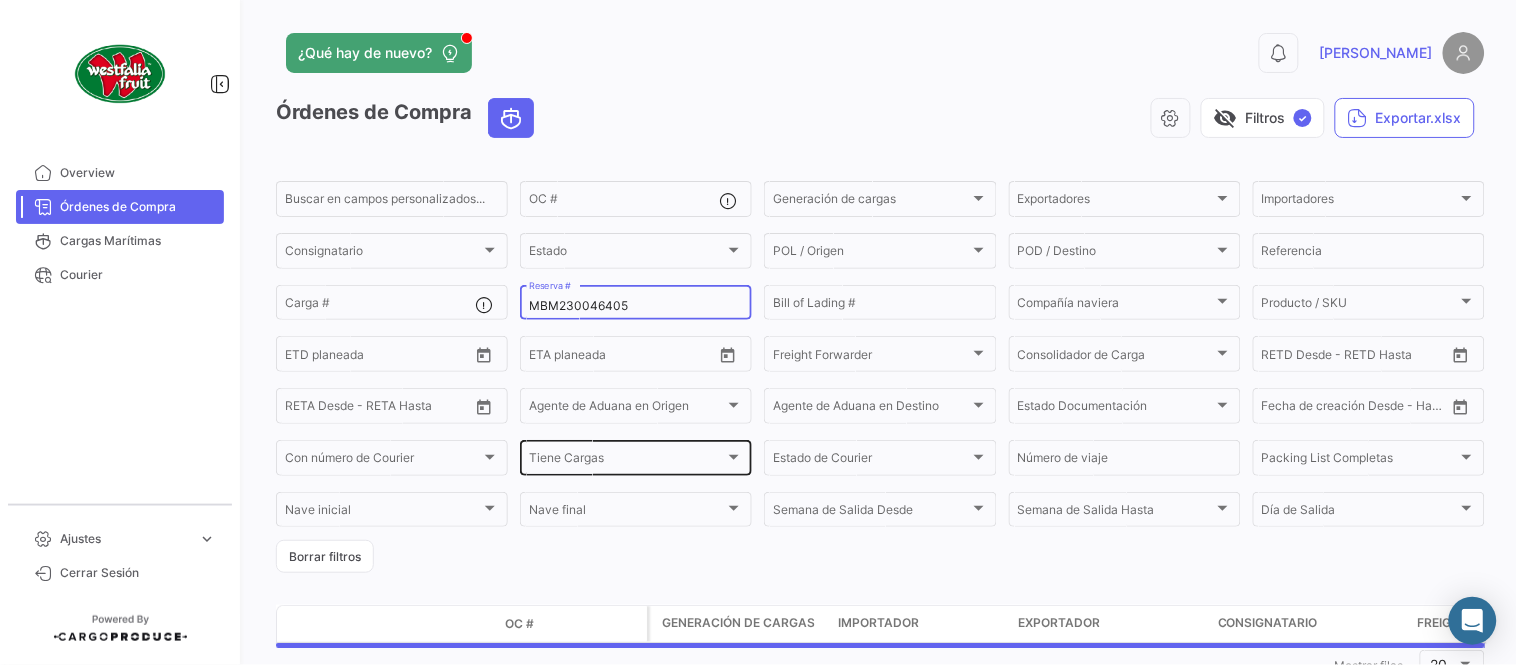 paste on "6" 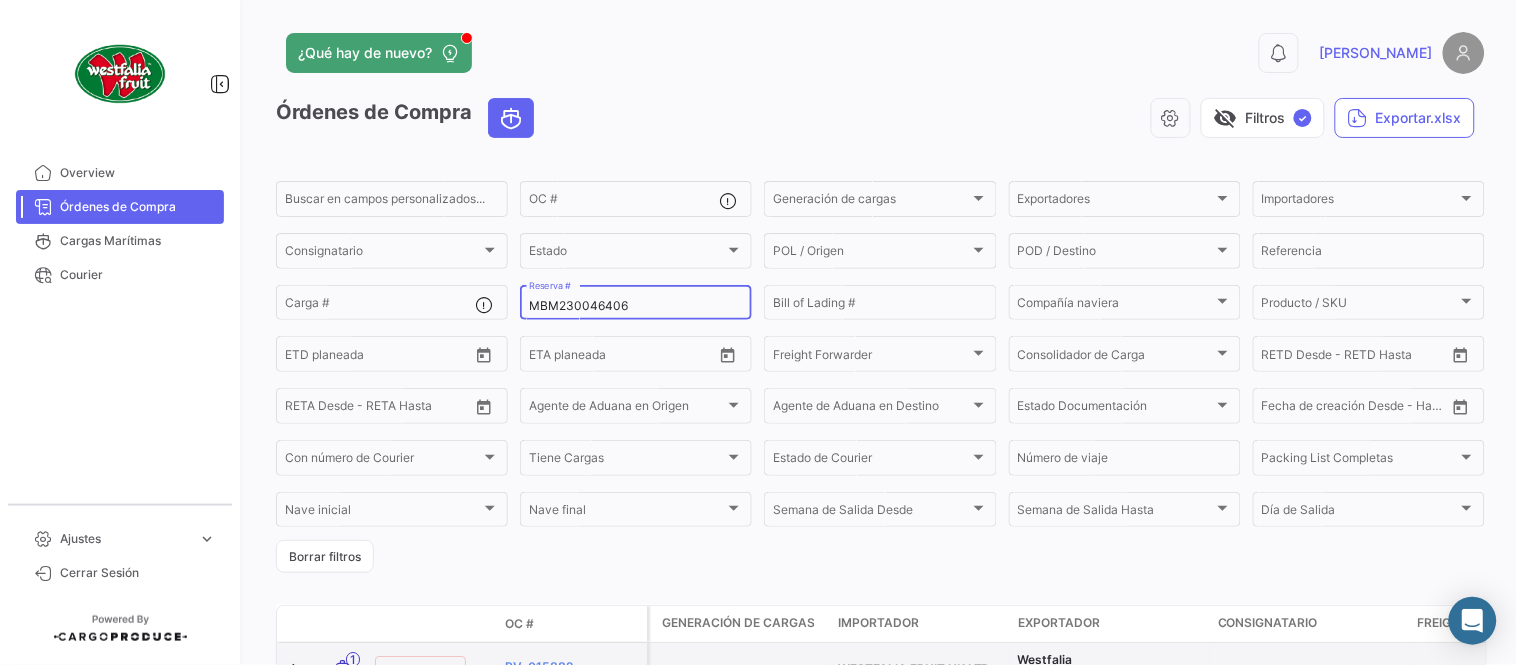 type on "MBM230046406" 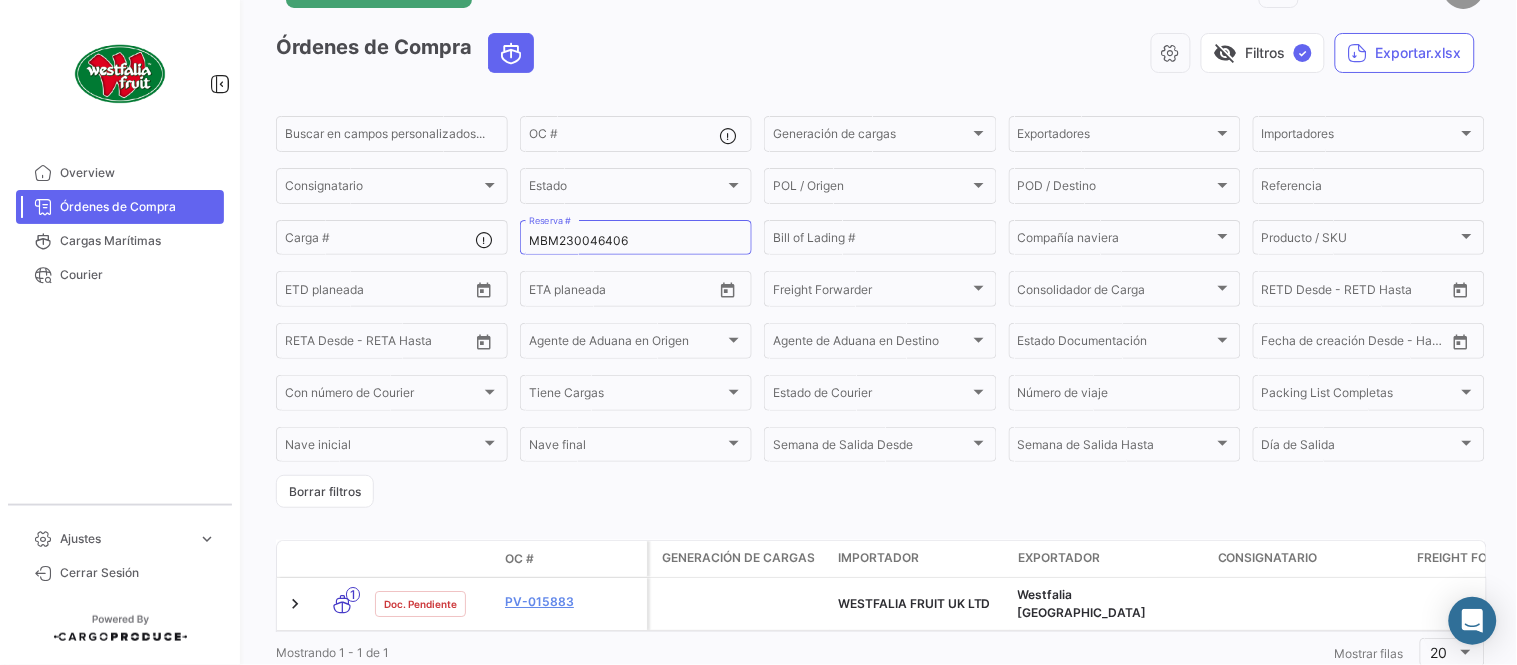 scroll, scrollTop: 128, scrollLeft: 0, axis: vertical 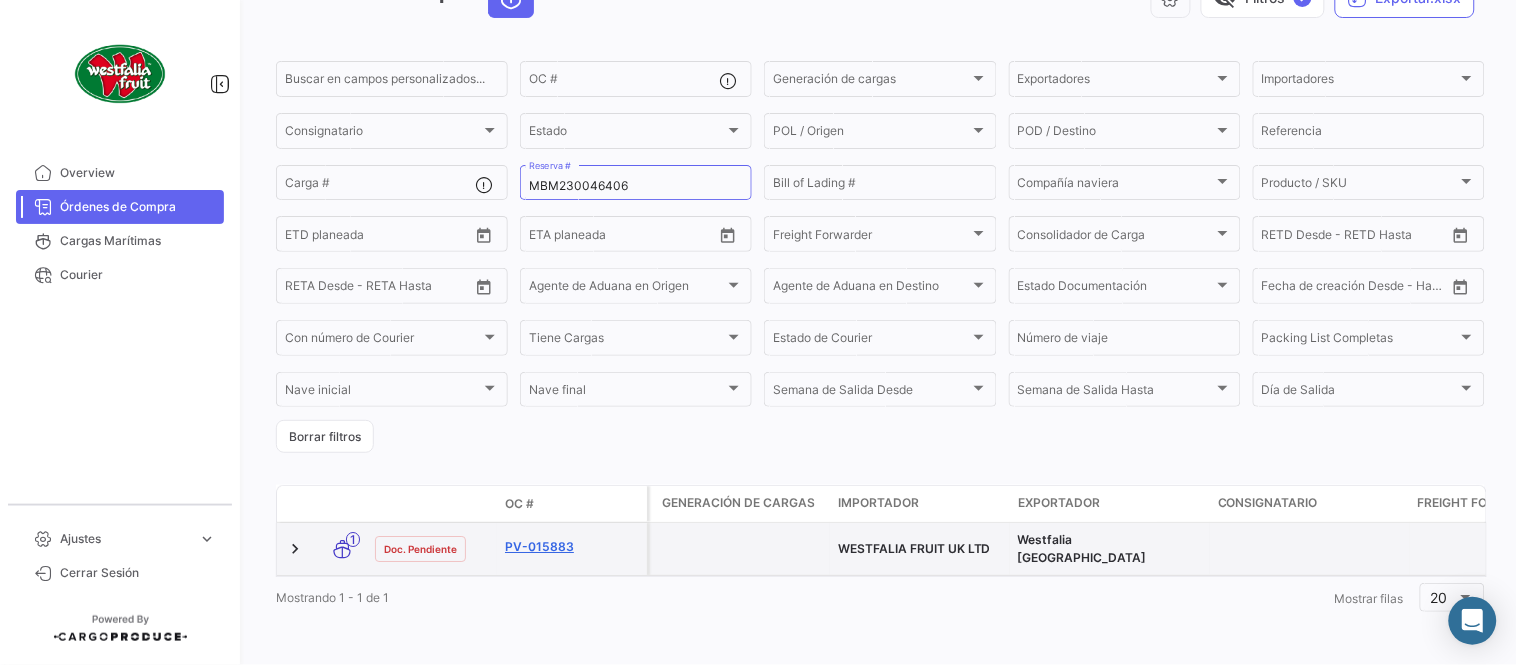 click on "PV-015883" 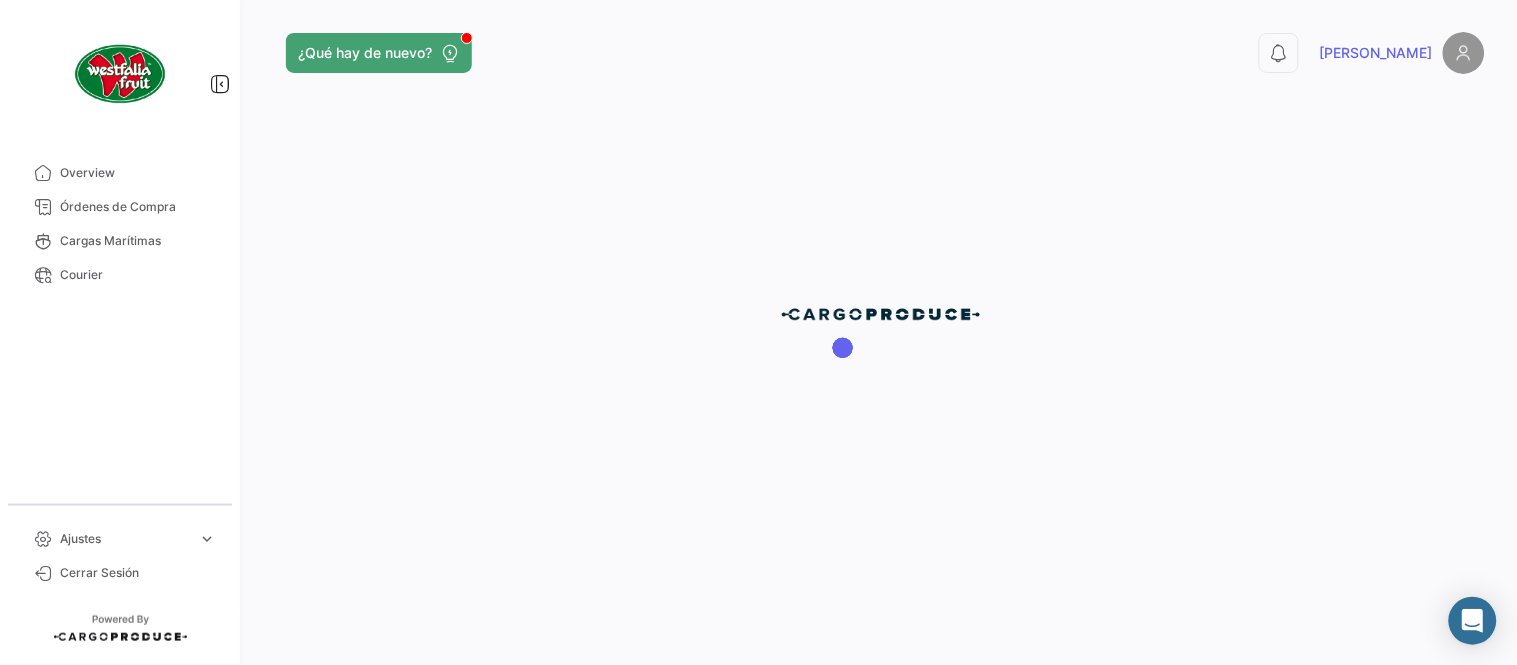 scroll, scrollTop: 0, scrollLeft: 0, axis: both 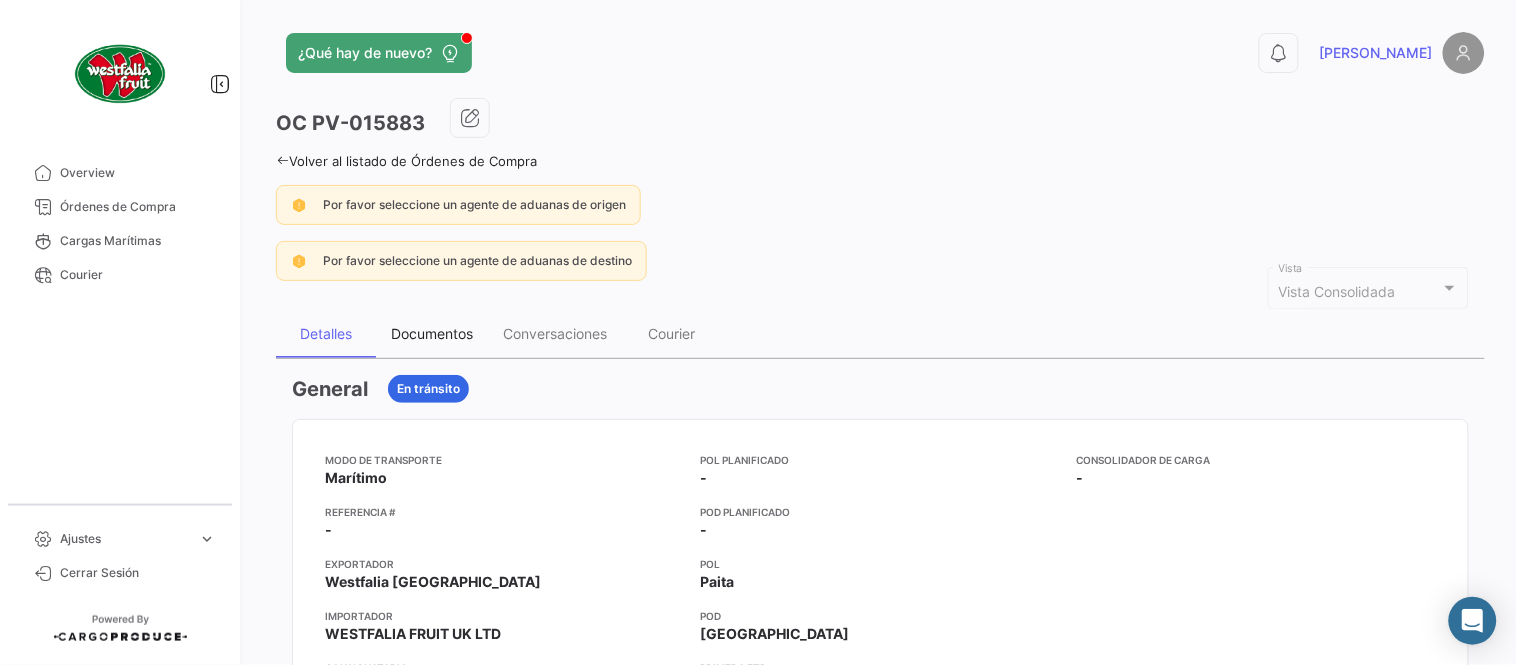 click on "Documentos" at bounding box center (432, 333) 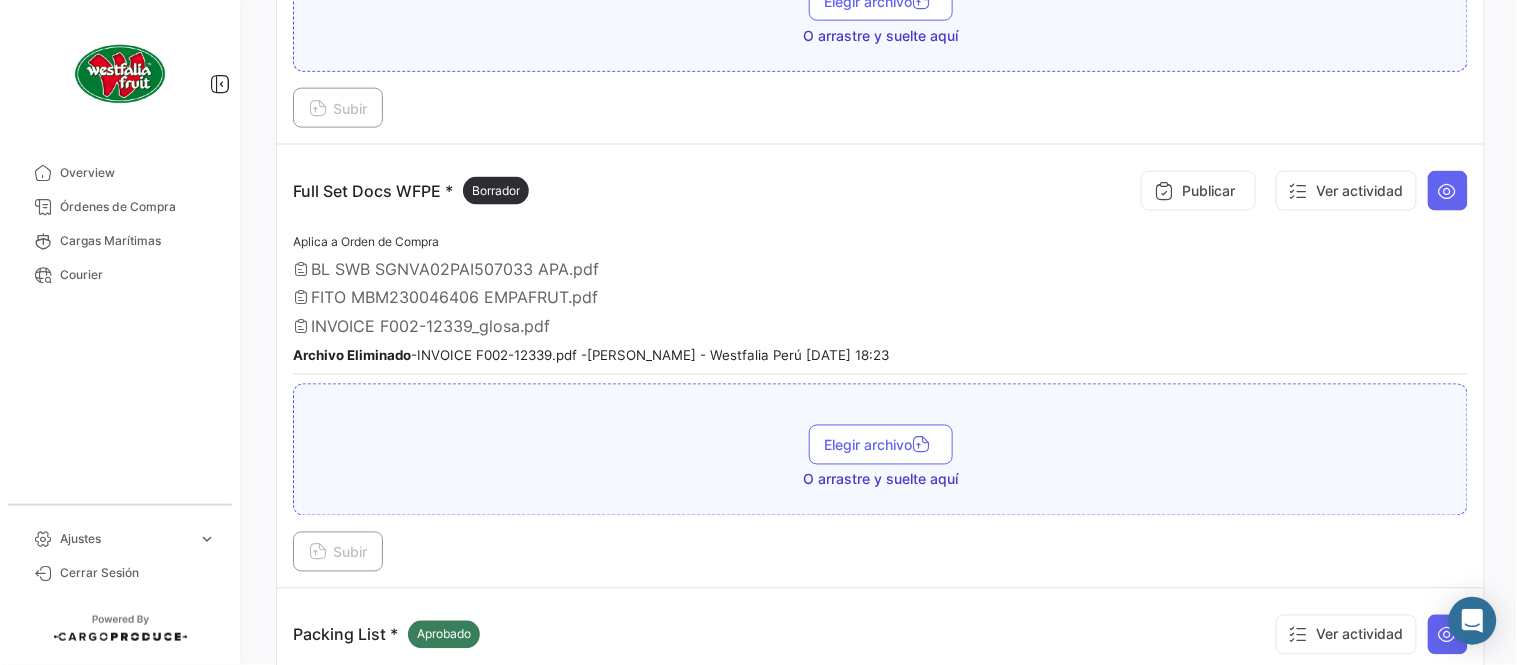 scroll, scrollTop: 665, scrollLeft: 0, axis: vertical 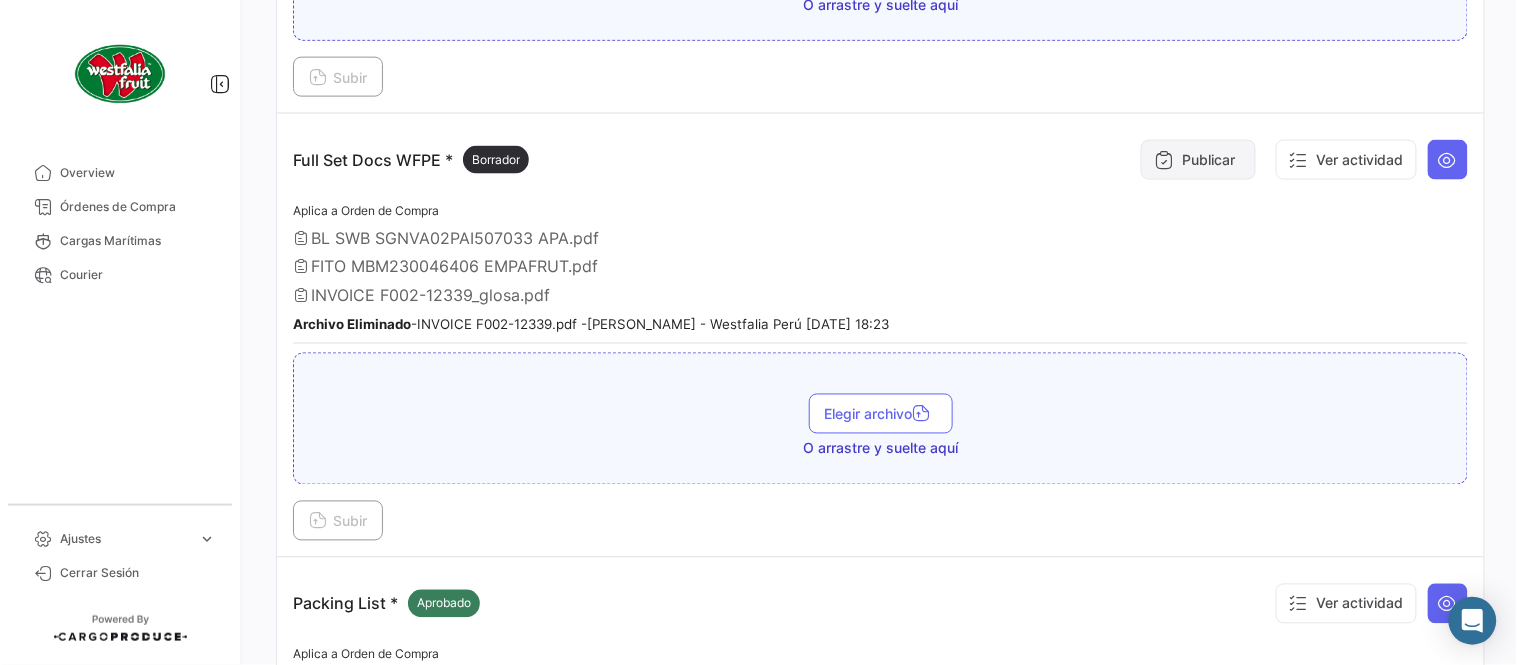 click at bounding box center [1164, 160] 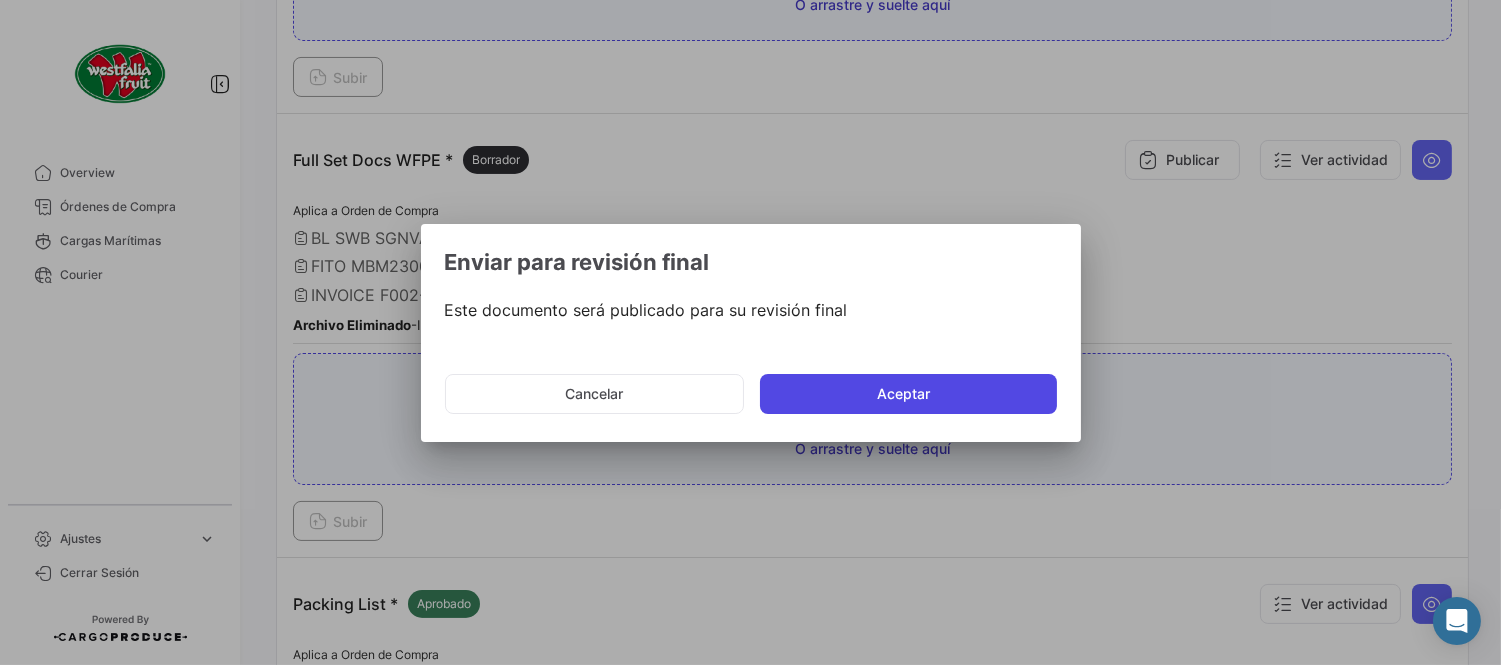 drag, startPoint x: 891, startPoint y: 393, endPoint x: 855, endPoint y: 380, distance: 38.27532 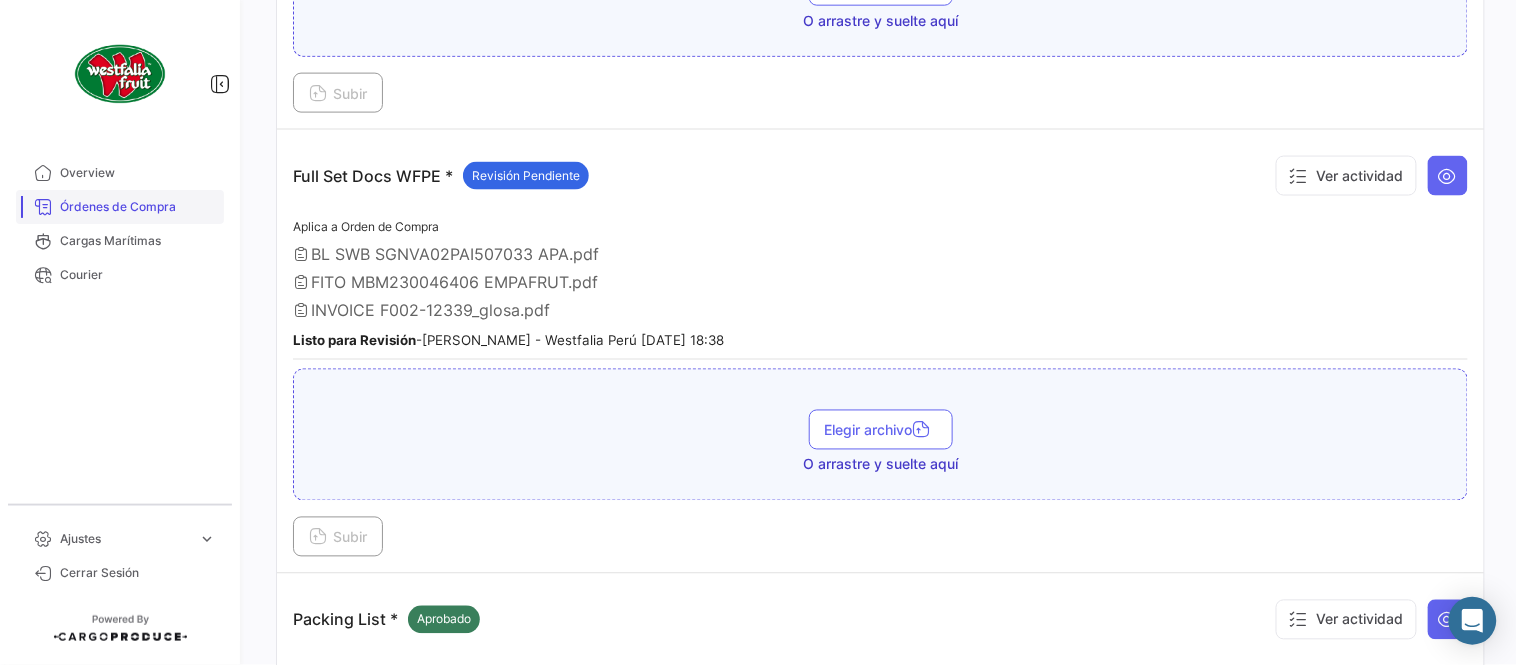 click on "Órdenes de Compra" at bounding box center (138, 207) 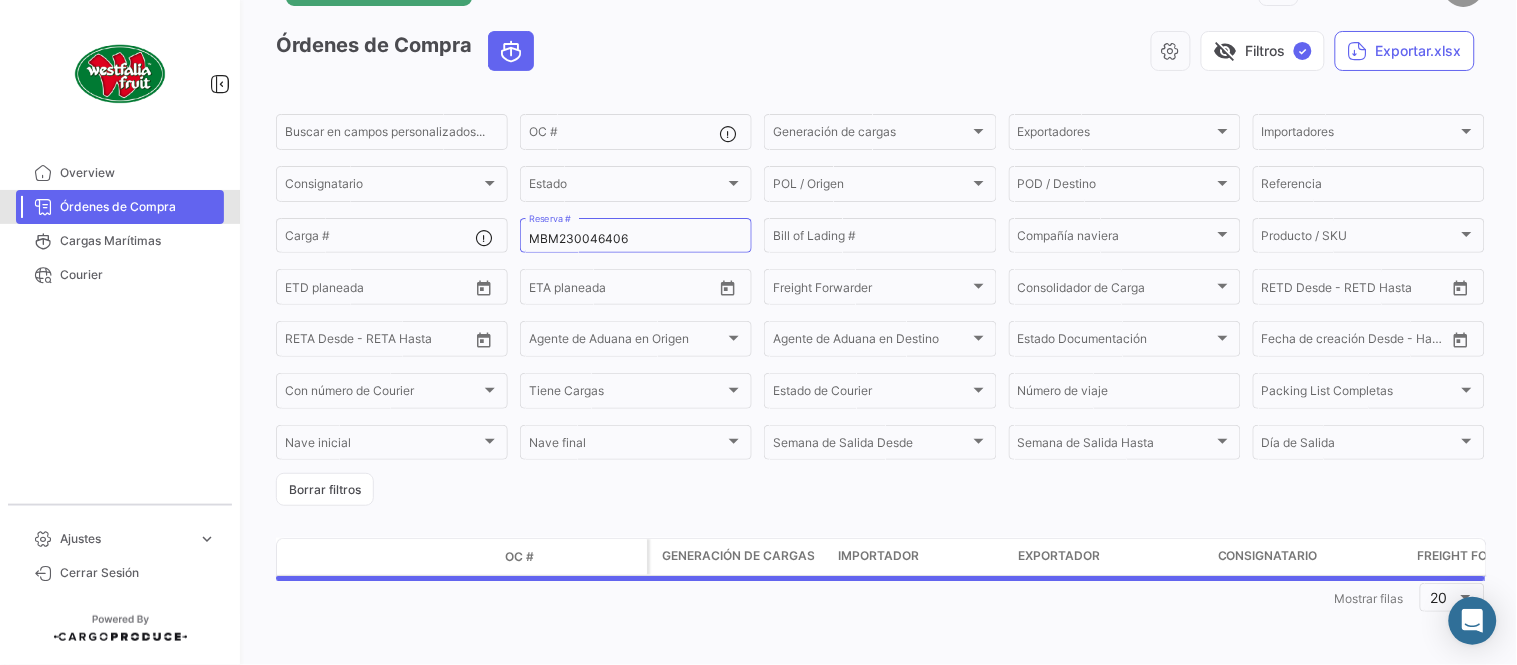 scroll, scrollTop: 0, scrollLeft: 0, axis: both 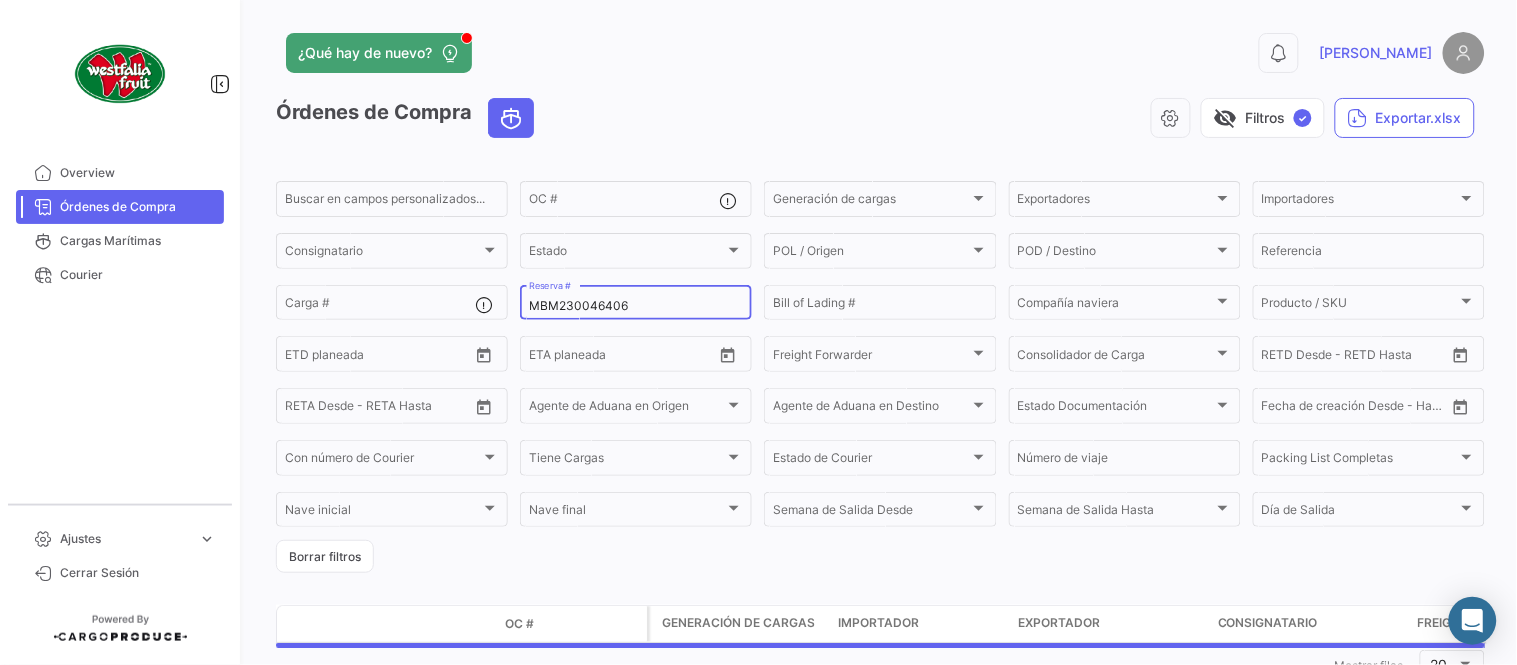 click on "MBM230046406 Reserva #" 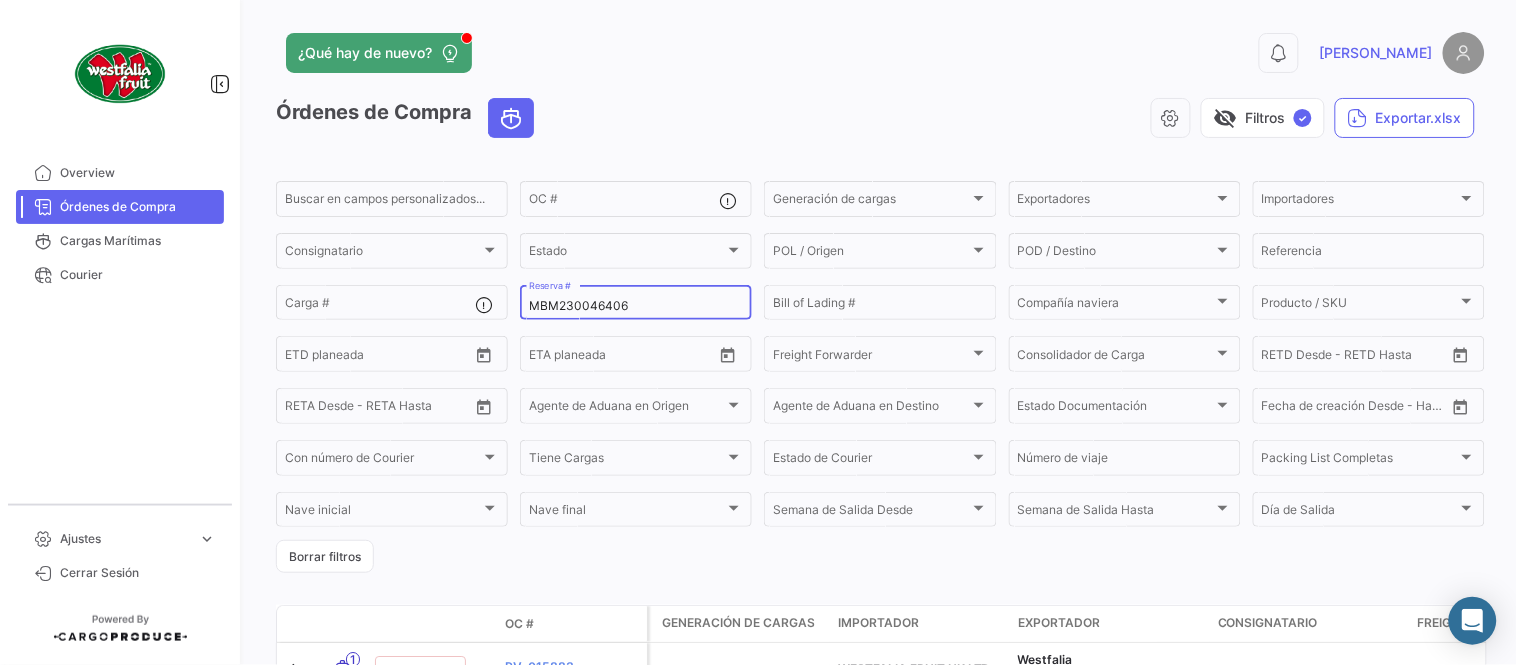 click on "MBM230046406" at bounding box center [636, 306] 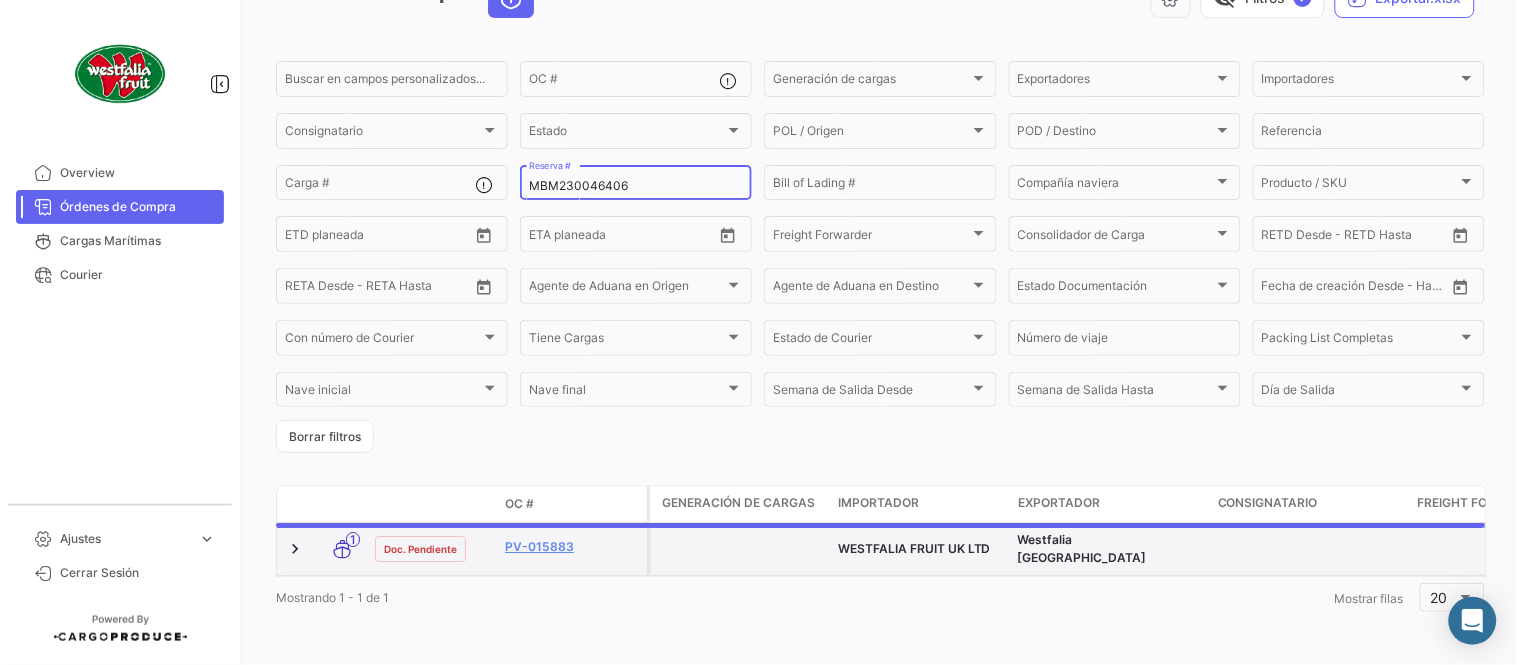 scroll, scrollTop: 128, scrollLeft: 0, axis: vertical 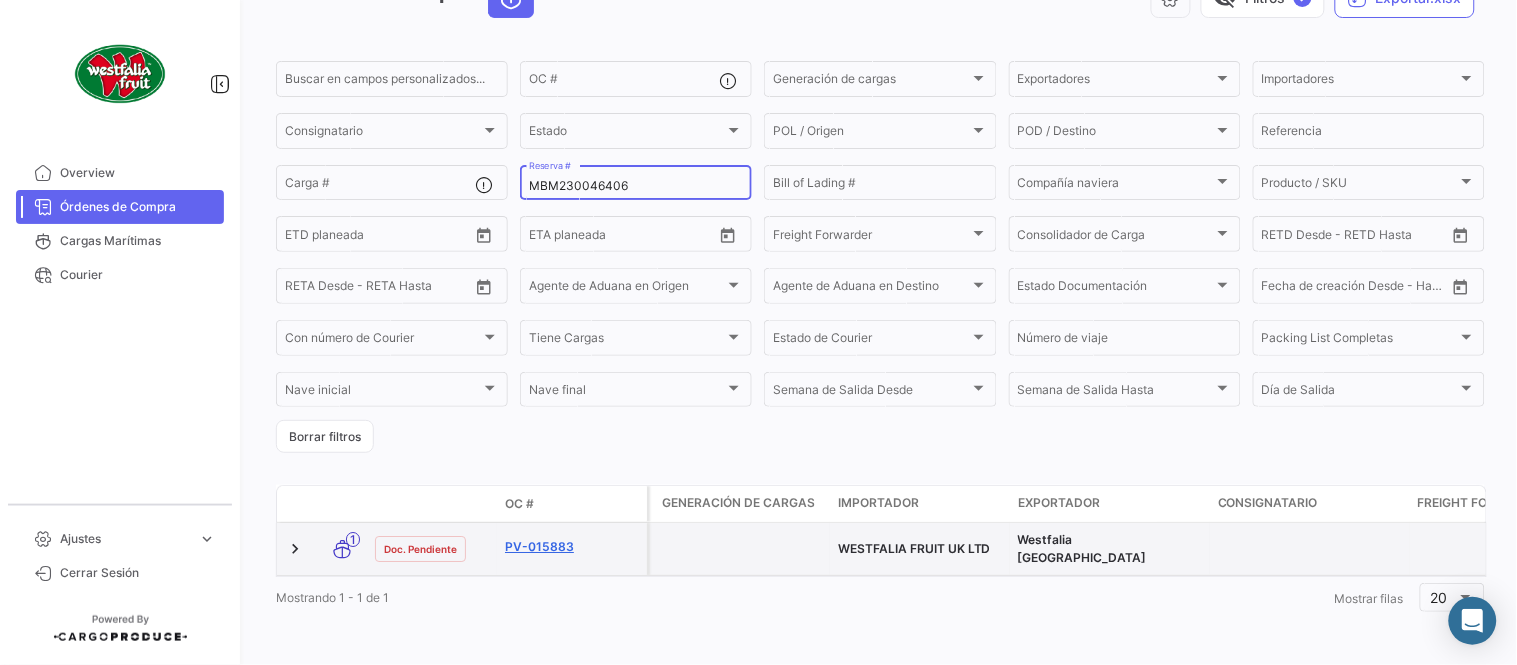 click on "PV-015883" 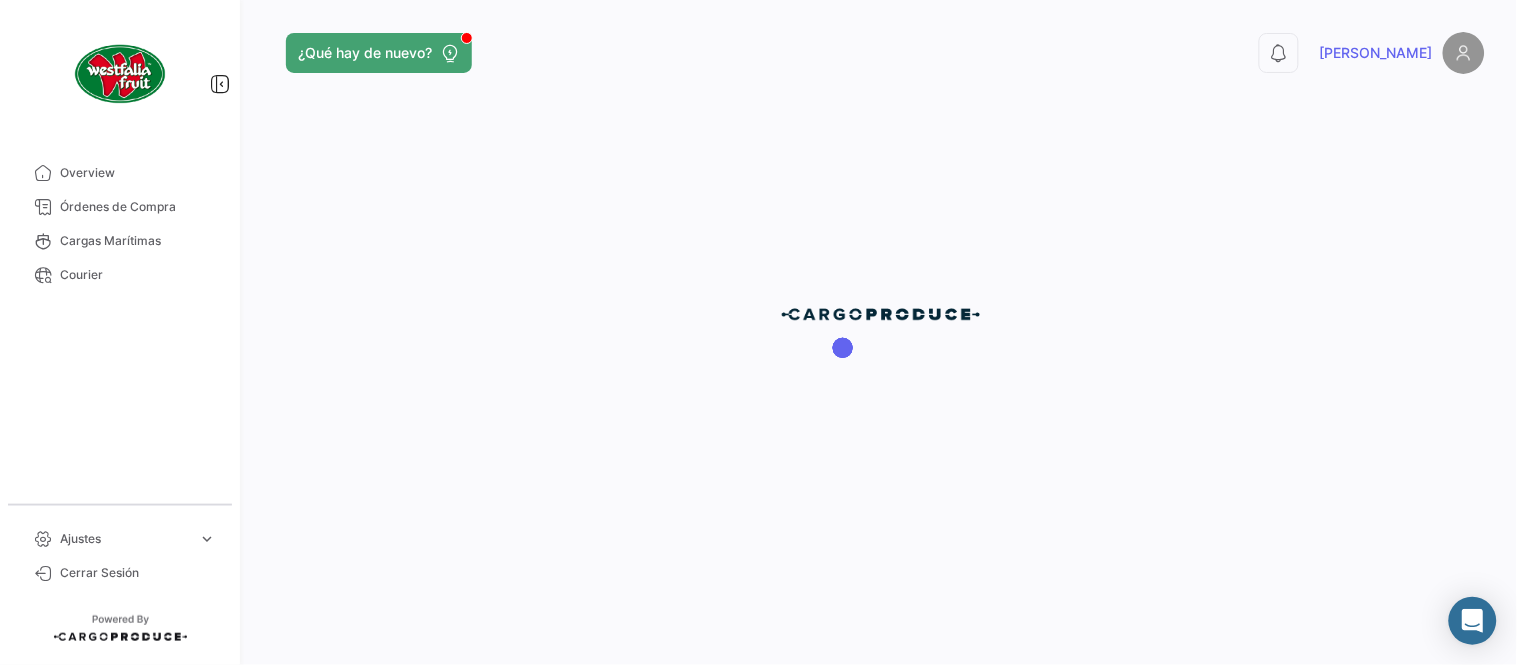 scroll, scrollTop: 0, scrollLeft: 0, axis: both 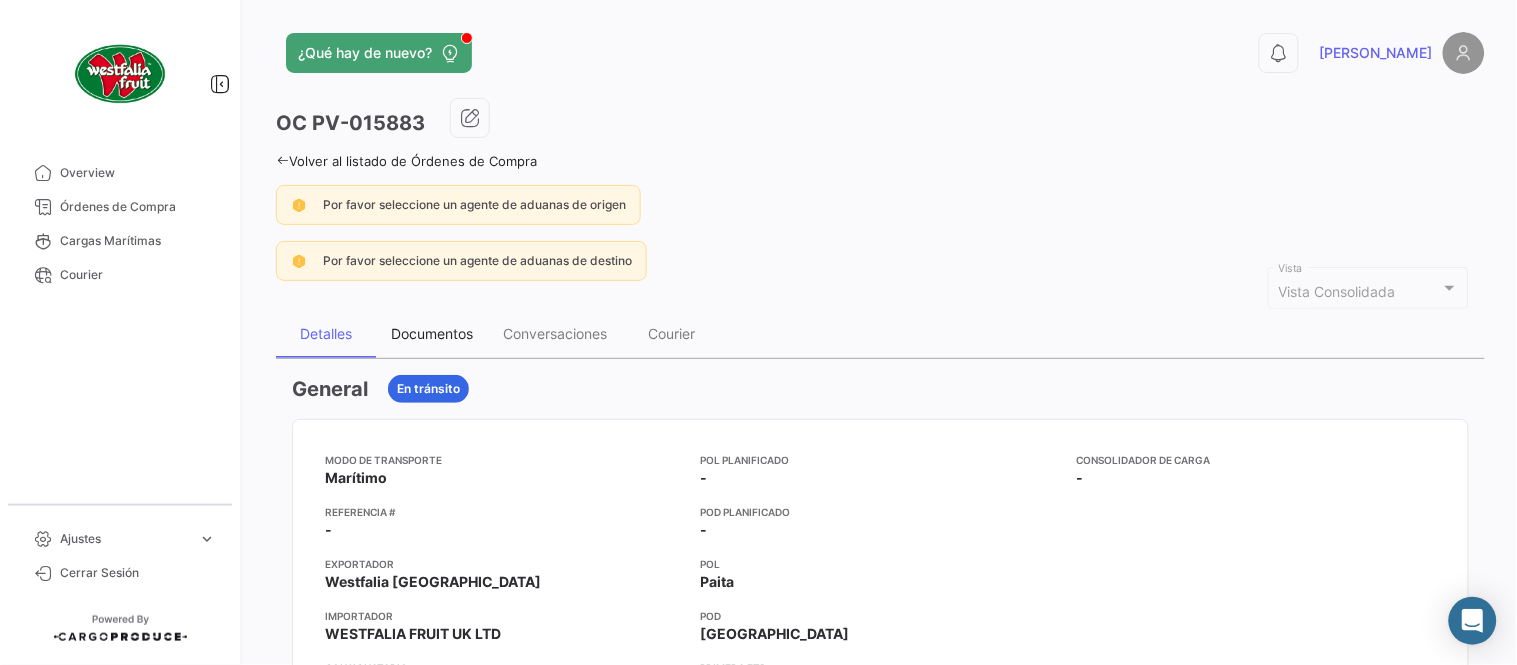 click on "Documentos" at bounding box center [432, 333] 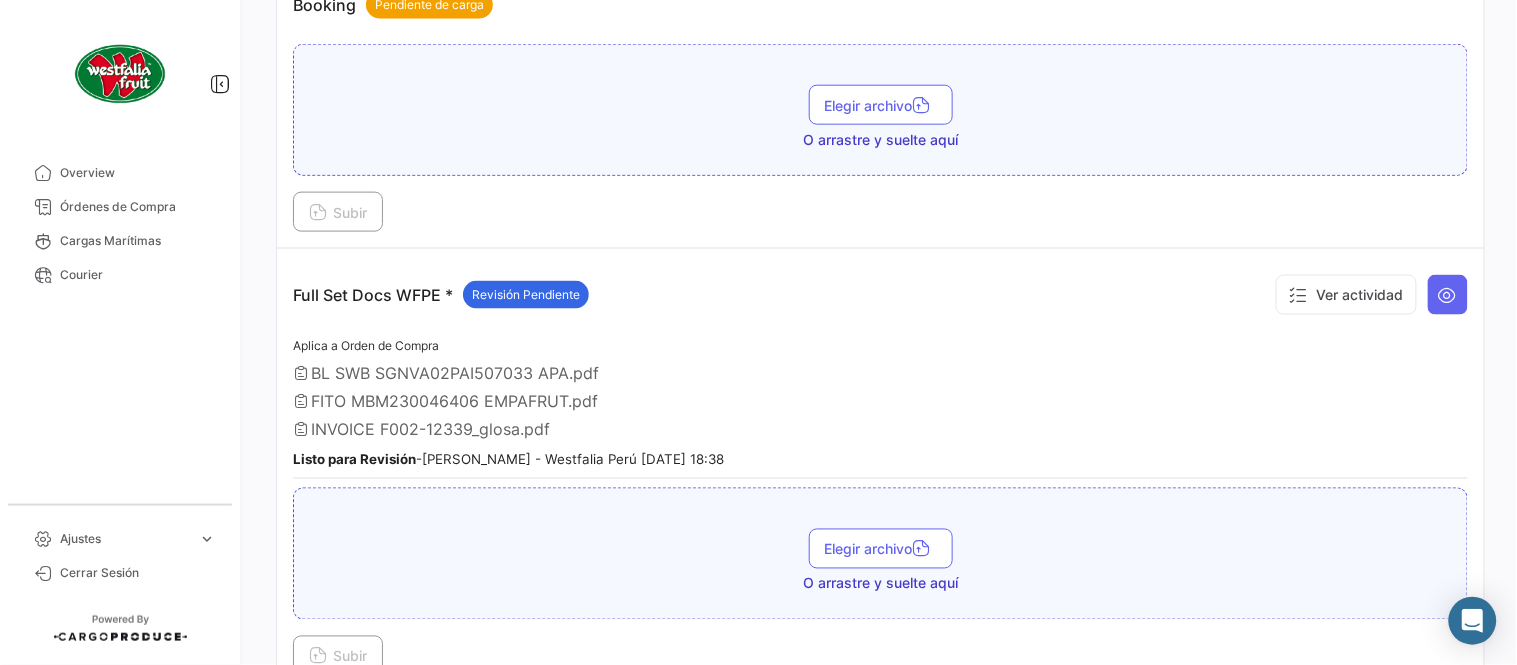 scroll, scrollTop: 554, scrollLeft: 0, axis: vertical 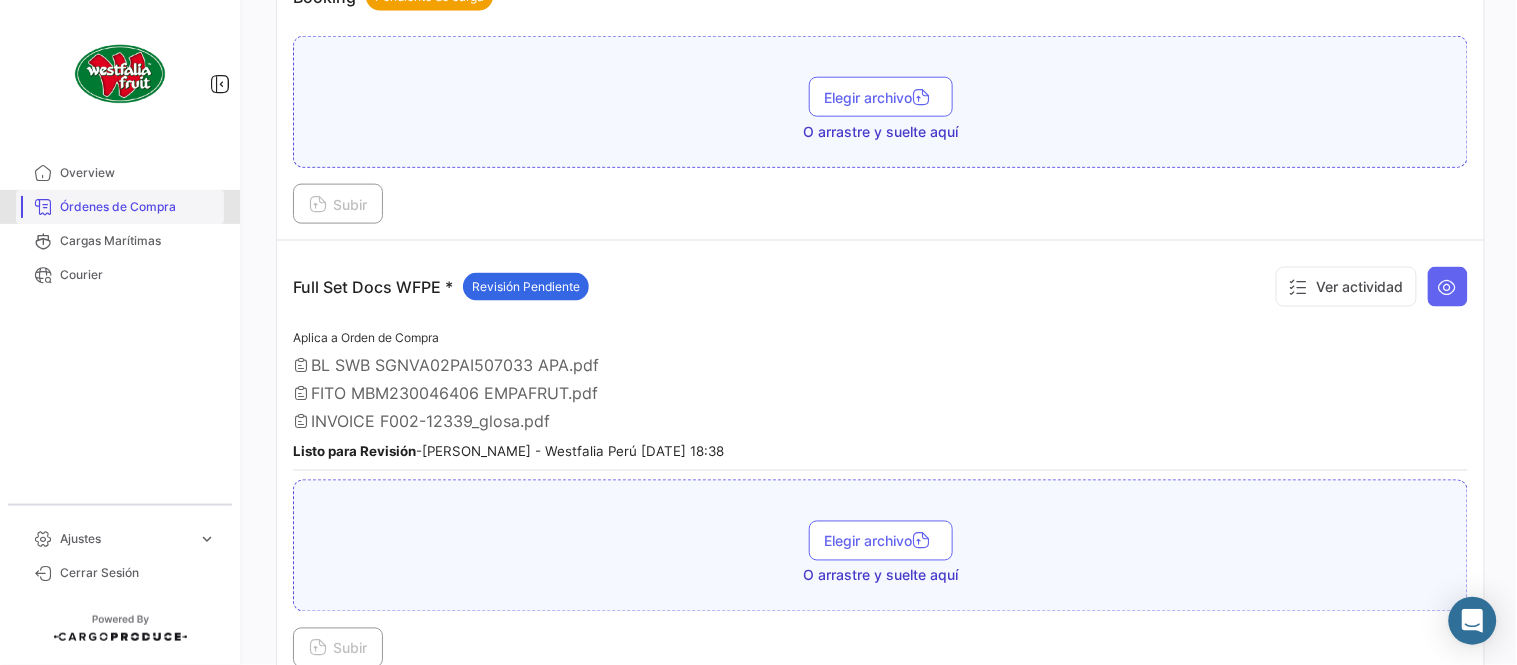 click on "Órdenes de Compra" at bounding box center [138, 207] 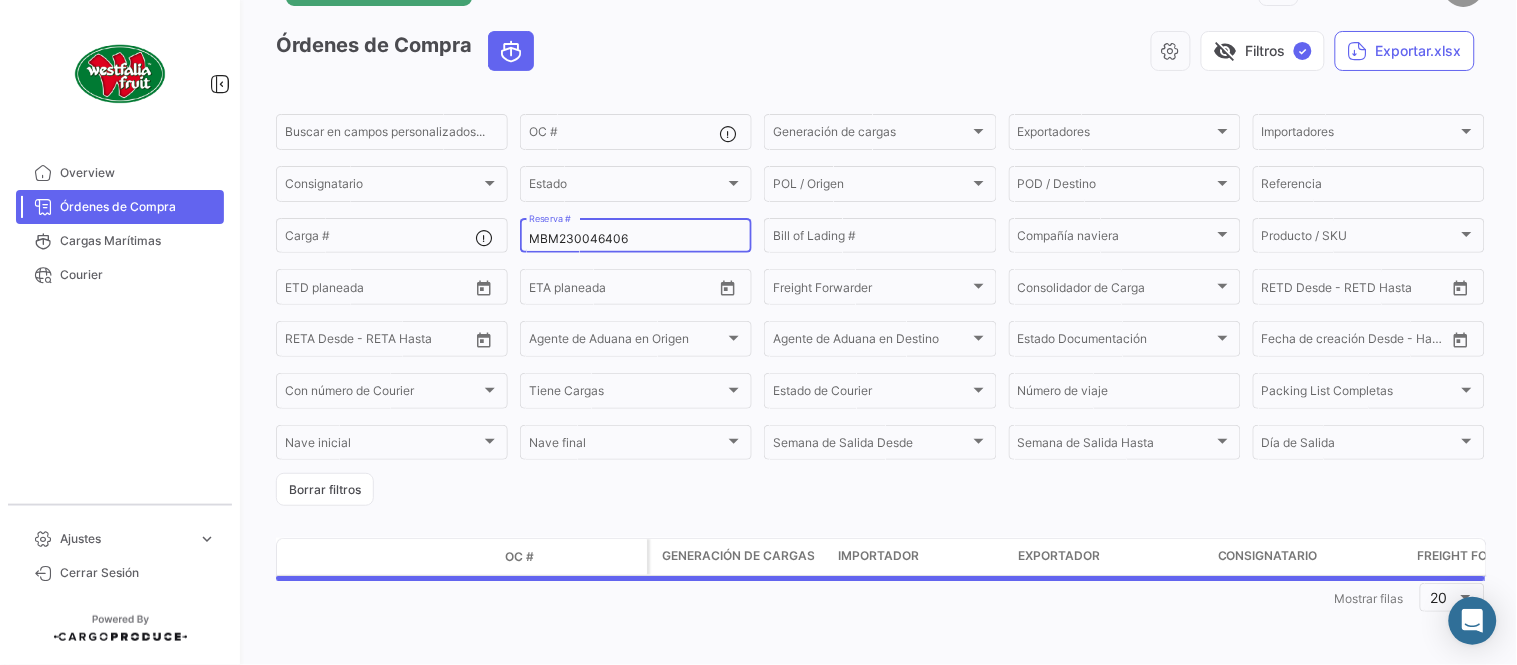 scroll, scrollTop: 0, scrollLeft: 0, axis: both 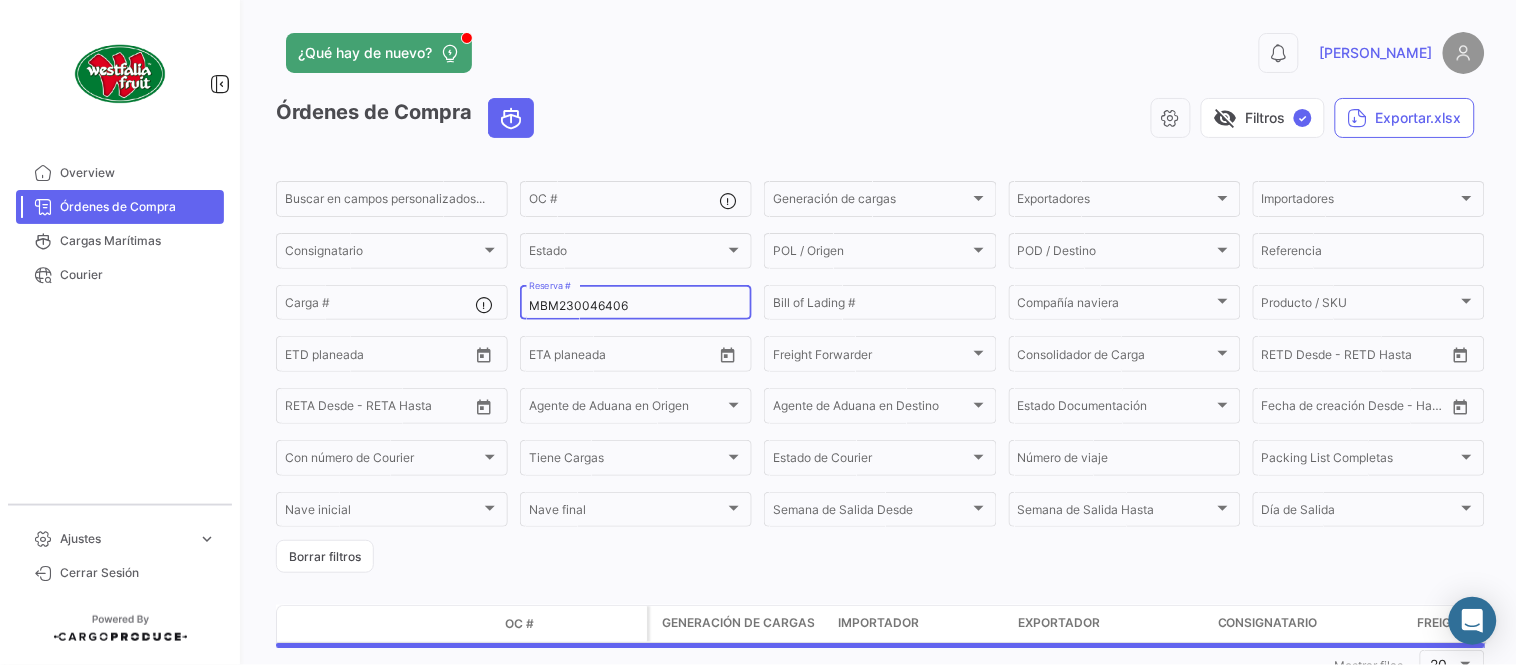 drag, startPoint x: 551, startPoint y: 314, endPoint x: 540, endPoint y: 304, distance: 14.866069 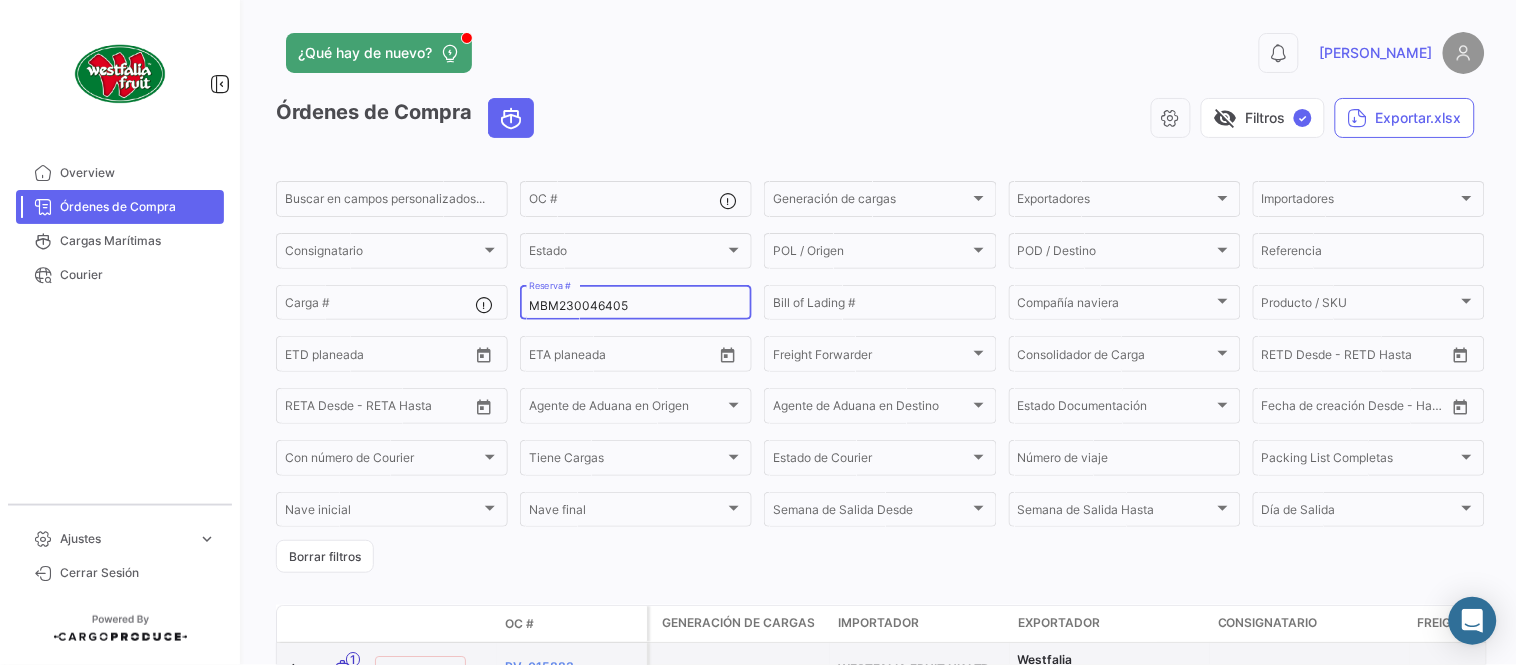 type on "MBM230046405" 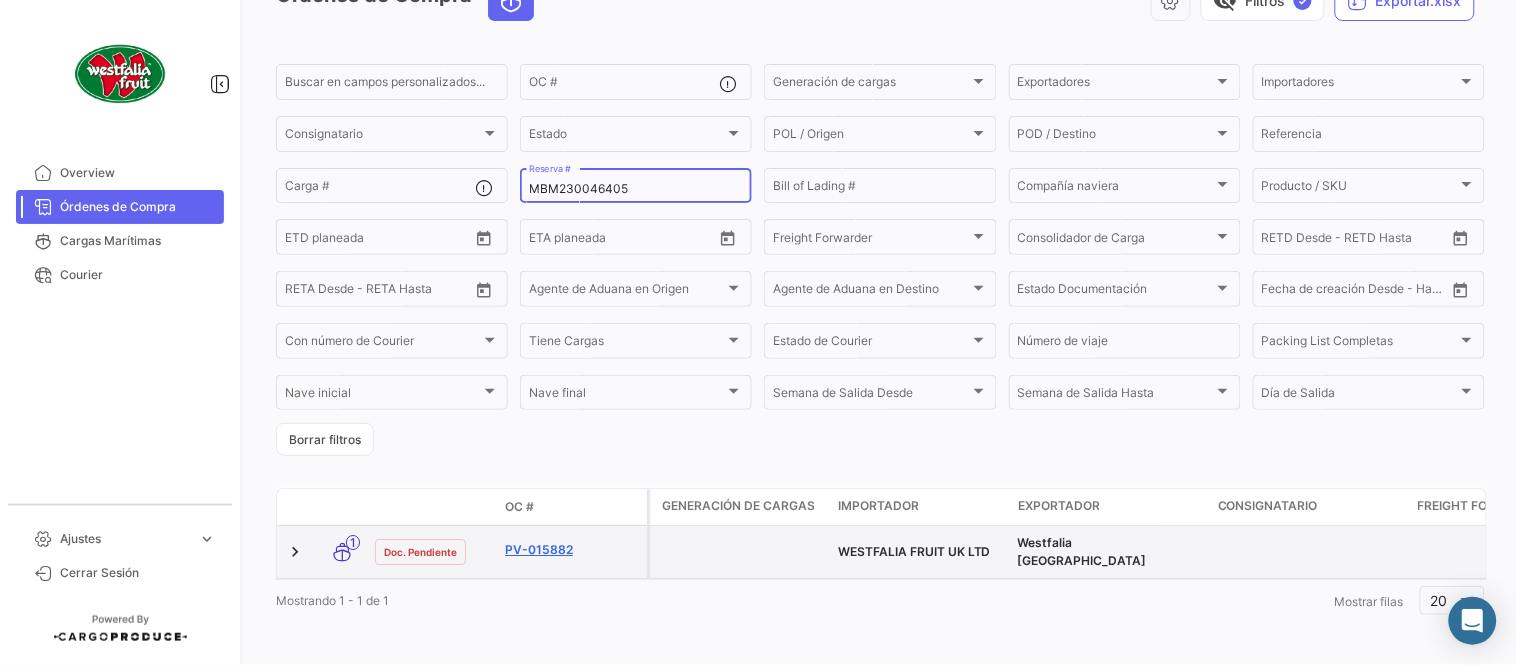 scroll, scrollTop: 128, scrollLeft: 0, axis: vertical 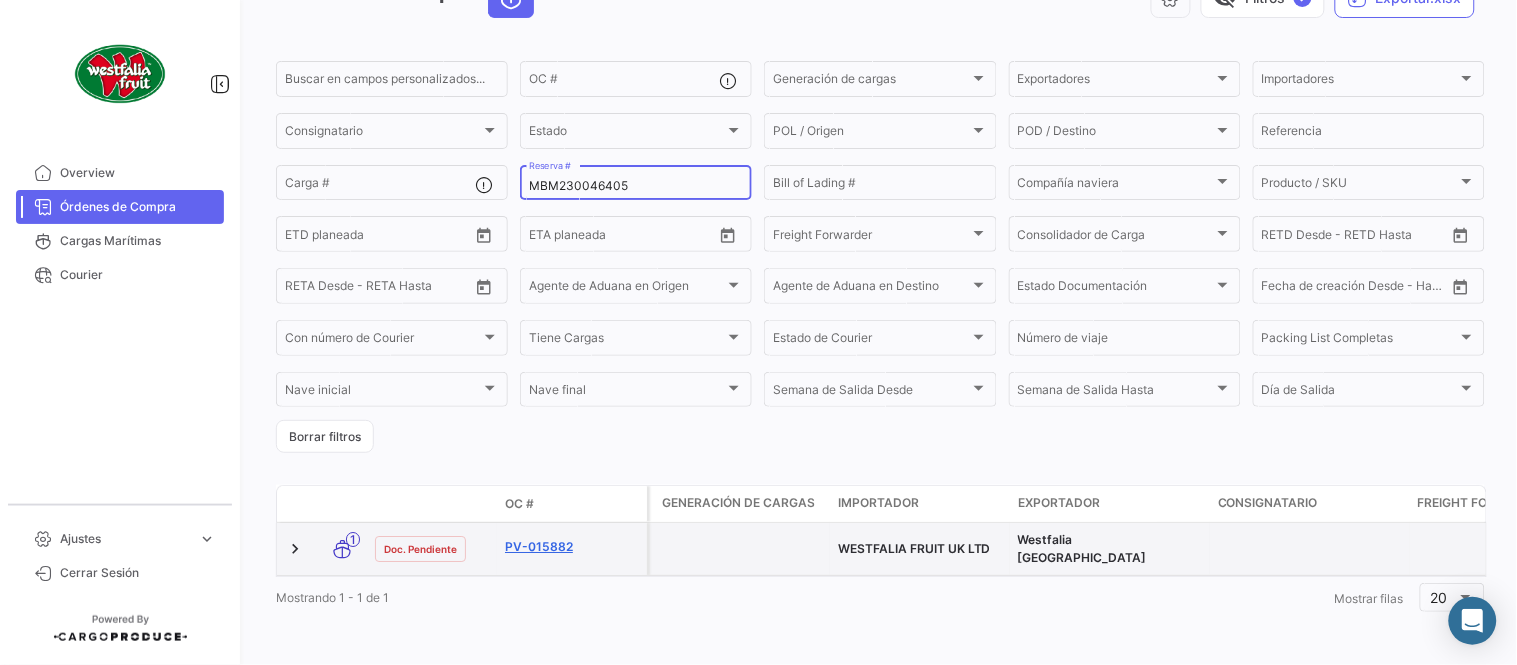click on "PV-015882" 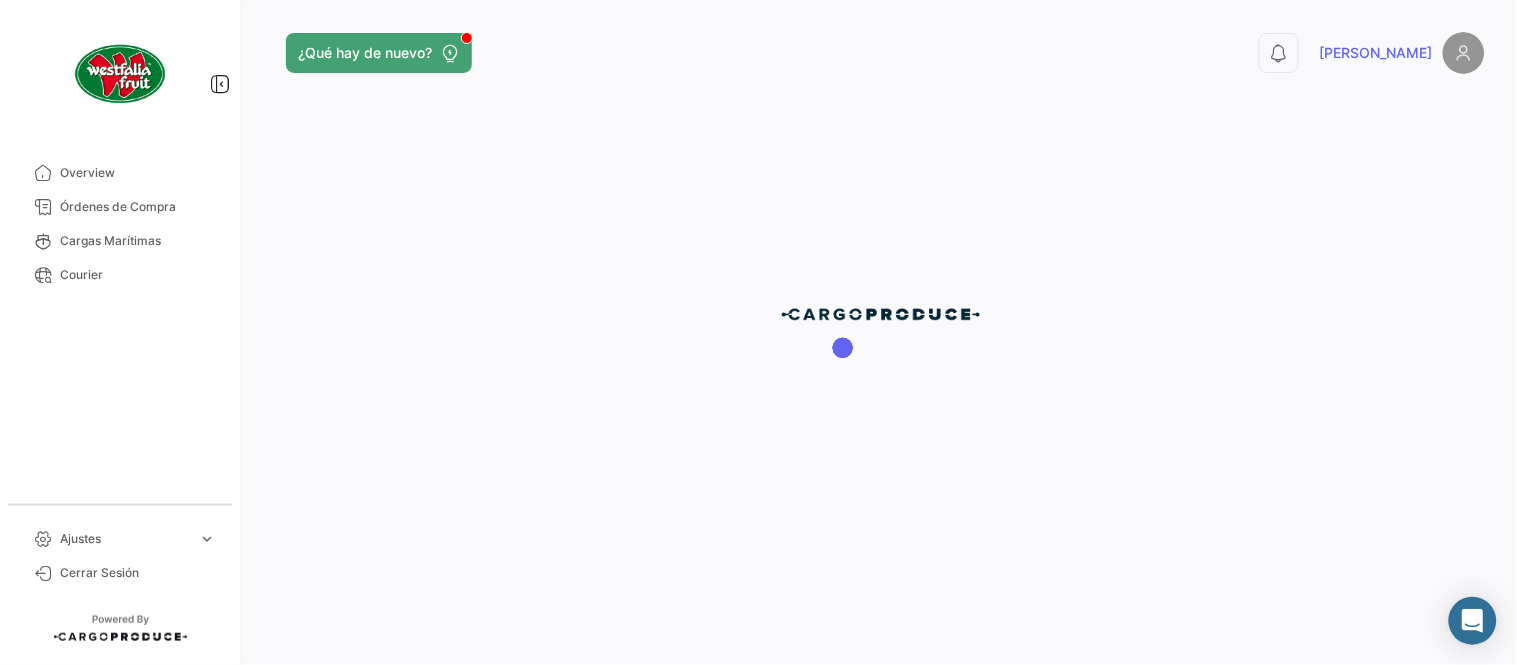 scroll, scrollTop: 0, scrollLeft: 0, axis: both 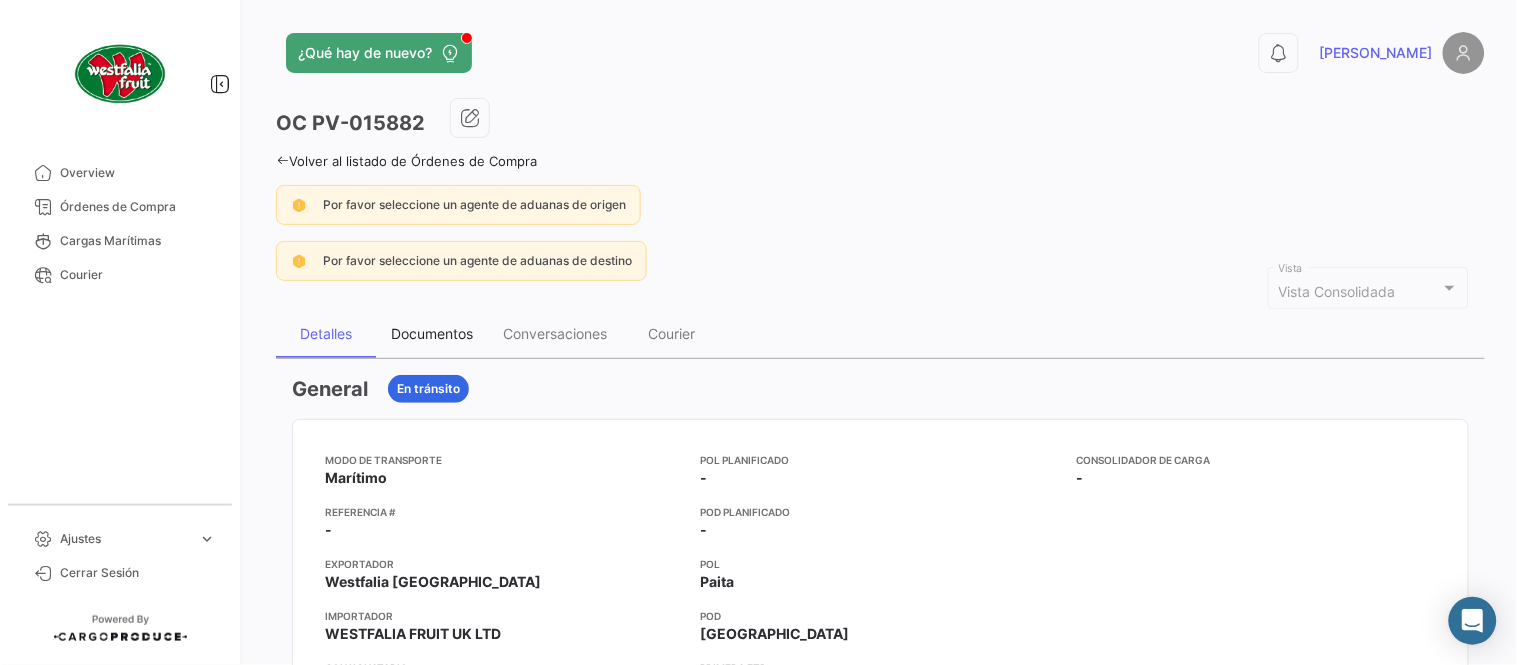 click on "Documentos" at bounding box center (432, 333) 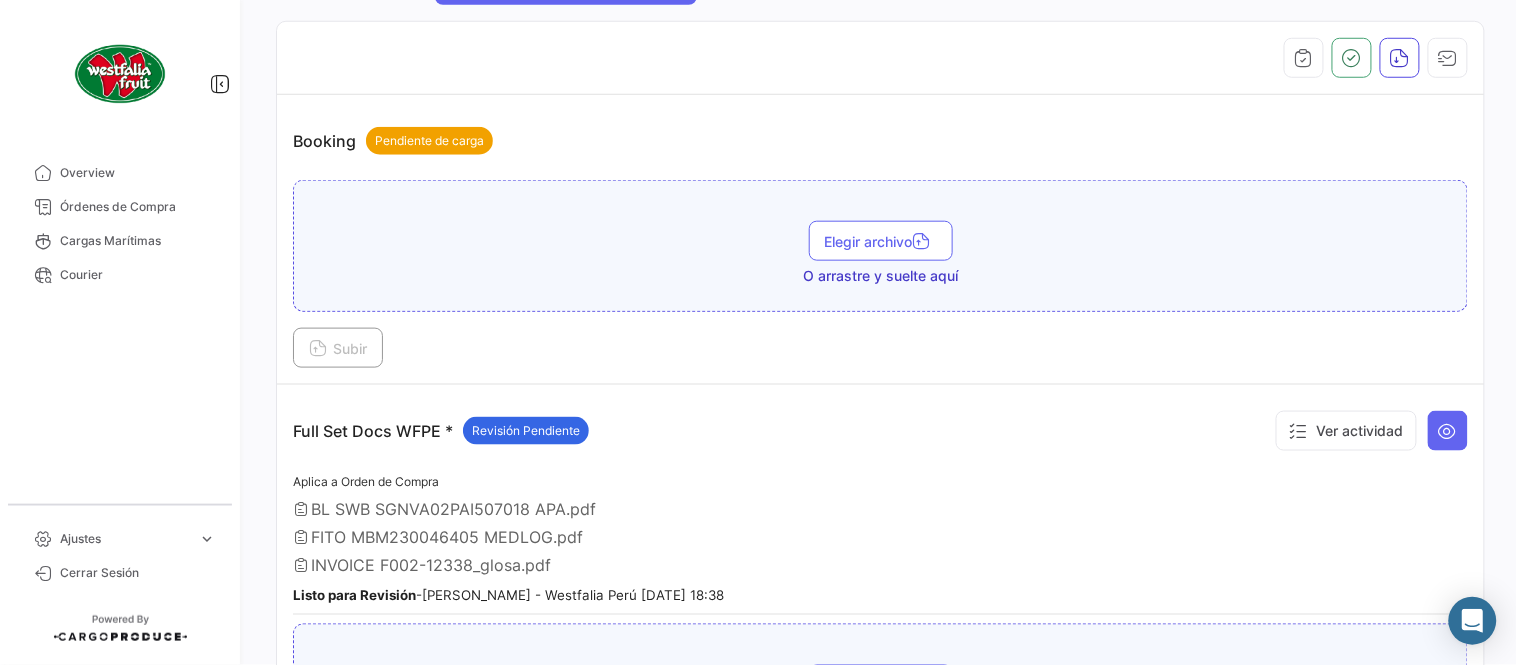 scroll, scrollTop: 443, scrollLeft: 0, axis: vertical 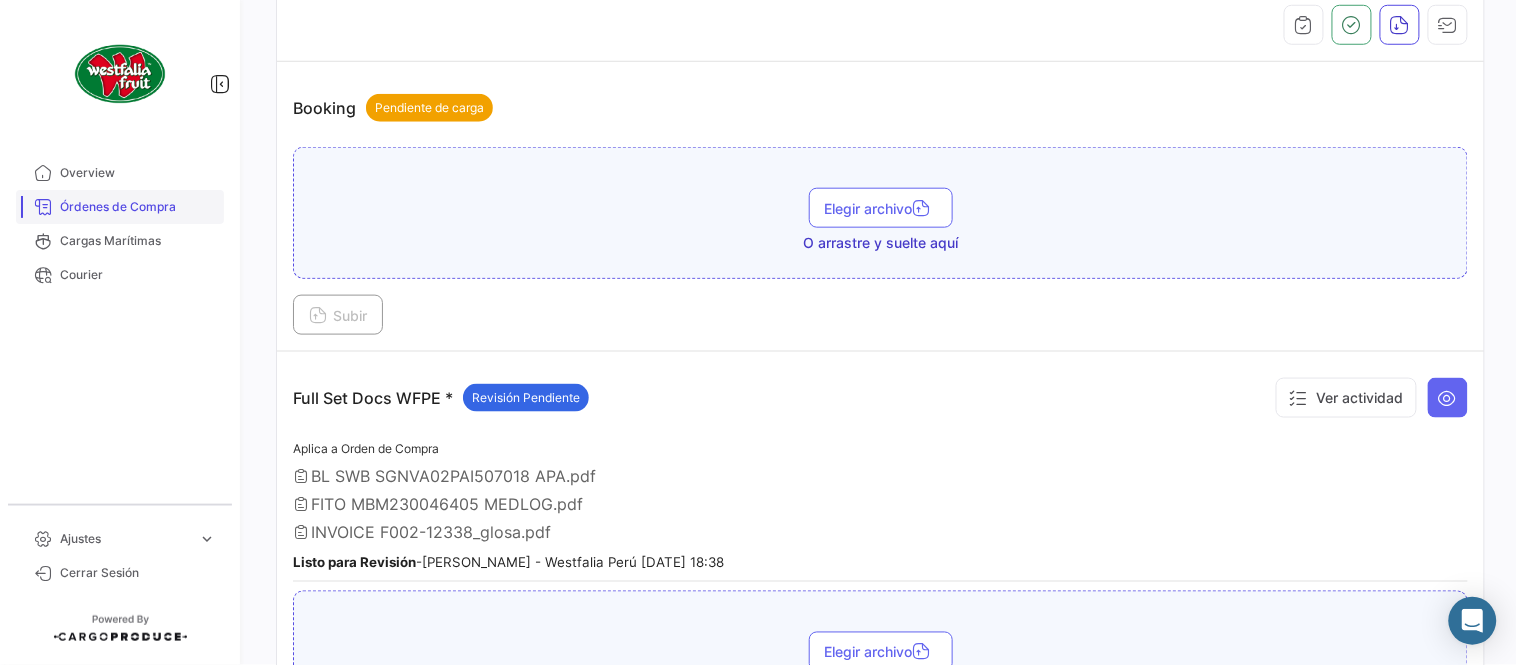 click on "Órdenes de Compra" at bounding box center (120, 207) 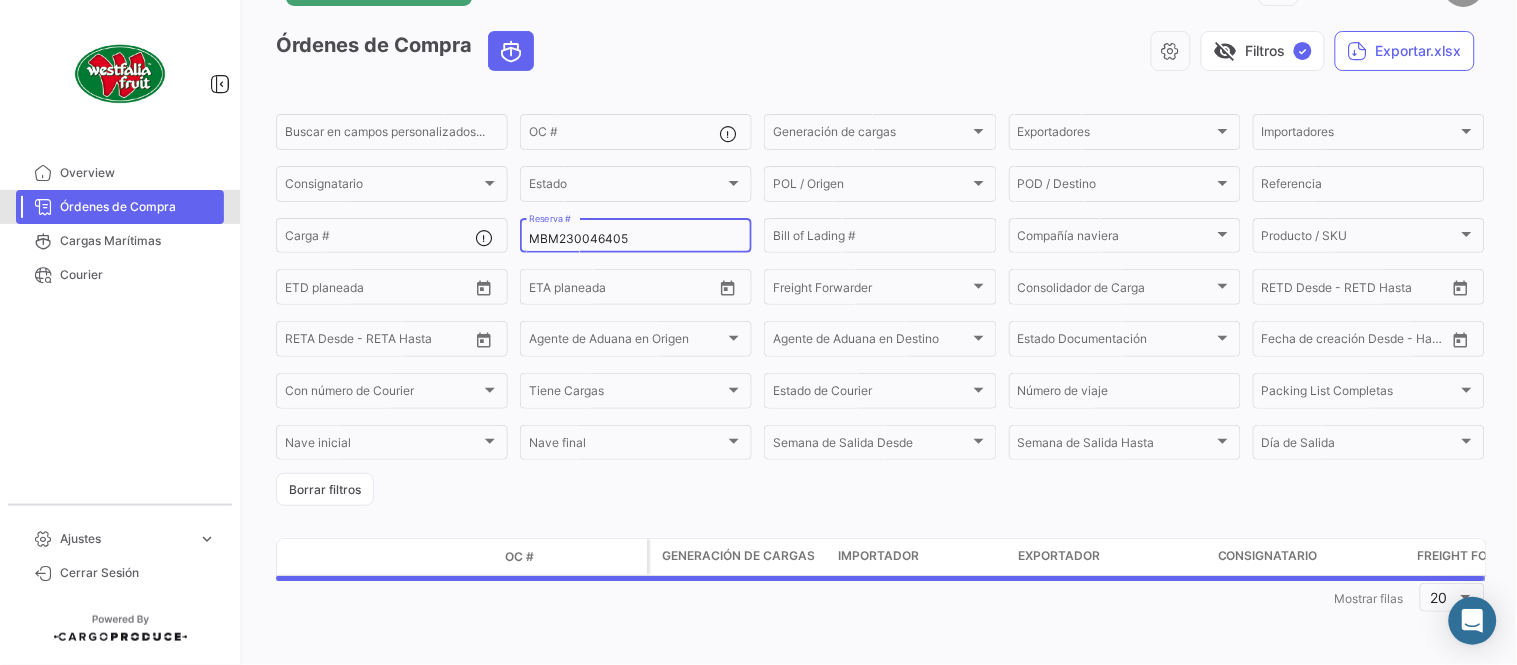 scroll, scrollTop: 0, scrollLeft: 0, axis: both 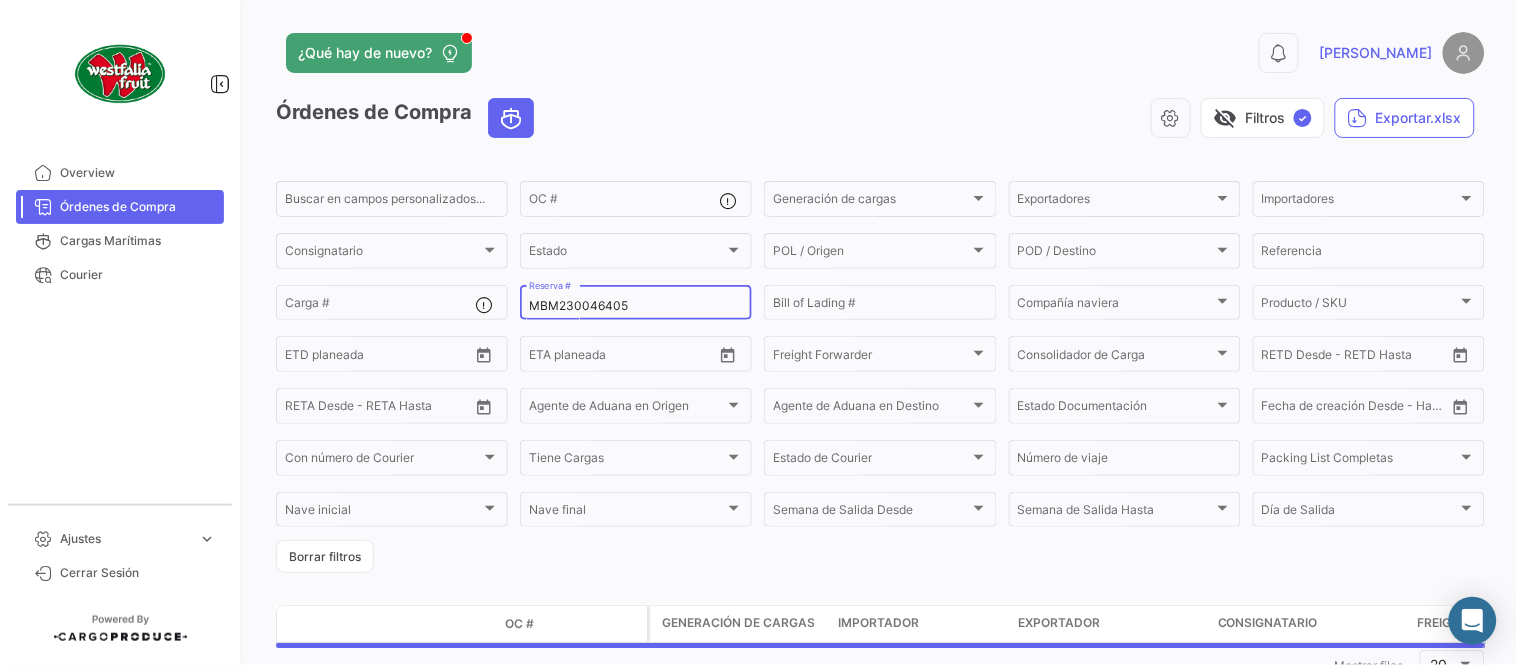 click on "MBM230046405" at bounding box center [636, 306] 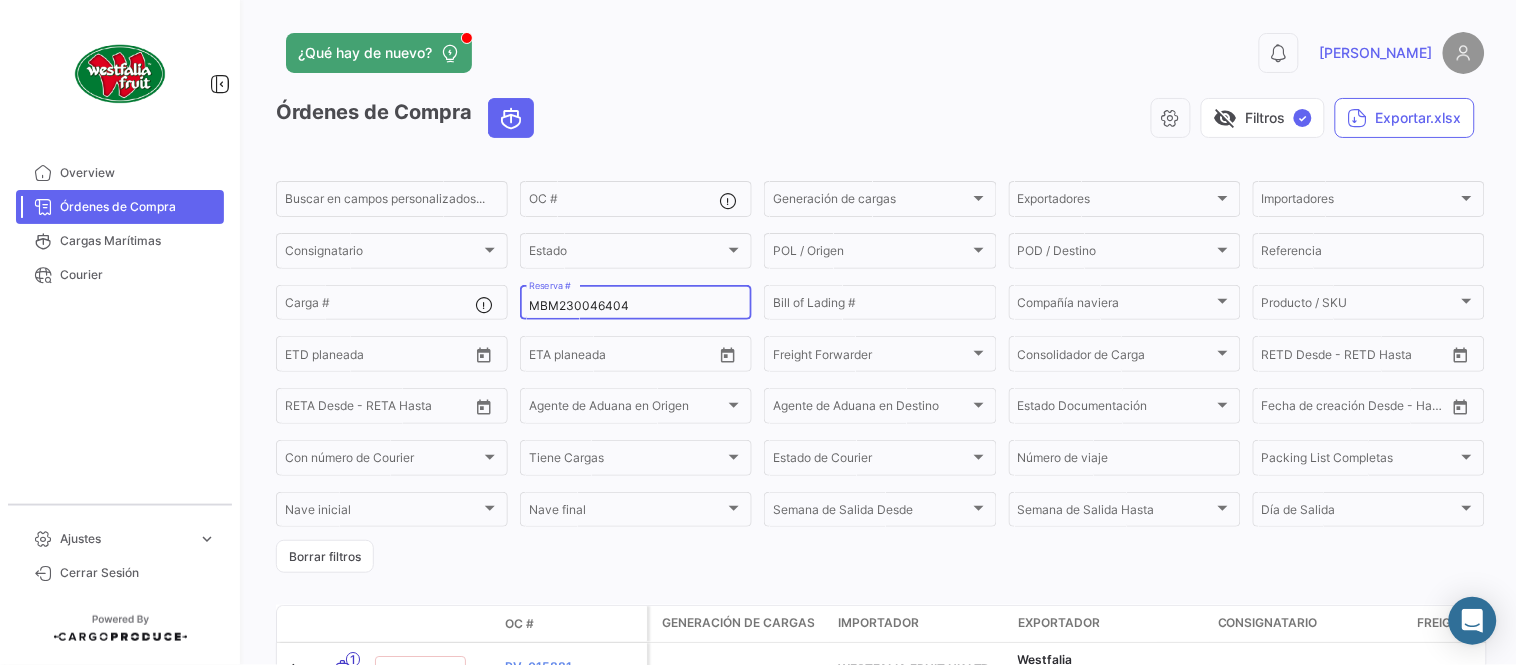 click on "MBM230046404 Reserva #" 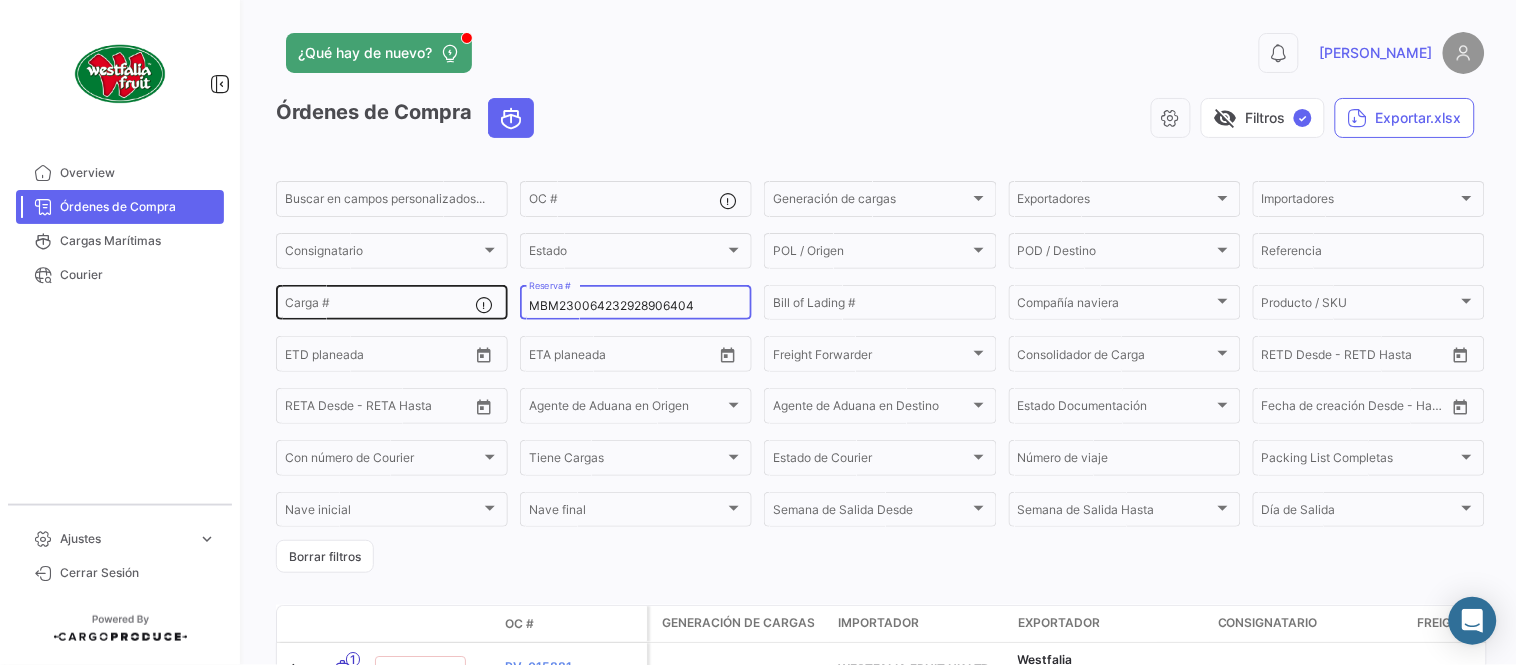 drag, startPoint x: 705, startPoint y: 302, endPoint x: 450, endPoint y: 303, distance: 255.00197 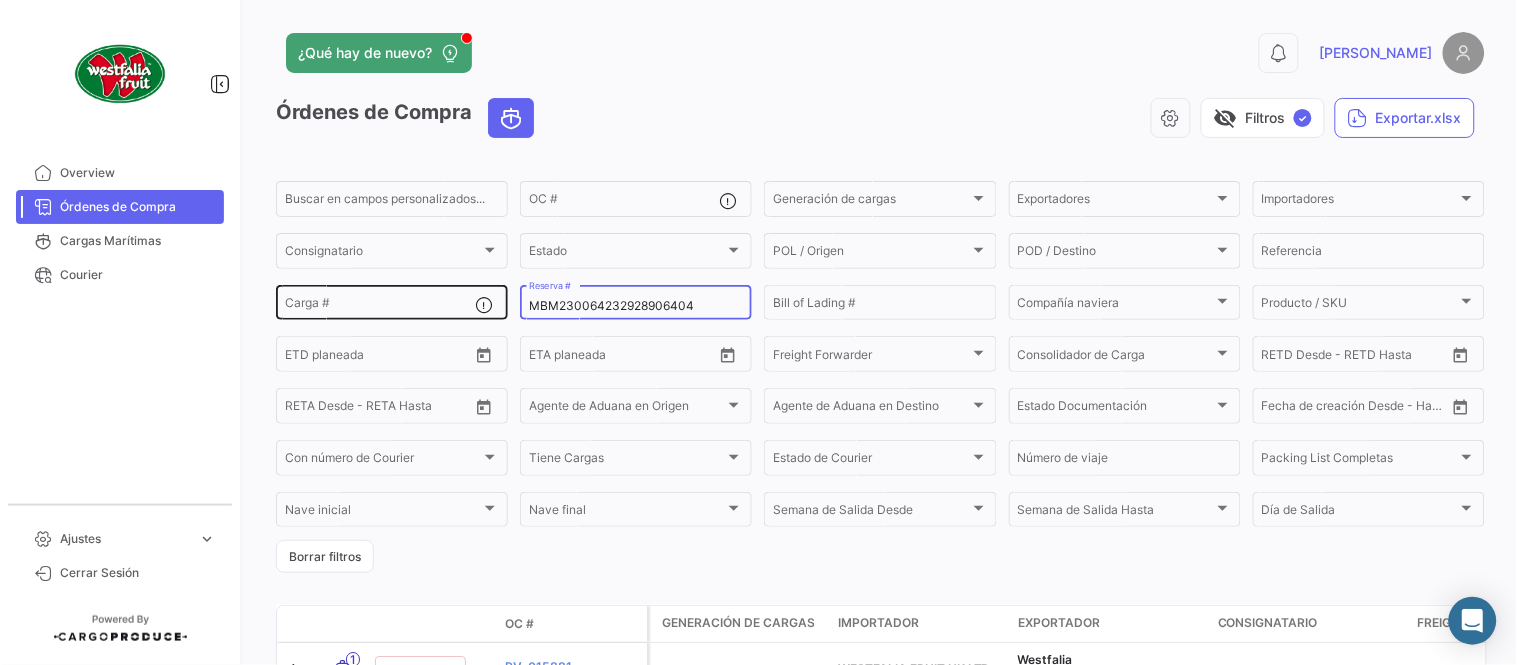 click on "Buscar en [PERSON_NAME] personalizados...  OC #  Generación [PERSON_NAME] Generación [PERSON_NAME] Exportadores Exportadores Importadores Importadores Consignatario Consignatario Estado Estado POL / Origen  POL / Origen  POD / Destino POD / Destino  Referencia  Carga # MBM230064232928906404 Reserva # Bill of Lading # Compañía naviera Compañía naviera Producto / SKU Producto / SKU Desde –  ETD planeada  Desde –  ETA planeada  Freight Forwarder Freight Forwarder Consolidador de Carga Consolidador de Carga Desde –  RETD Desde - RETD Hasta  Desde –  [PERSON_NAME] Desde - [PERSON_NAME] Hasta  Agente de Aduana en Origen Agente de Aduana en Origen Agente de Aduana en Destino Agente de Aduana en Destino Estado Documentación Estado Documentación Desde –  Fecha de creación Desde - Hasta  Con número de Courier Con número de Courier Tiene Cargas Tiene Cargas Estado de Courier Estado de Courier Número de viaje Packing List Completas Packing List Completas [PERSON_NAME] inicial [PERSON_NAME] inicial [PERSON_NAME] final [PERSON_NAME] final Día de Salida Día de Salida" 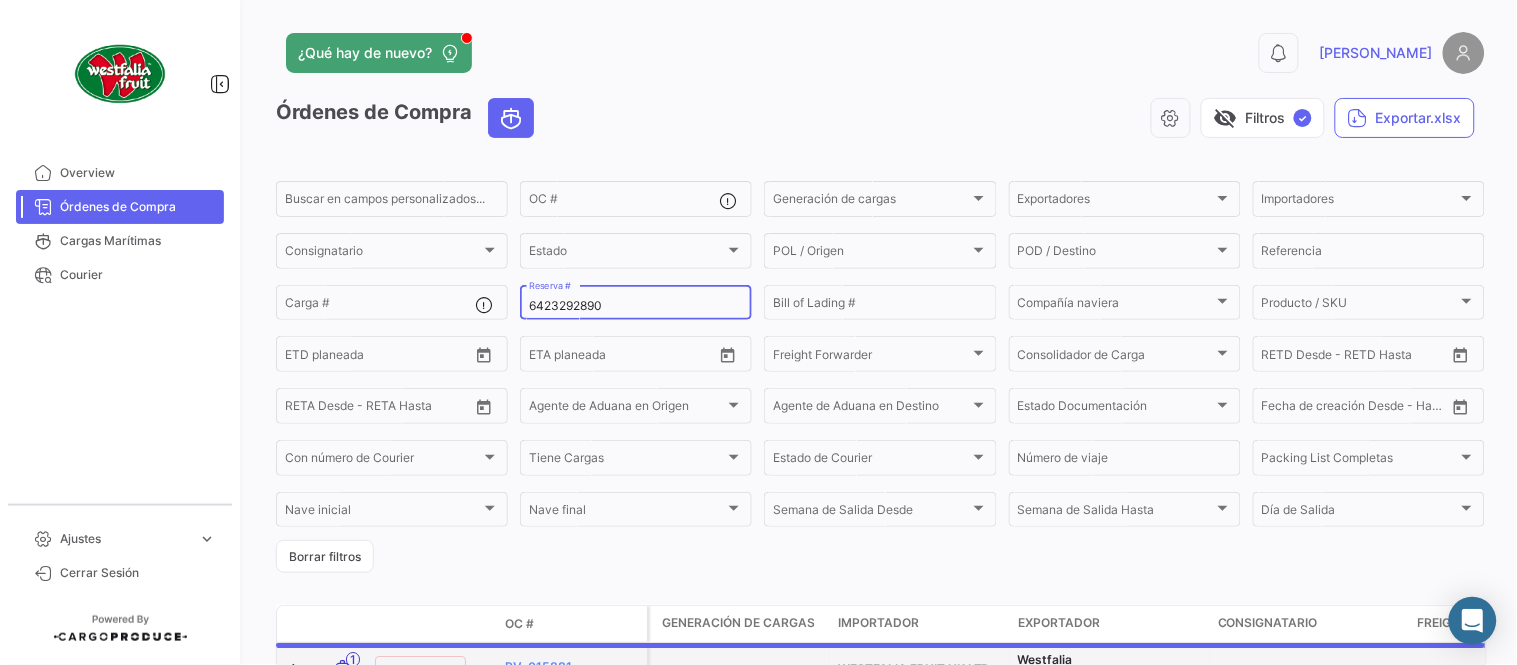 type on "6423292890" 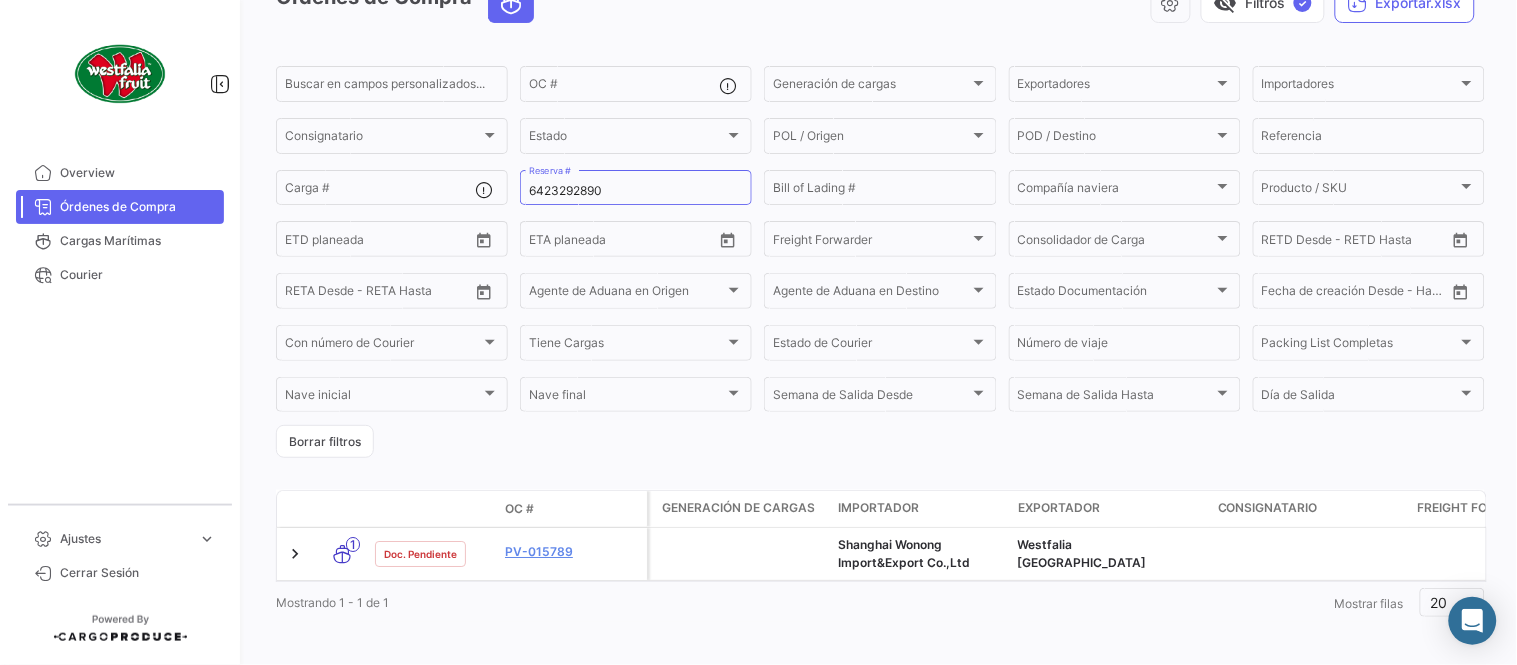 scroll, scrollTop: 136, scrollLeft: 0, axis: vertical 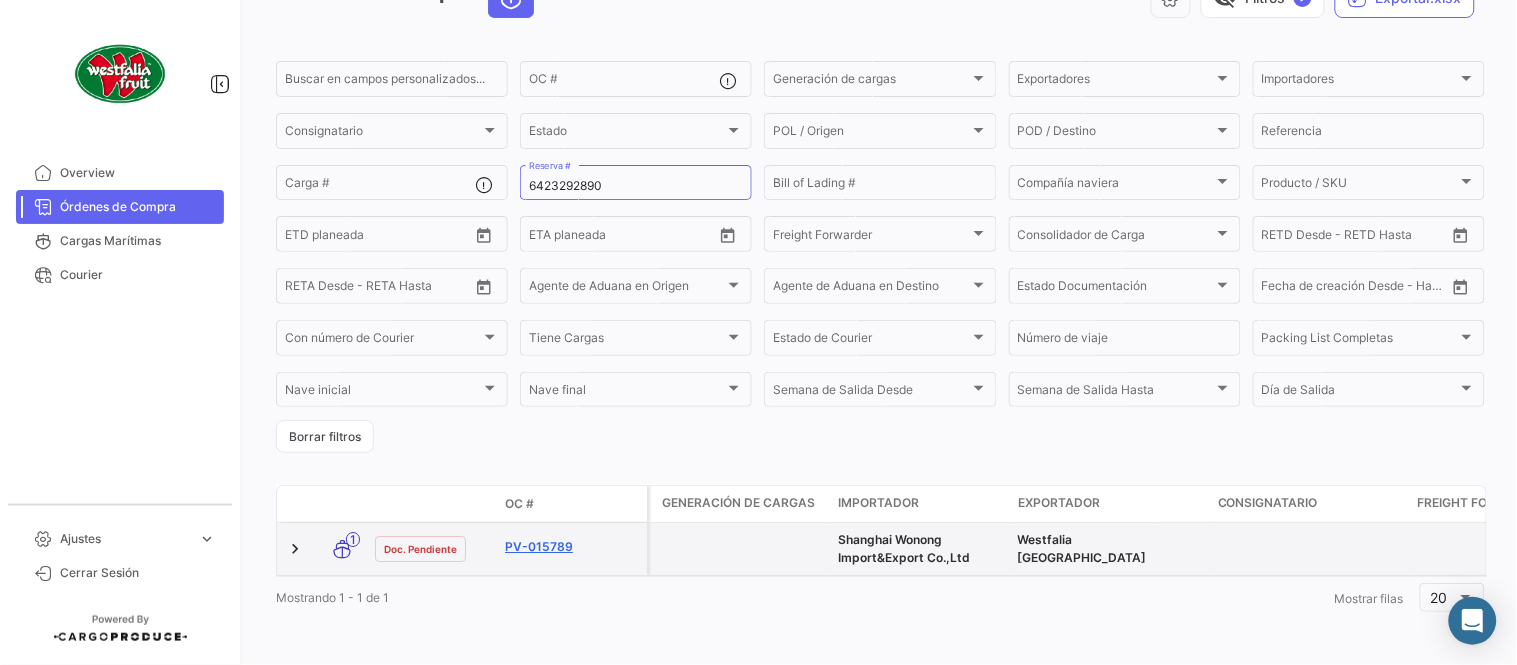 click on "PV-015789" 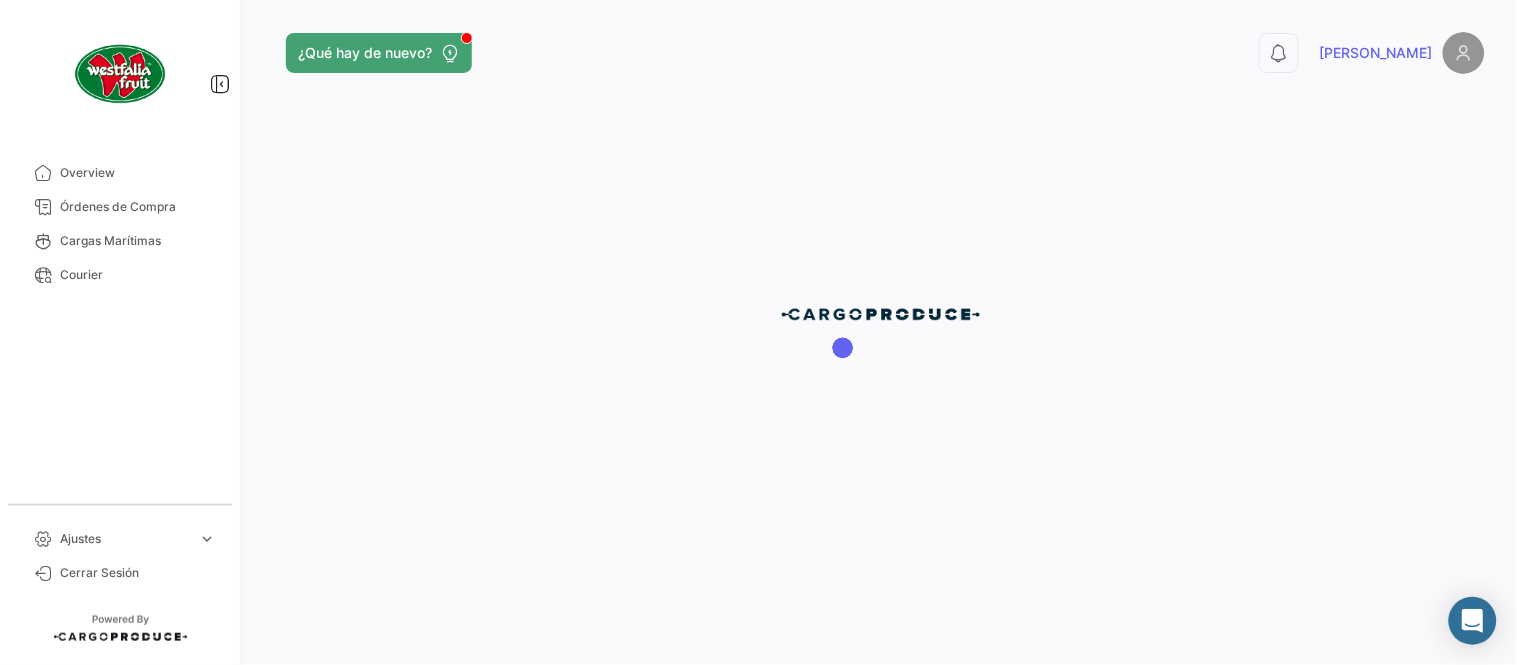 scroll, scrollTop: 0, scrollLeft: 0, axis: both 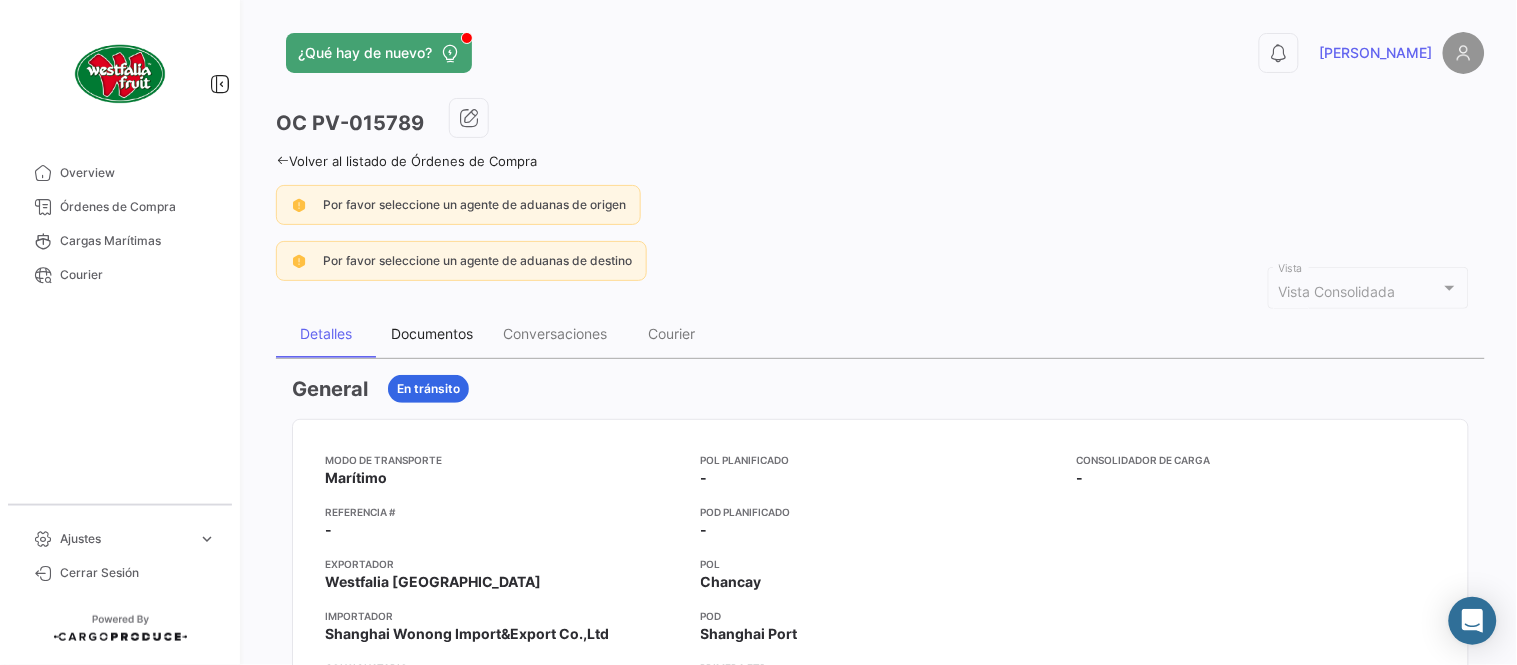 click on "Documentos" at bounding box center (432, 334) 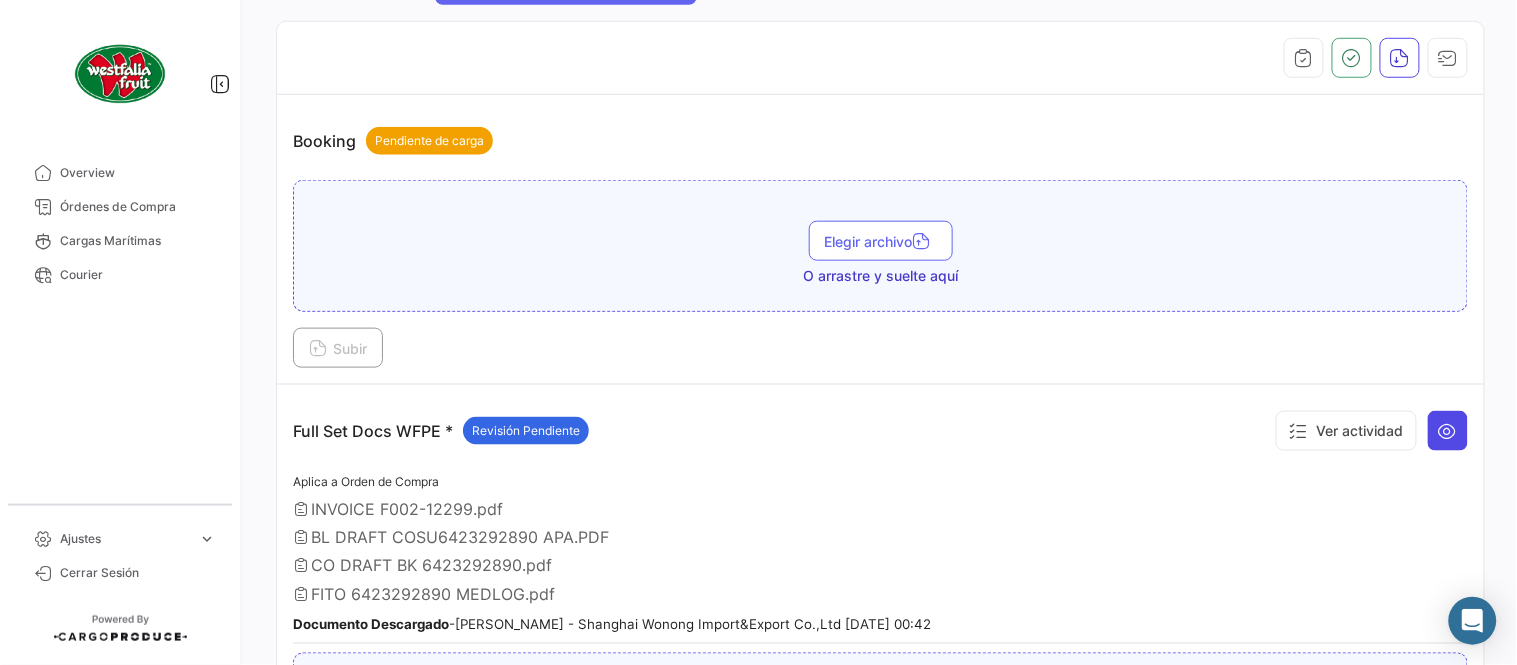 scroll, scrollTop: 443, scrollLeft: 0, axis: vertical 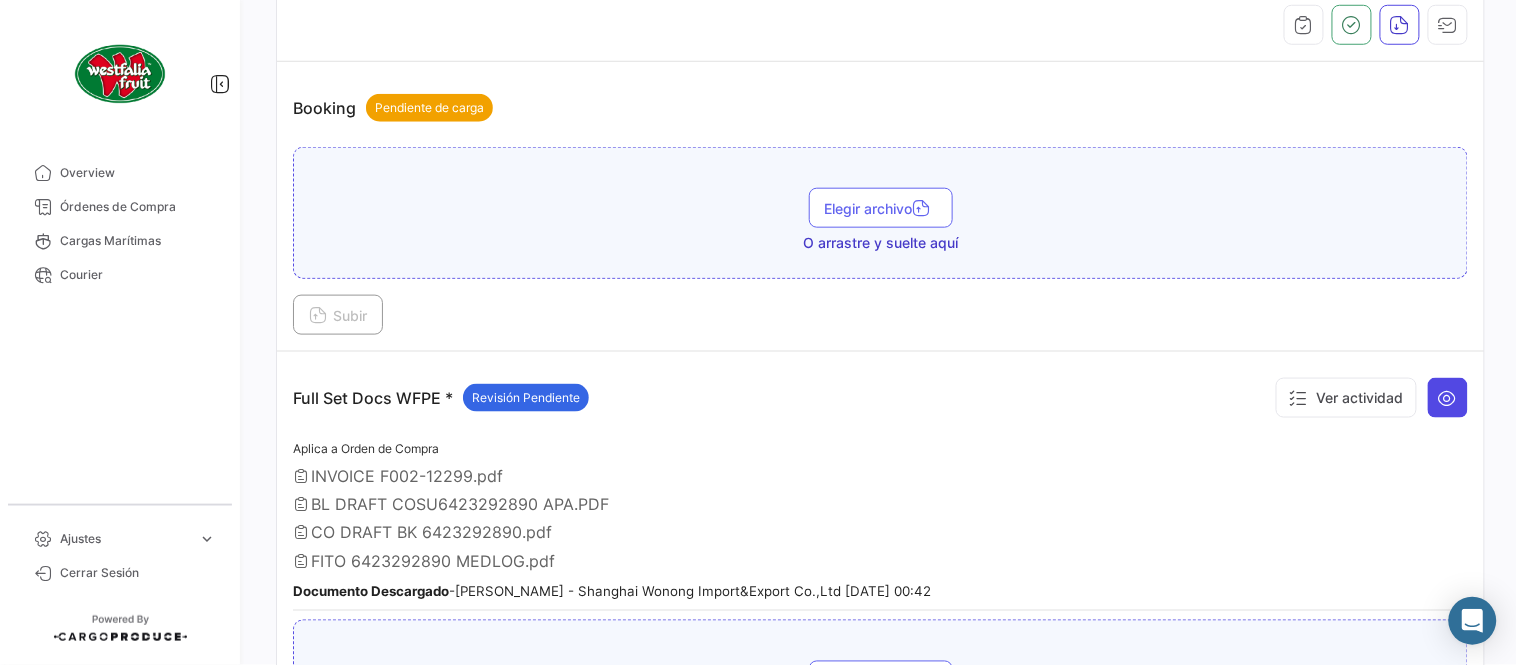 click at bounding box center [1448, 398] 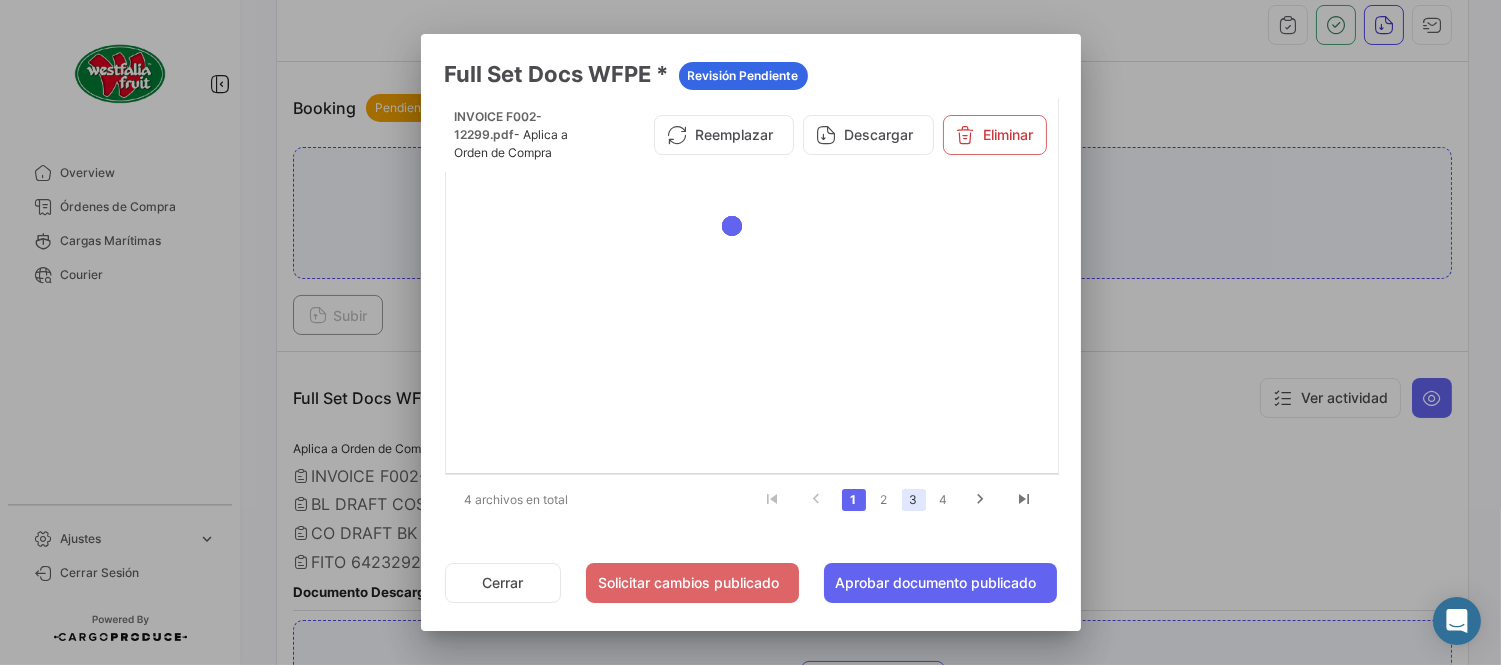 click on "3" 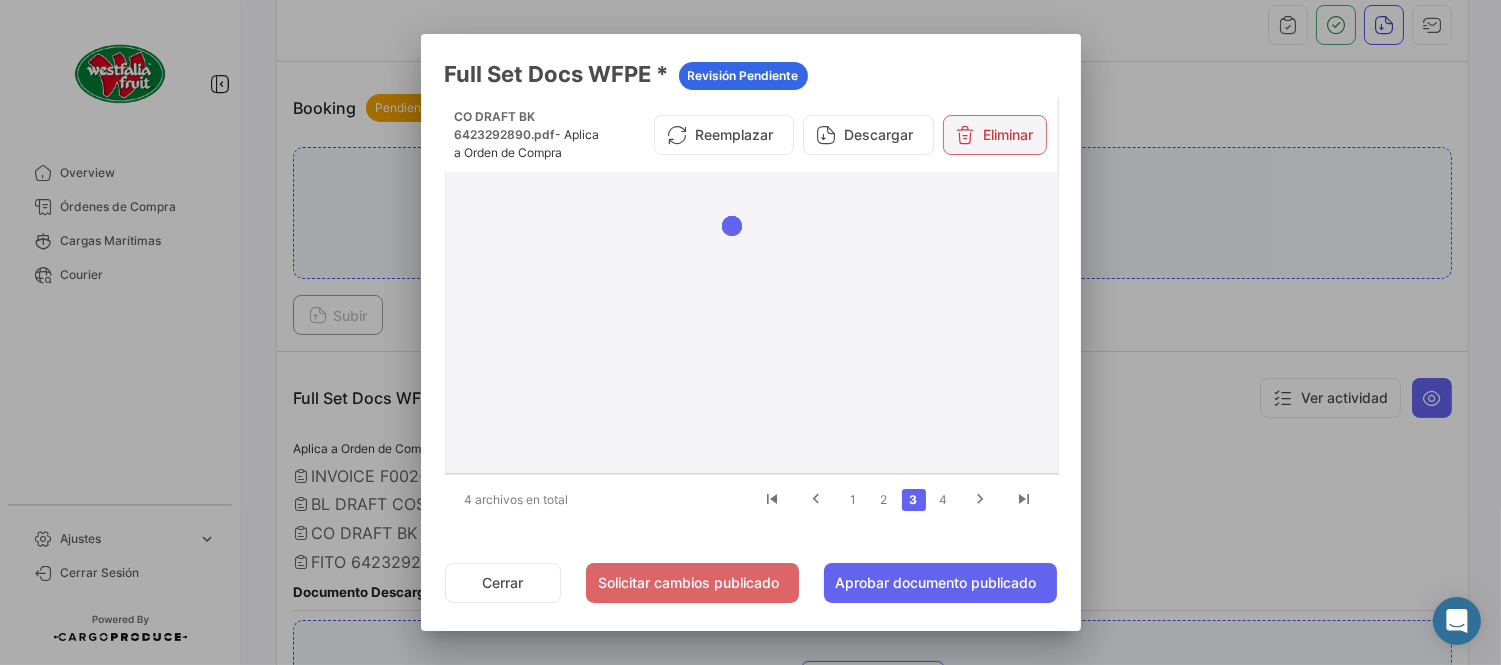 click on "Eliminar" at bounding box center (995, 135) 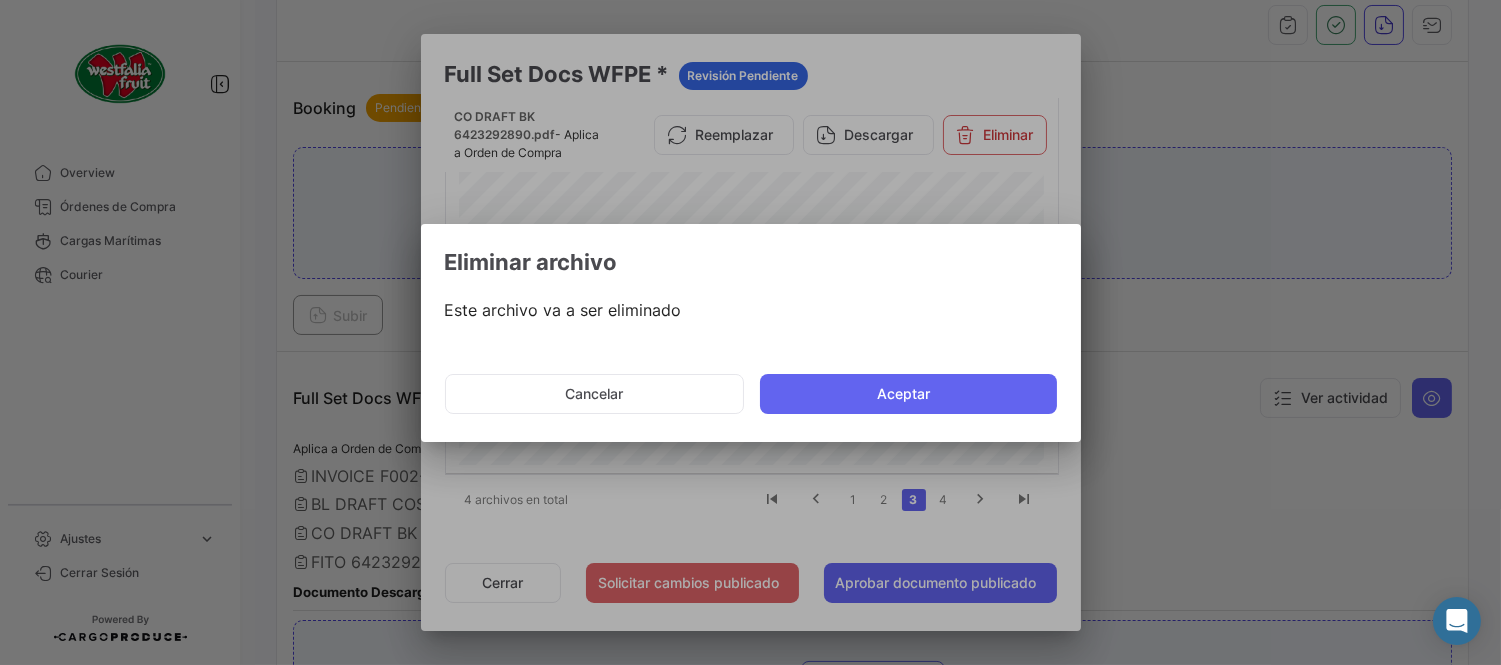 click on "Aceptar" 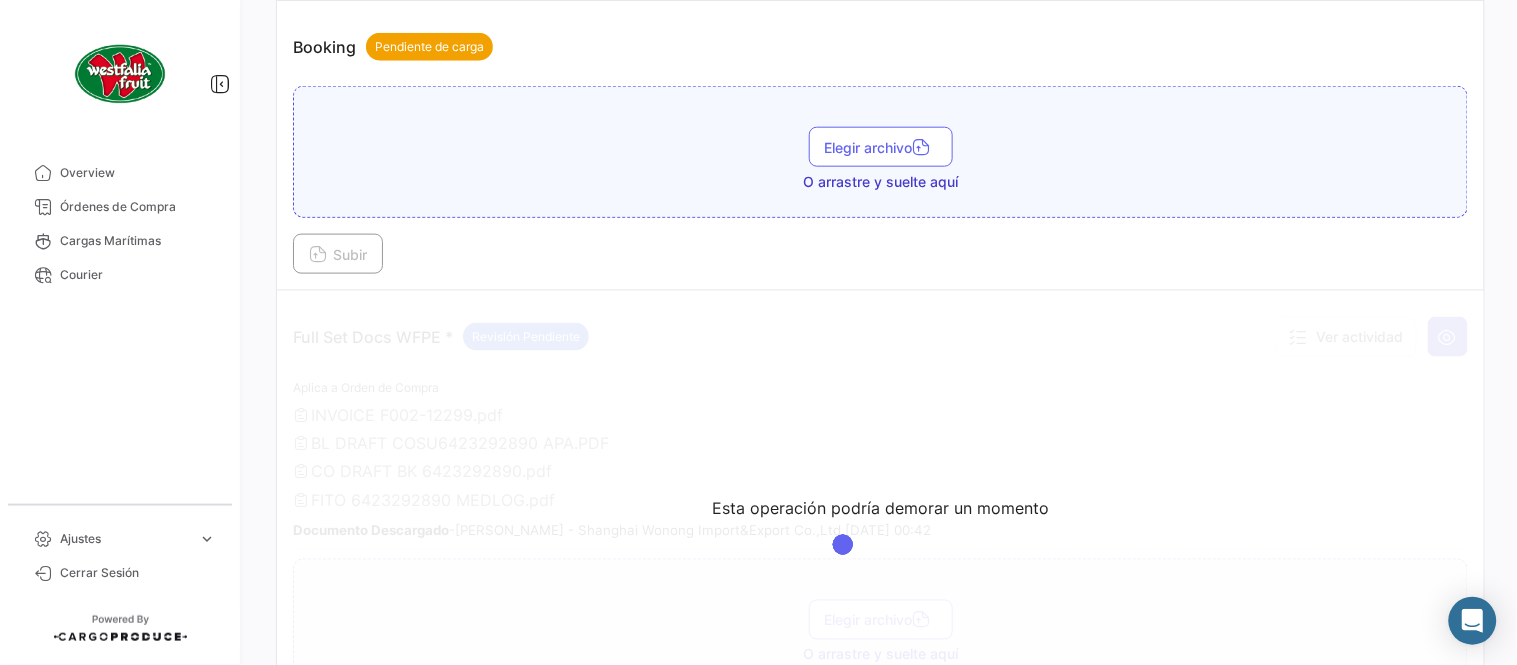 scroll, scrollTop: 665, scrollLeft: 0, axis: vertical 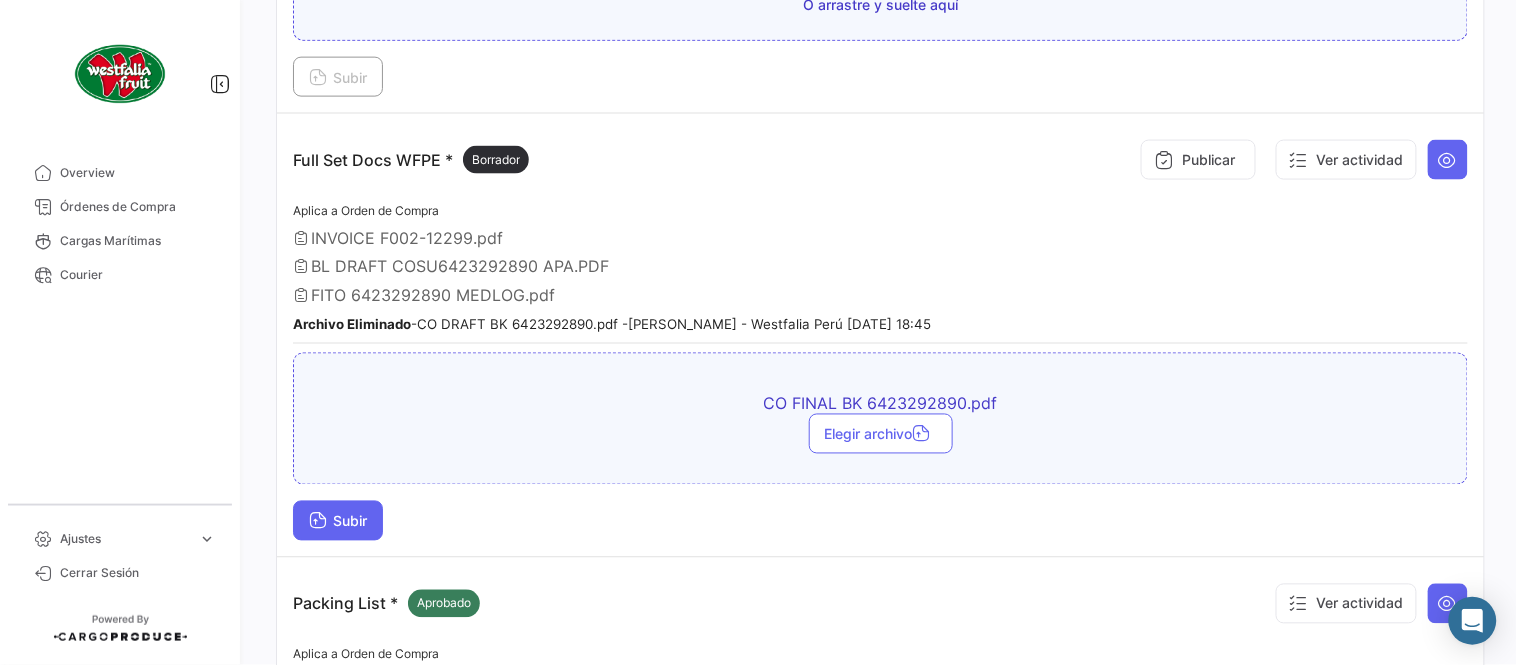 click on "Subir" at bounding box center [338, 521] 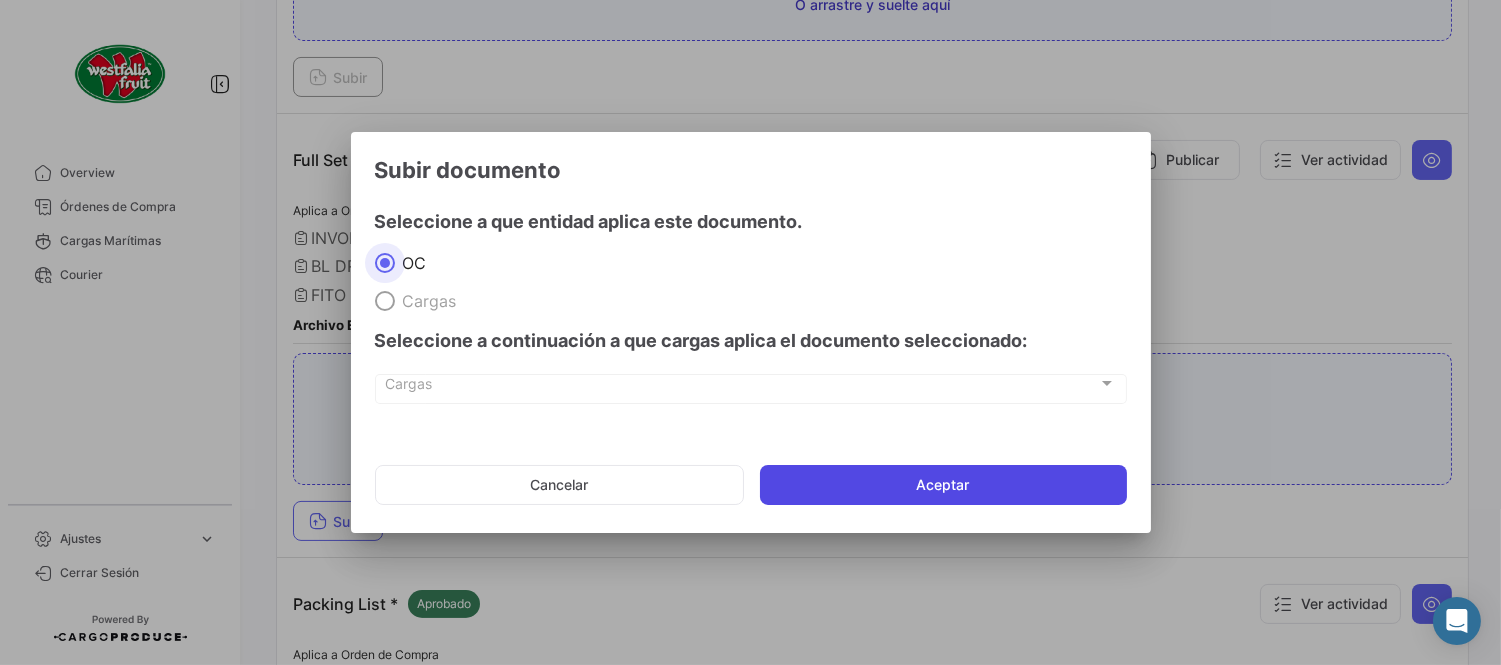 click on "Aceptar" 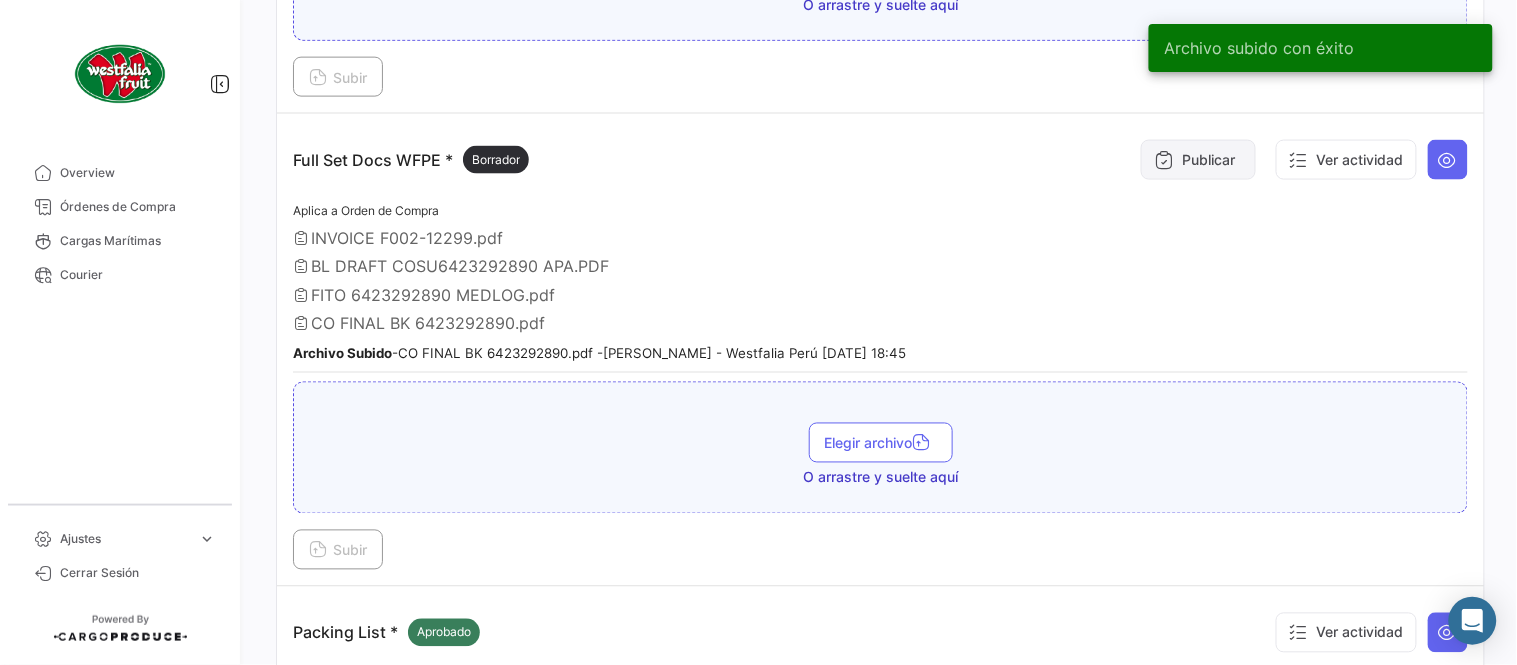 click on "Publicar" at bounding box center (1198, 160) 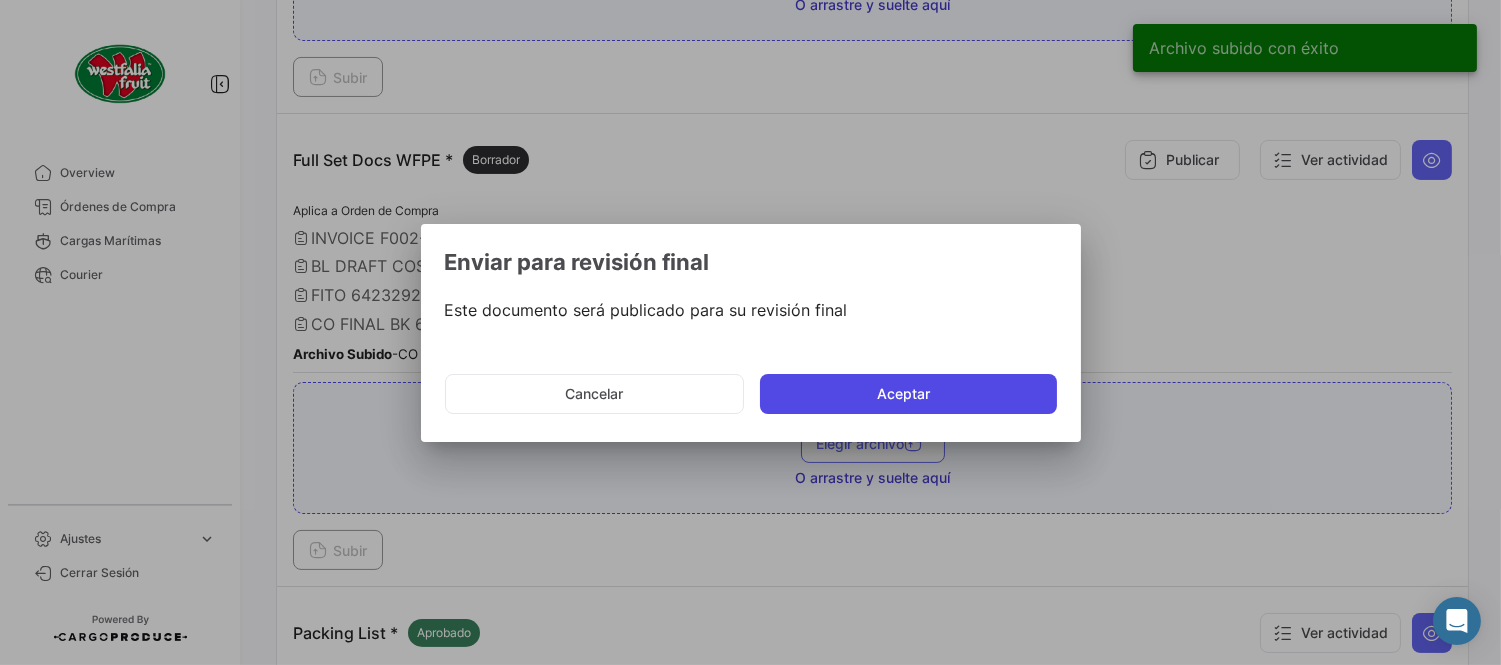 click on "Aceptar" 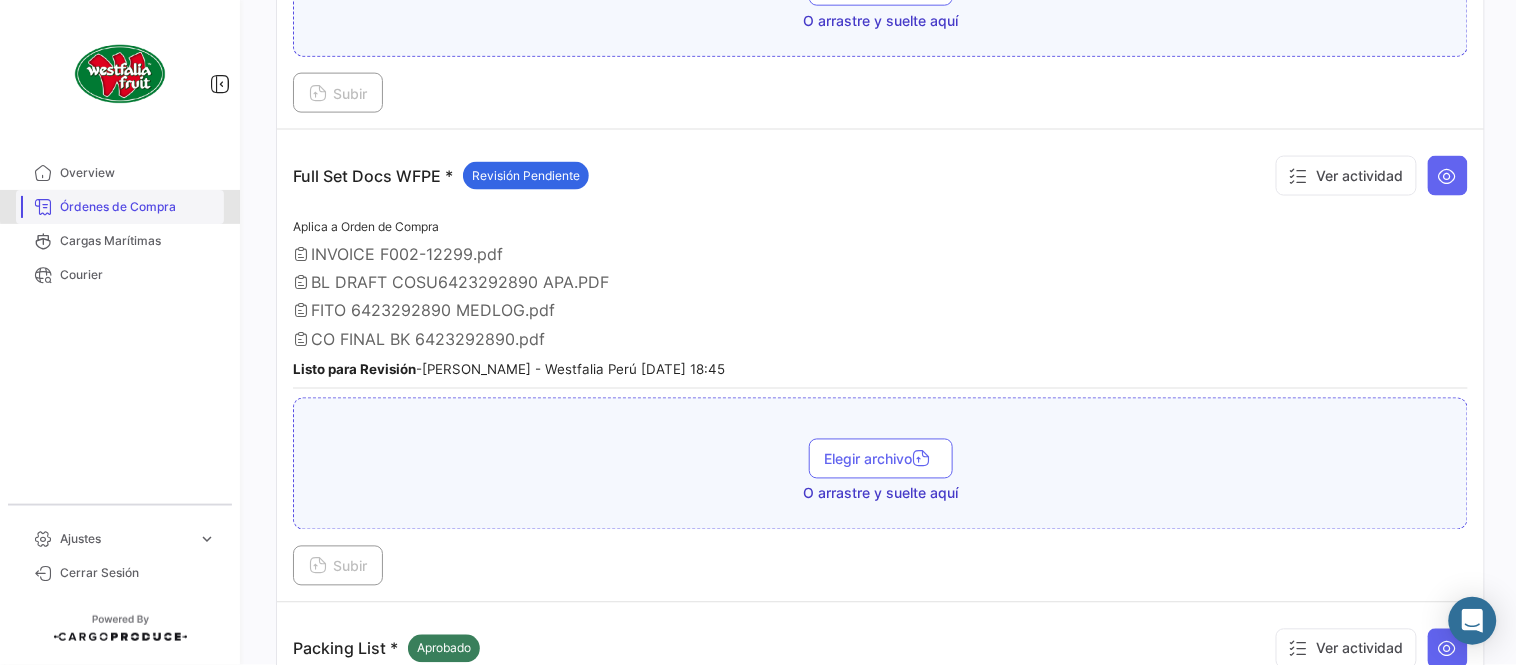 click on "Órdenes de Compra" at bounding box center (138, 207) 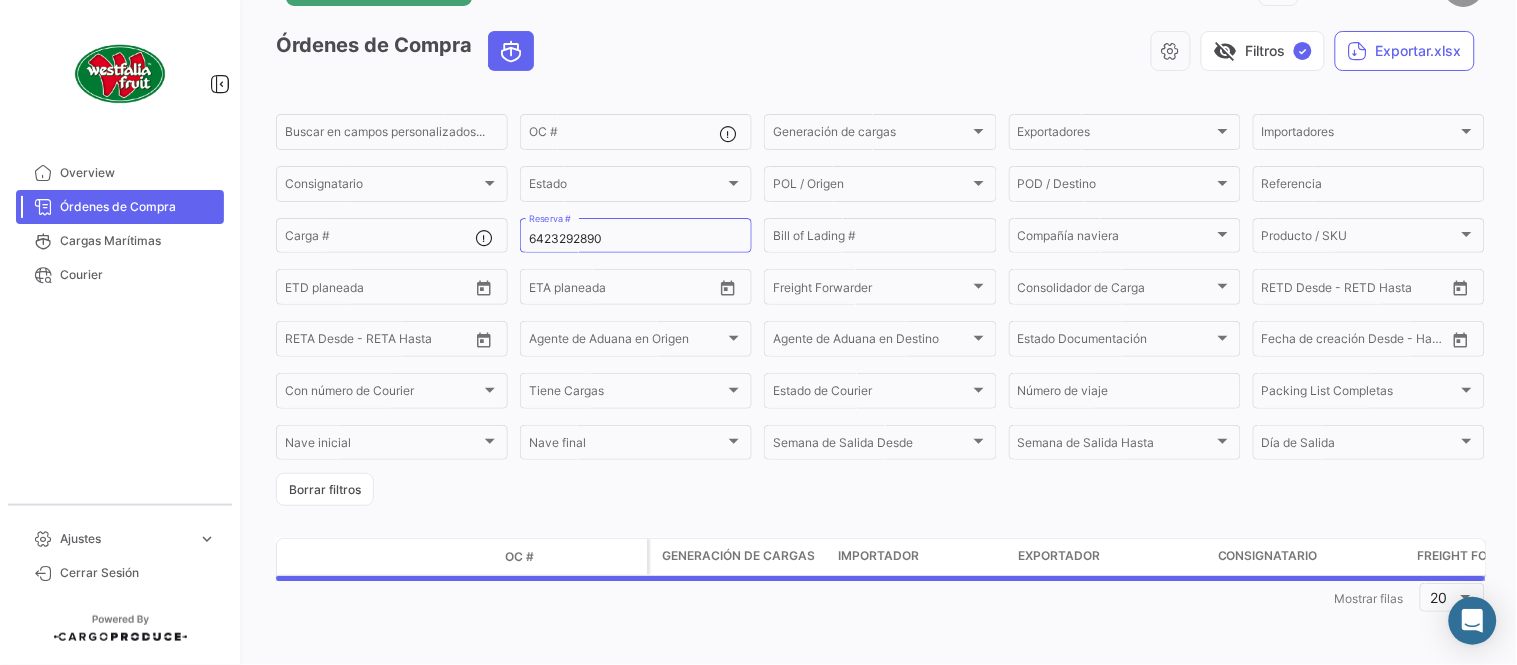 scroll, scrollTop: 0, scrollLeft: 0, axis: both 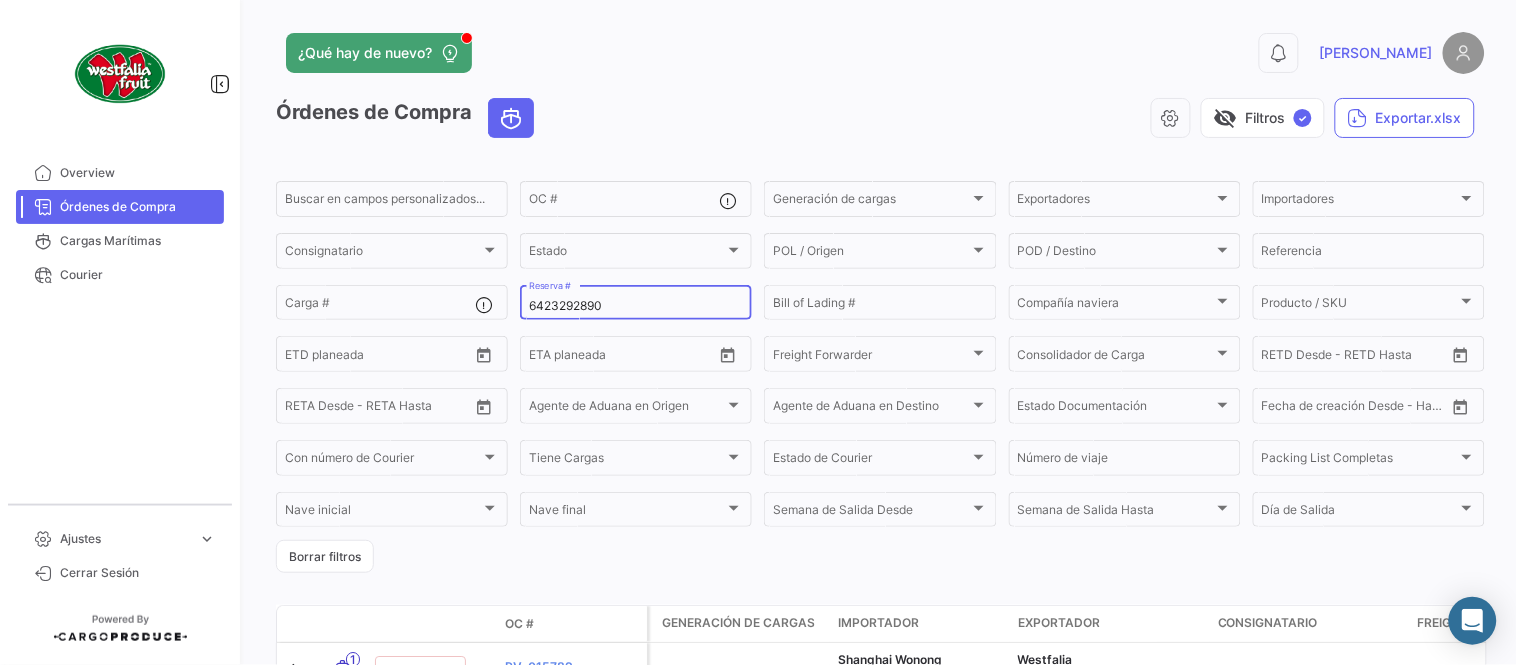 click on "6423292890" at bounding box center [636, 306] 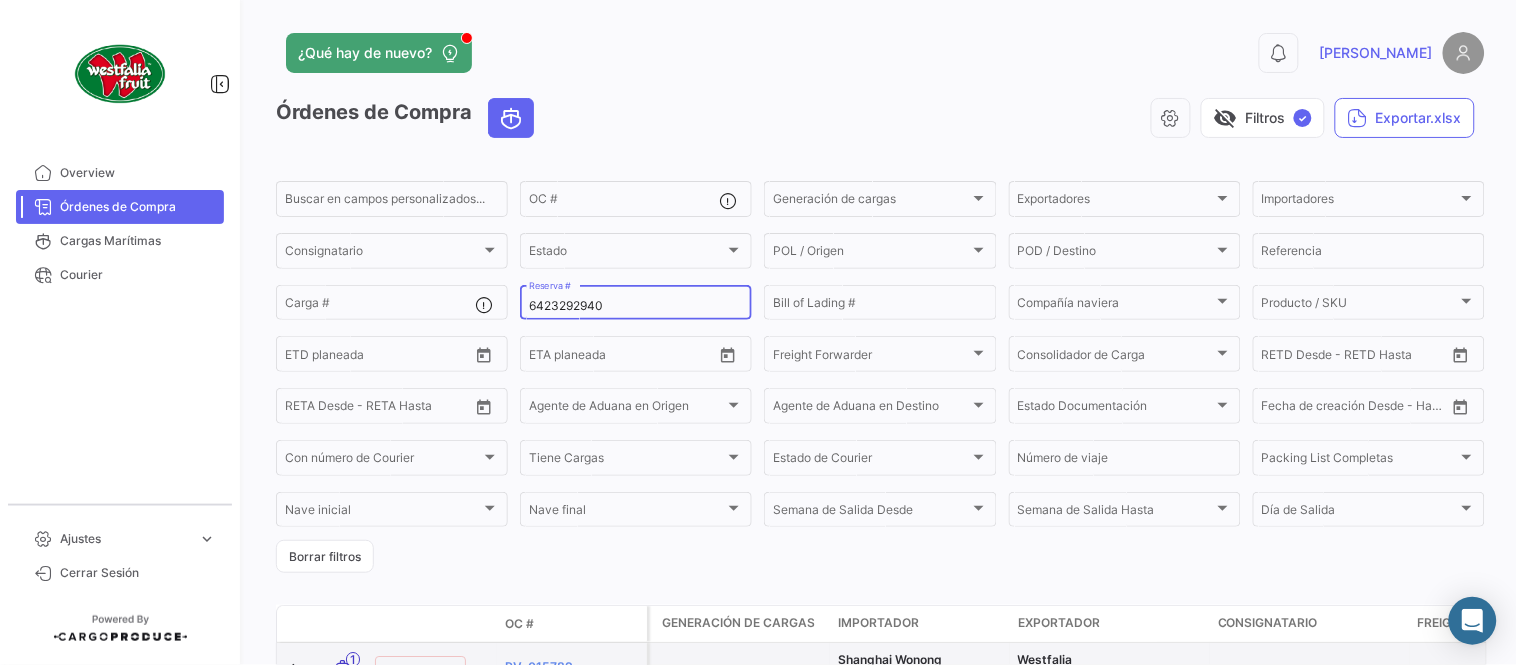 type on "6423292940" 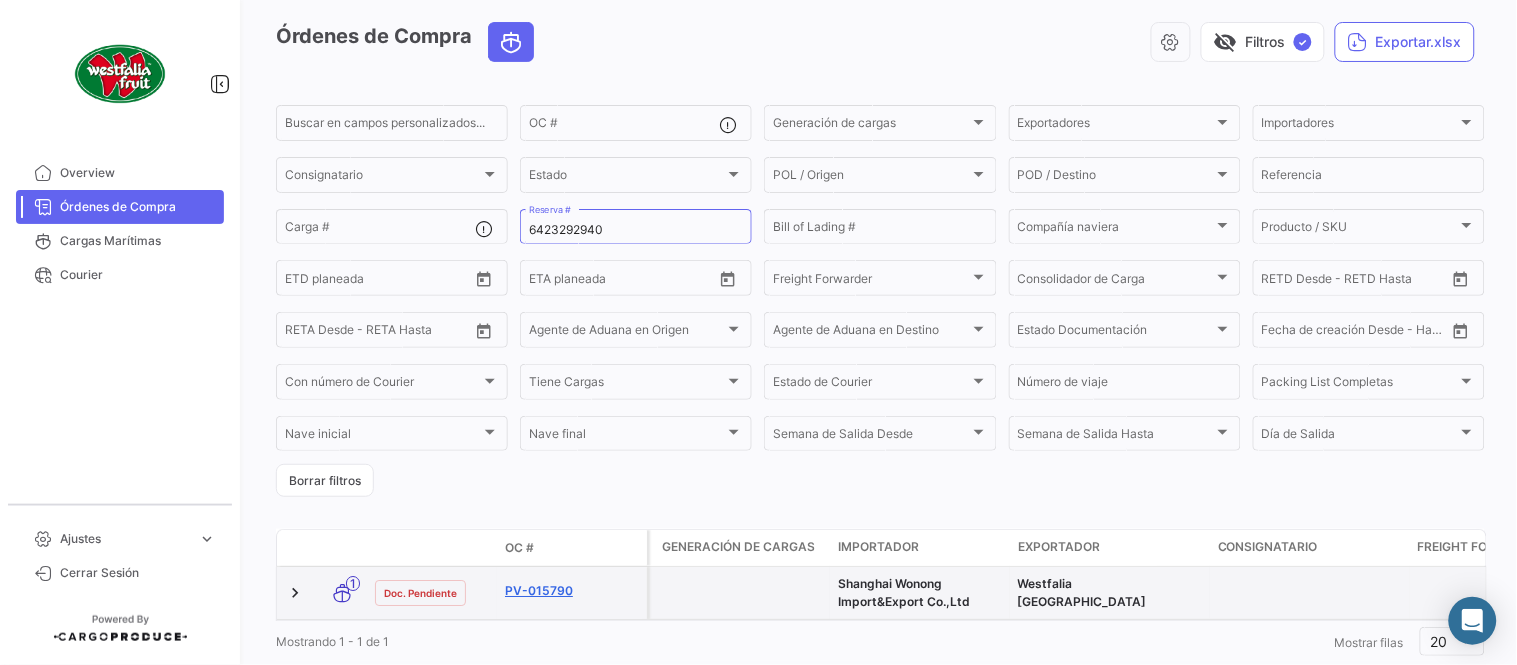 scroll, scrollTop: 136, scrollLeft: 0, axis: vertical 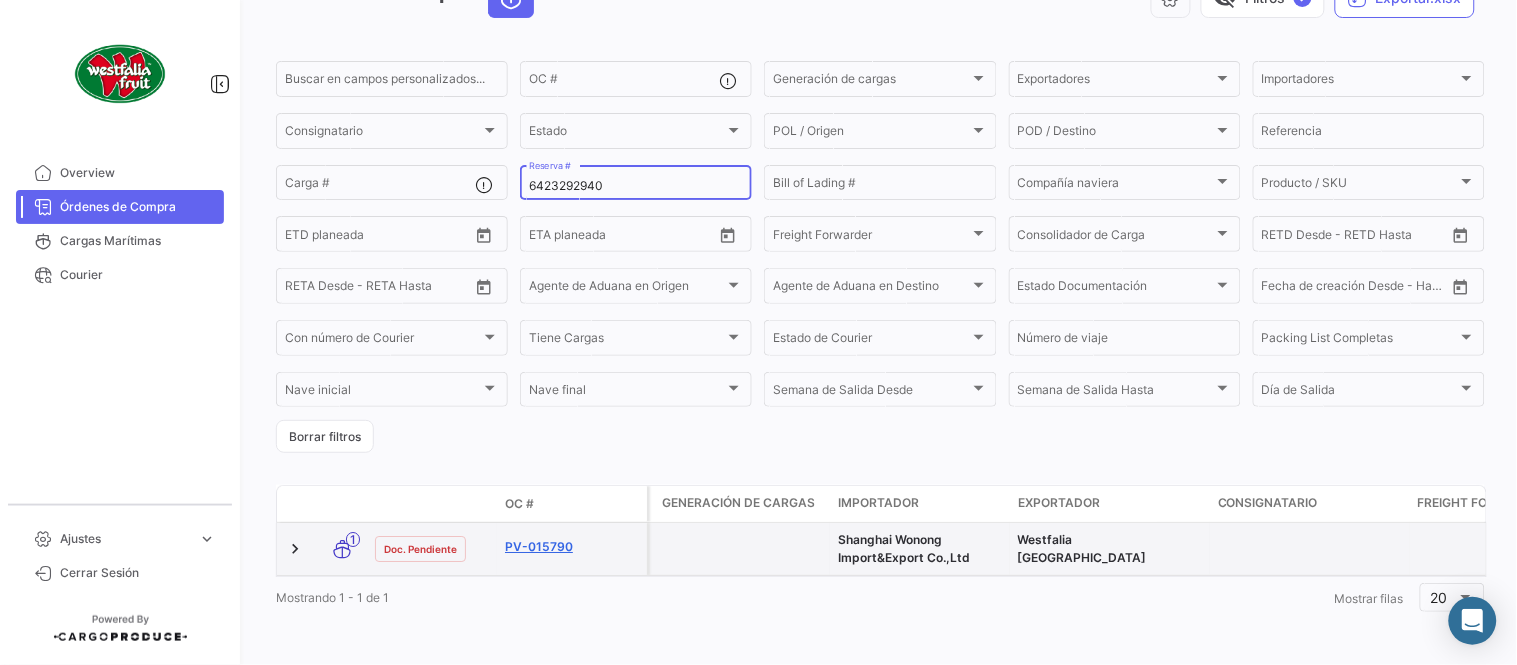 click on "PV-015790" 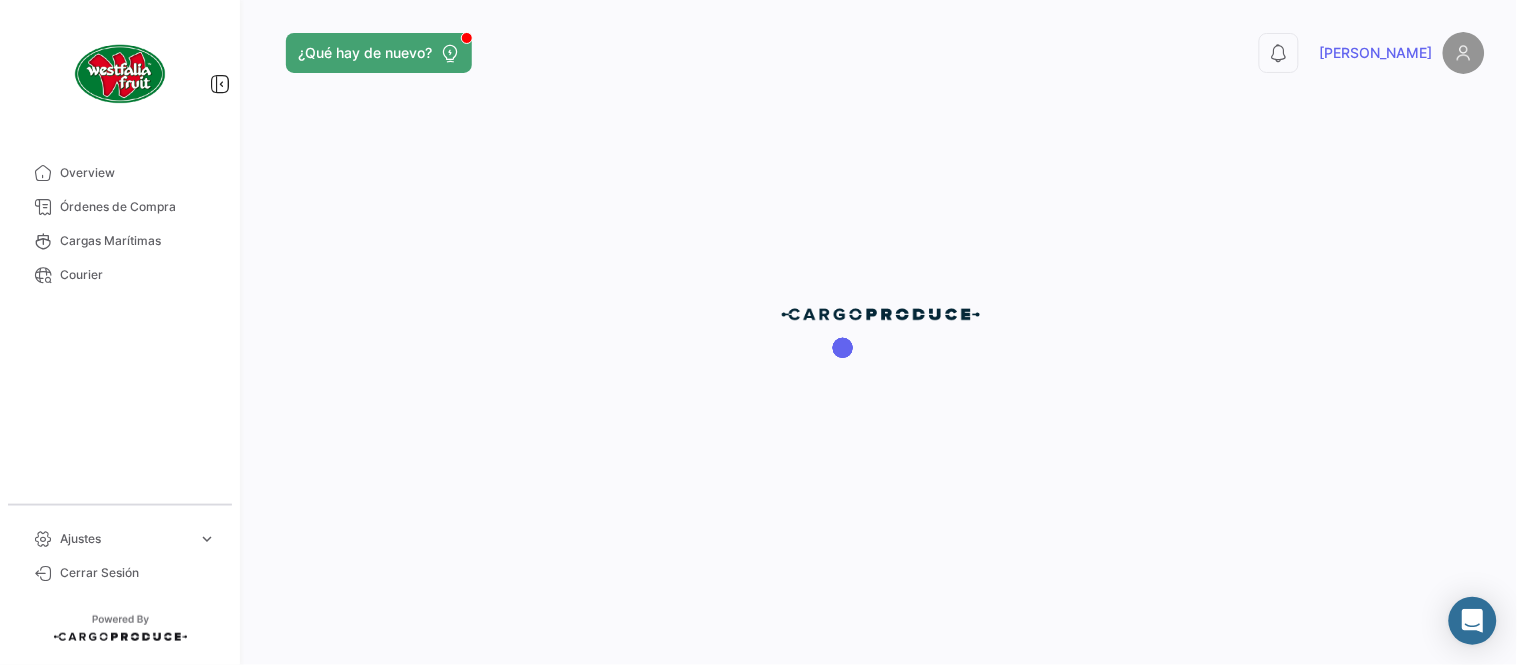scroll, scrollTop: 0, scrollLeft: 0, axis: both 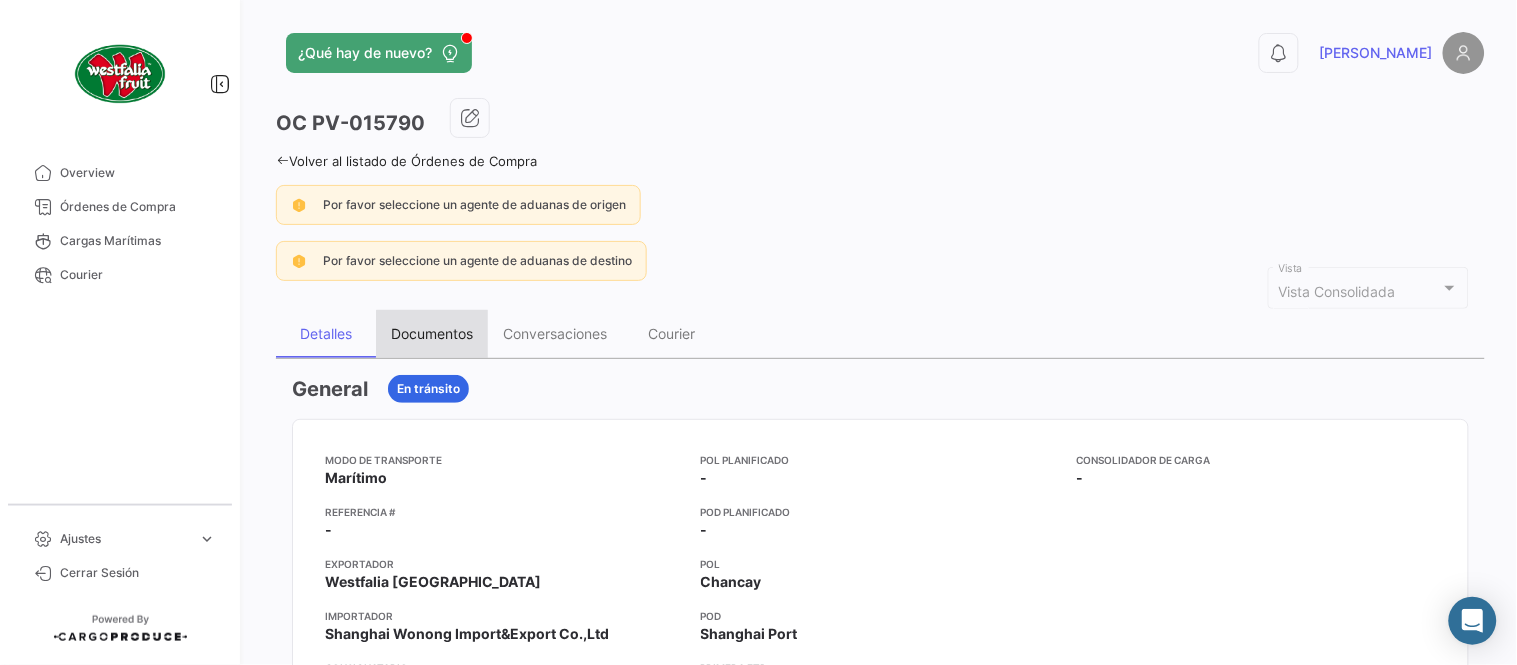 click on "Documentos" at bounding box center (432, 334) 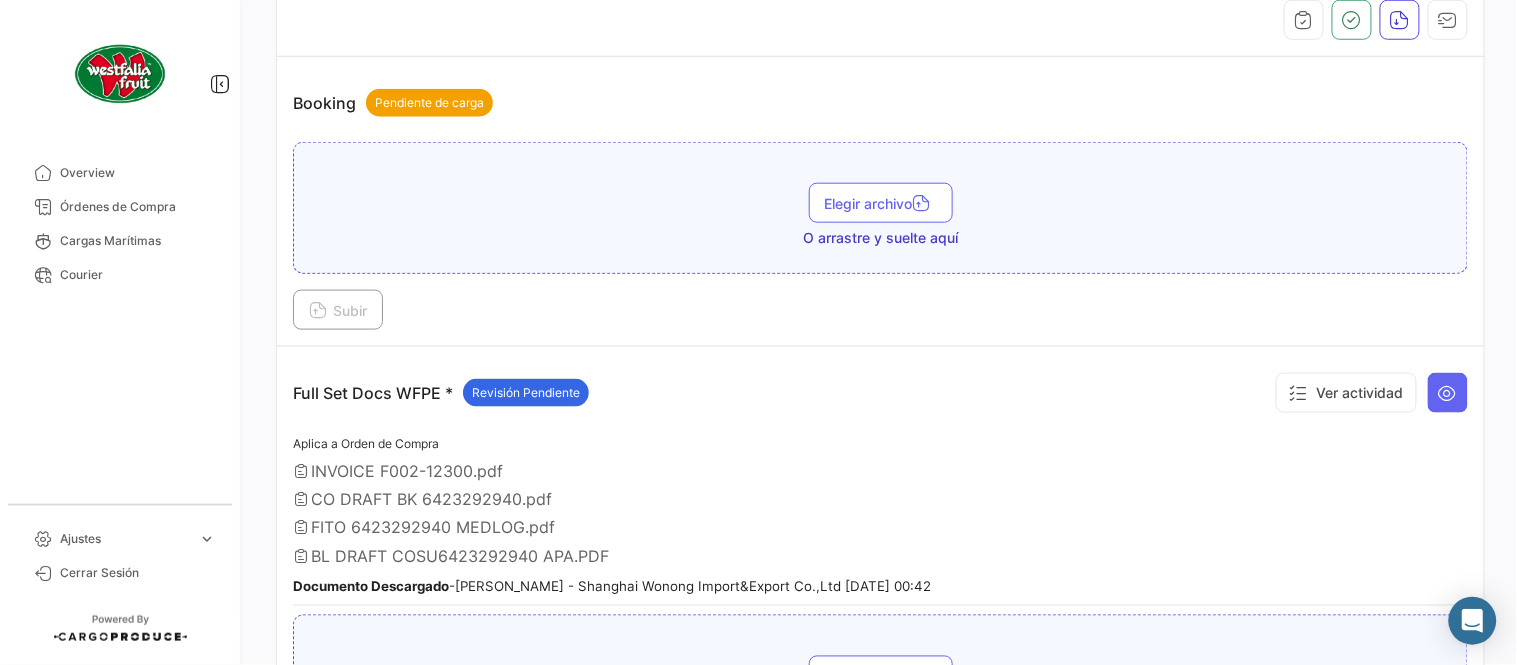 scroll, scrollTop: 554, scrollLeft: 0, axis: vertical 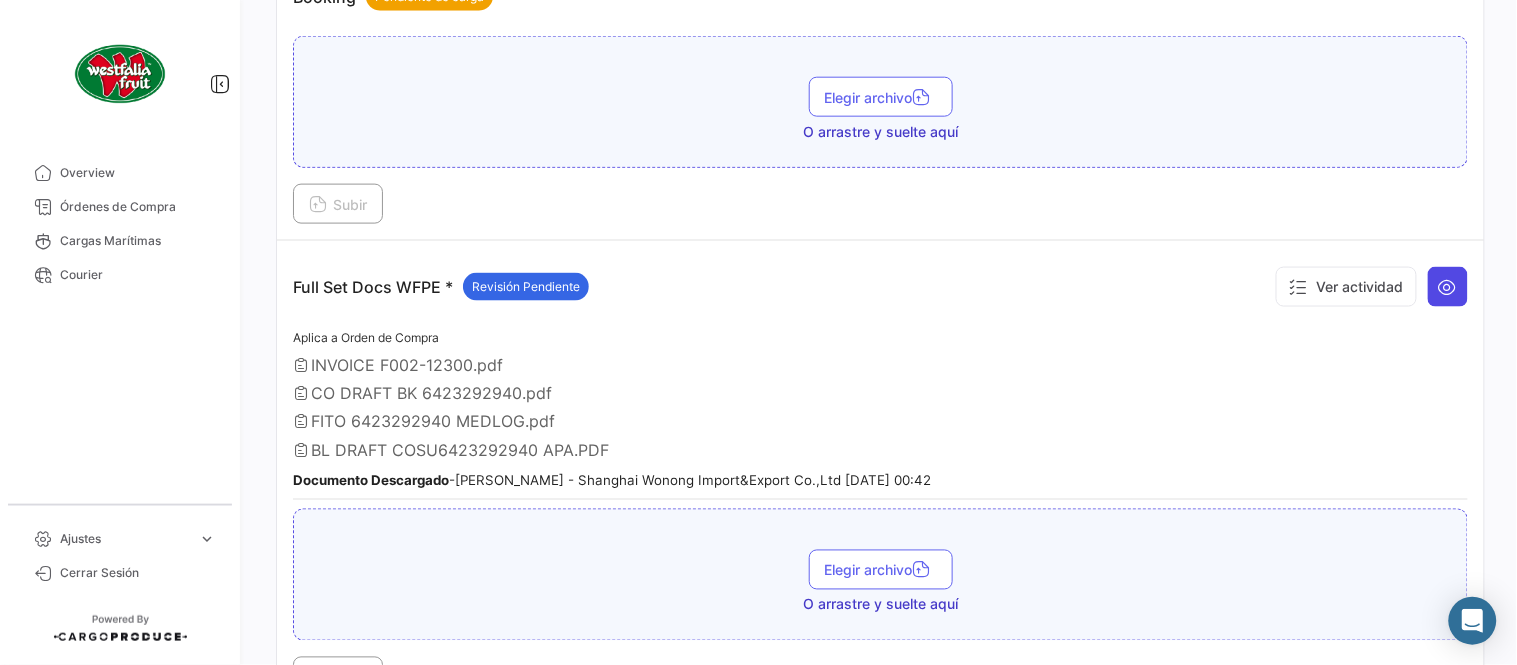 click at bounding box center [1448, 287] 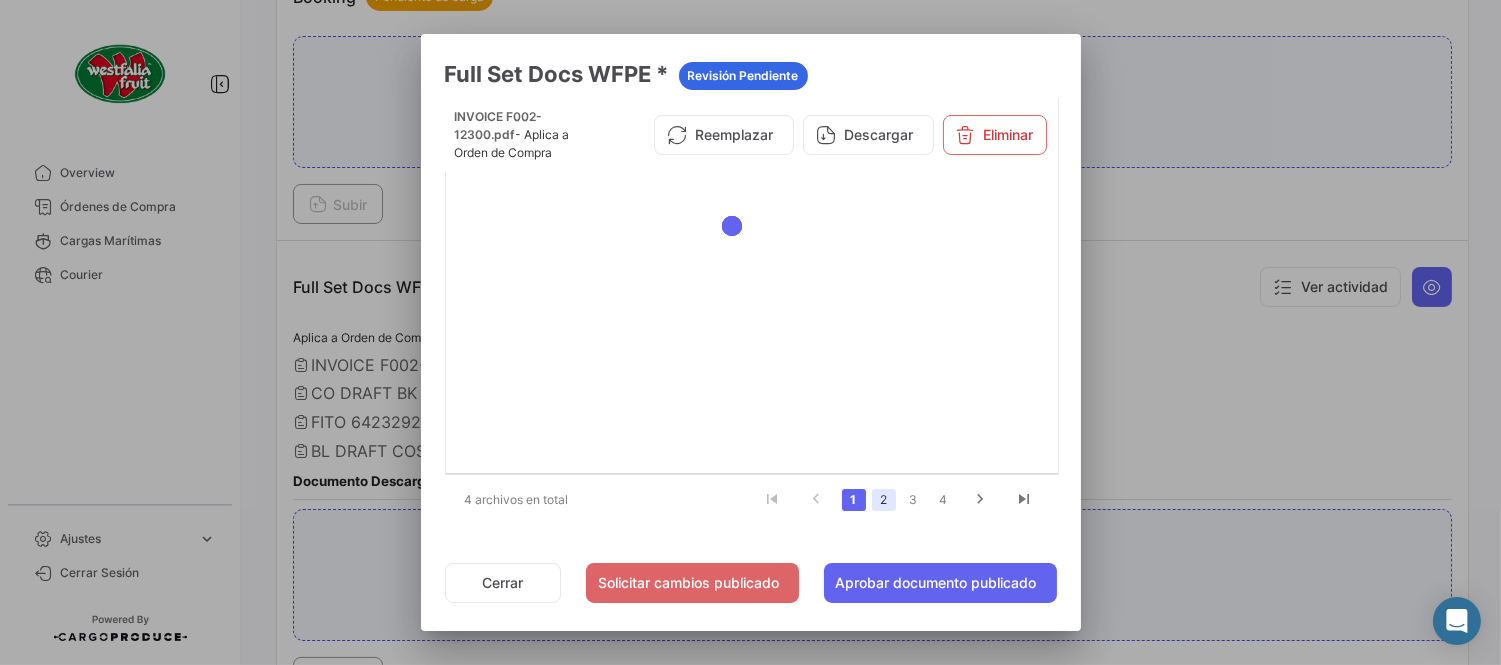 click on "2" 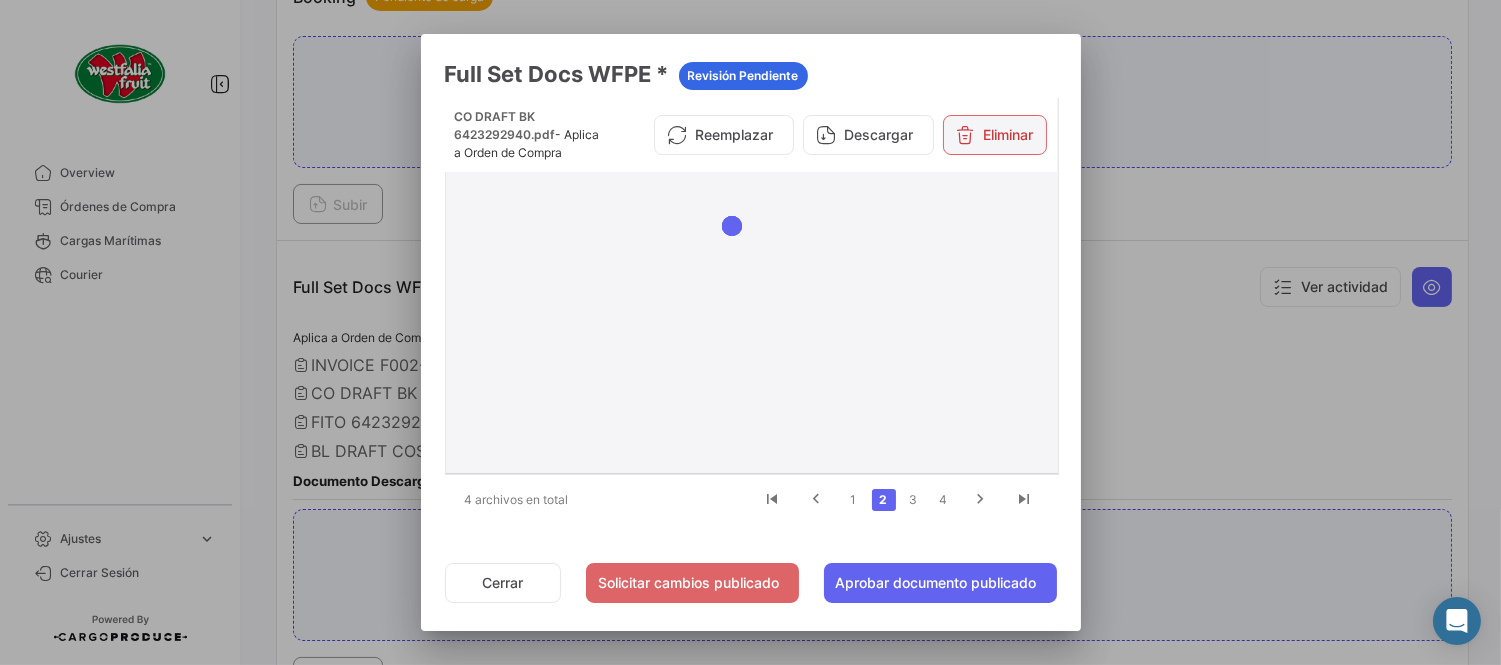 click on "Eliminar" at bounding box center (995, 135) 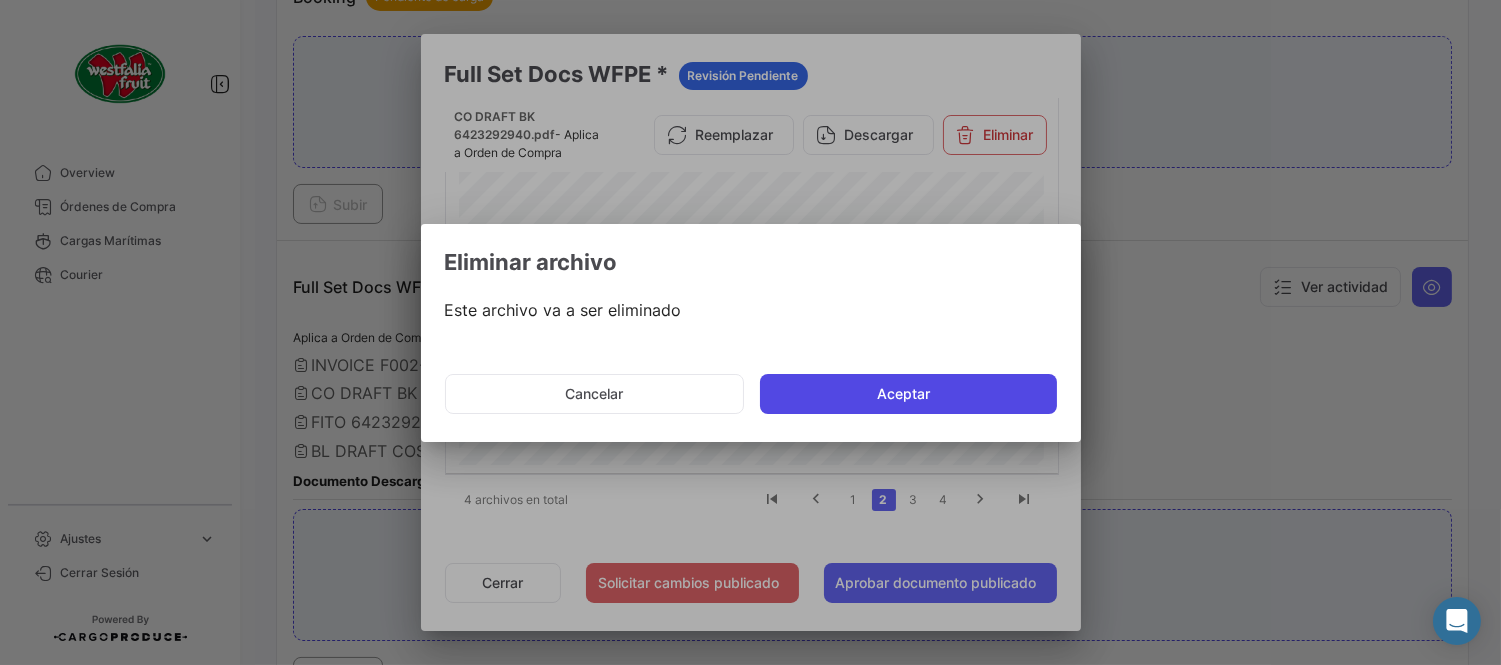 click on "Aceptar" 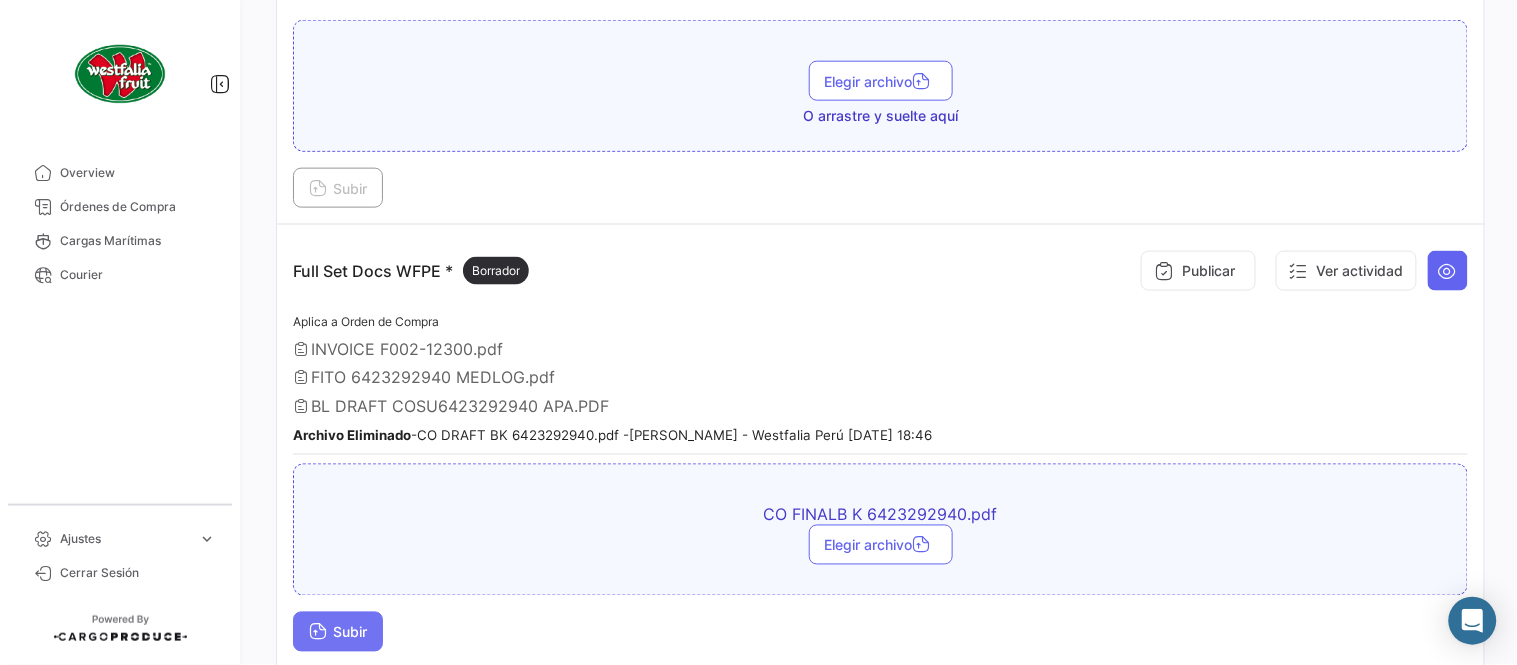 click on "Subir" at bounding box center (338, 632) 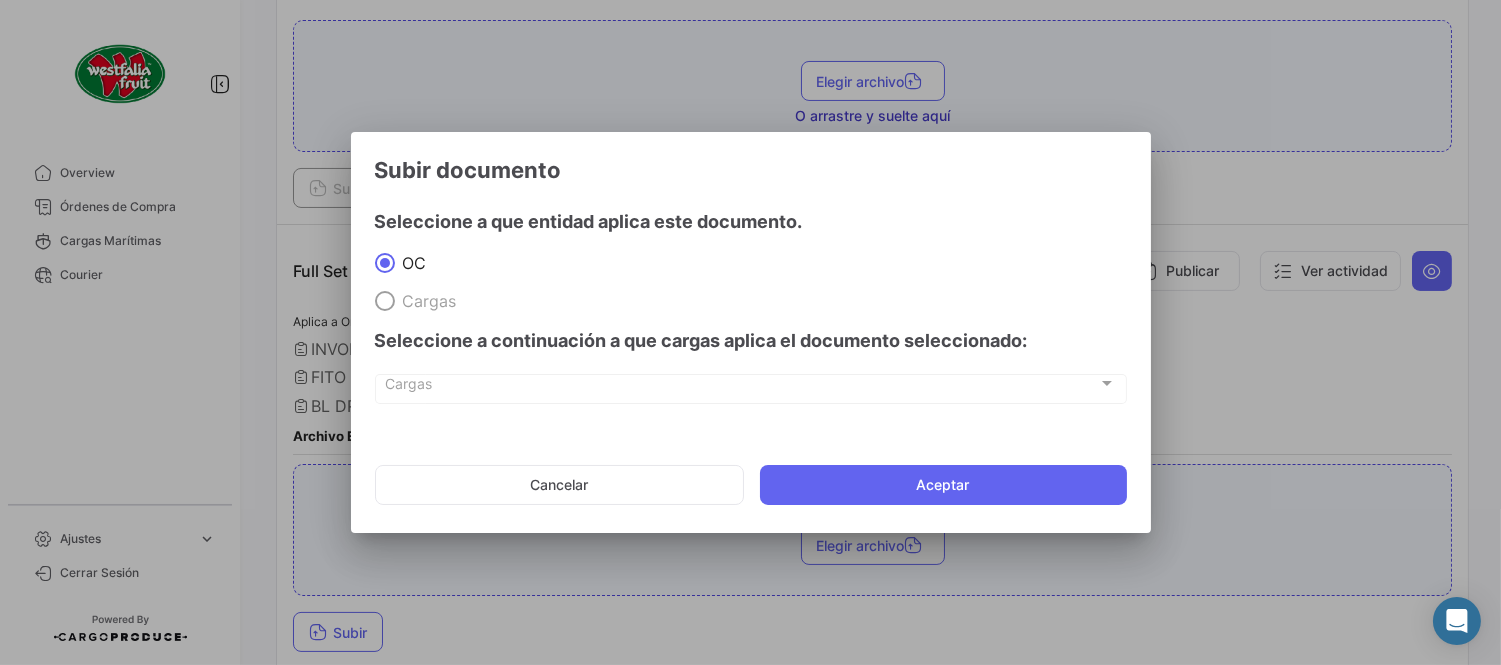 click on "Cancelar   Aceptar" 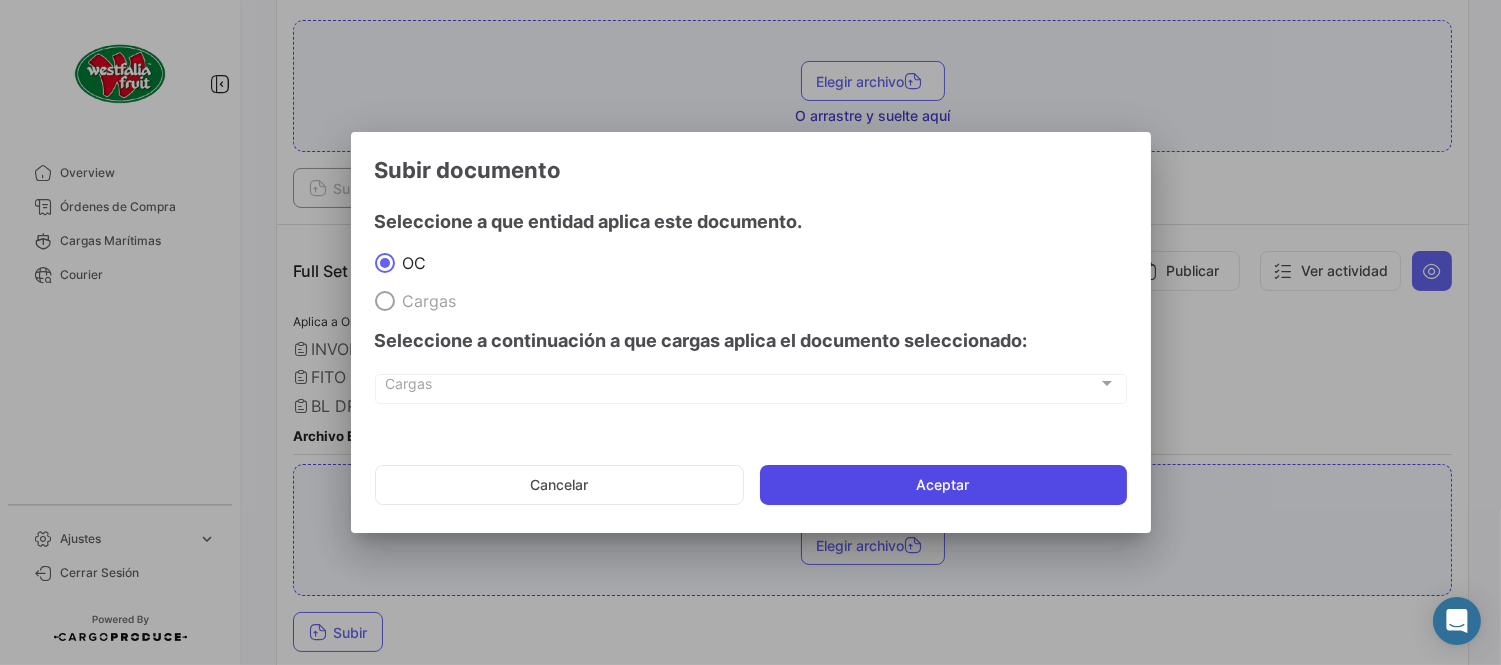 click on "Aceptar" 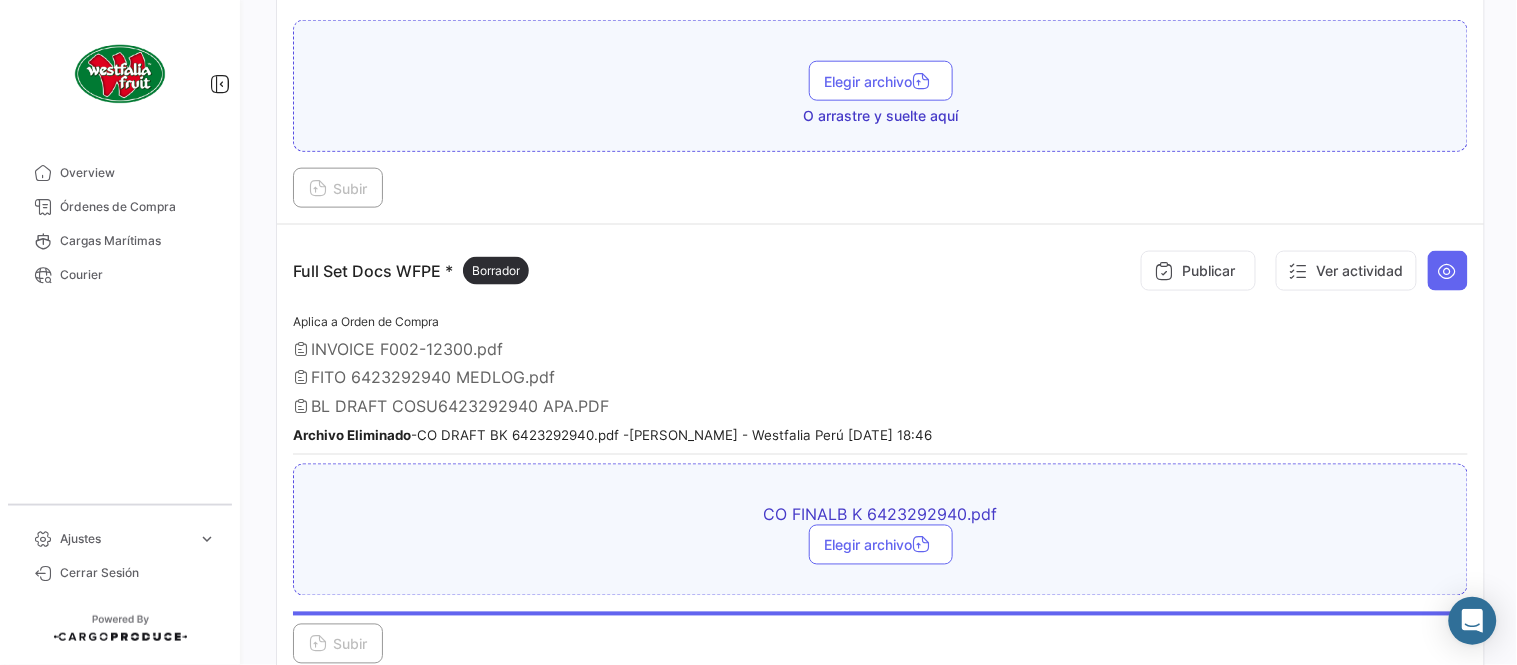 click on "CO FINALB K 6423292940.pdf   Elegir archivo   Subir" at bounding box center [880, 564] 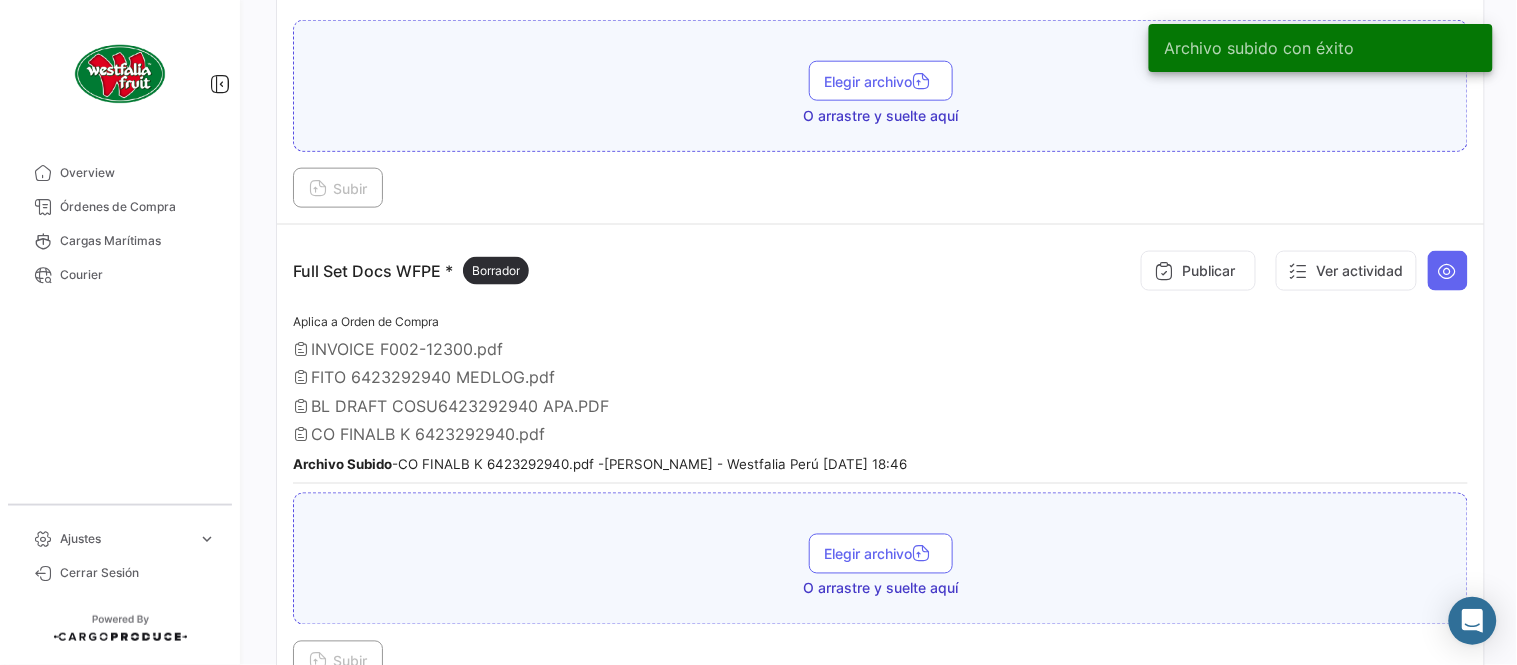 click on "Publicar   Ver actividad" at bounding box center (1300, 271) 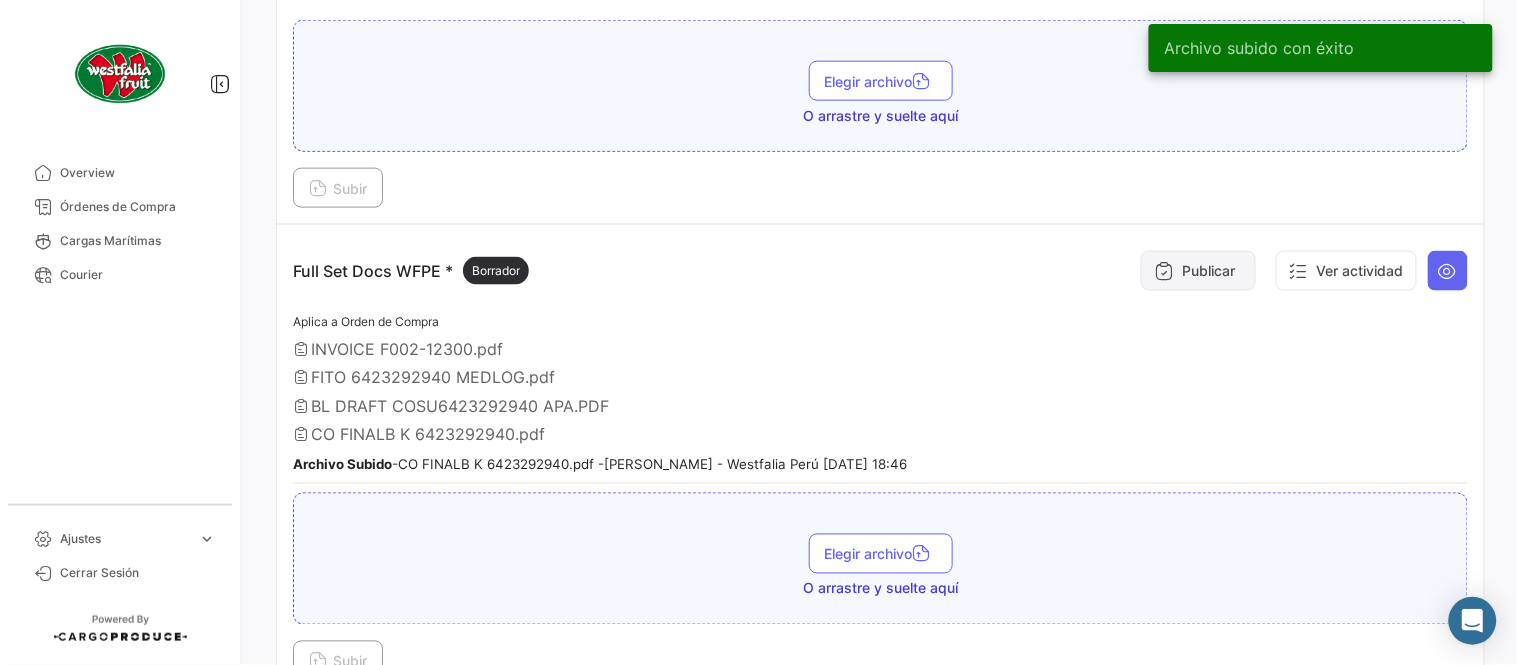 click at bounding box center (1164, 271) 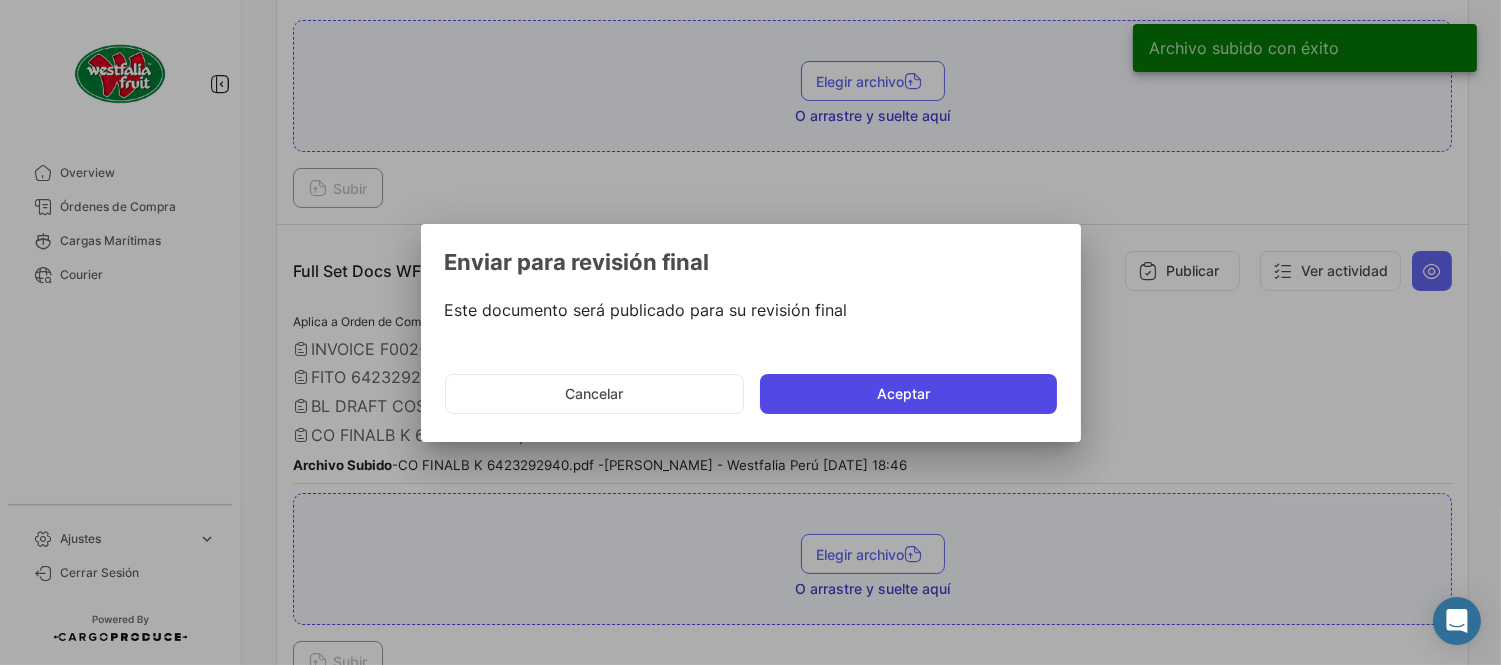 click on "Aceptar" 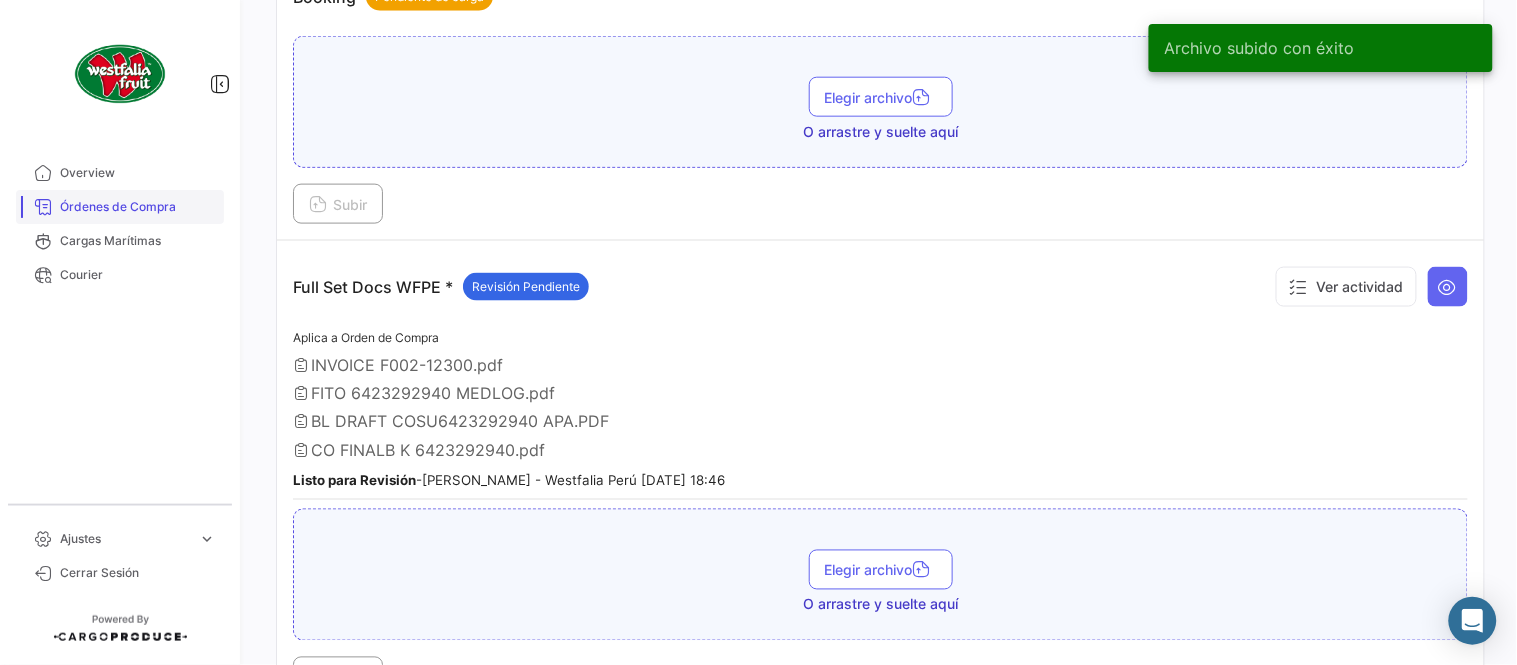 click on "Órdenes de Compra" at bounding box center [138, 207] 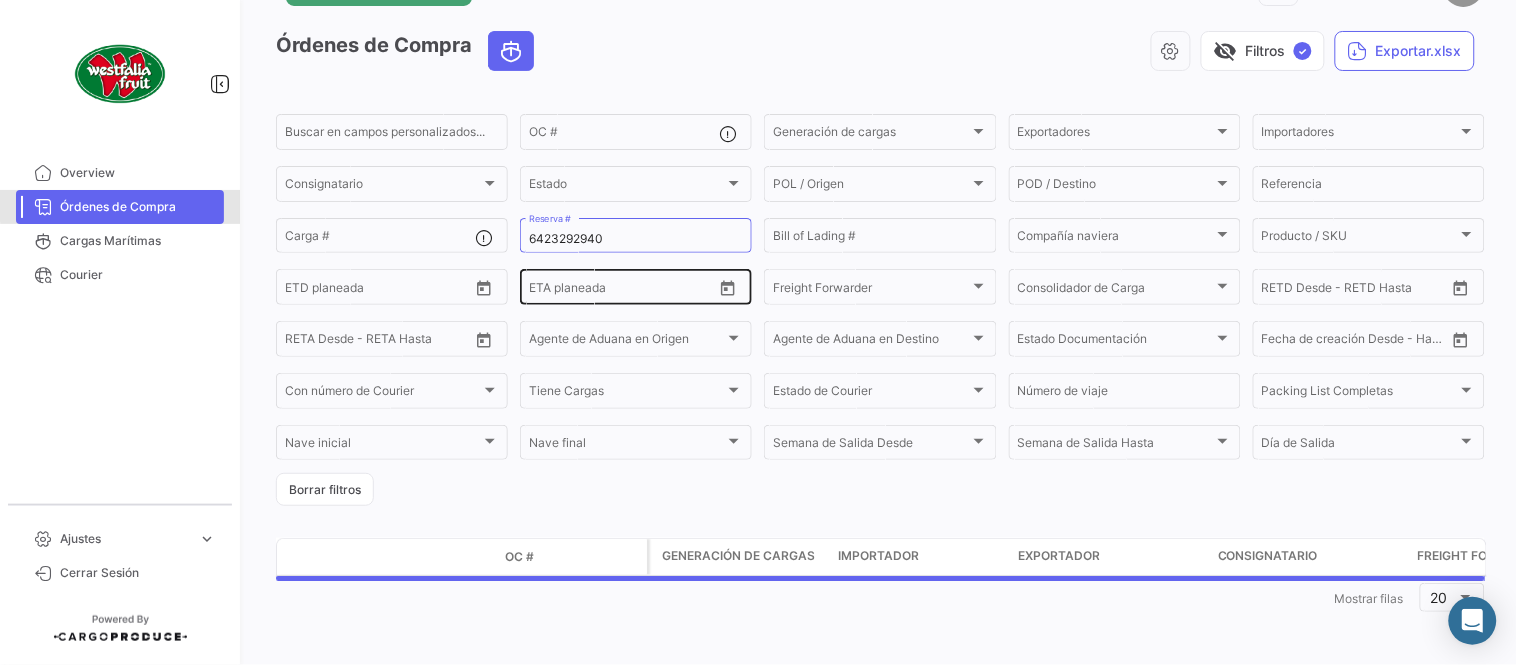 scroll, scrollTop: 0, scrollLeft: 0, axis: both 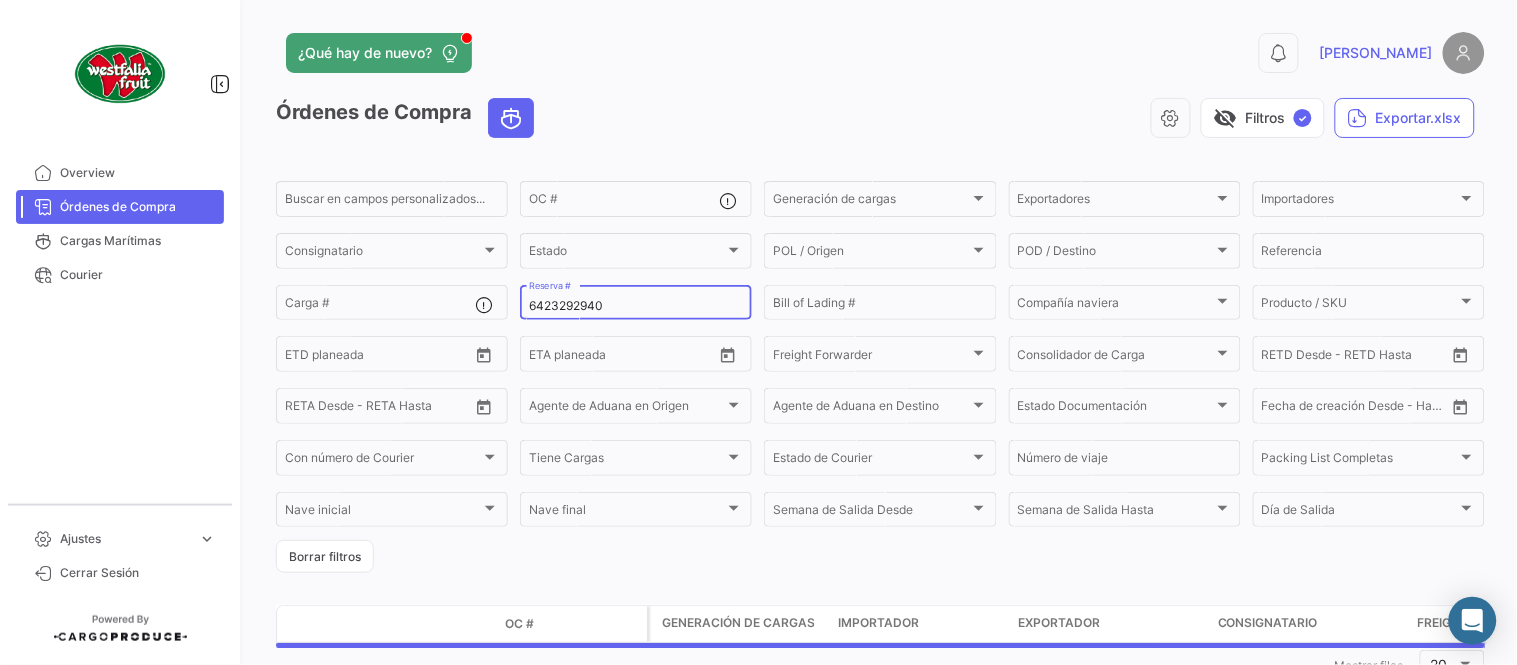click on "6423292940" at bounding box center [636, 306] 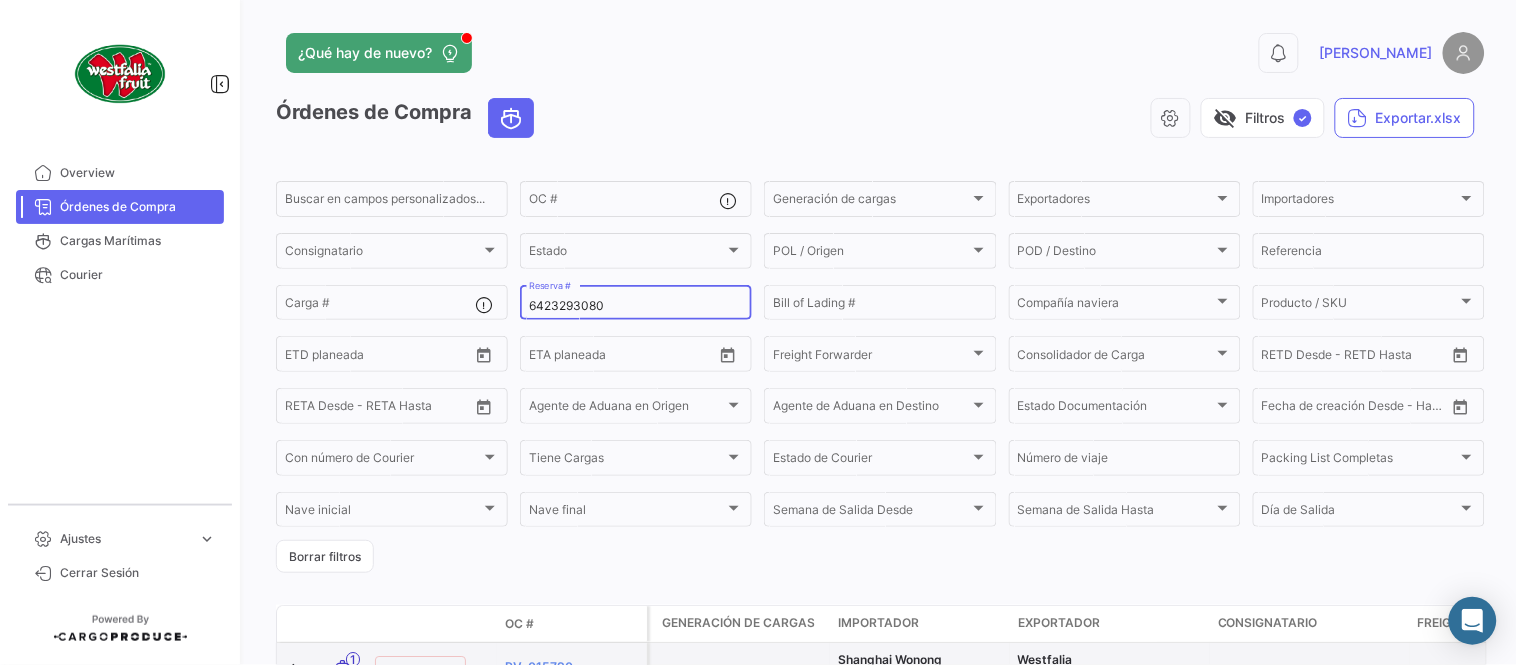 type on "6423293080" 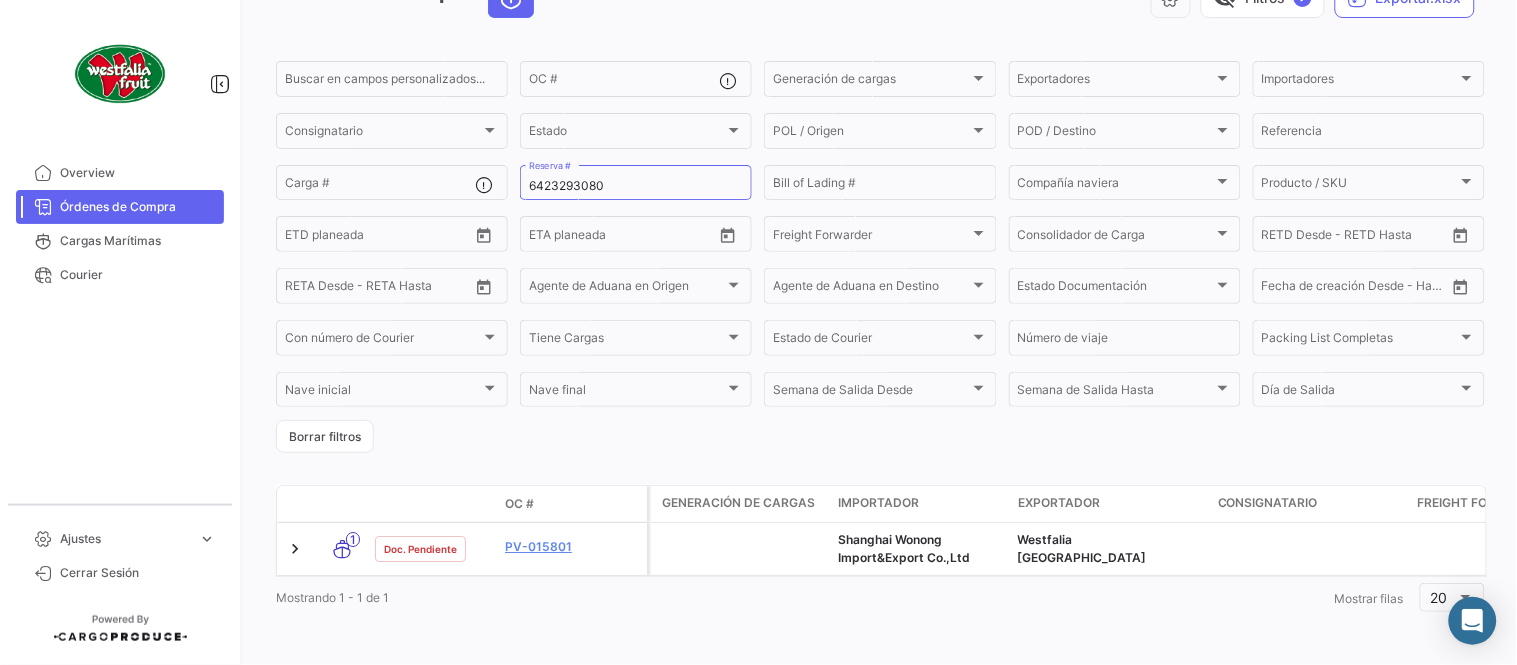 scroll, scrollTop: 136, scrollLeft: 0, axis: vertical 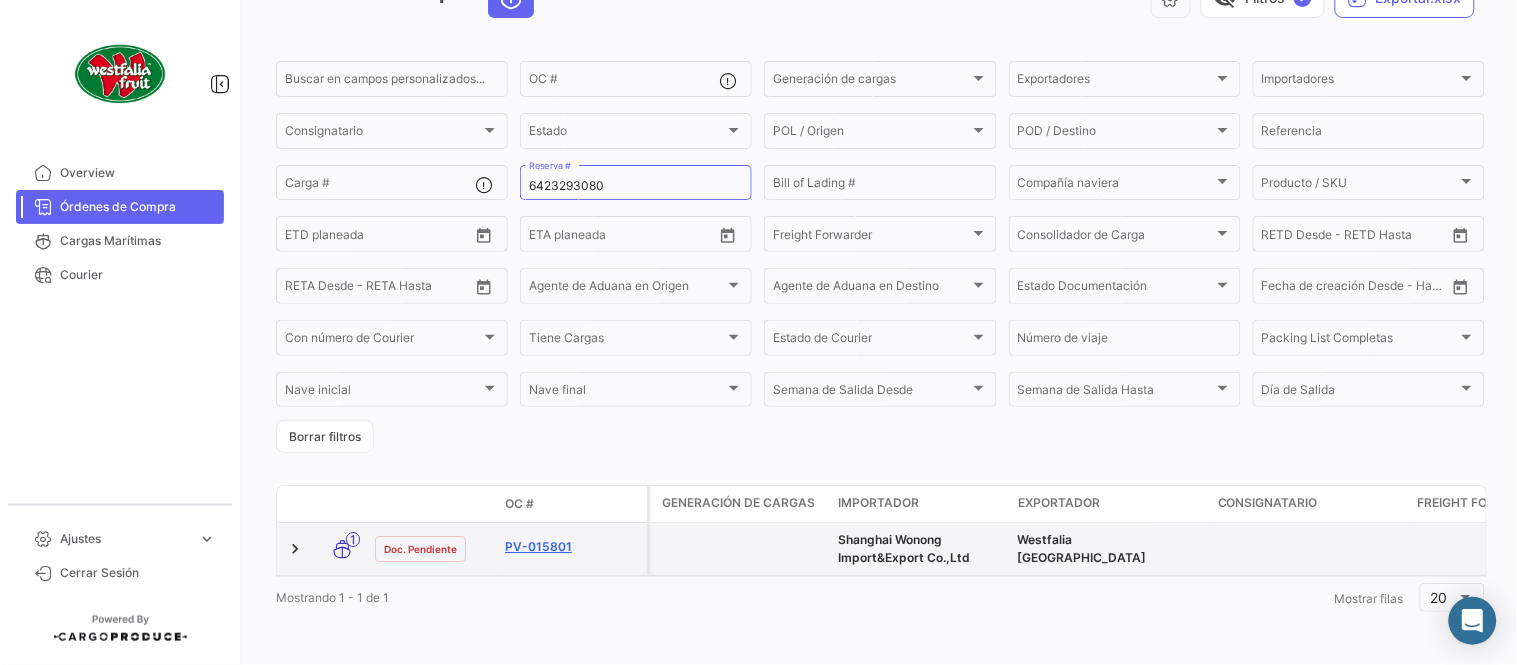 click on "PV-015801" 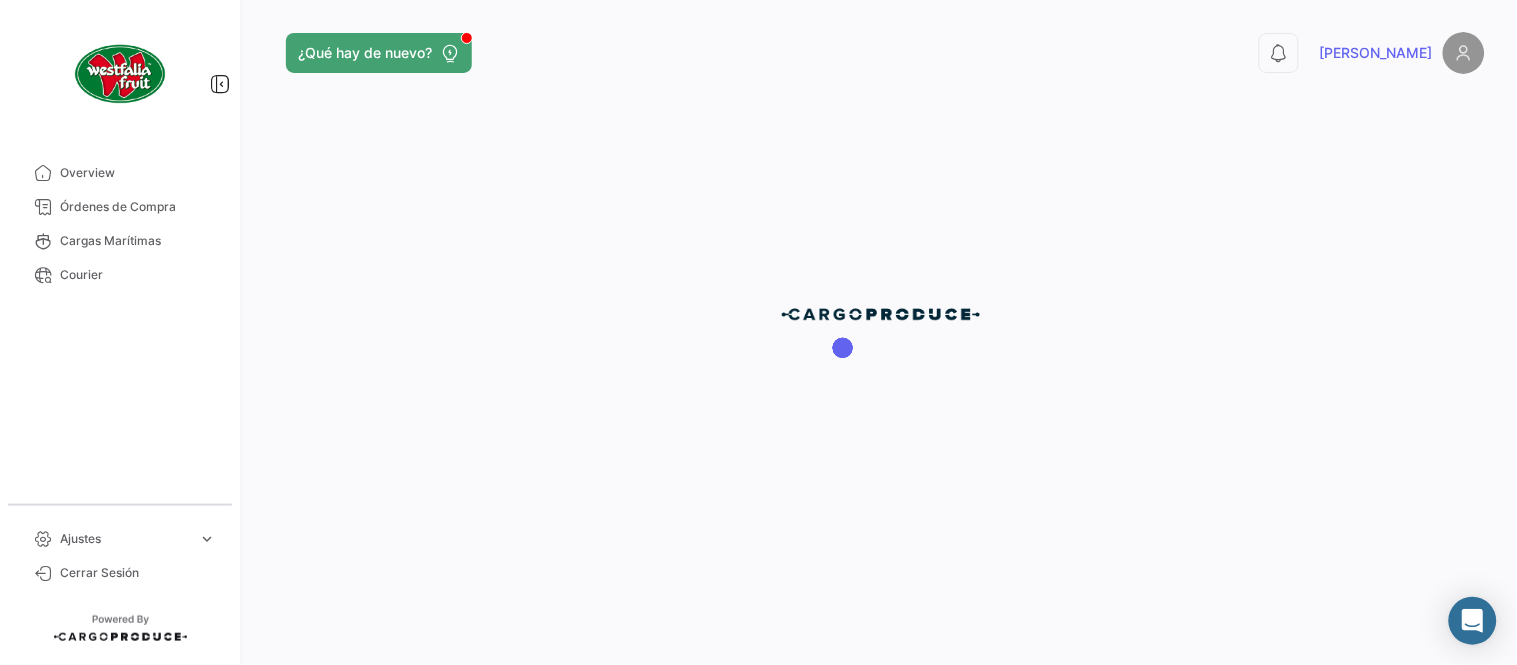 scroll, scrollTop: 0, scrollLeft: 0, axis: both 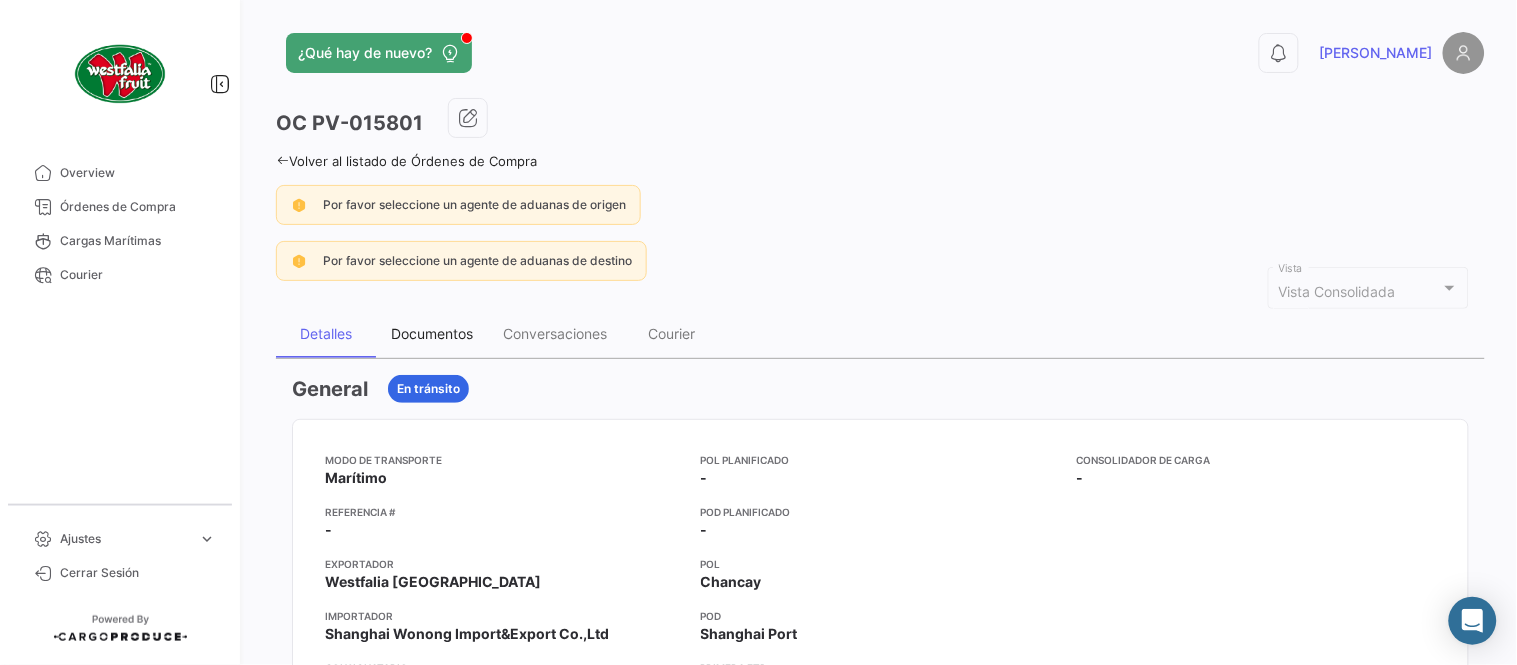 click on "Documentos" at bounding box center [432, 334] 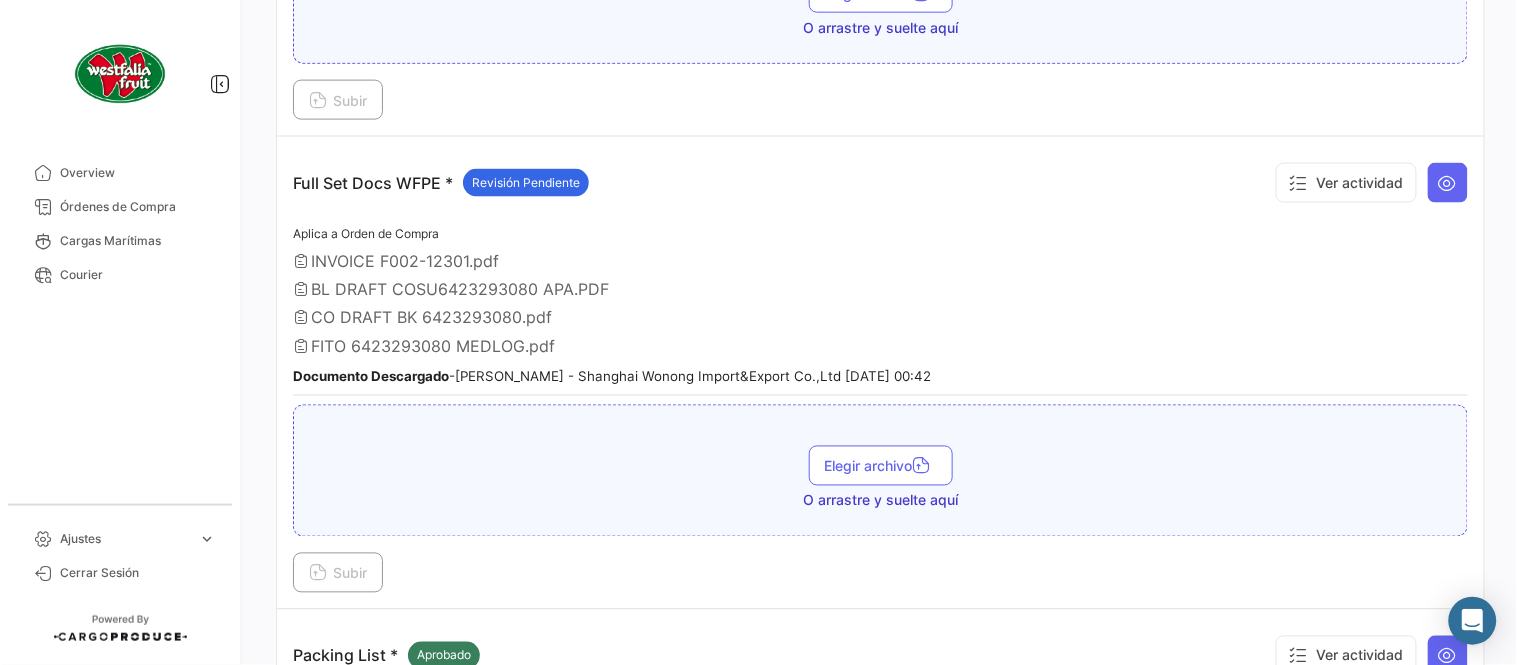 scroll, scrollTop: 554, scrollLeft: 0, axis: vertical 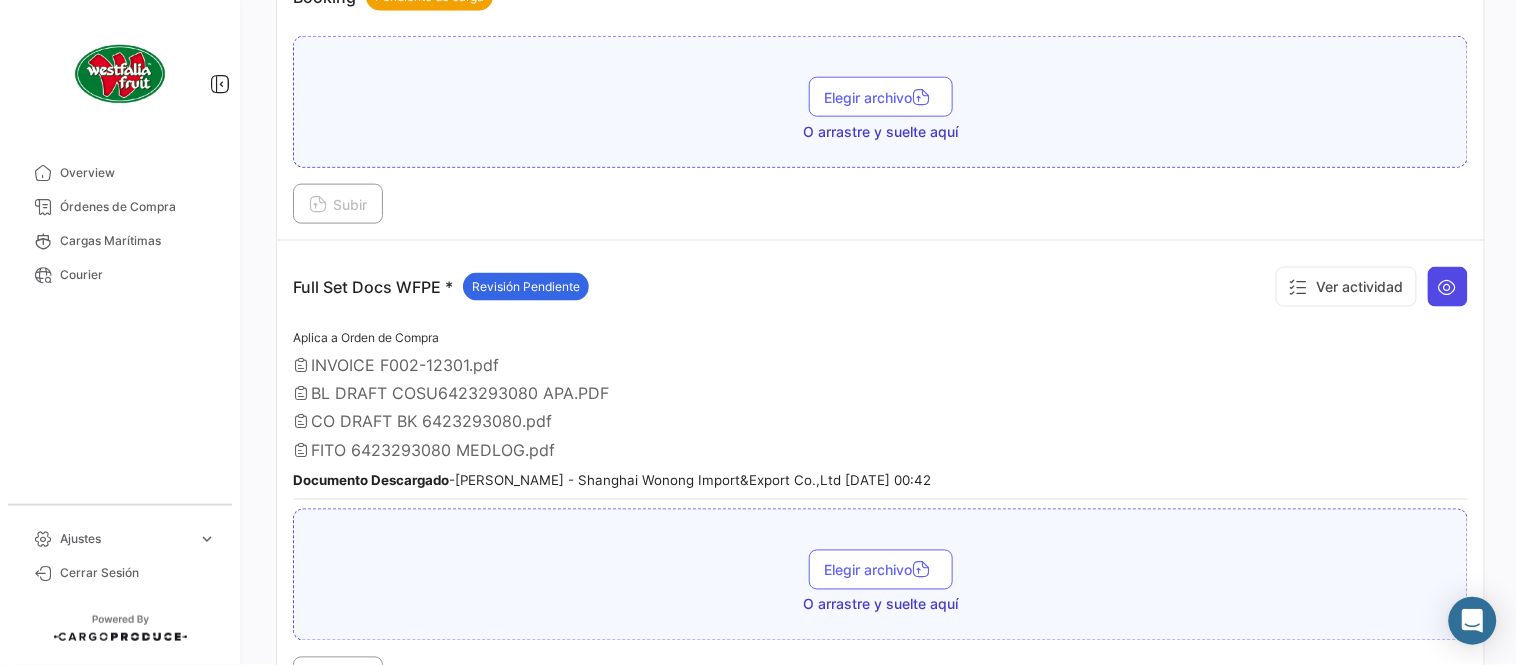 click at bounding box center [1448, 287] 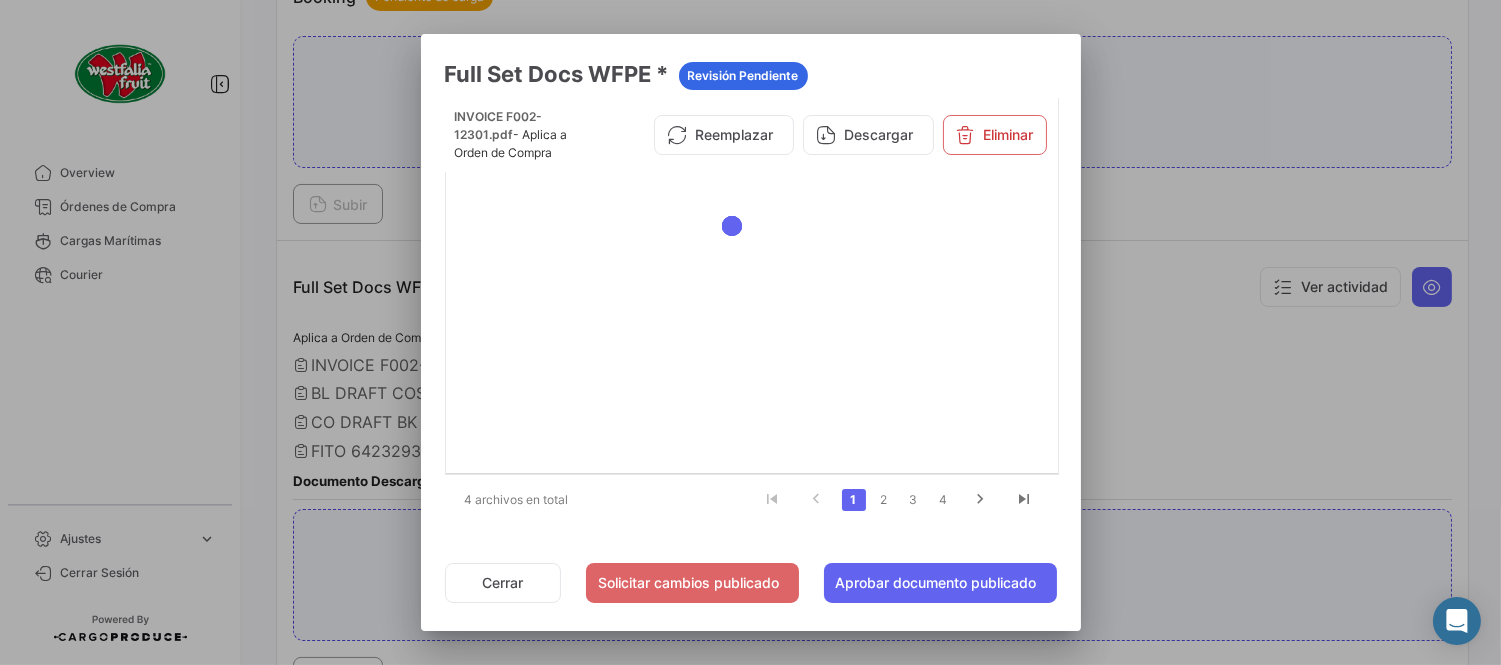 click on "4" 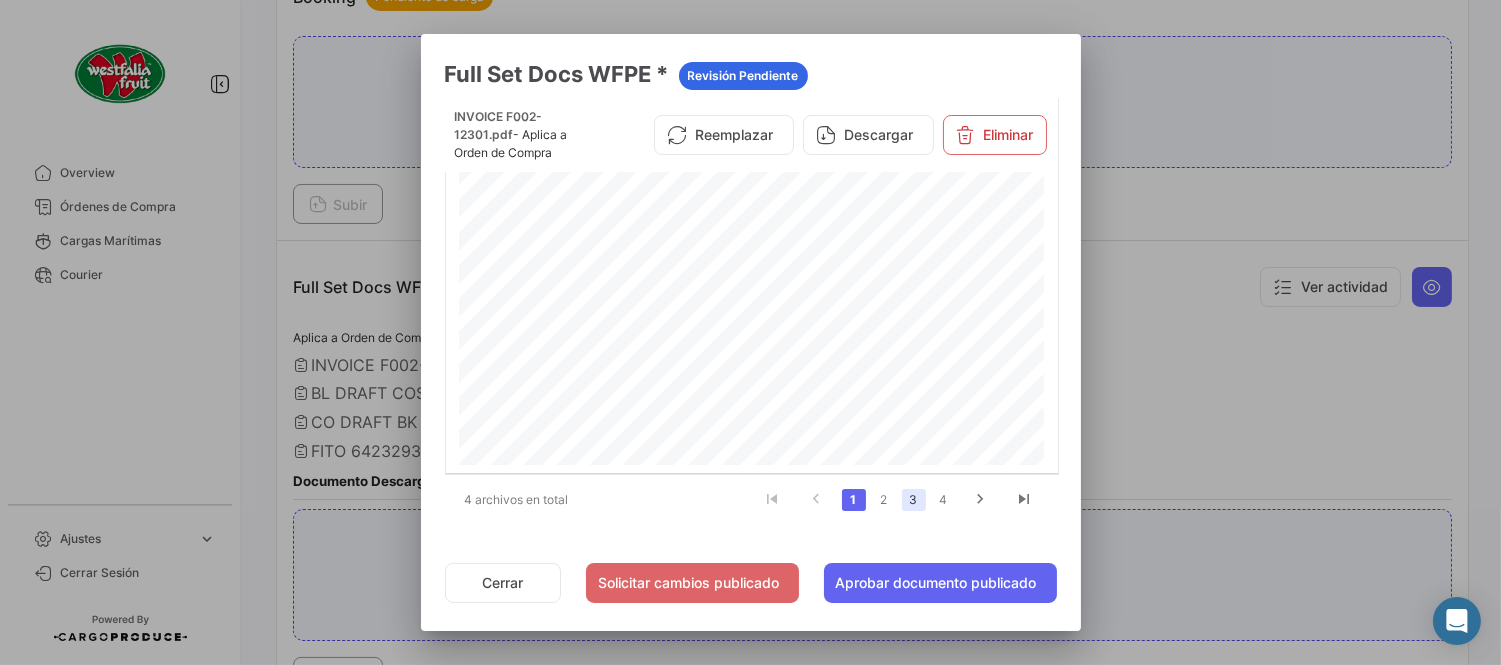 click on "3" 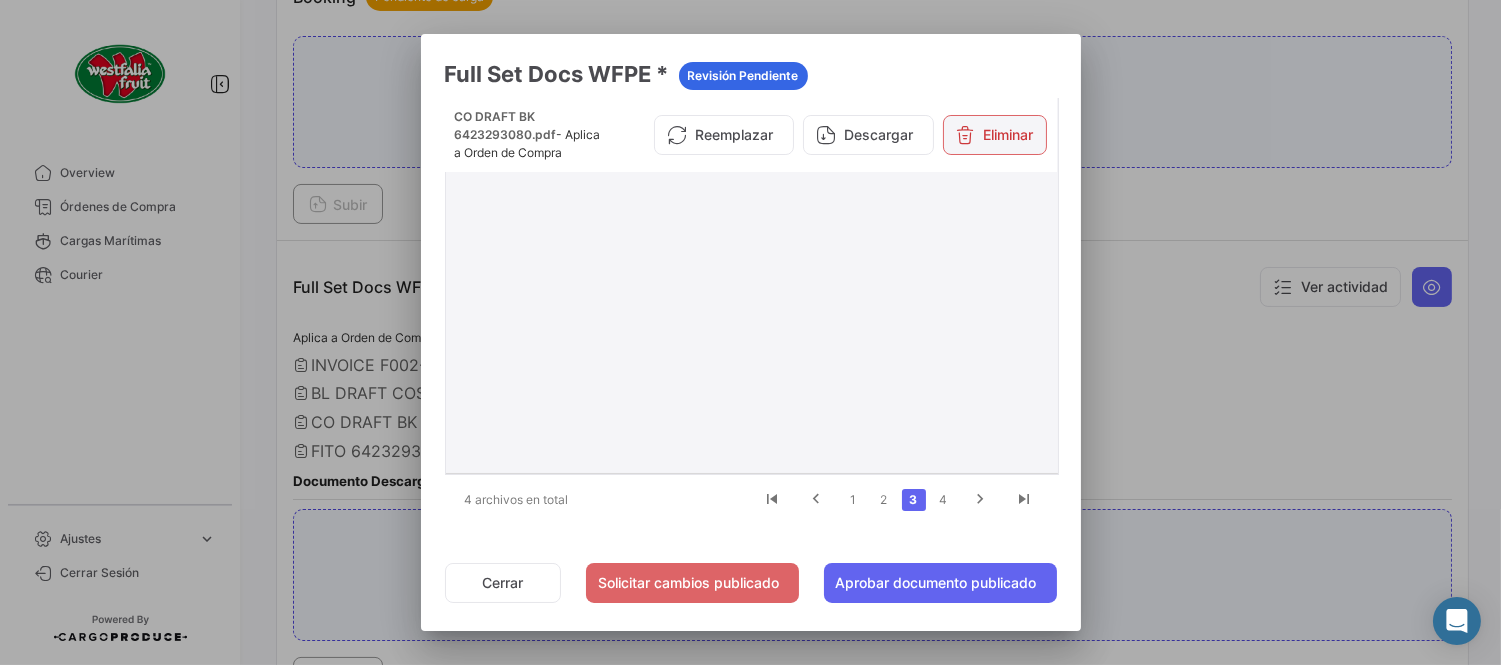 click on "Eliminar" at bounding box center (995, 135) 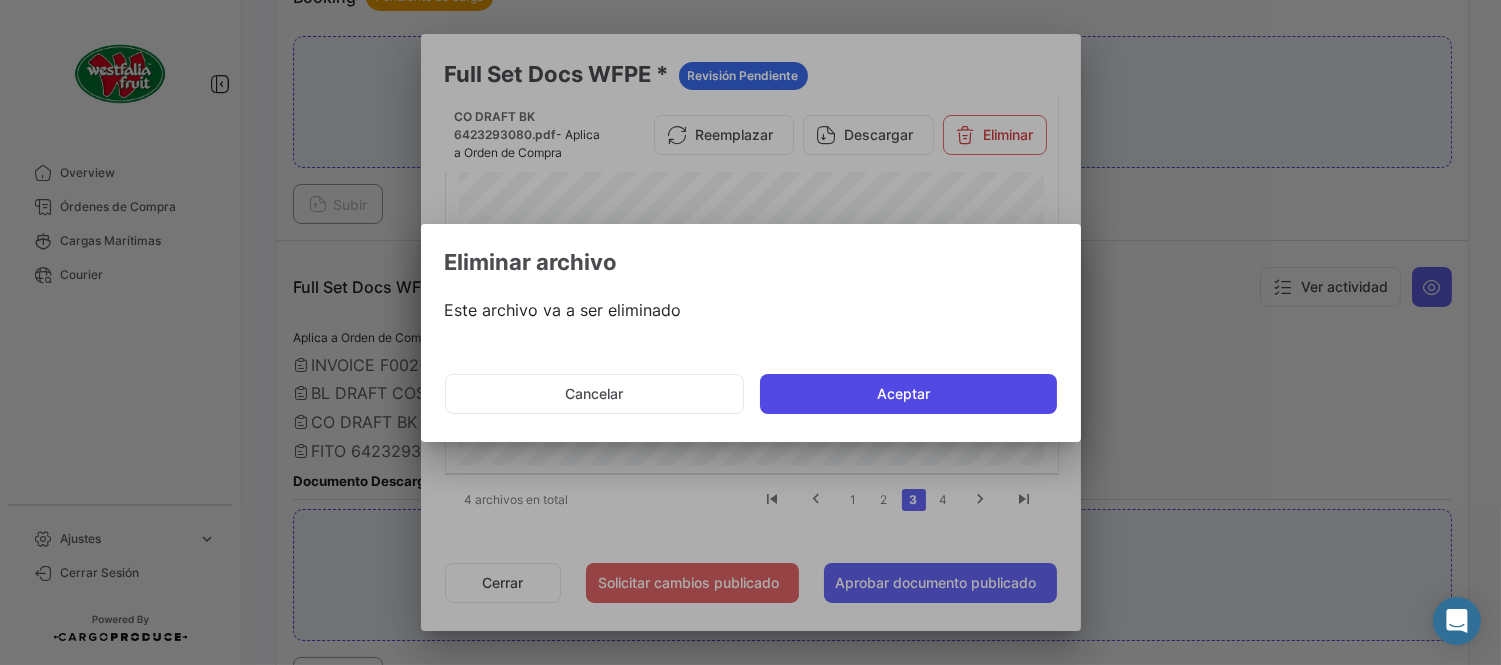 click on "Aceptar" 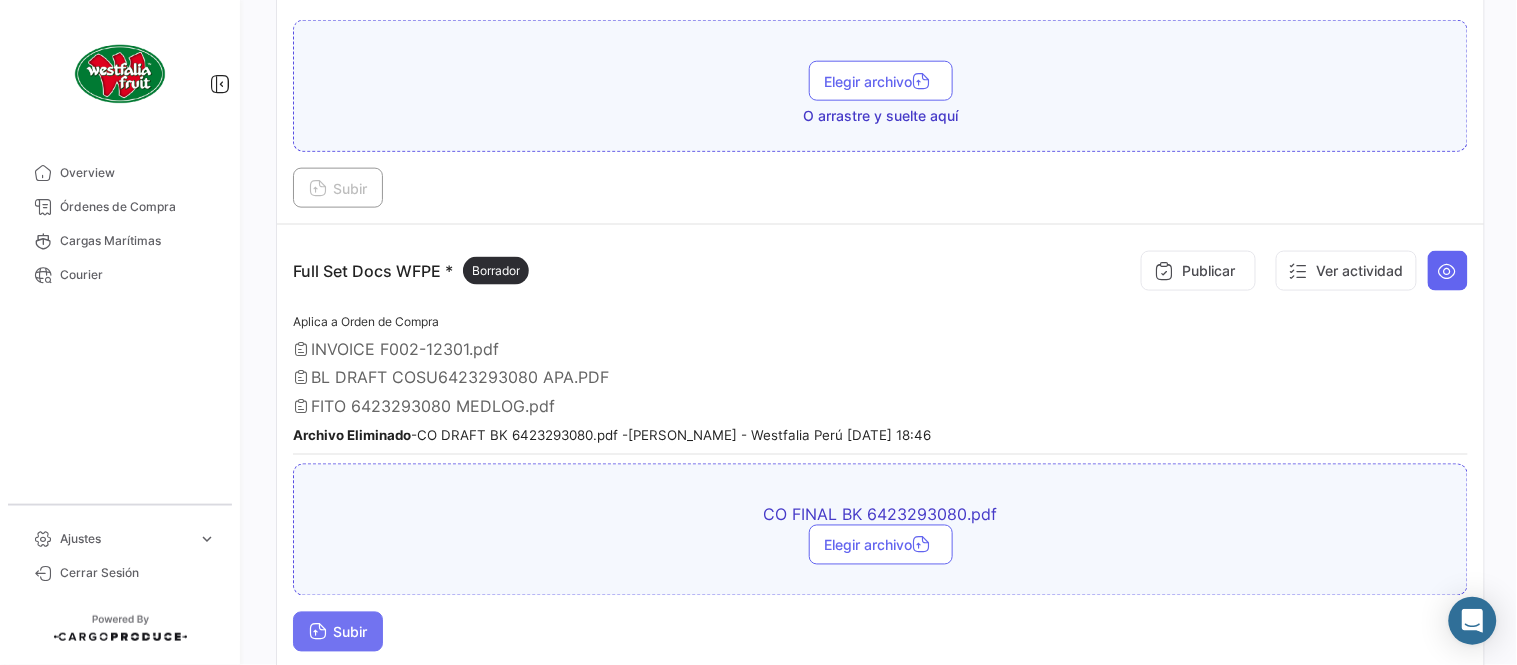 click on "Subir" at bounding box center [338, 632] 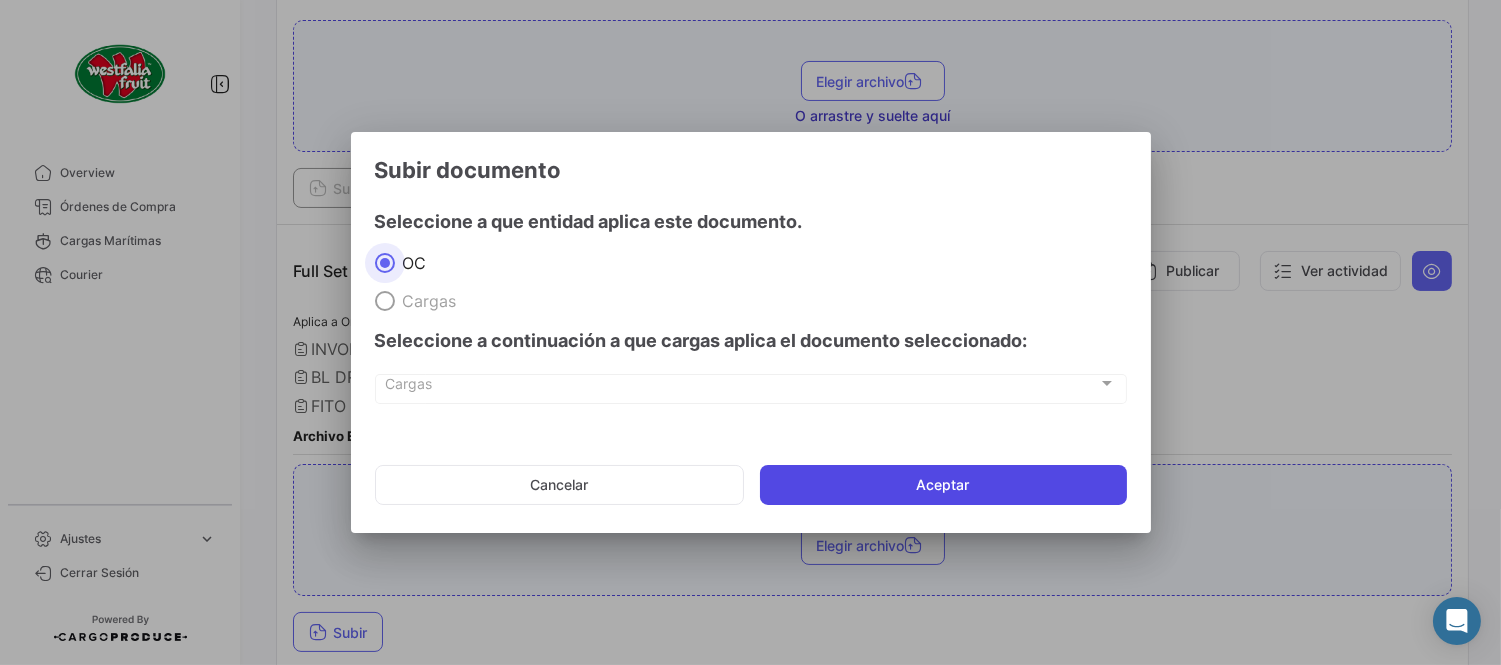 click on "Aceptar" 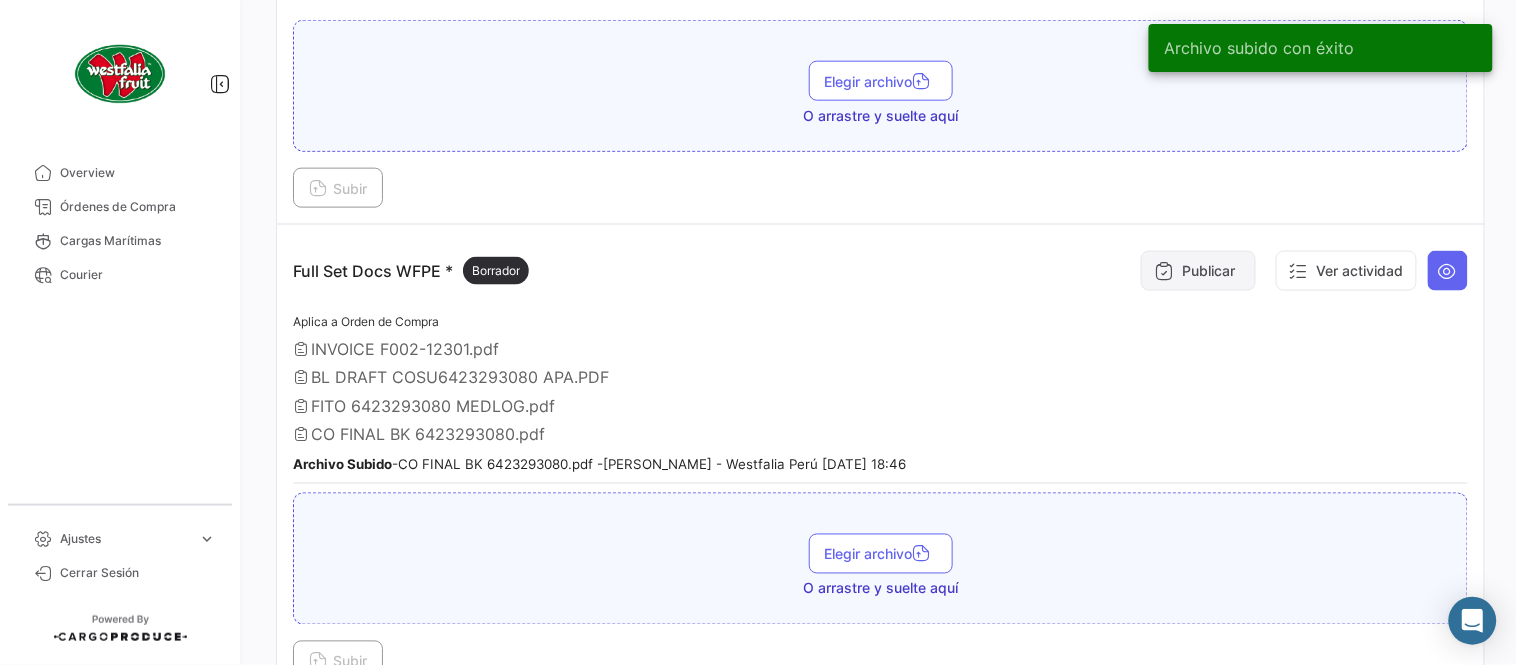 click on "Publicar" at bounding box center (1198, 271) 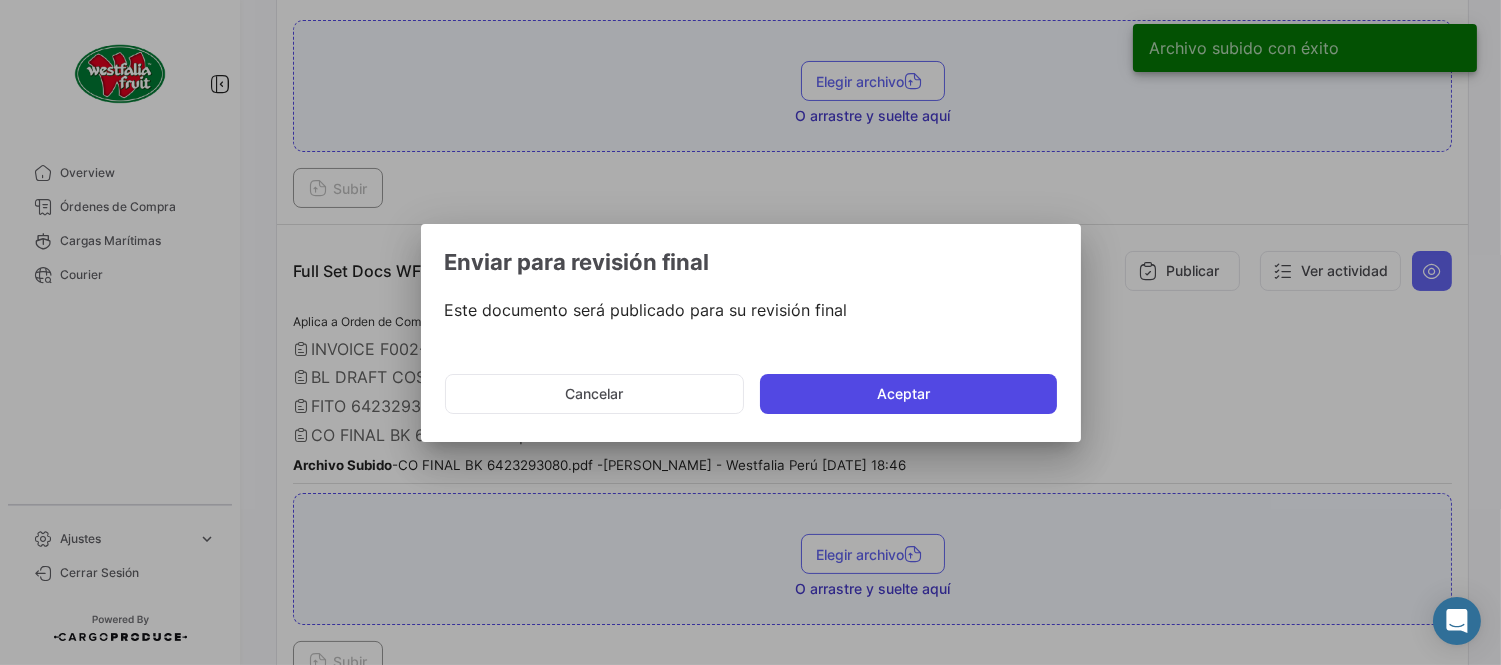 click on "Aceptar" 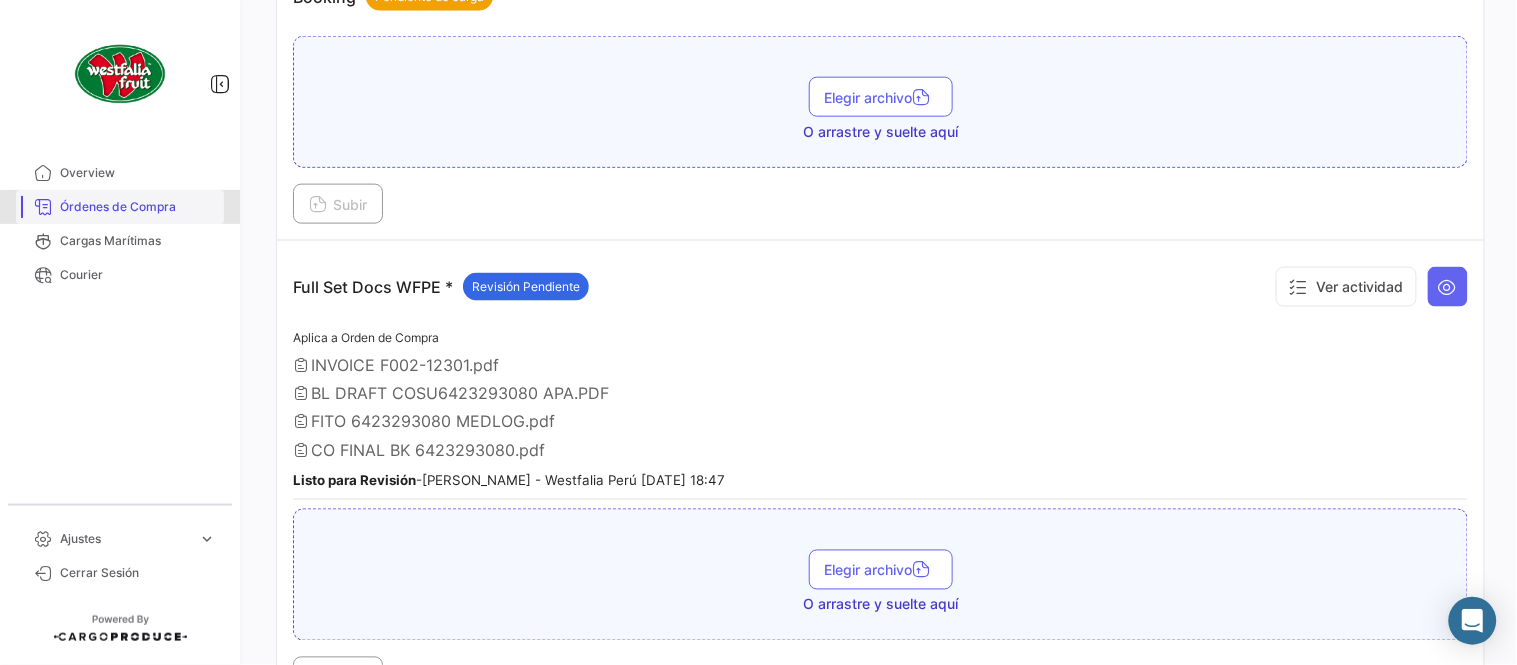 click on "Órdenes de Compra" at bounding box center (138, 207) 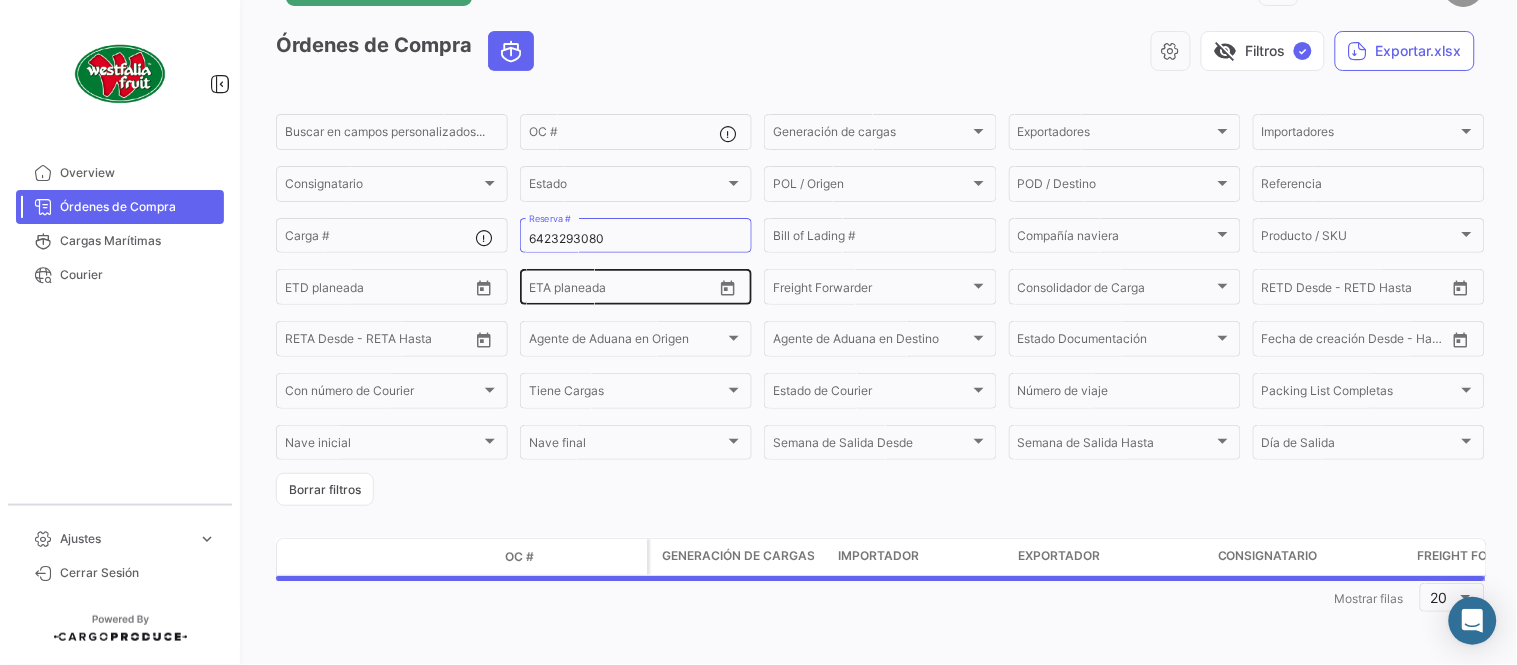 scroll, scrollTop: 0, scrollLeft: 0, axis: both 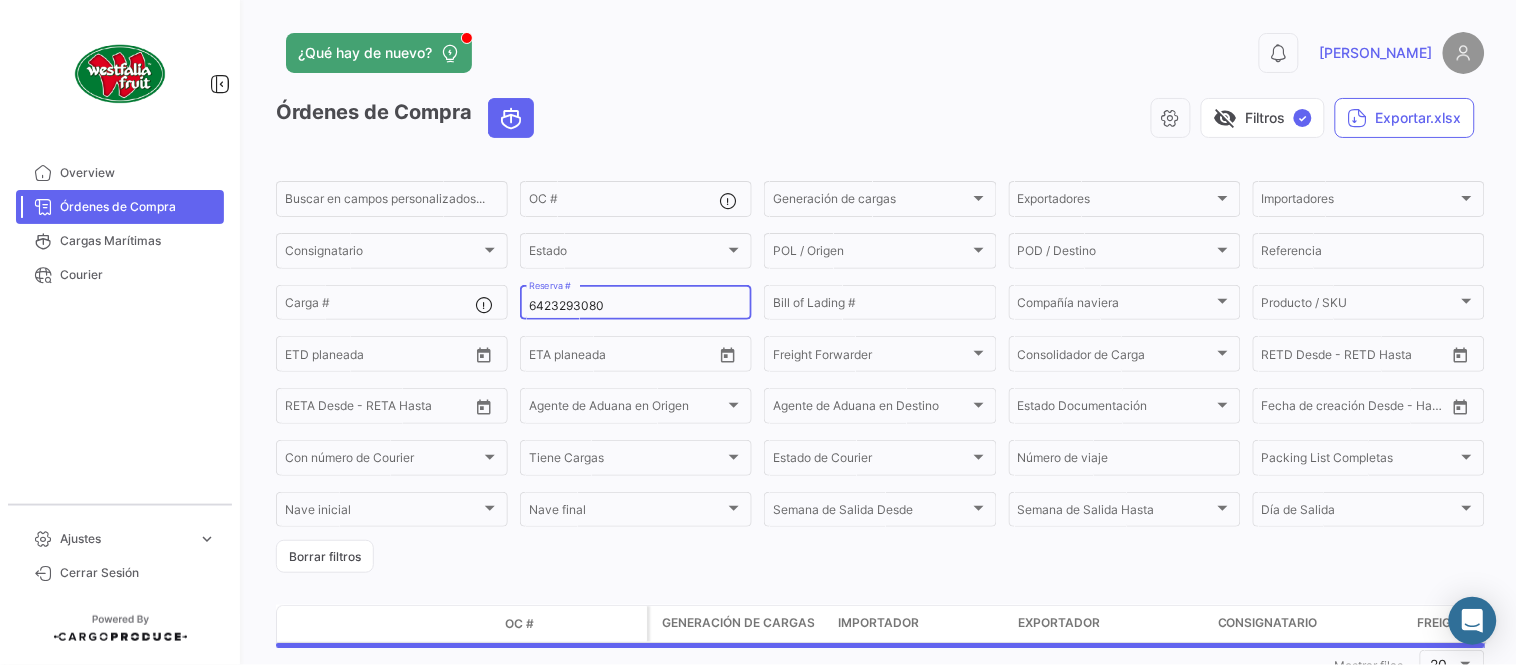 click on "6423293080" at bounding box center (636, 306) 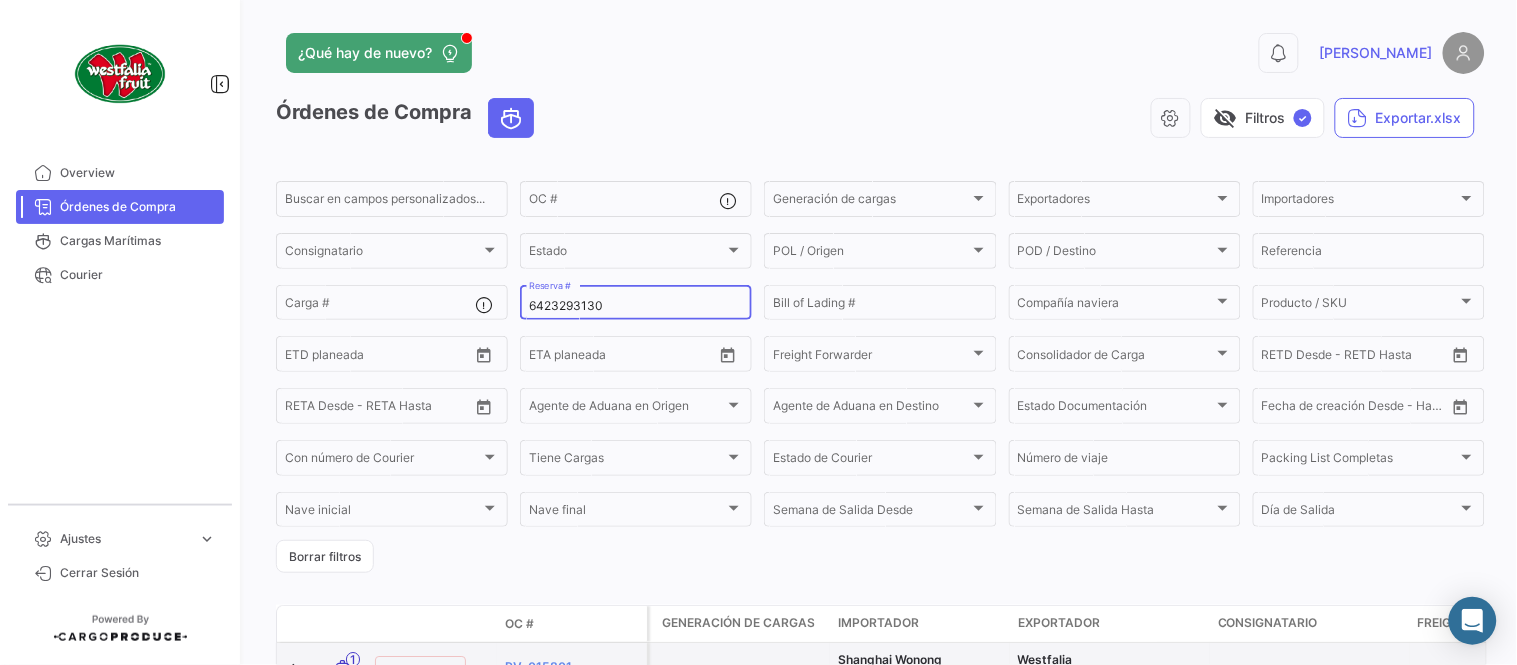 type on "6423293130" 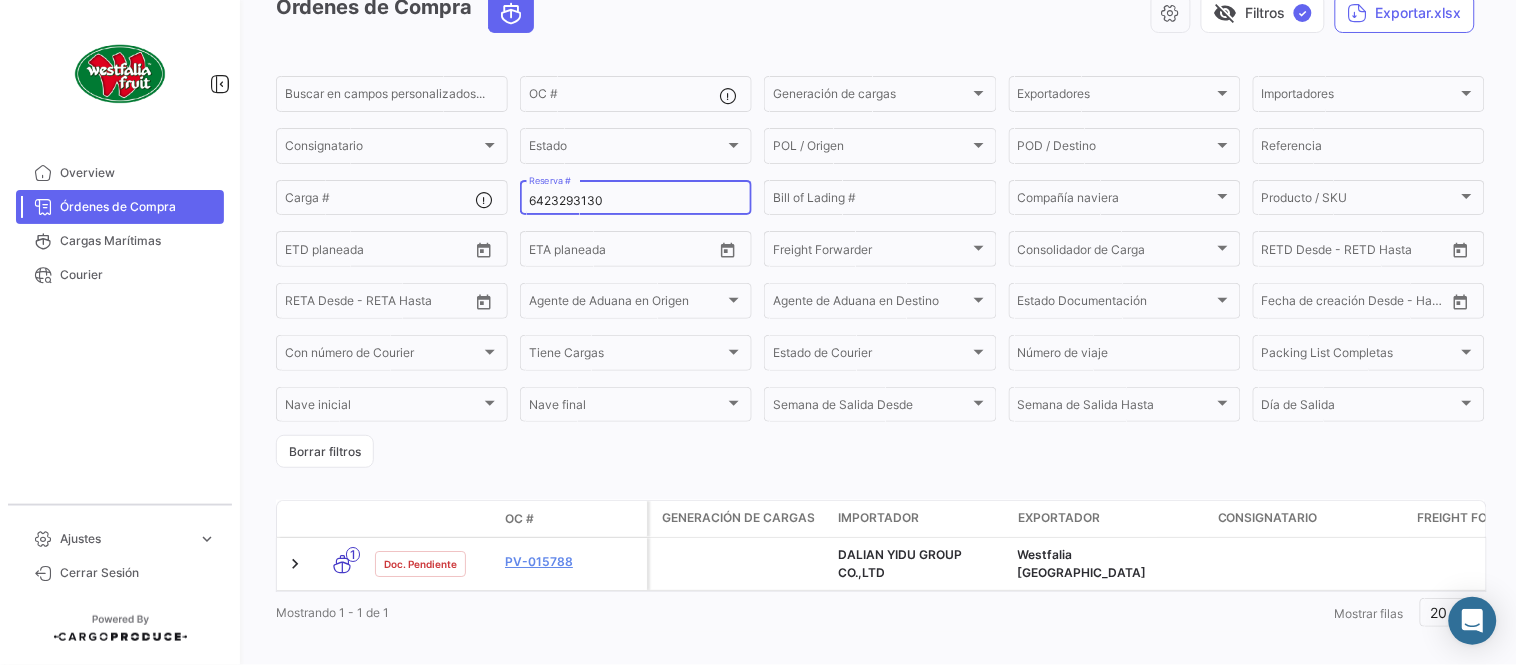 scroll, scrollTop: 136, scrollLeft: 0, axis: vertical 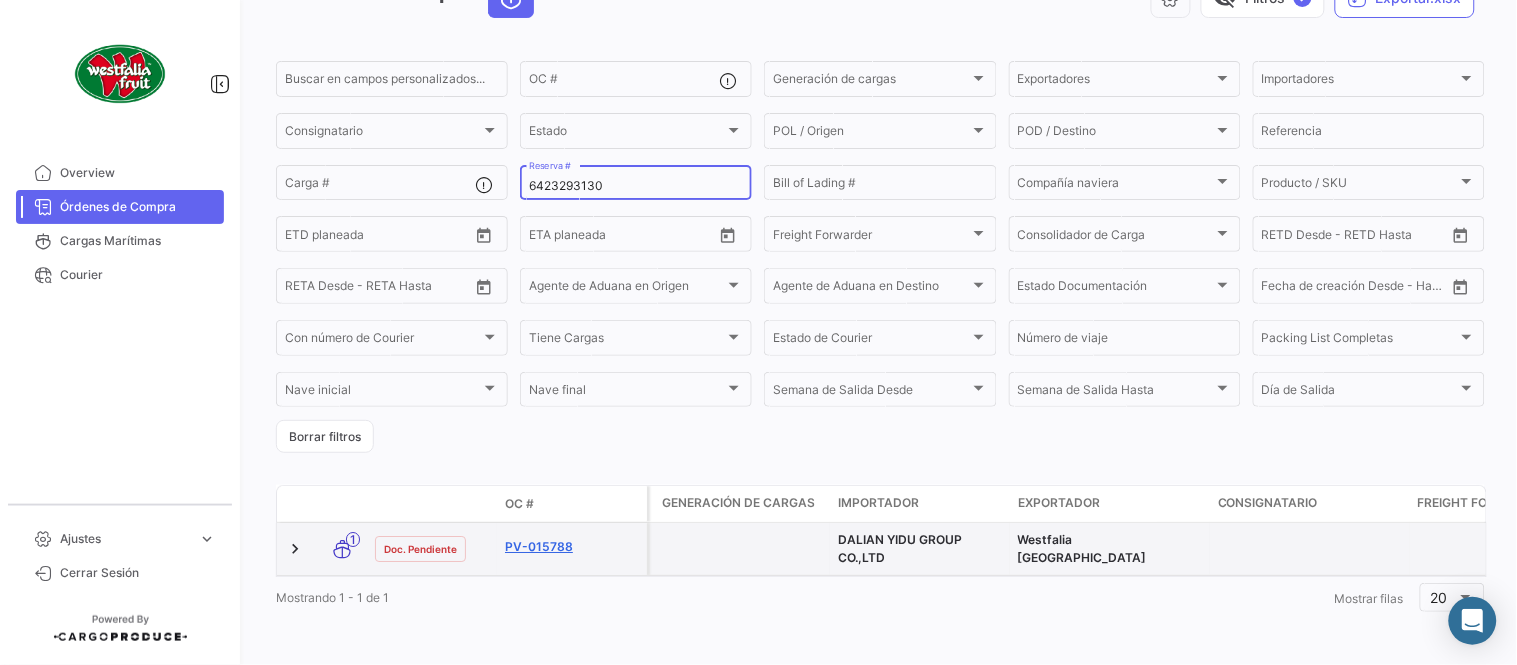 click on "PV-015788" 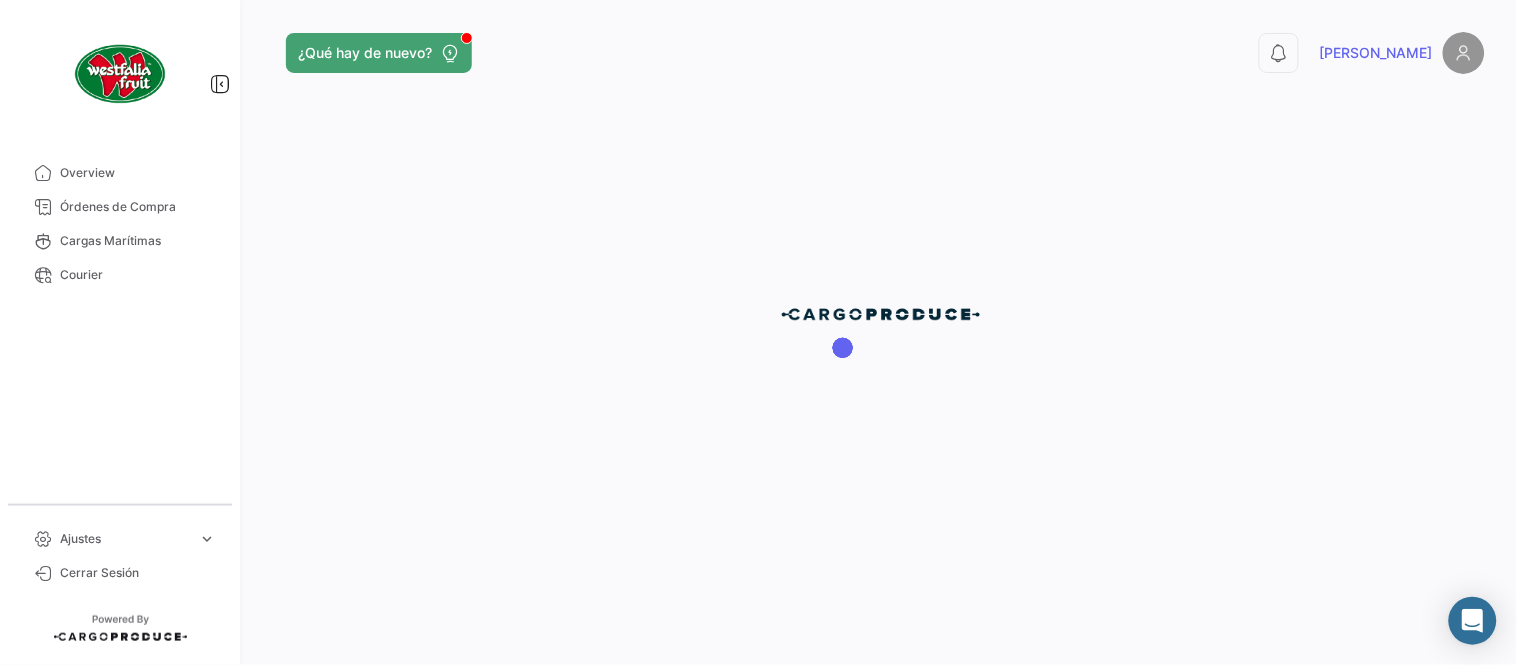 scroll, scrollTop: 0, scrollLeft: 0, axis: both 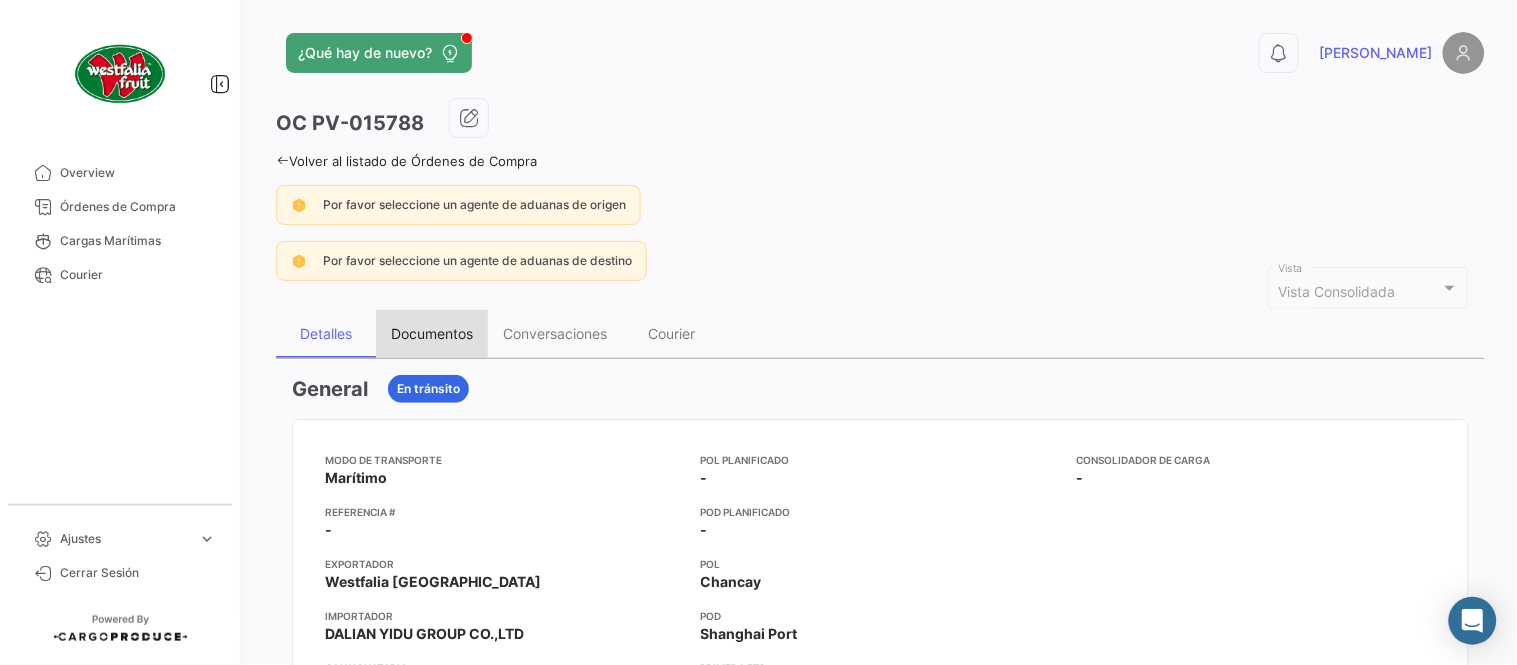 click on "Documentos" at bounding box center (432, 333) 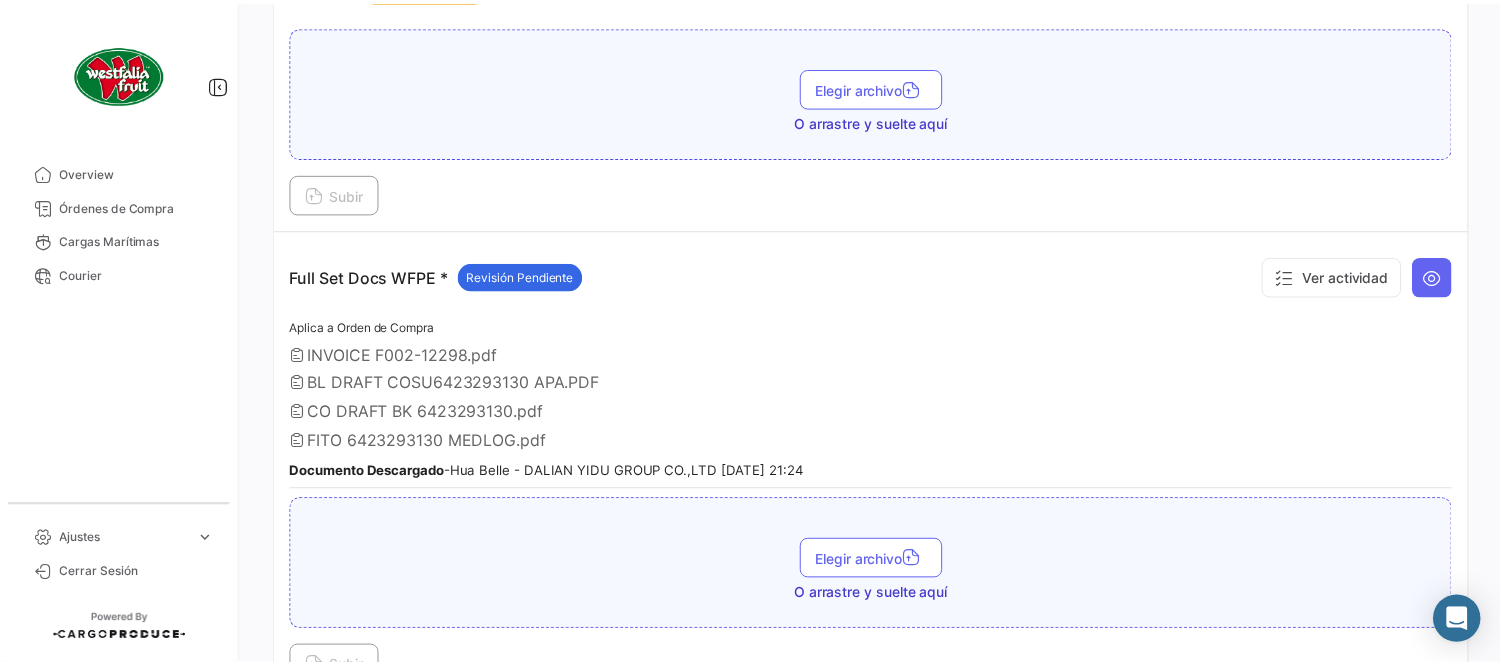 scroll, scrollTop: 443, scrollLeft: 0, axis: vertical 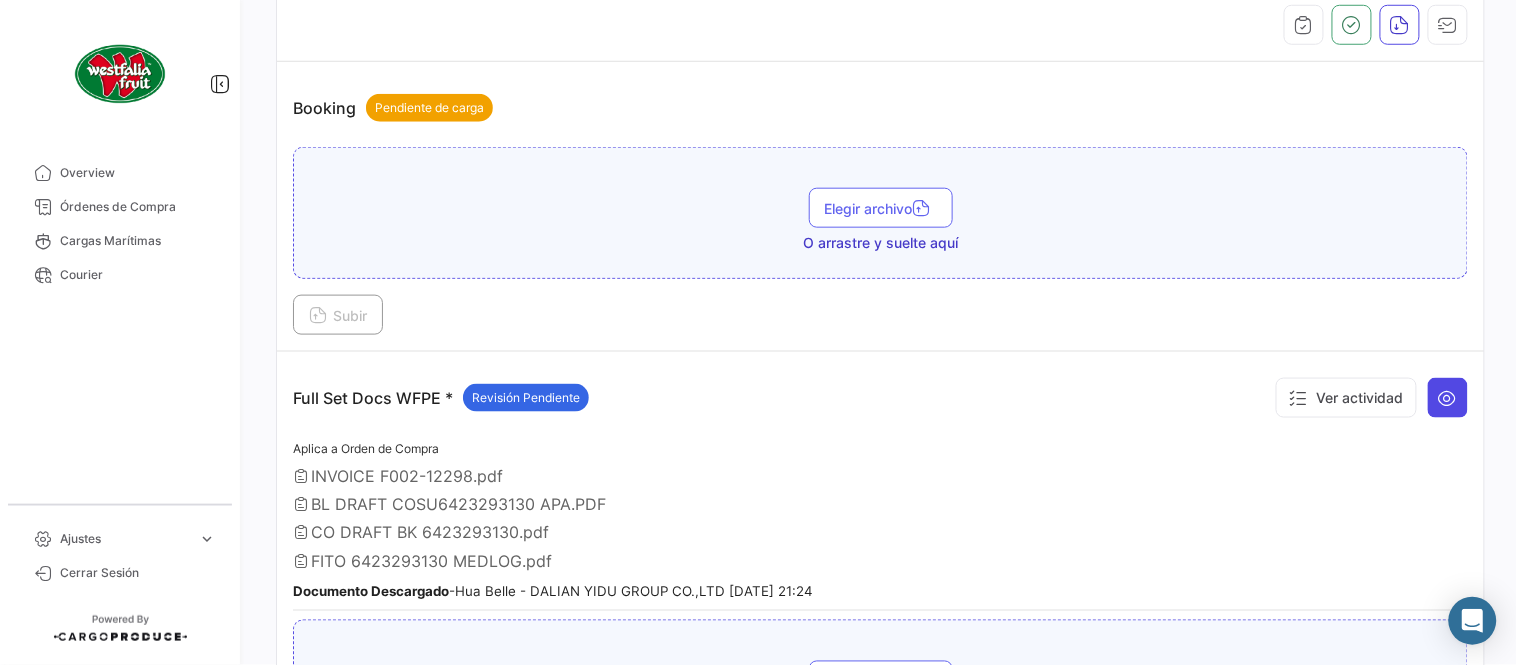 click at bounding box center [1448, 398] 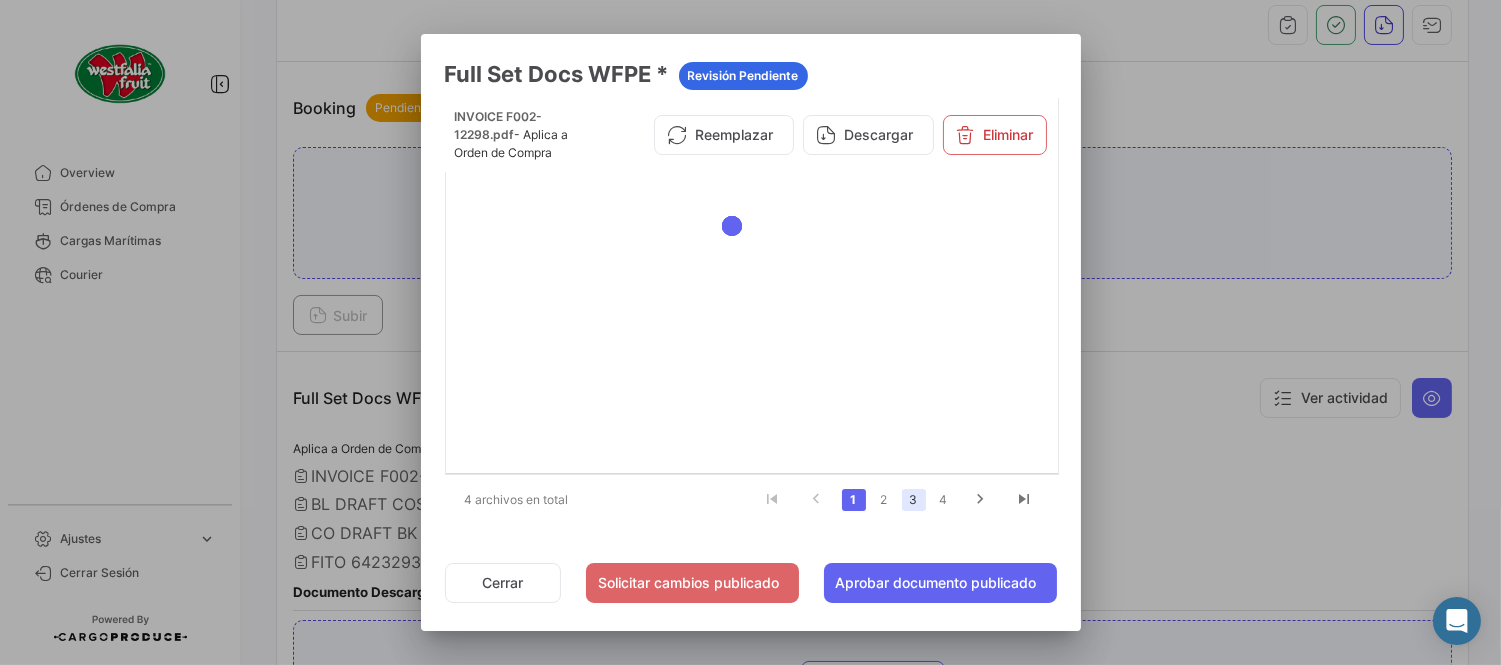 click on "3" 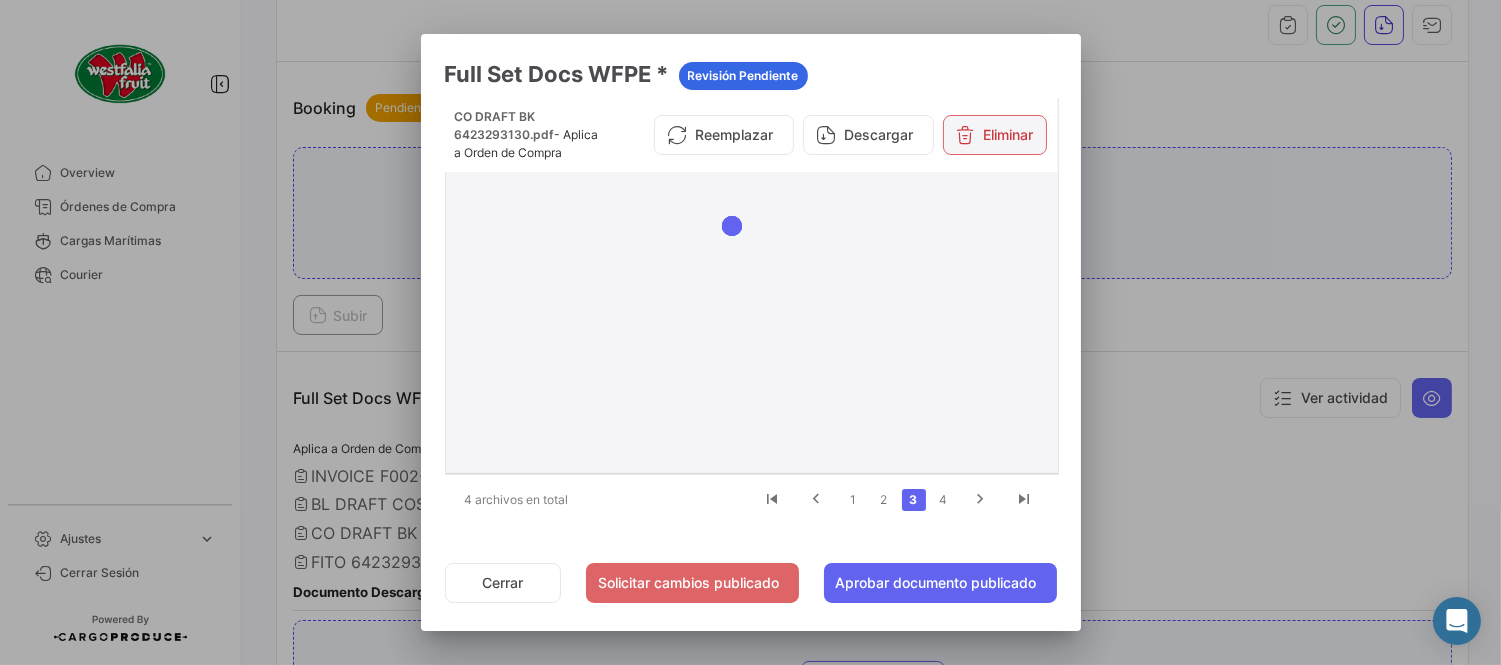 click on "Eliminar" at bounding box center (995, 135) 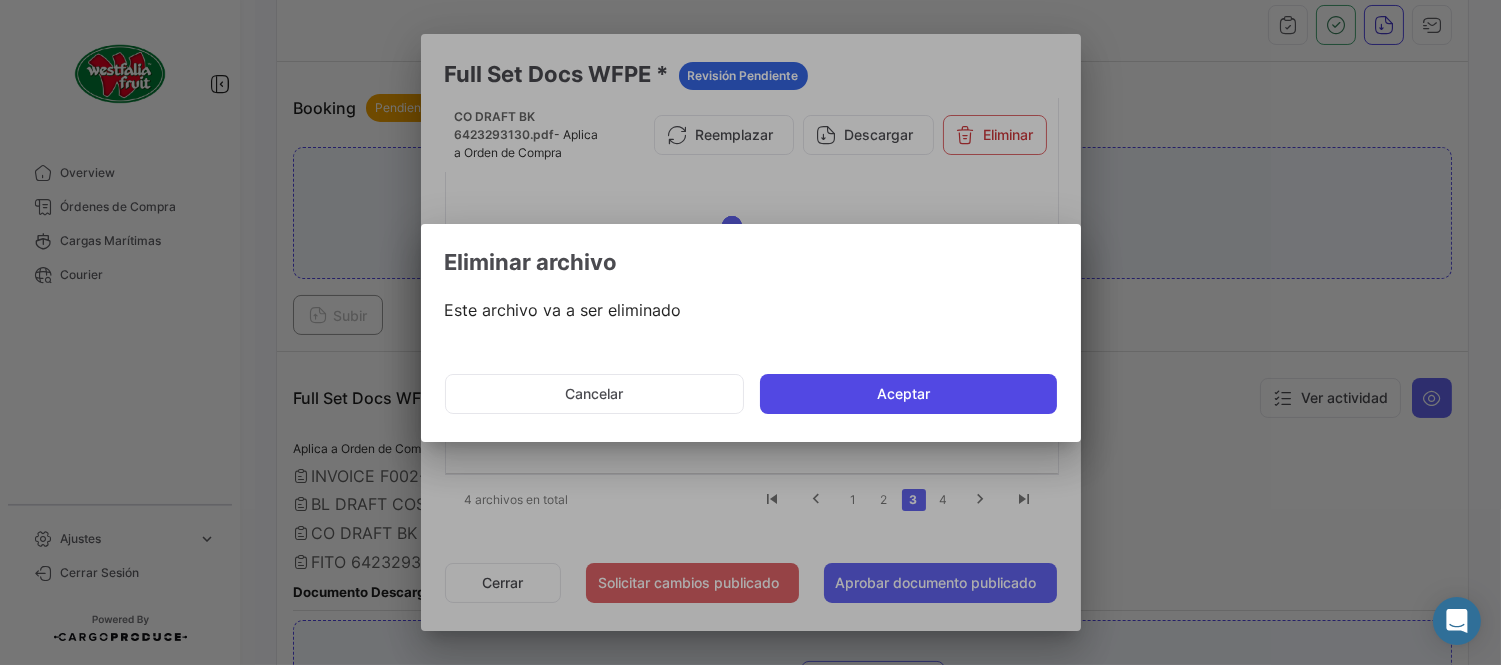 click on "Aceptar" 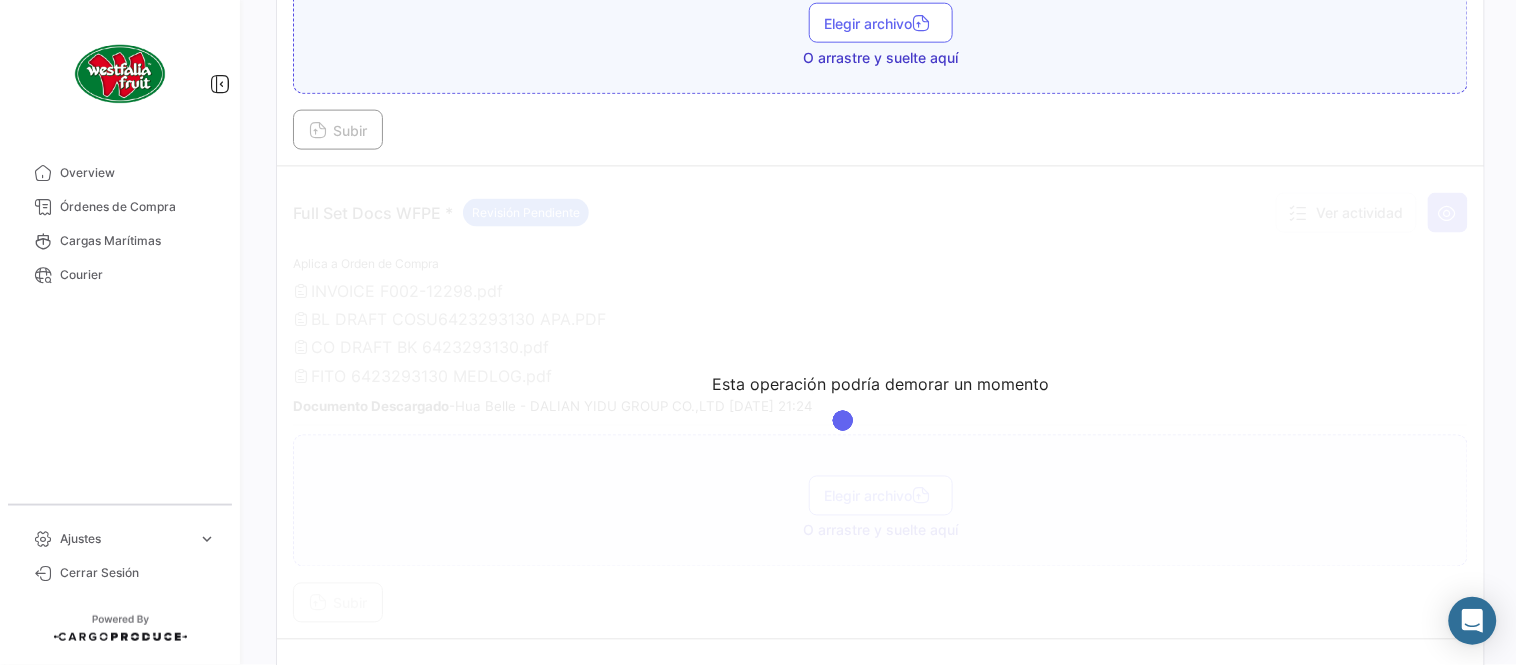scroll, scrollTop: 665, scrollLeft: 0, axis: vertical 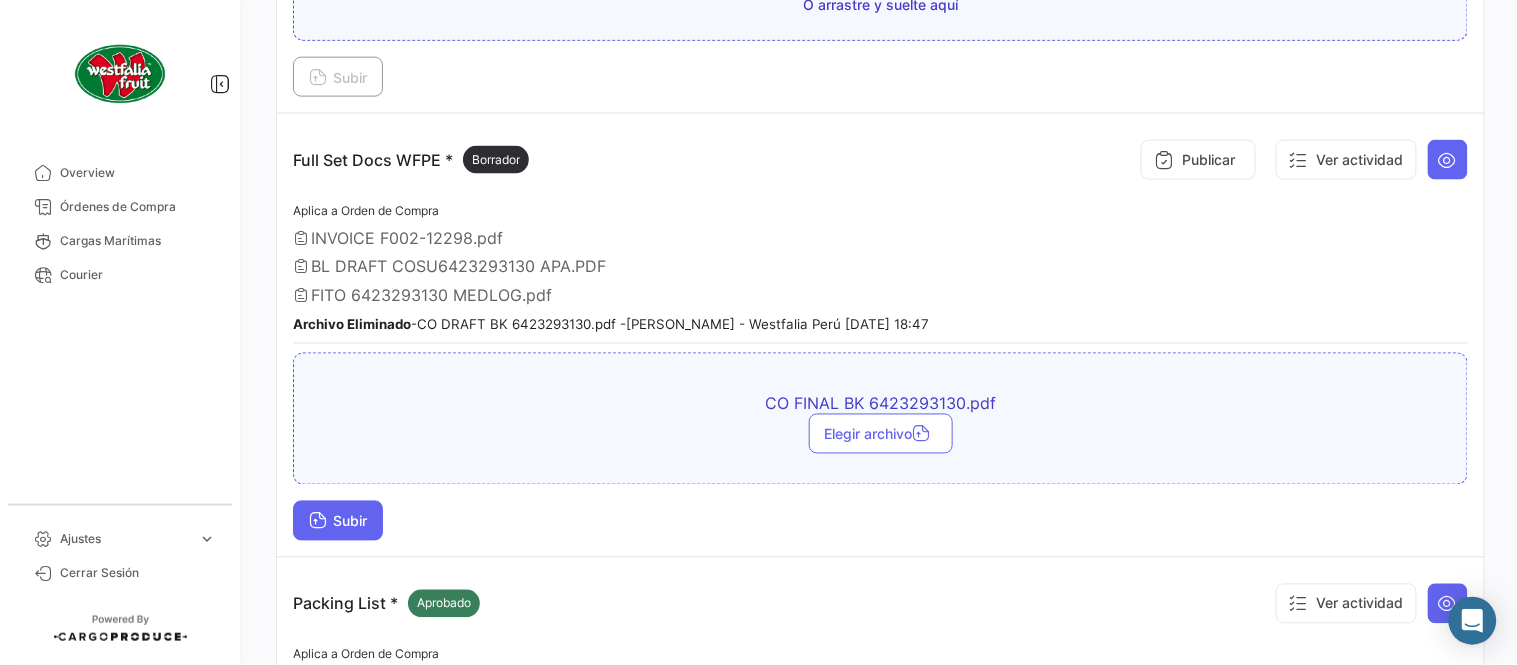click on "Subir" at bounding box center (338, 521) 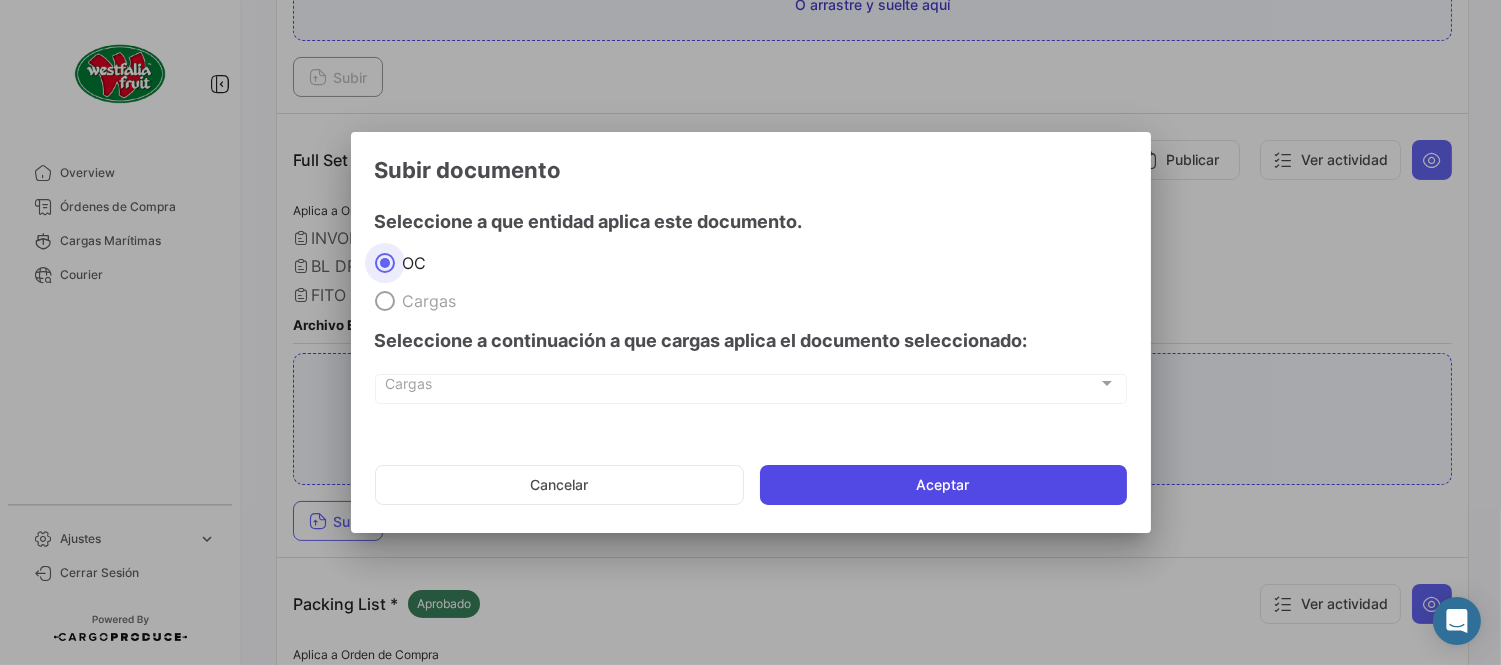 click on "Aceptar" 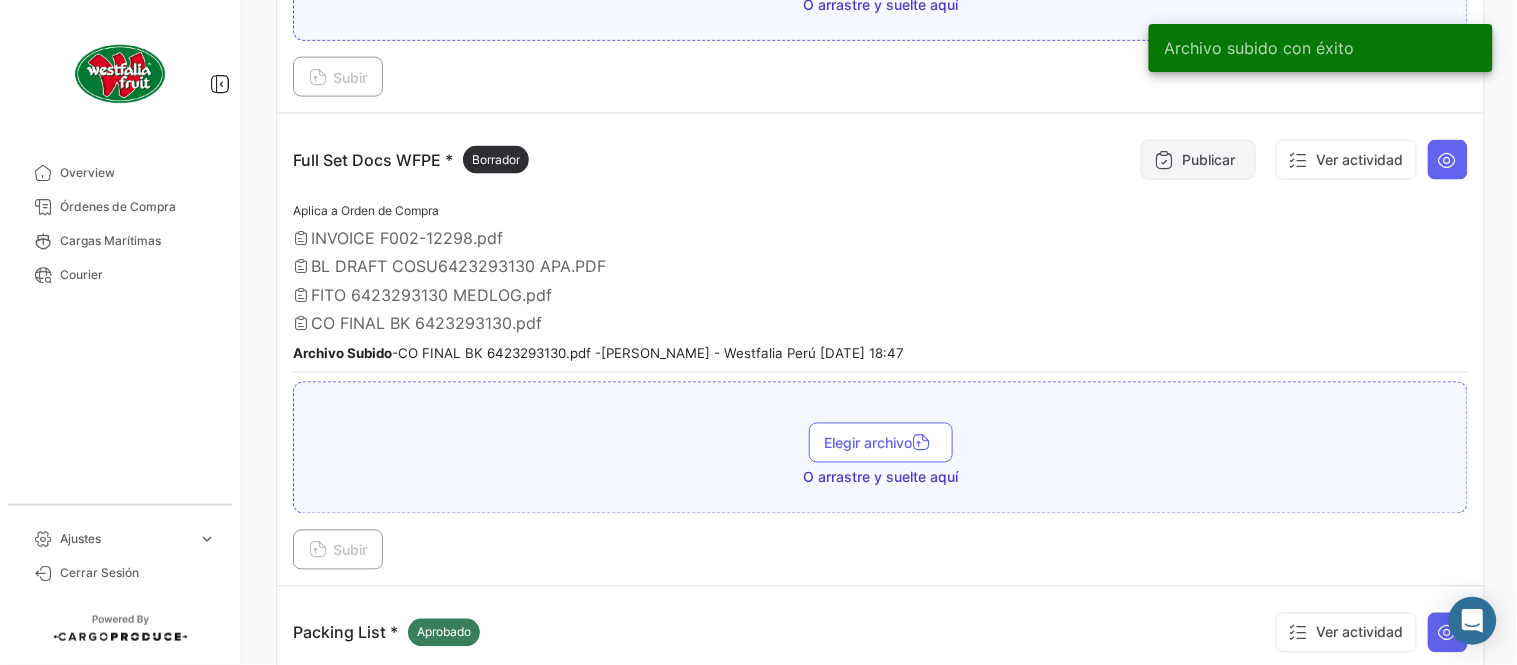click on "Publicar" at bounding box center [1198, 160] 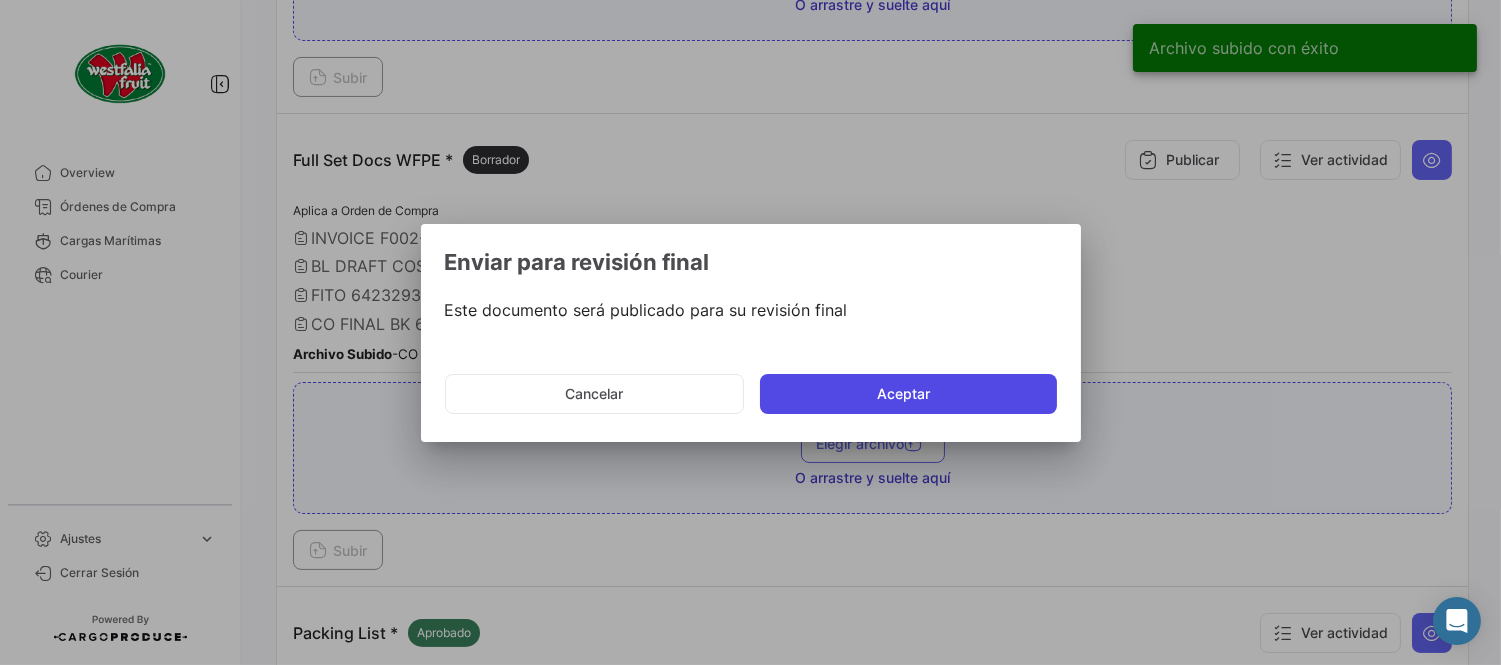 click on "Aceptar" 